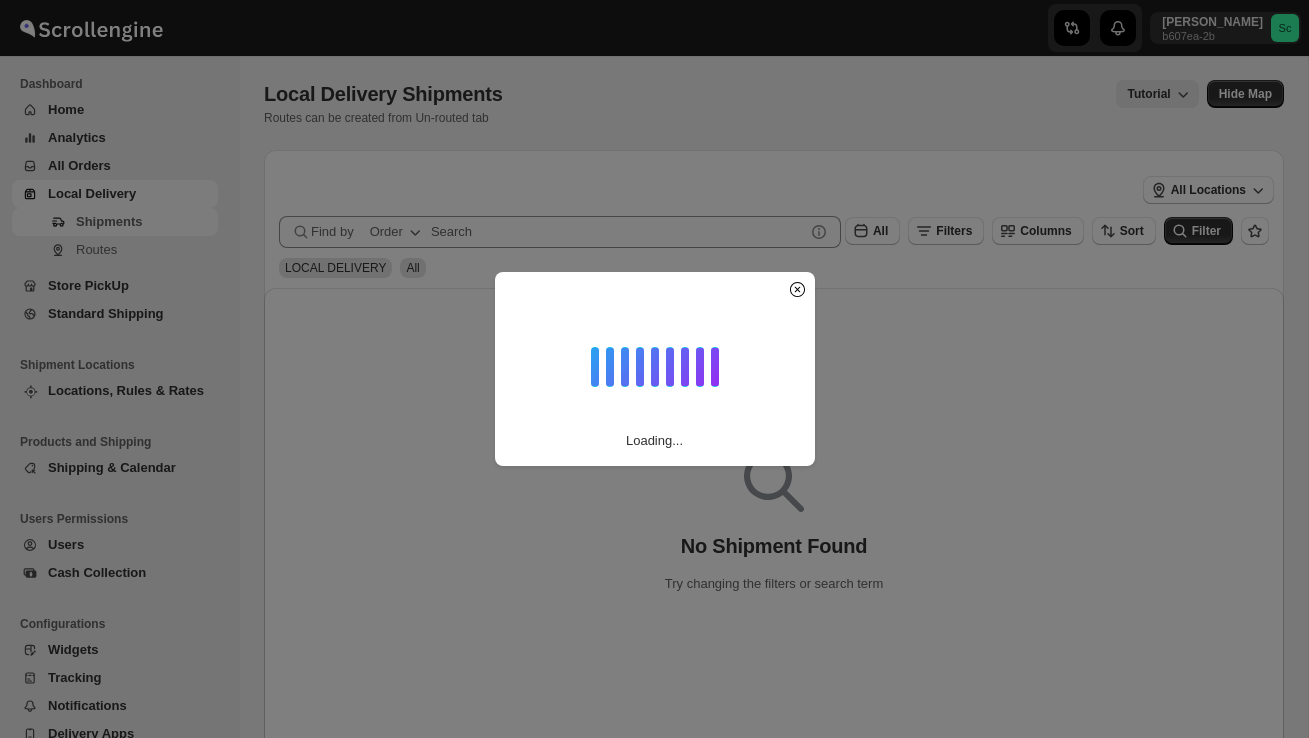 scroll, scrollTop: 0, scrollLeft: 0, axis: both 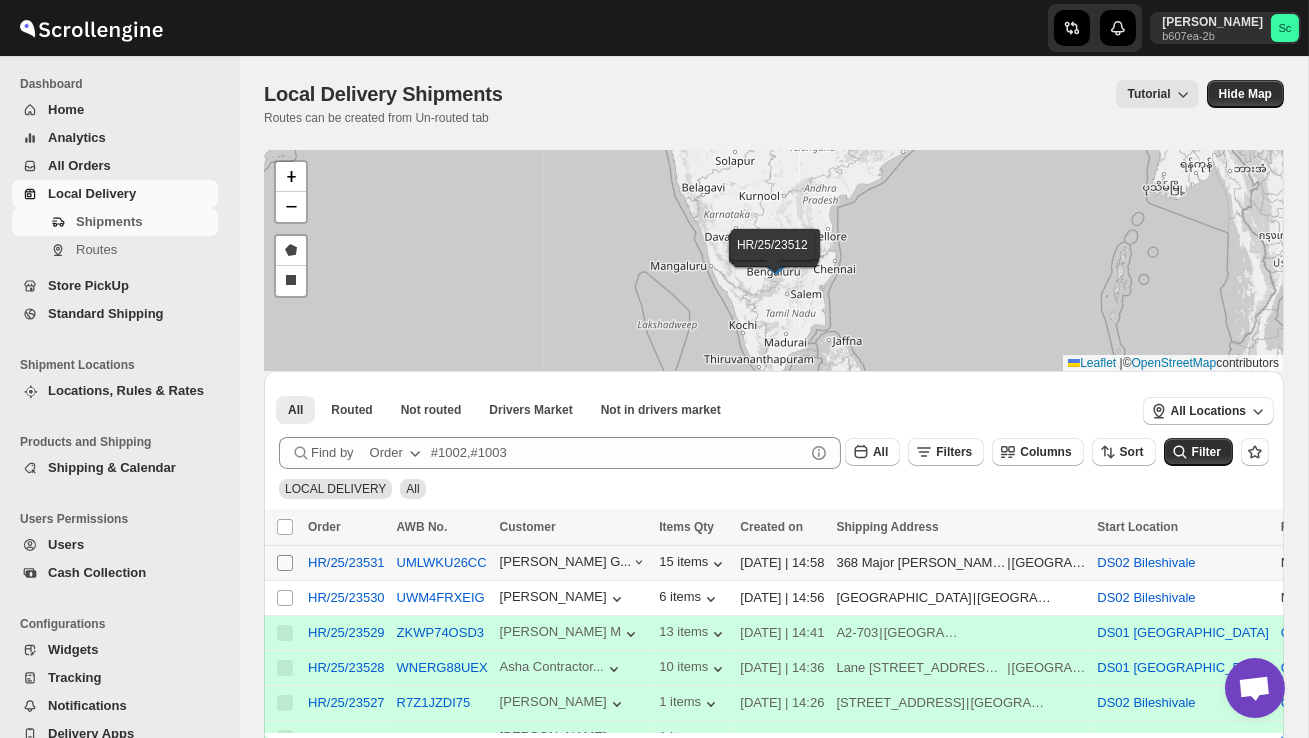 click on "Select shipment" at bounding box center (285, 563) 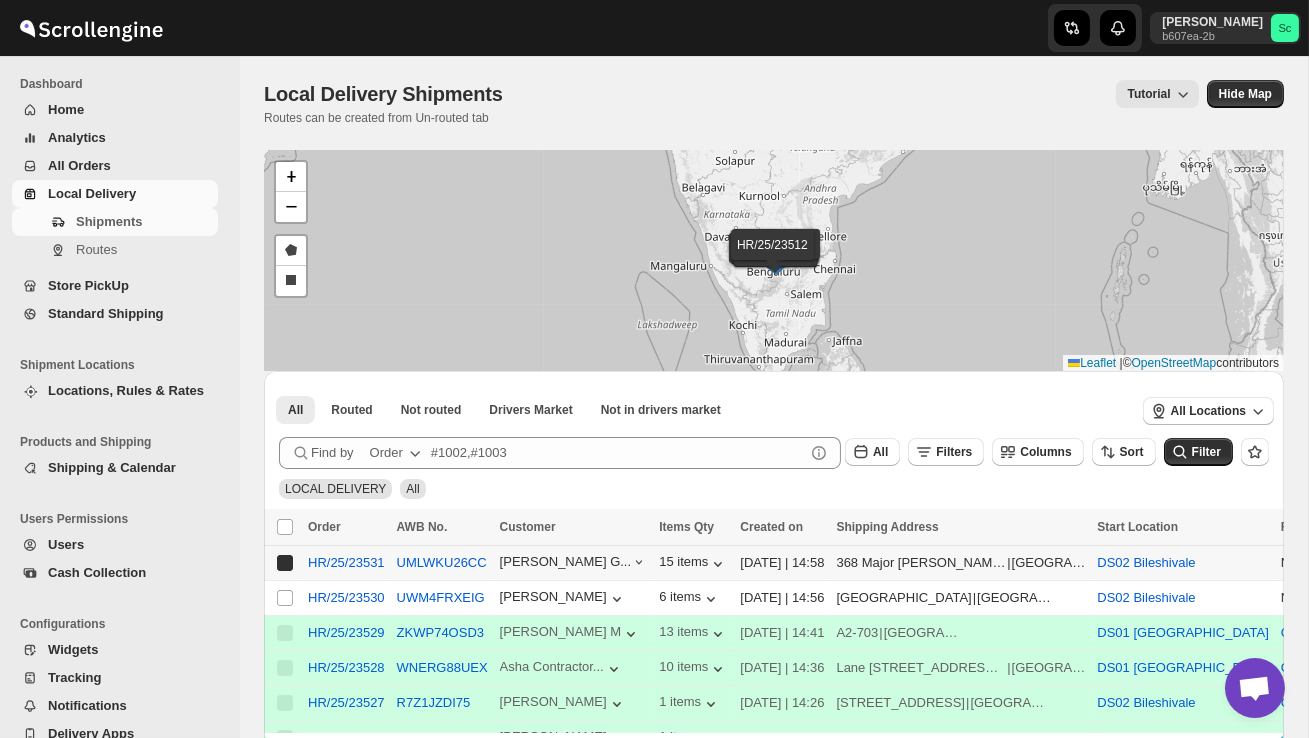 checkbox on "true" 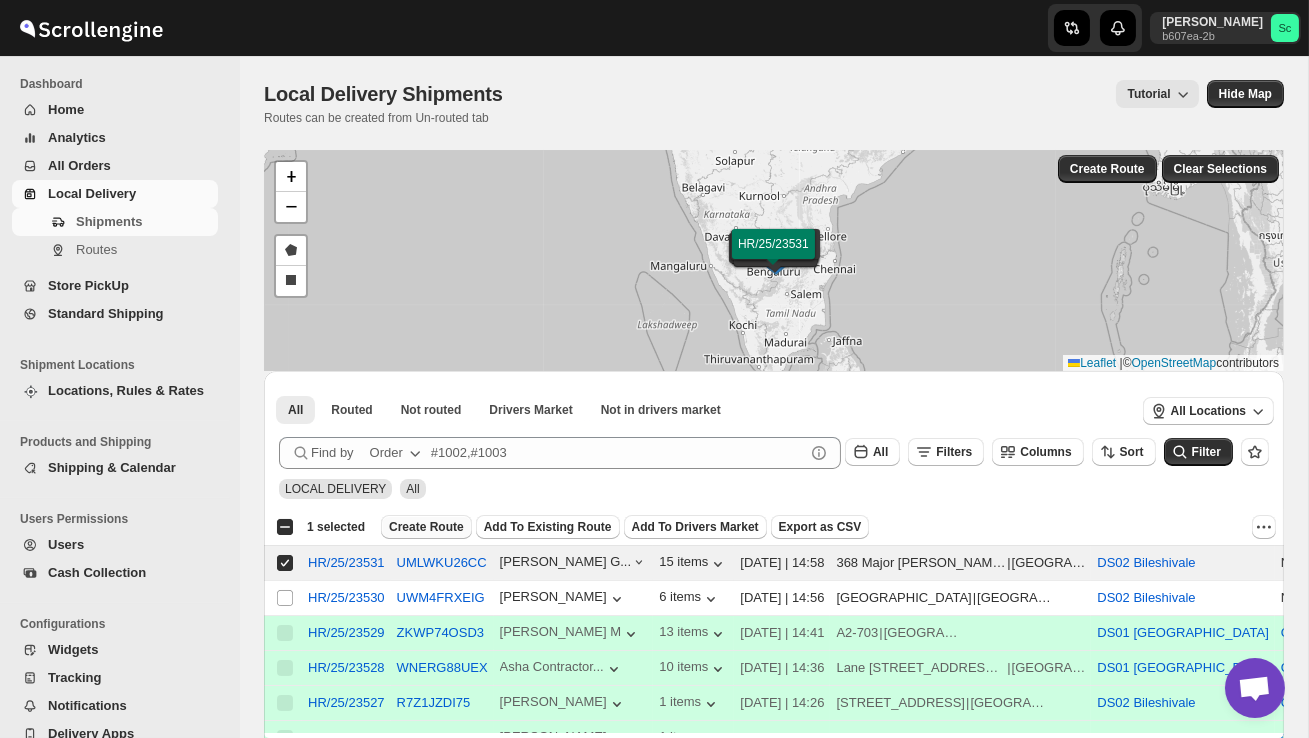click on "Create Route" at bounding box center [426, 527] 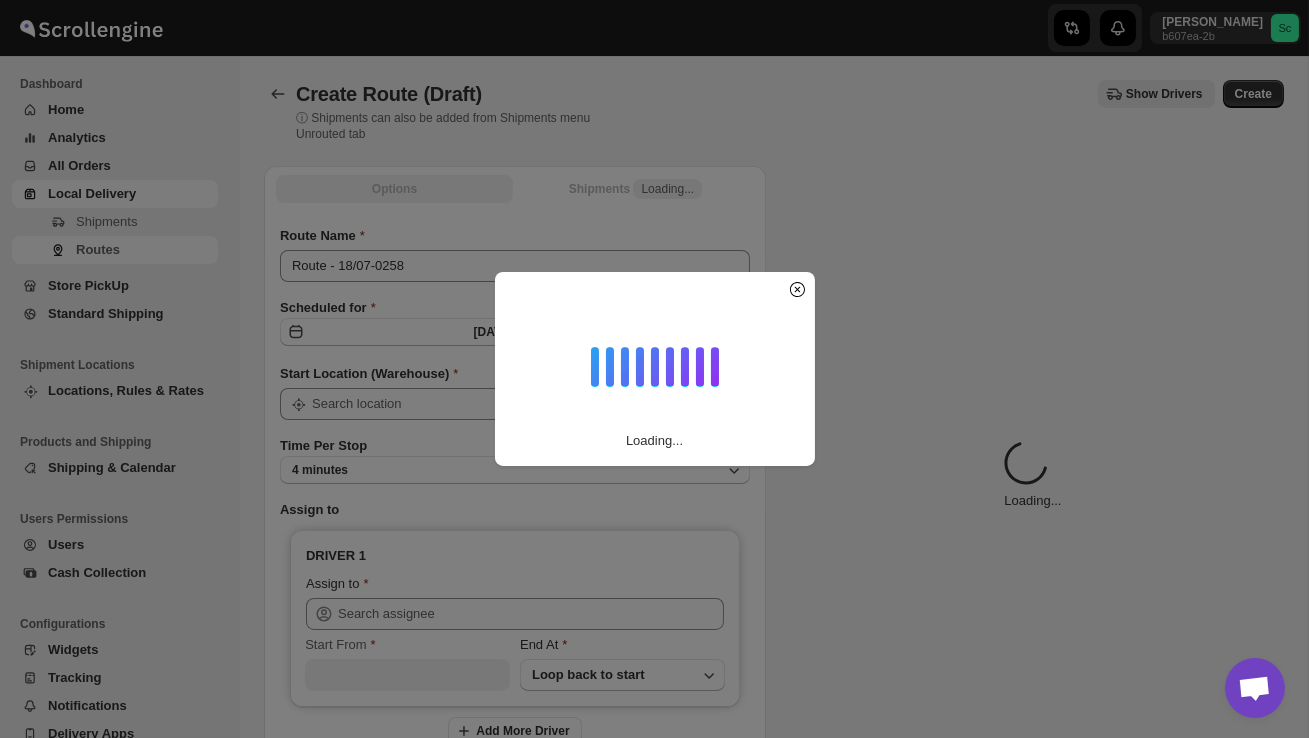 type on "DS02 Bileshivale" 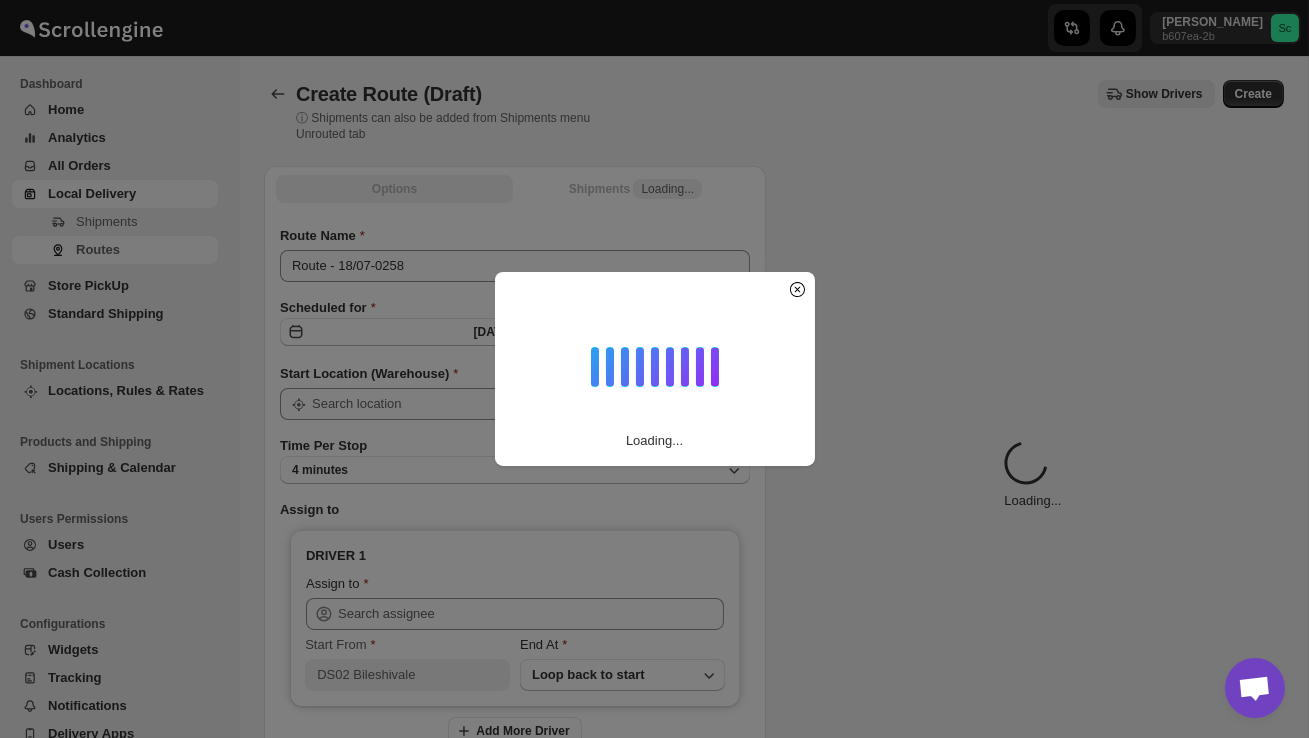 type on "DS02 Bileshivale" 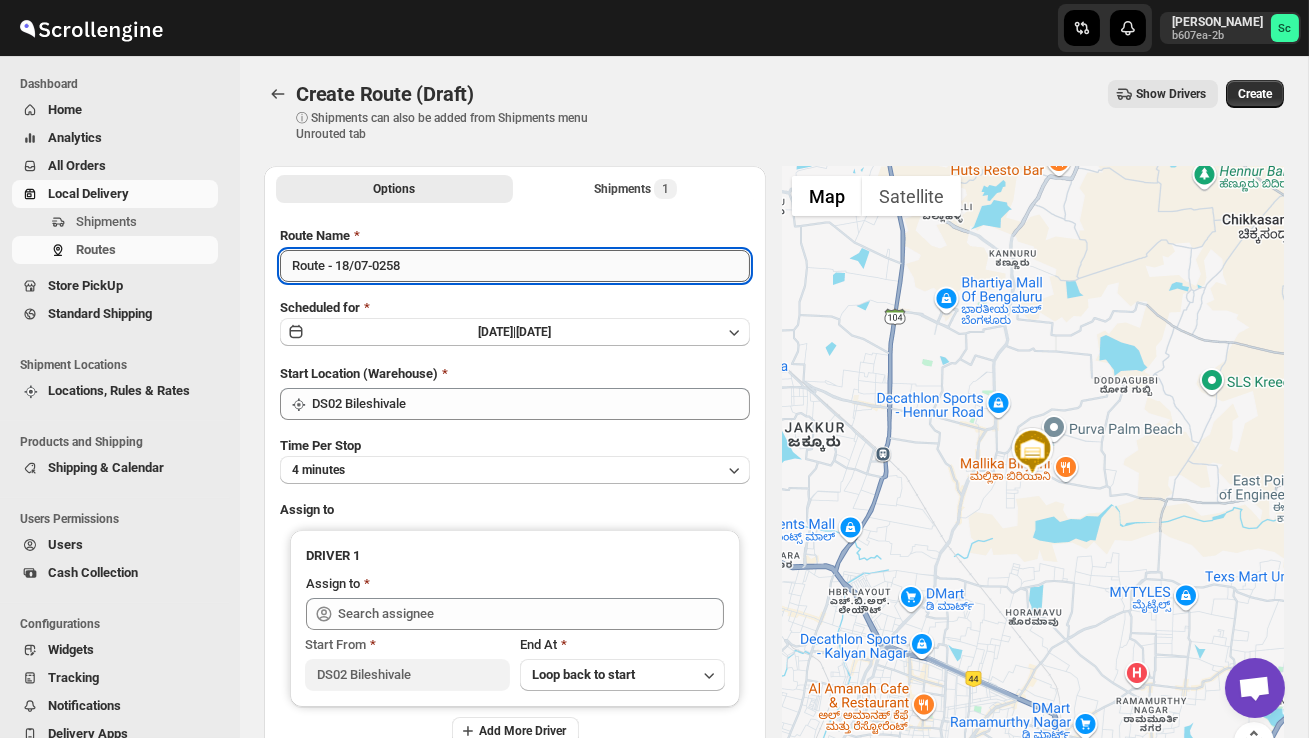 click on "Route - 18/07-0258" at bounding box center (515, 266) 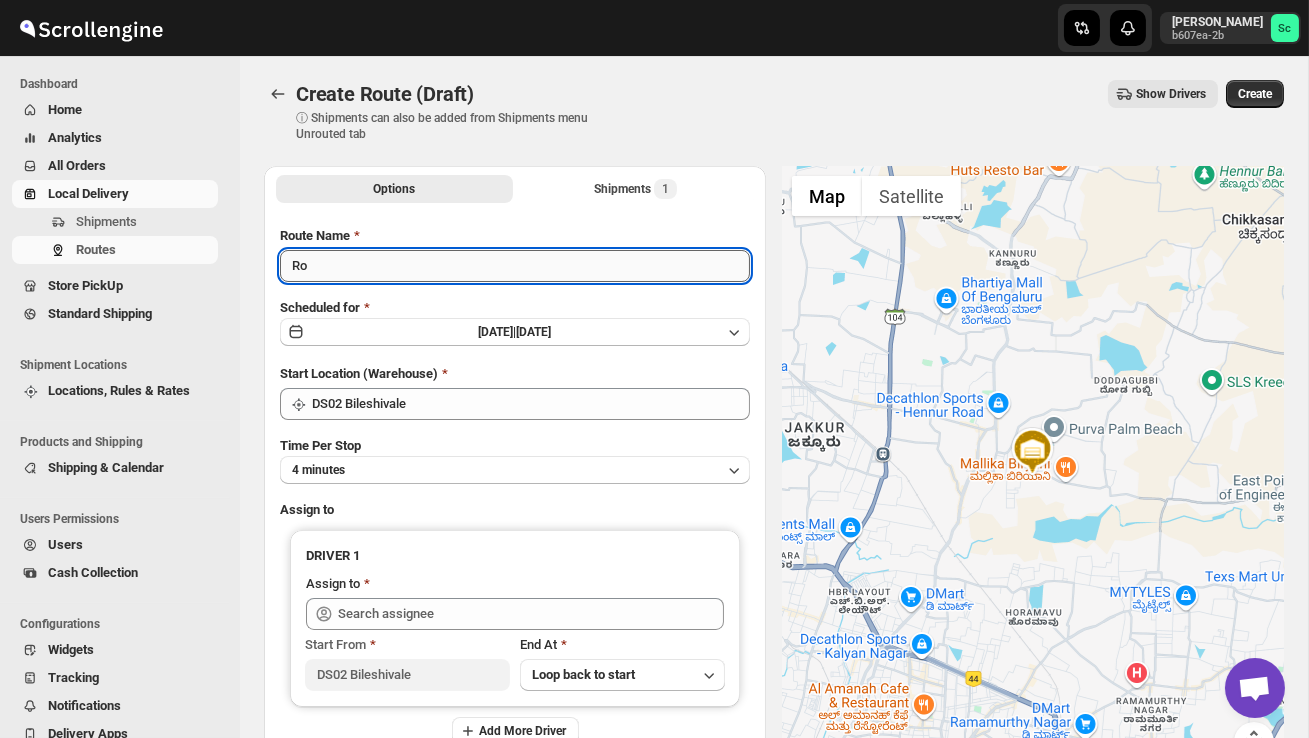 type on "R" 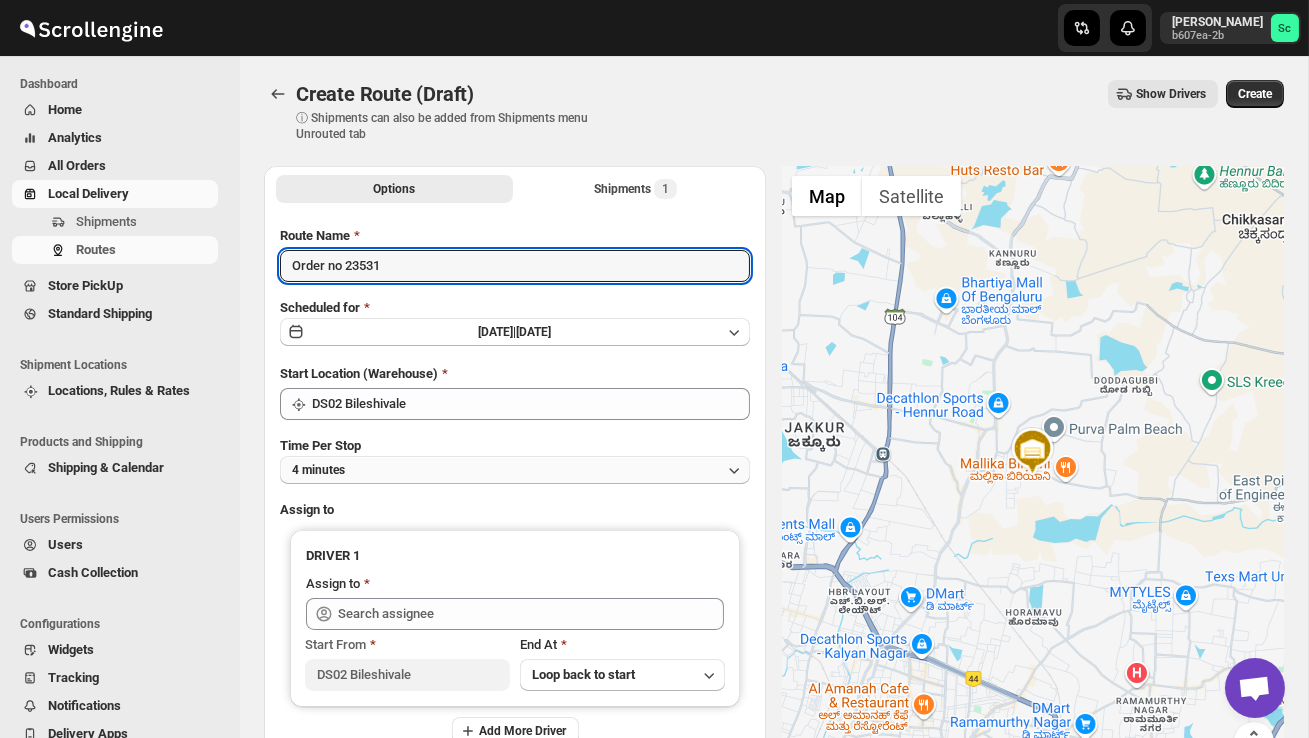 type on "Order no 23531" 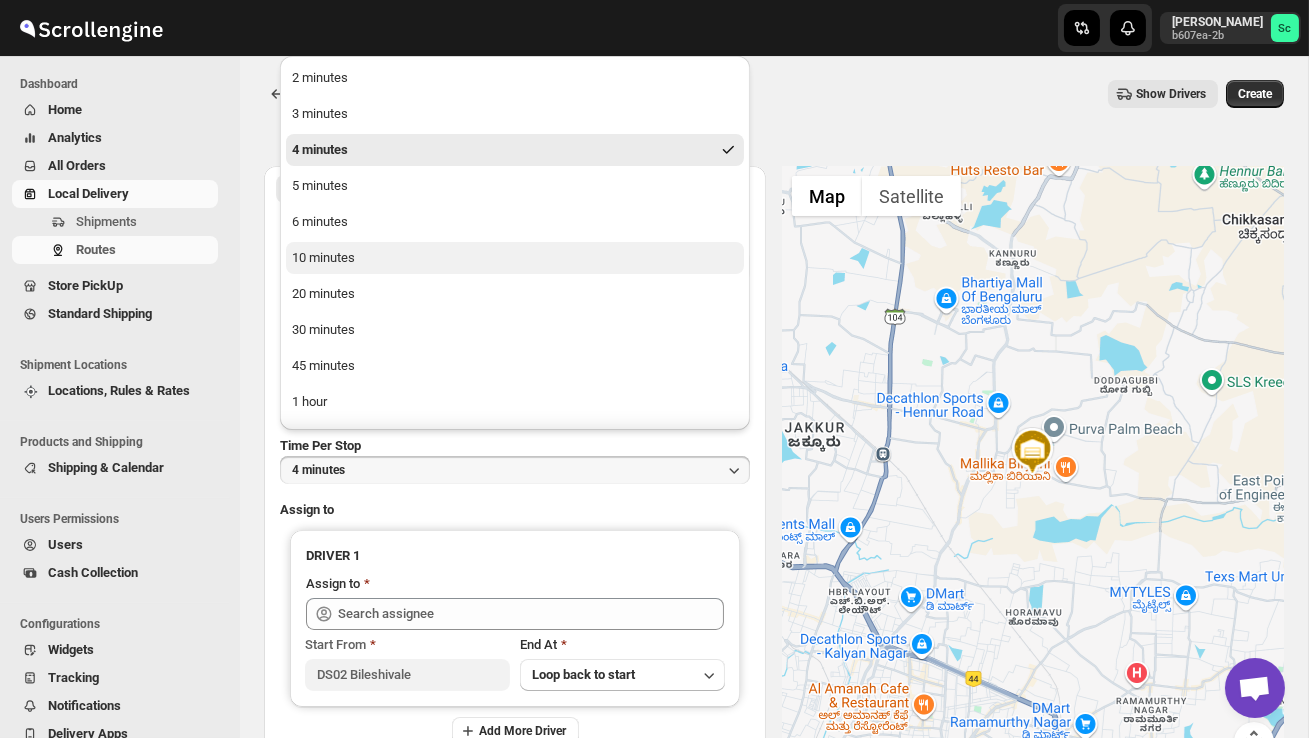 click on "10 minutes" at bounding box center [515, 258] 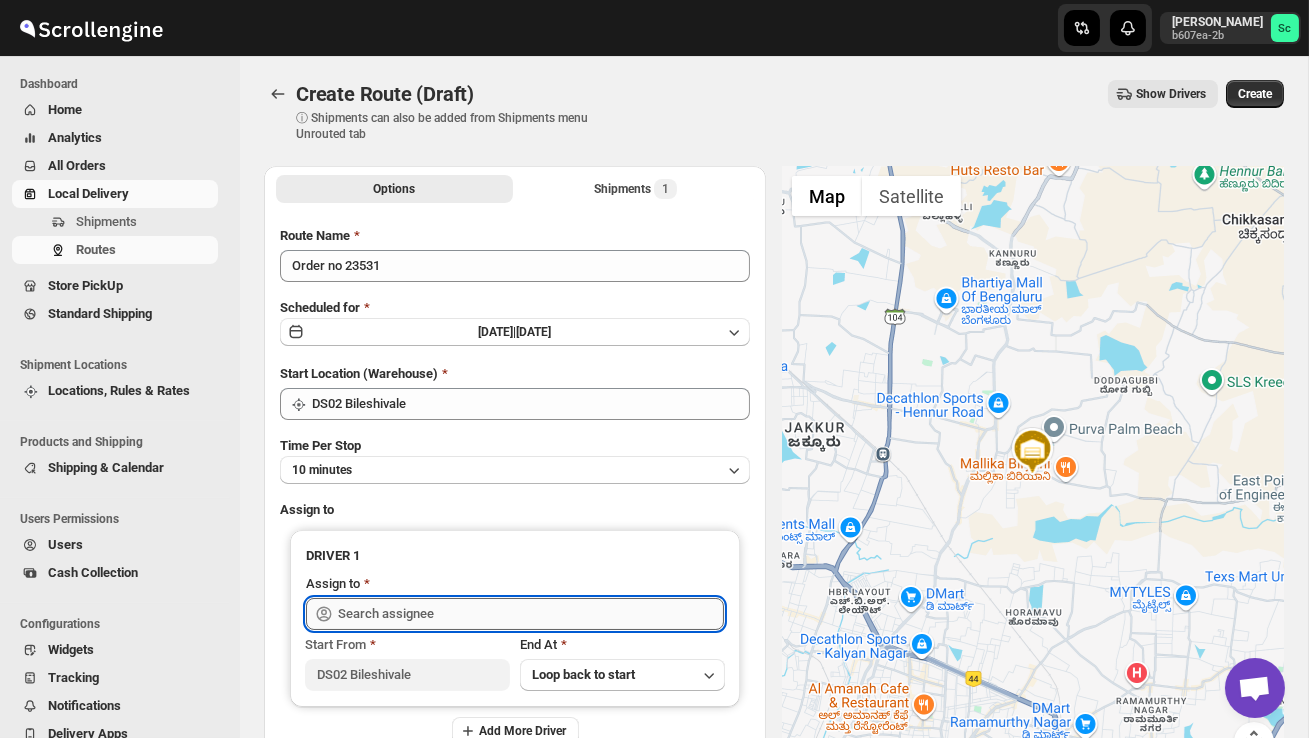 click at bounding box center [531, 614] 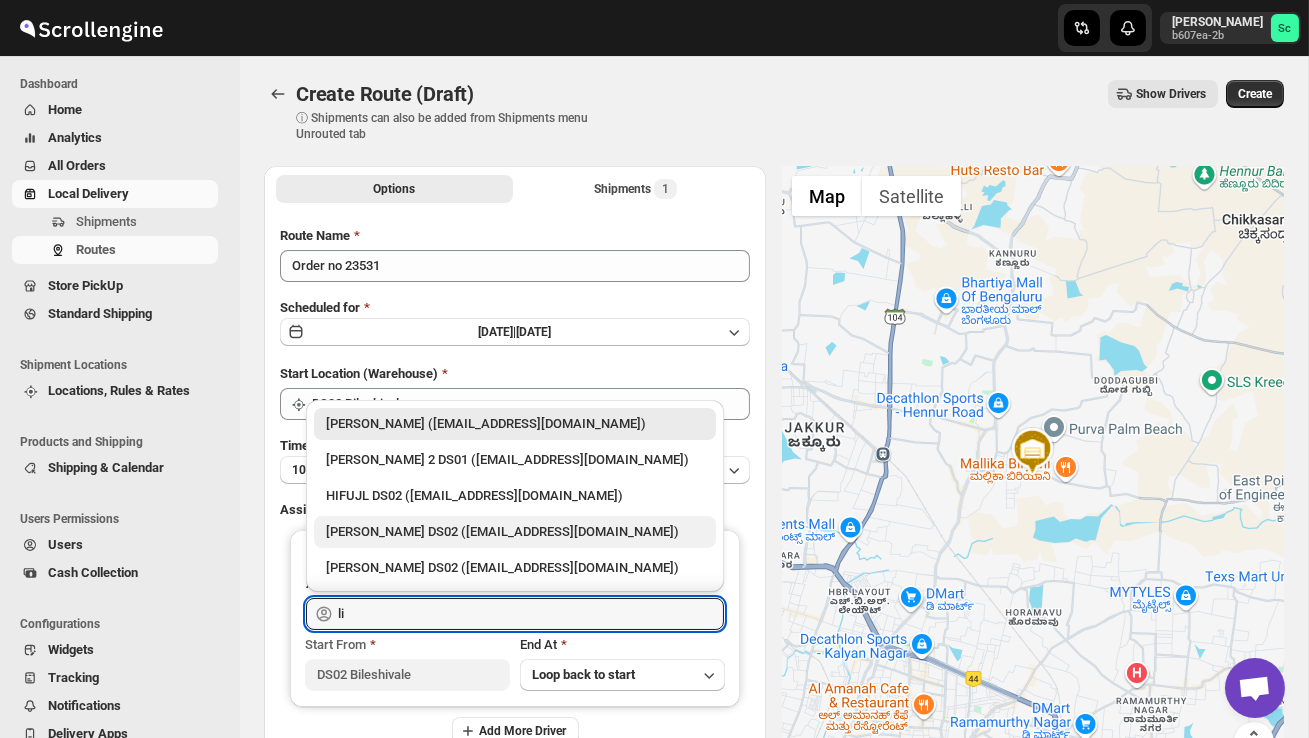click on "[PERSON_NAME] DS02 ([EMAIL_ADDRESS][DOMAIN_NAME])" at bounding box center (515, 532) 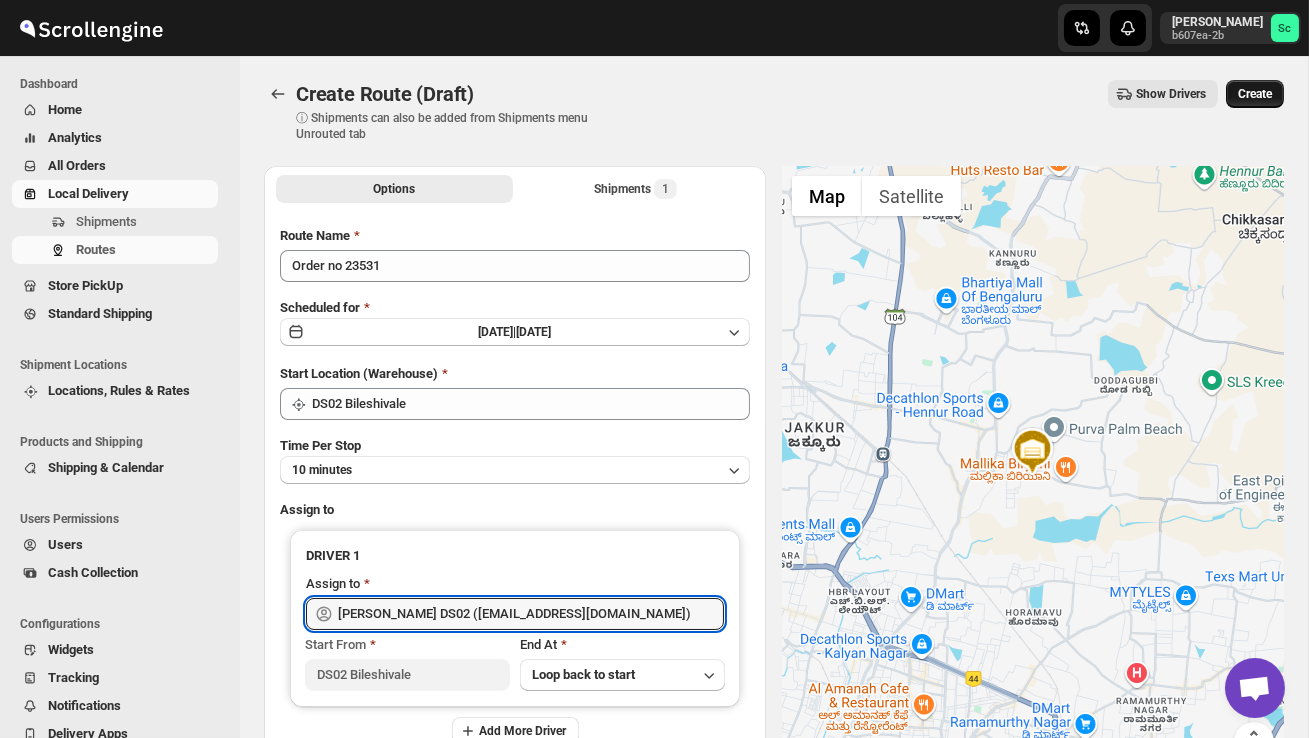 type on "[PERSON_NAME] DS02 ([EMAIL_ADDRESS][DOMAIN_NAME])" 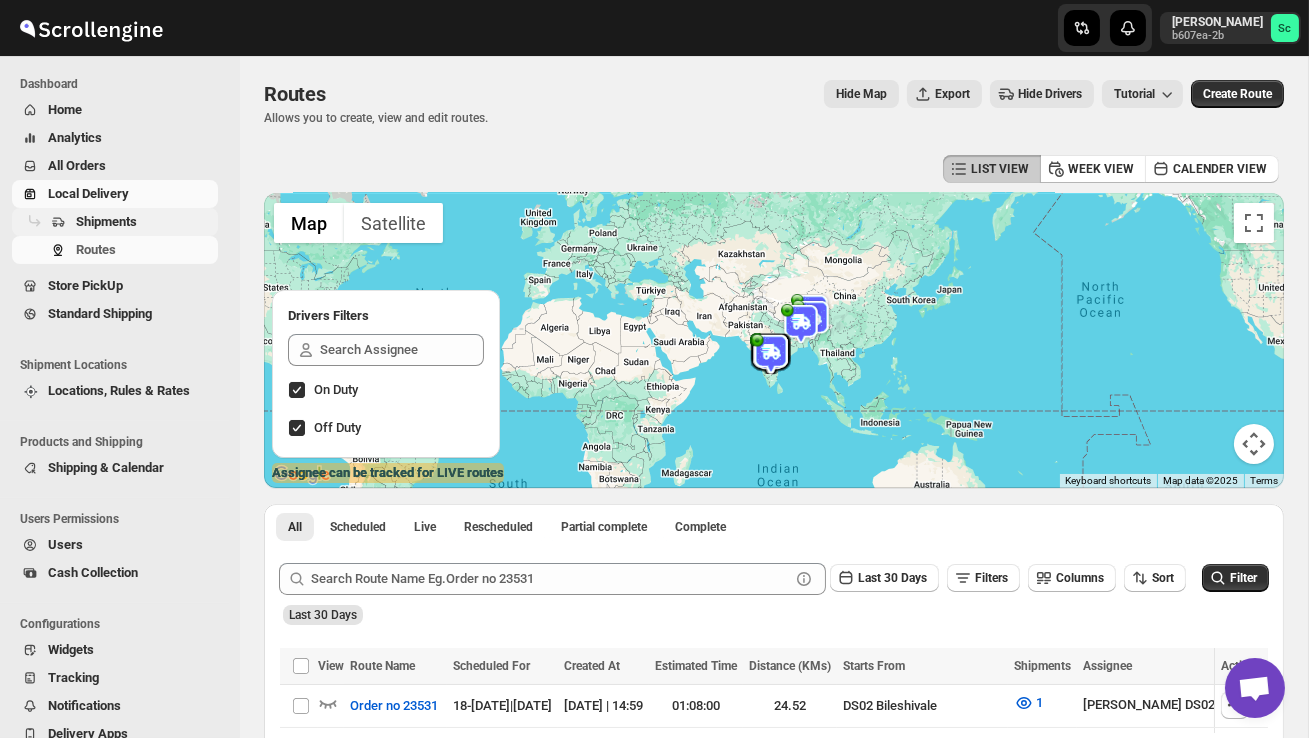 click on "Shipments" at bounding box center (106, 221) 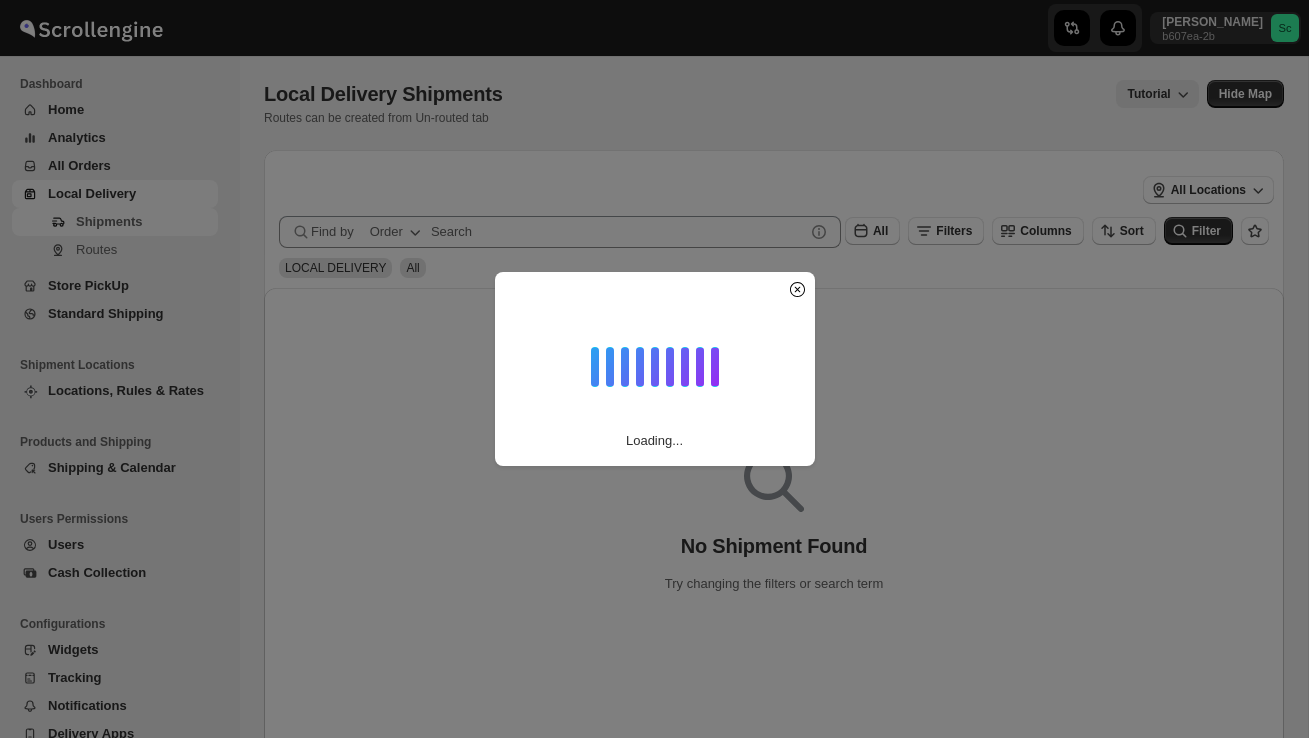 scroll, scrollTop: 0, scrollLeft: 0, axis: both 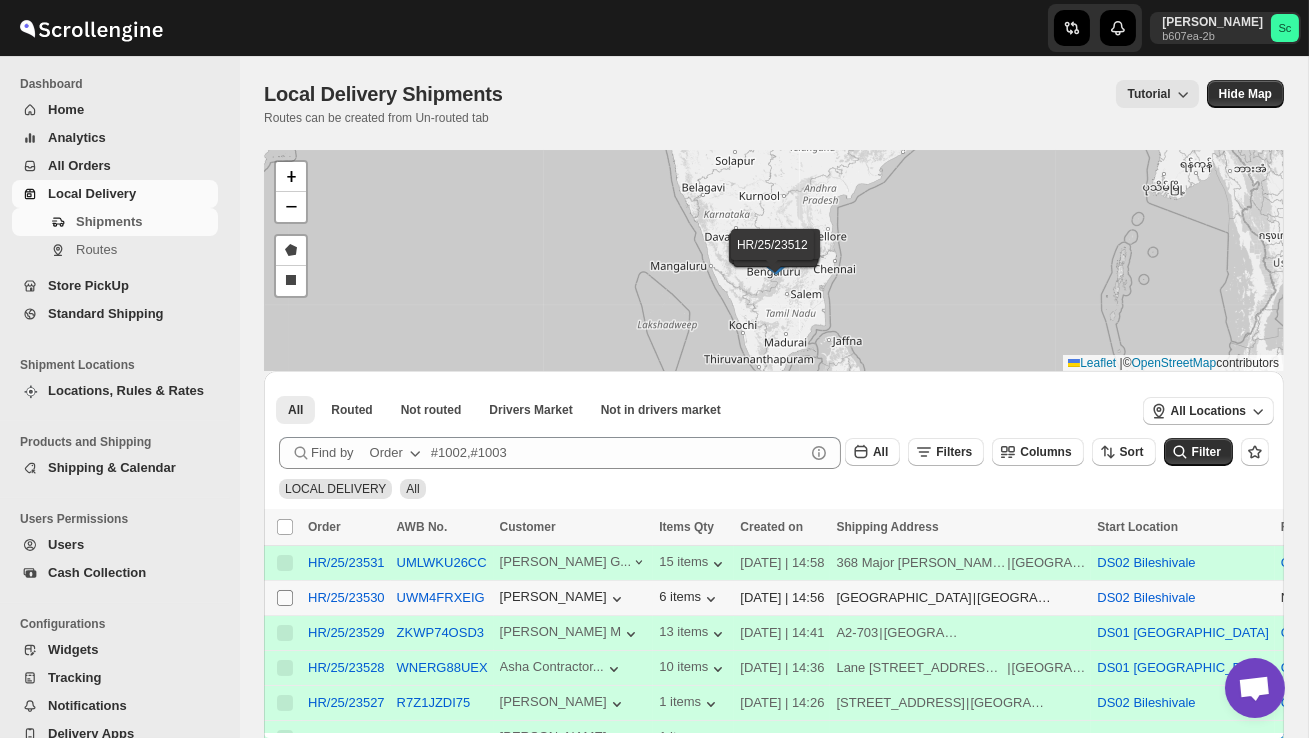 click on "Select shipment" at bounding box center [285, 598] 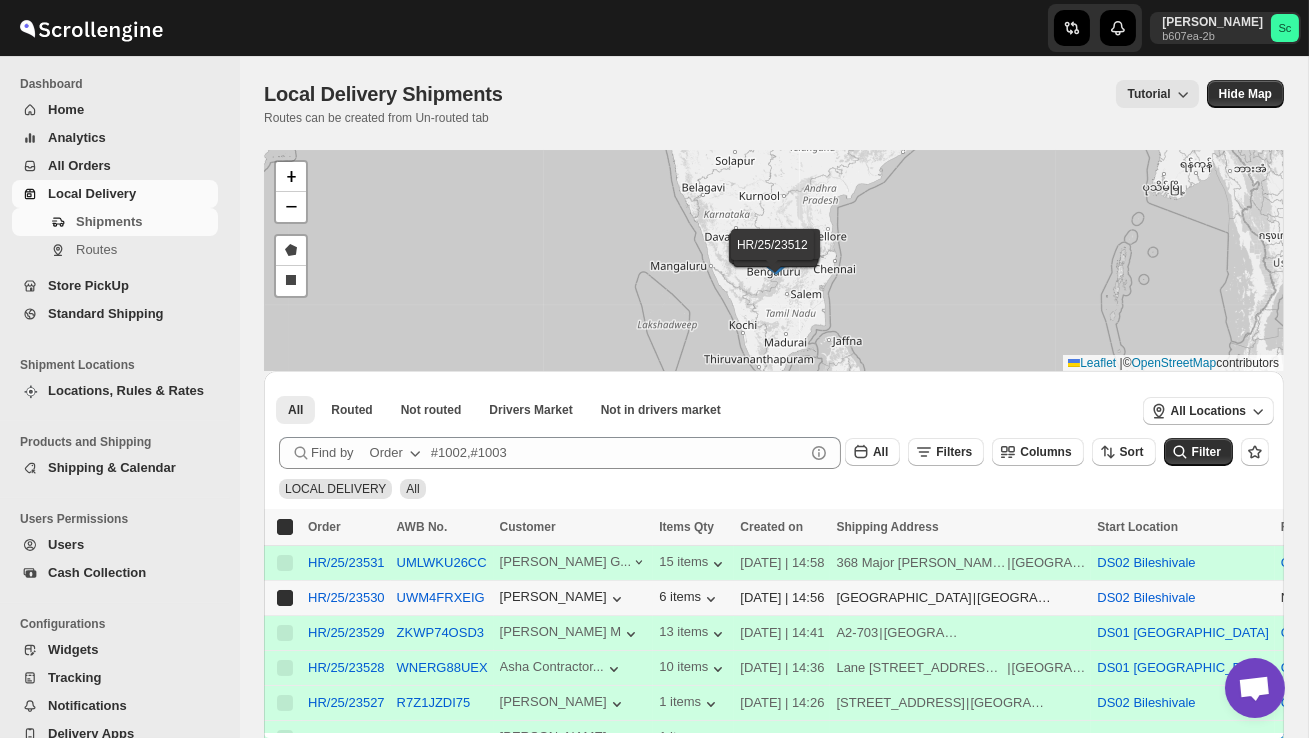 checkbox on "true" 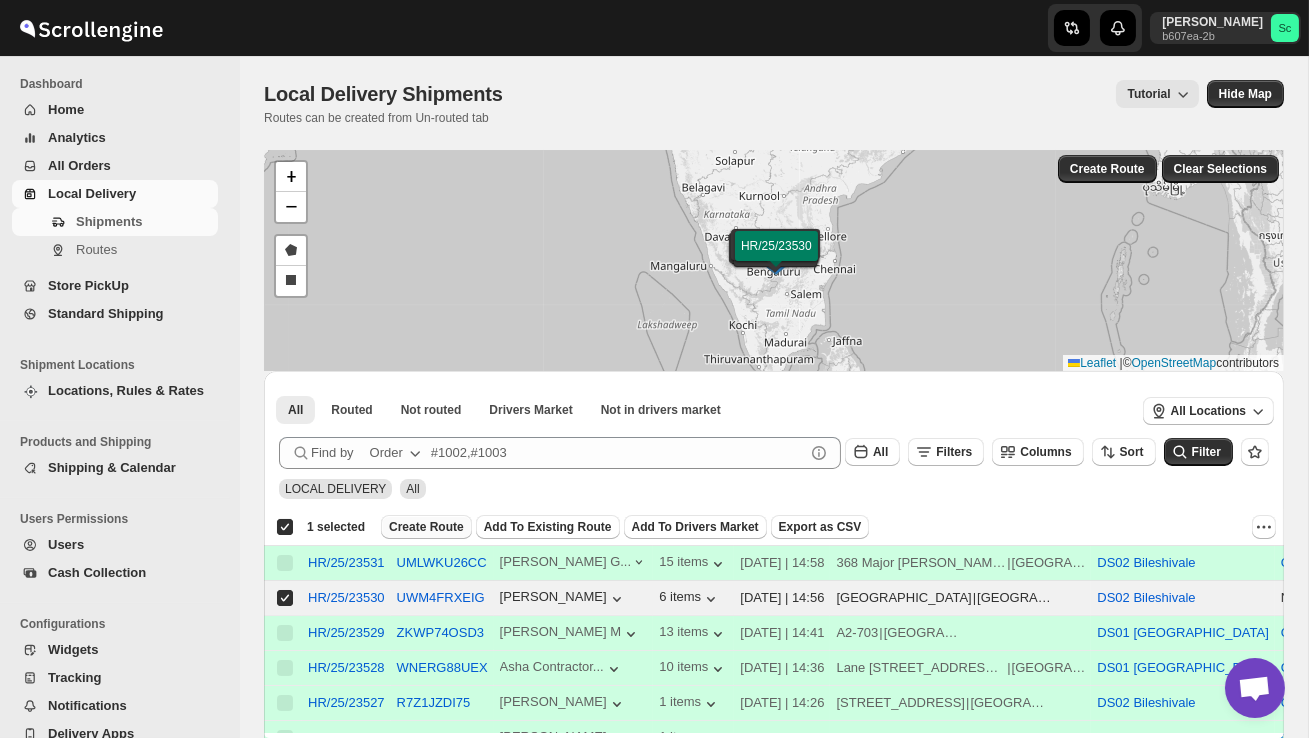 click on "Create Route" at bounding box center [426, 527] 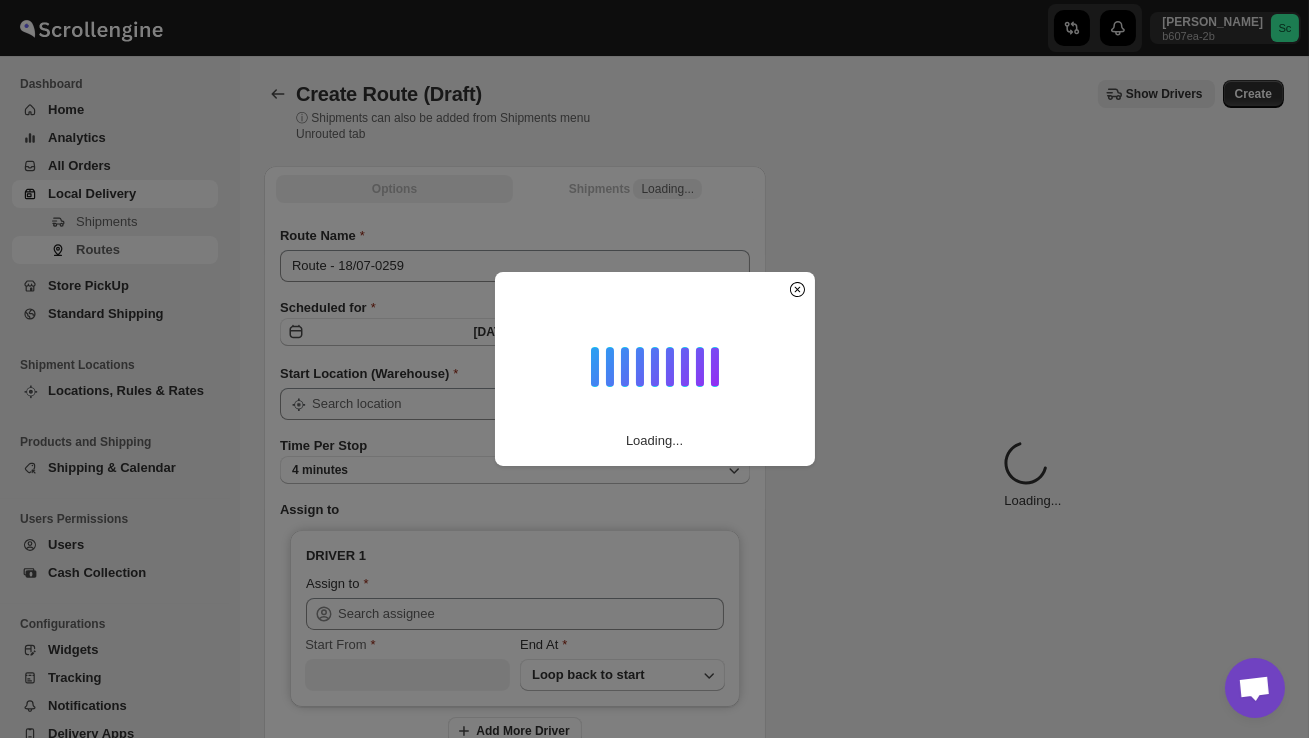 type on "DS02 Bileshivale" 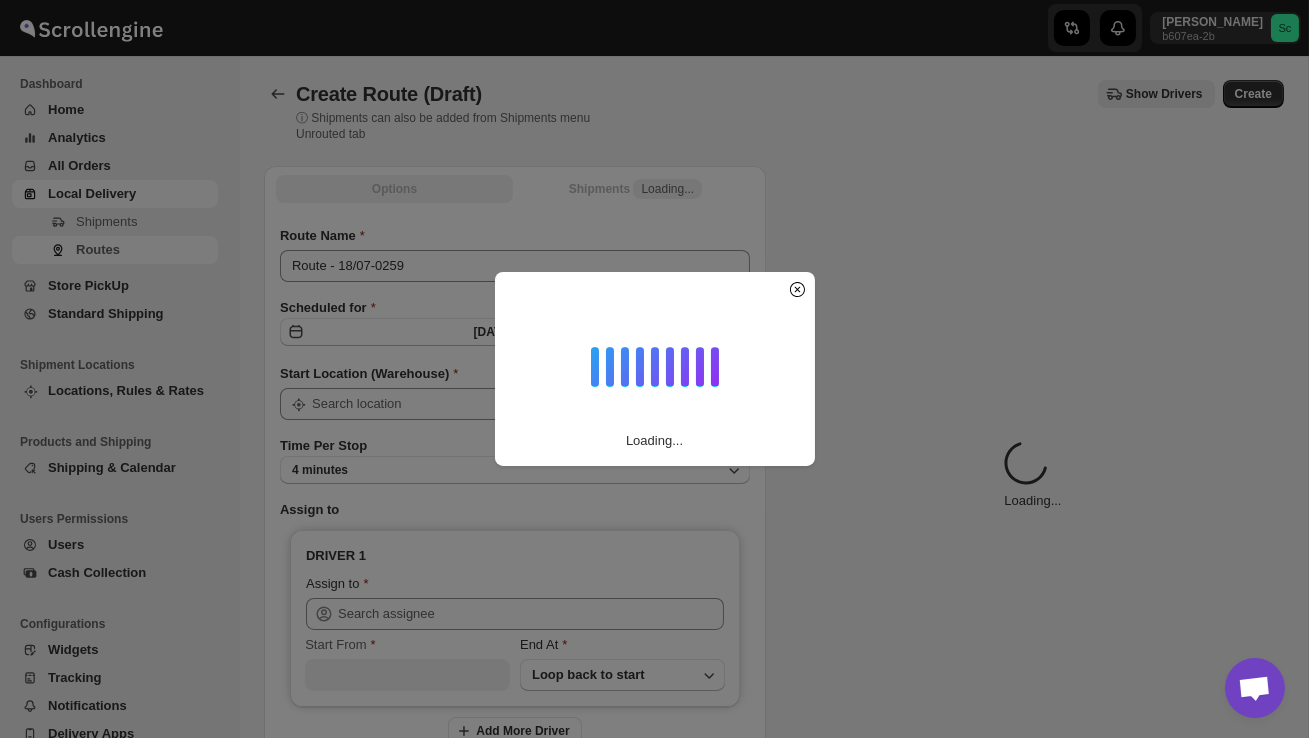 type on "DS02 Bileshivale" 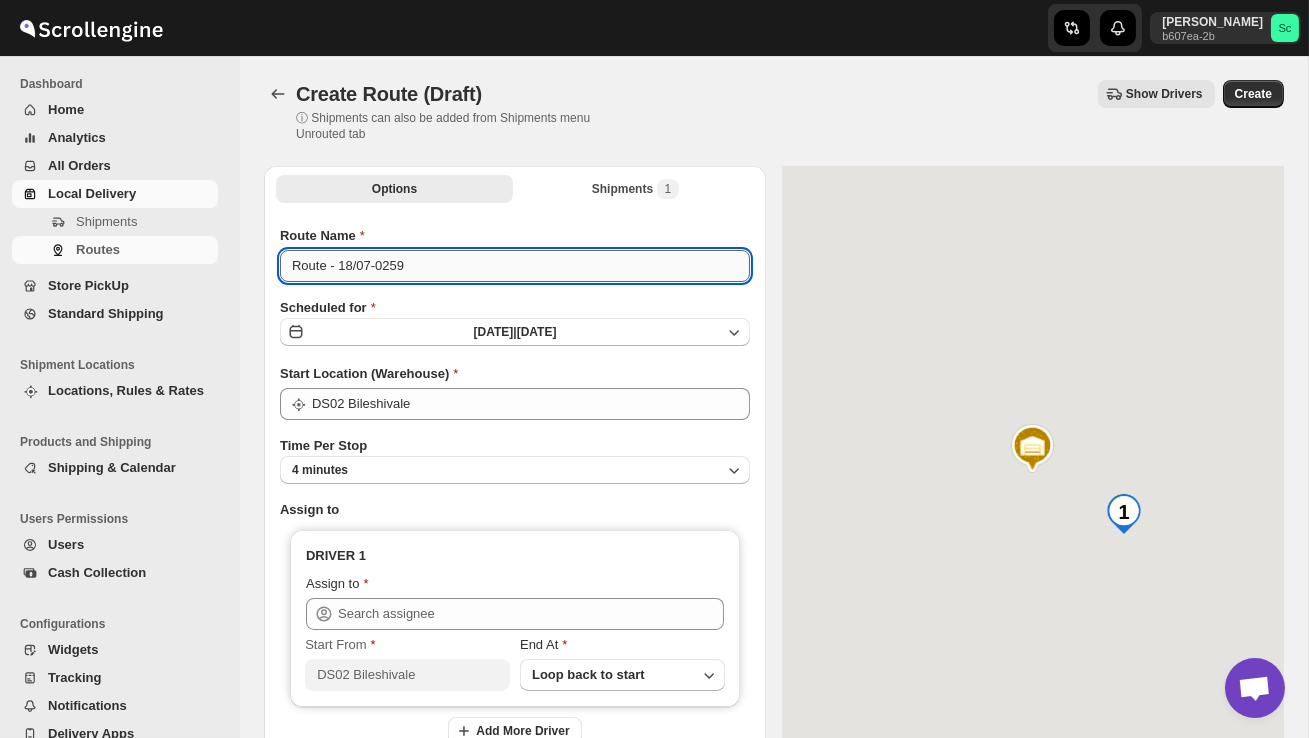 click on "Route - 18/07-0259" at bounding box center (515, 266) 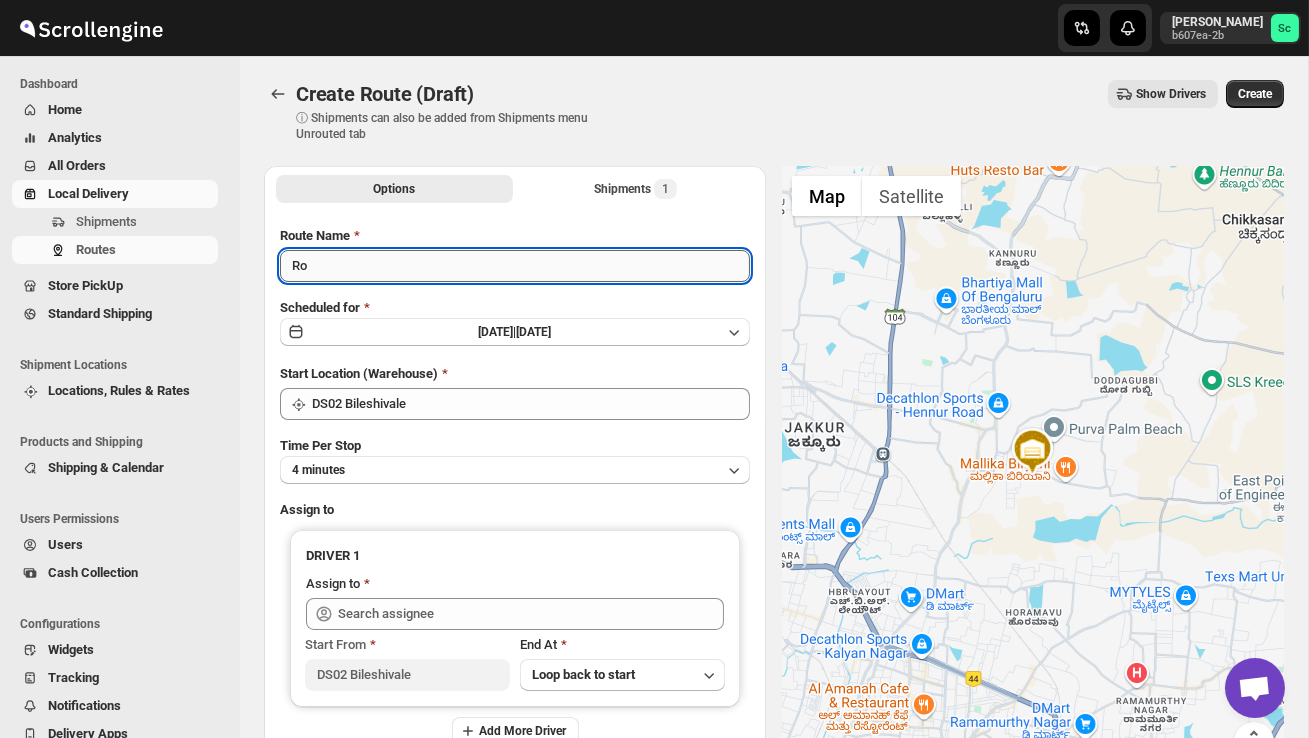 type on "R" 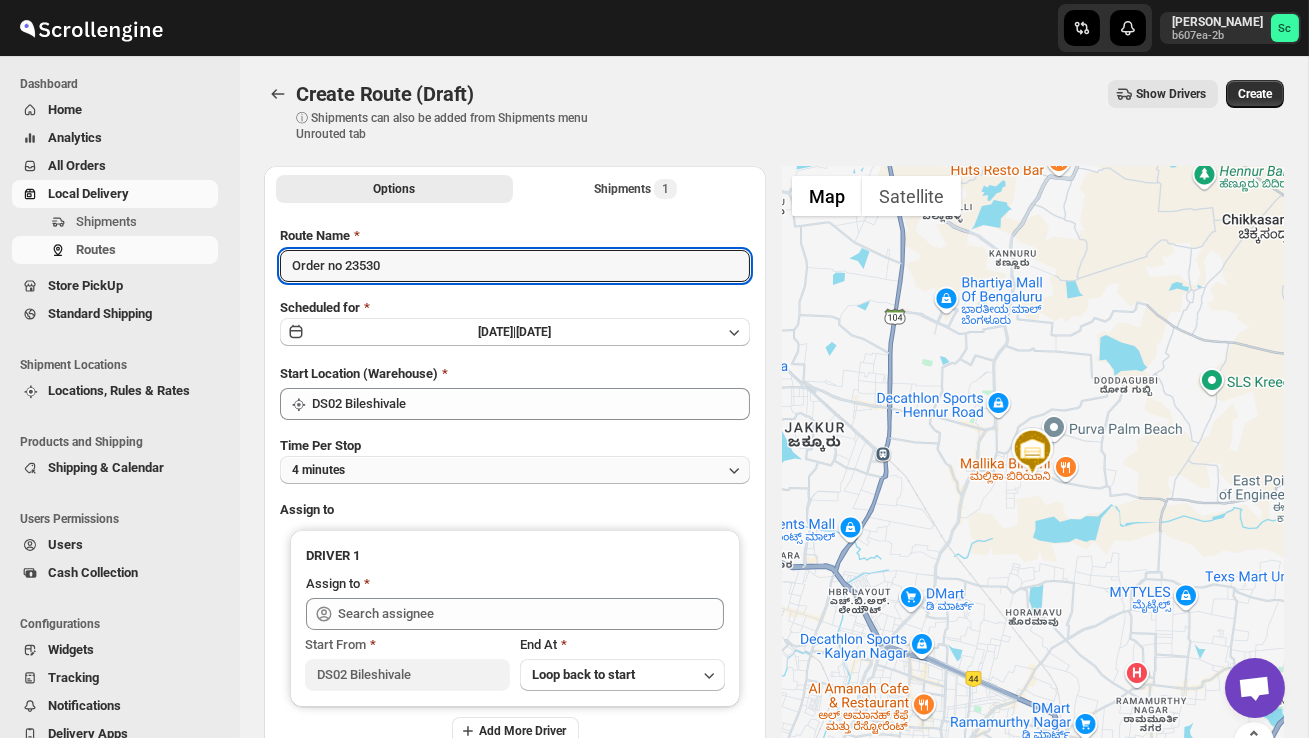 type on "Order no 23530" 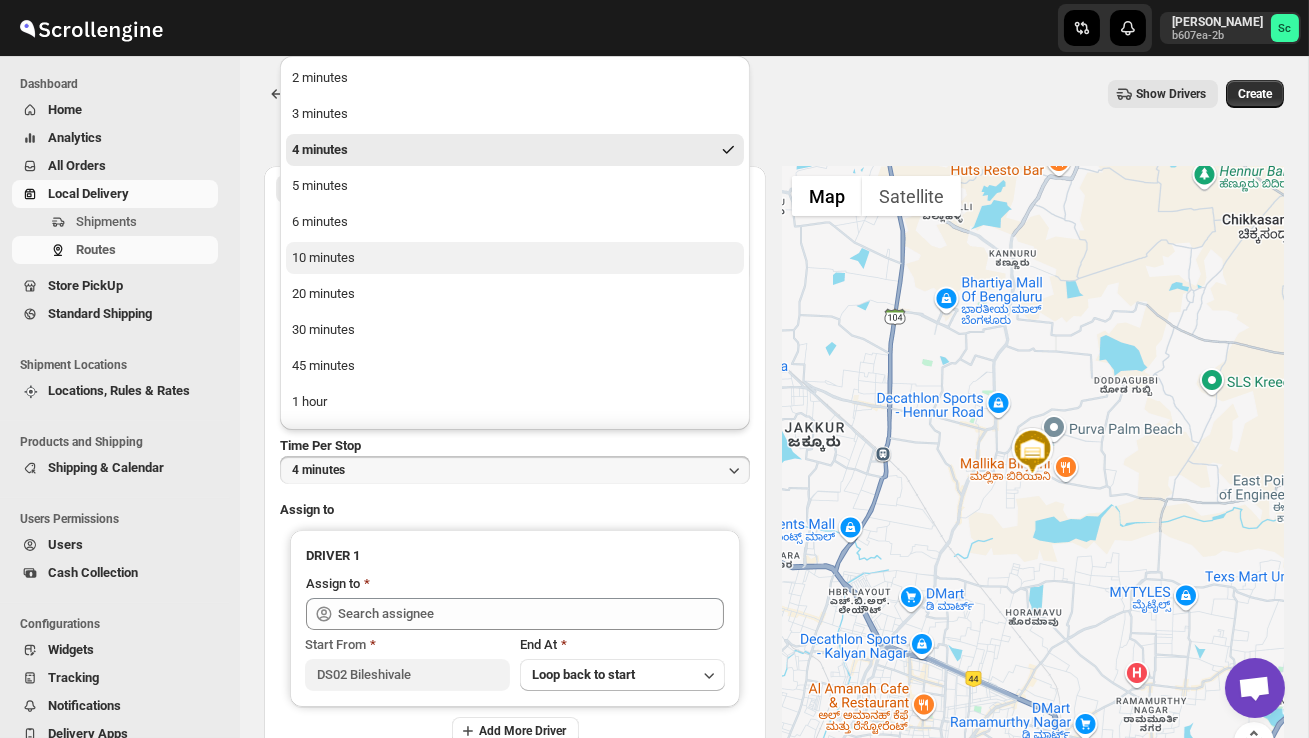 click on "10 minutes" at bounding box center [515, 258] 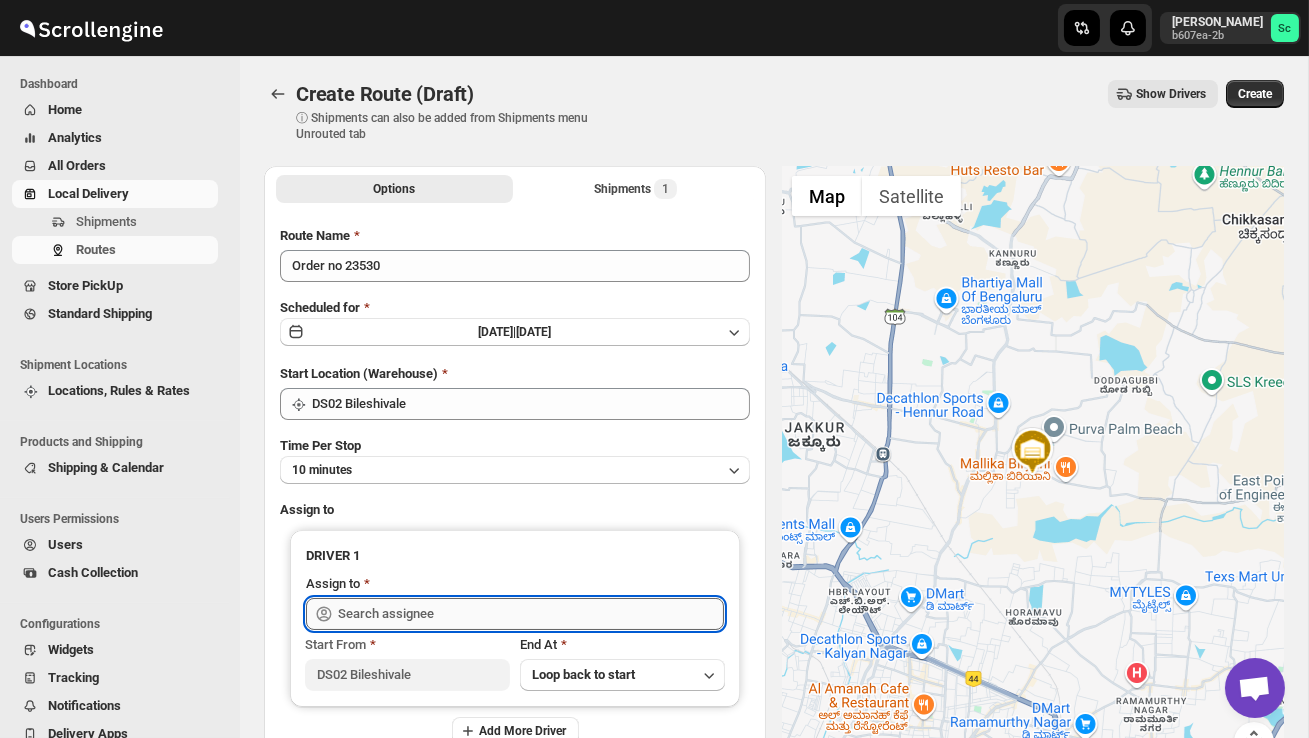 click at bounding box center (531, 614) 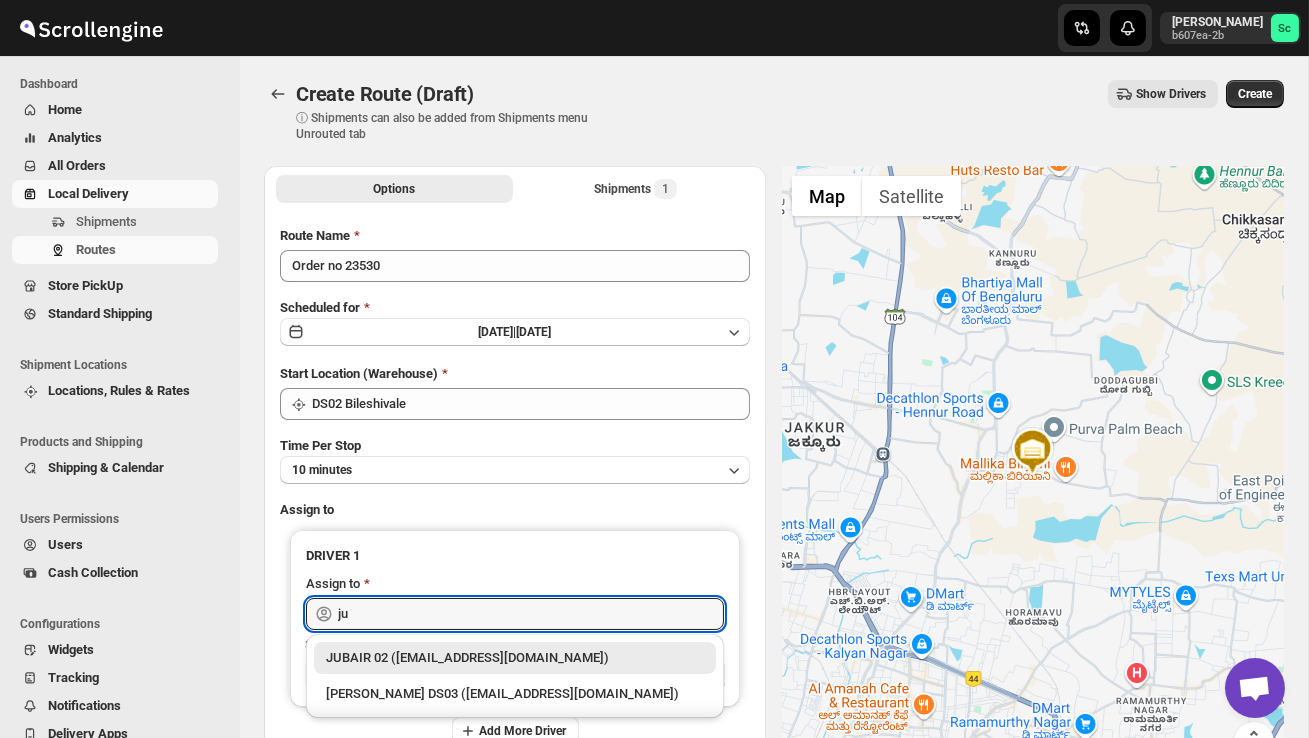 click on "JUBAIR  02 (vanafe7637@isorax.com)" at bounding box center (515, 658) 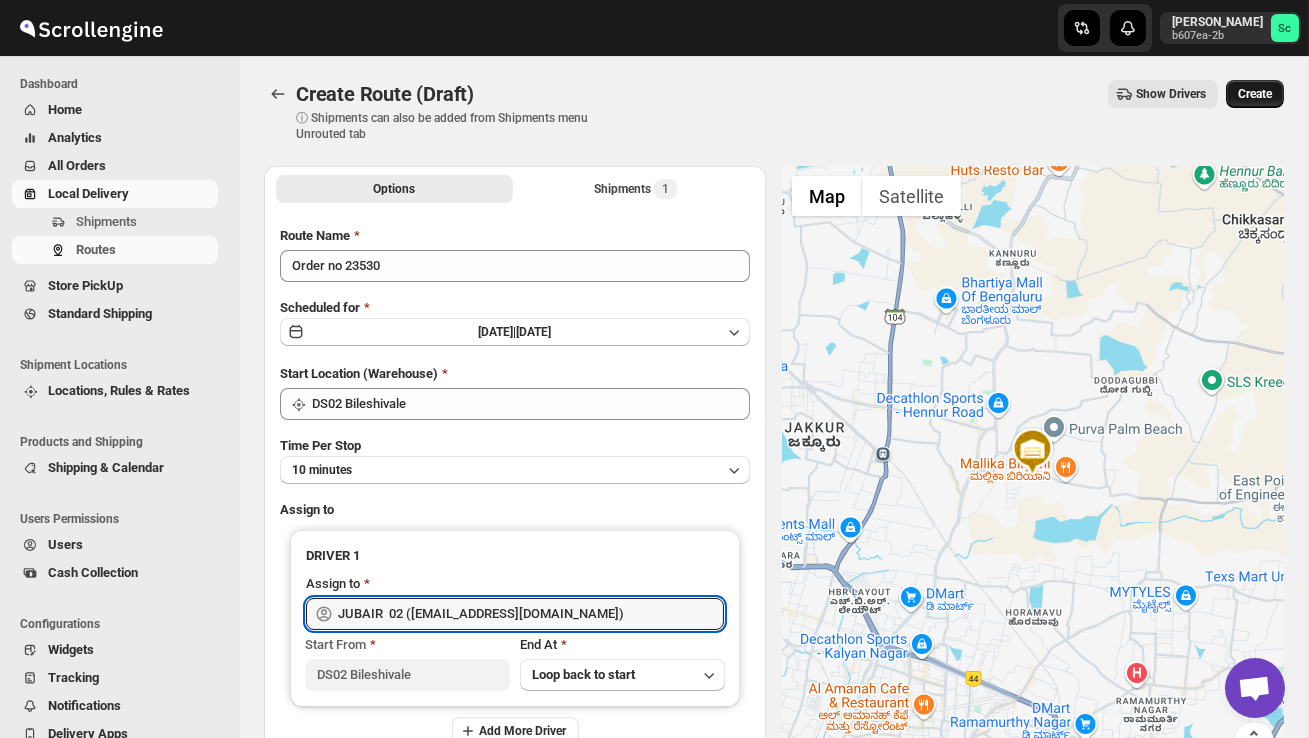 type on "JUBAIR  02 (vanafe7637@isorax.com)" 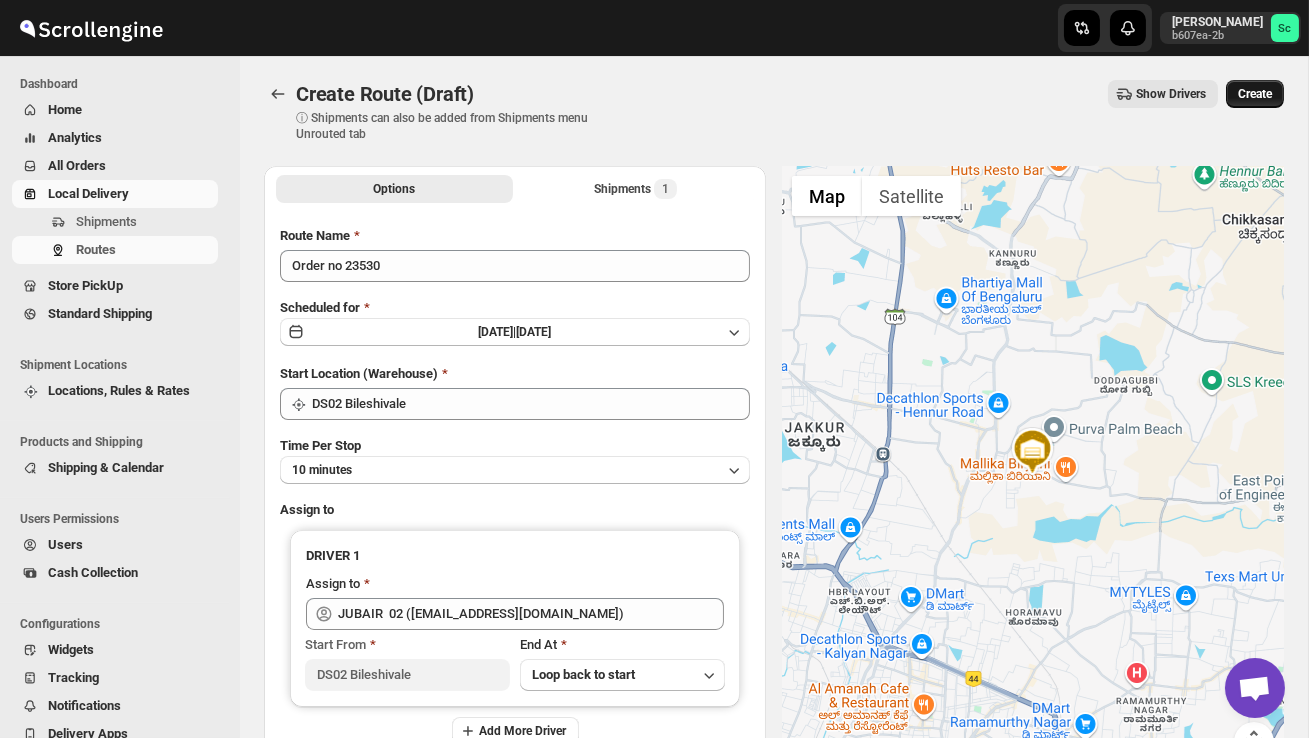 click on "Create" at bounding box center [1255, 94] 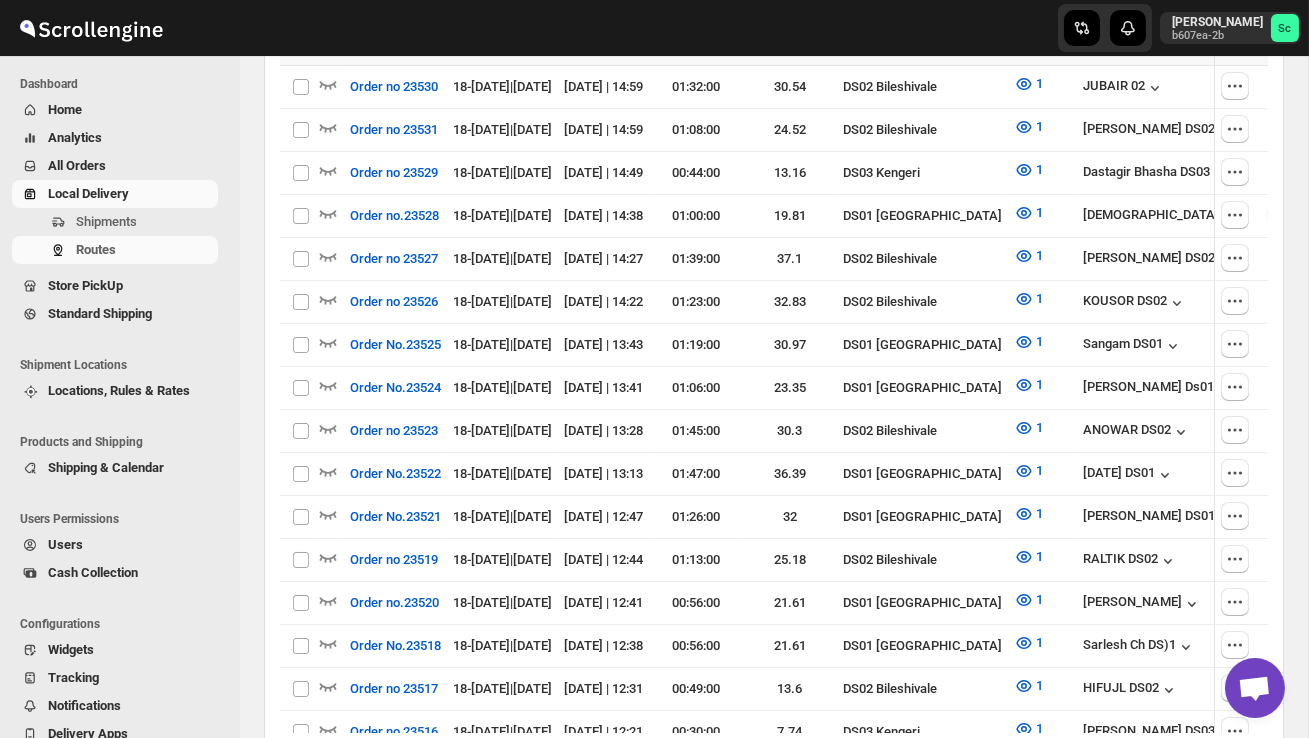 scroll, scrollTop: 672, scrollLeft: 0, axis: vertical 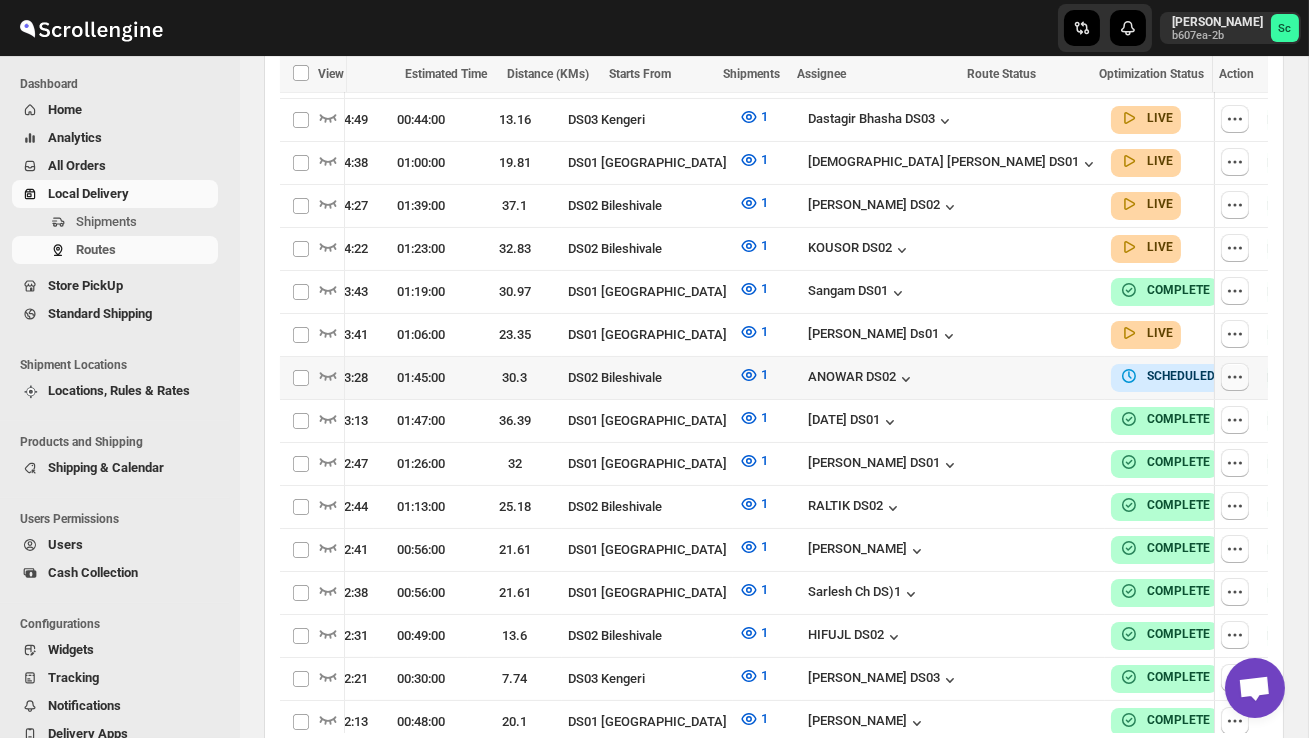 click 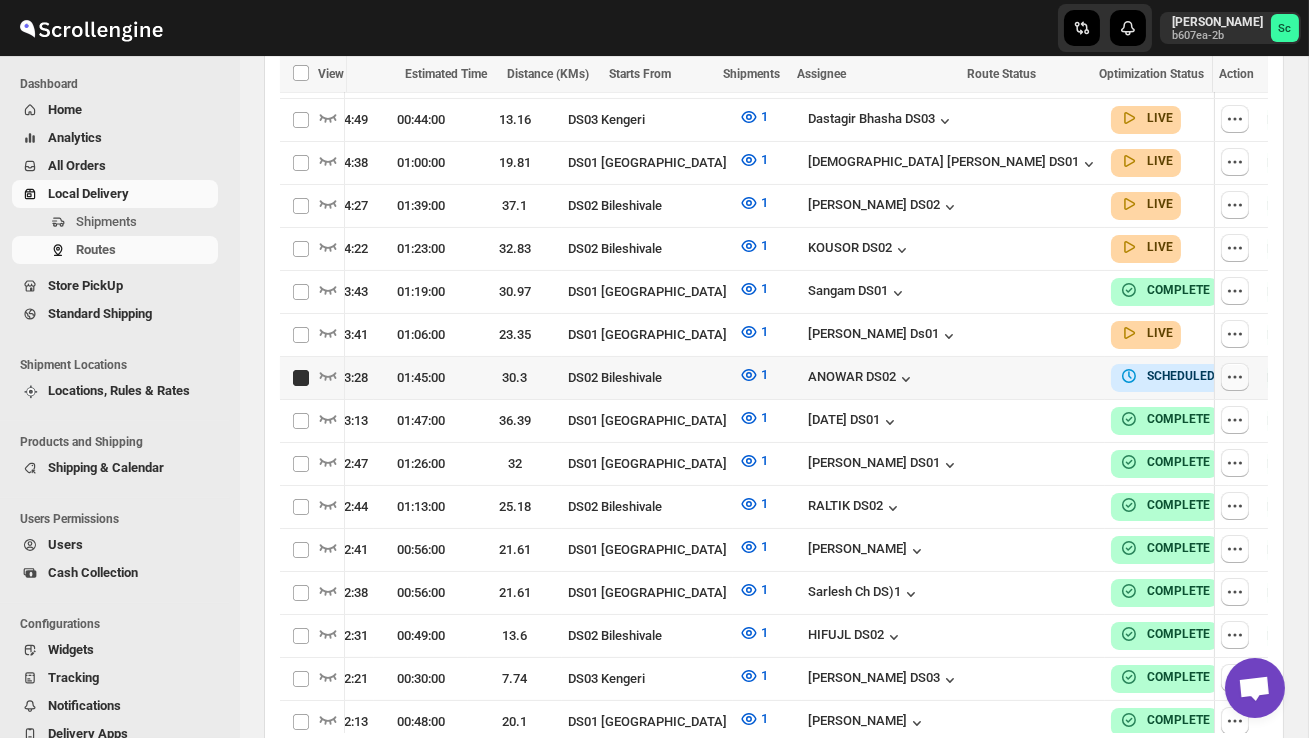 checkbox on "true" 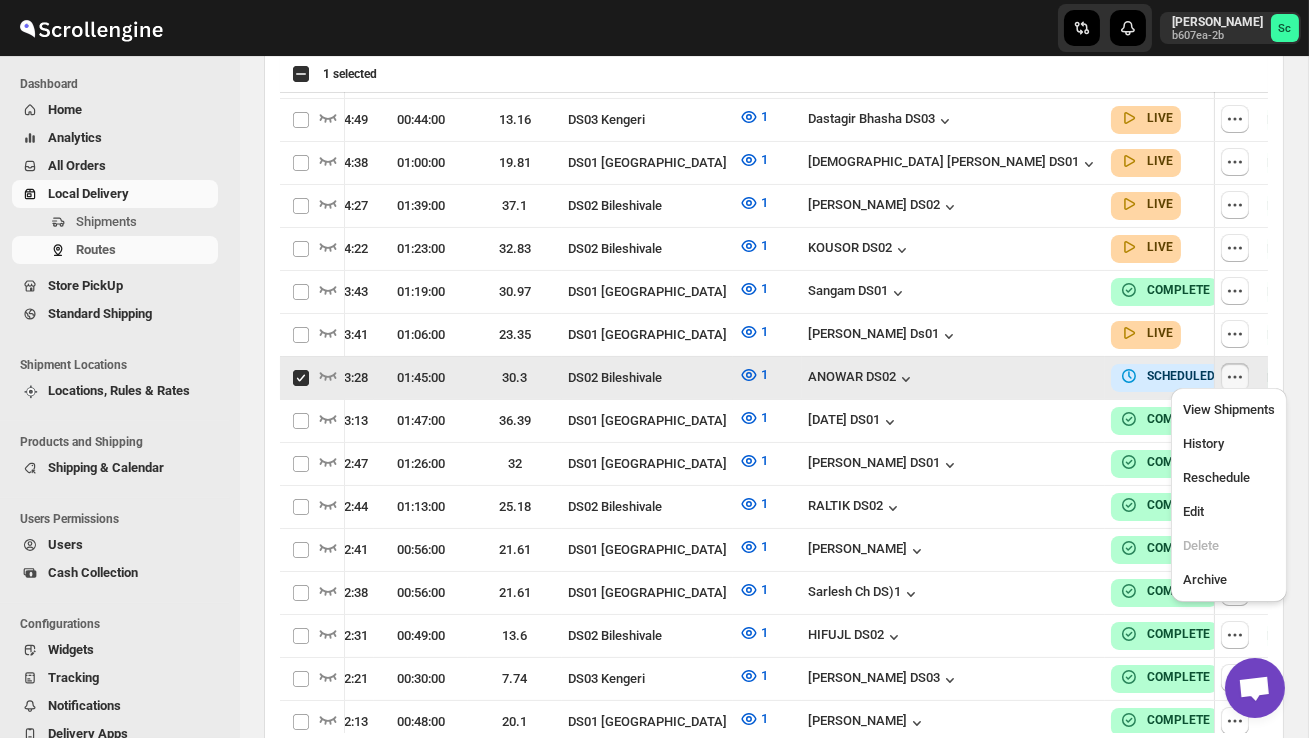 scroll, scrollTop: 0, scrollLeft: 33, axis: horizontal 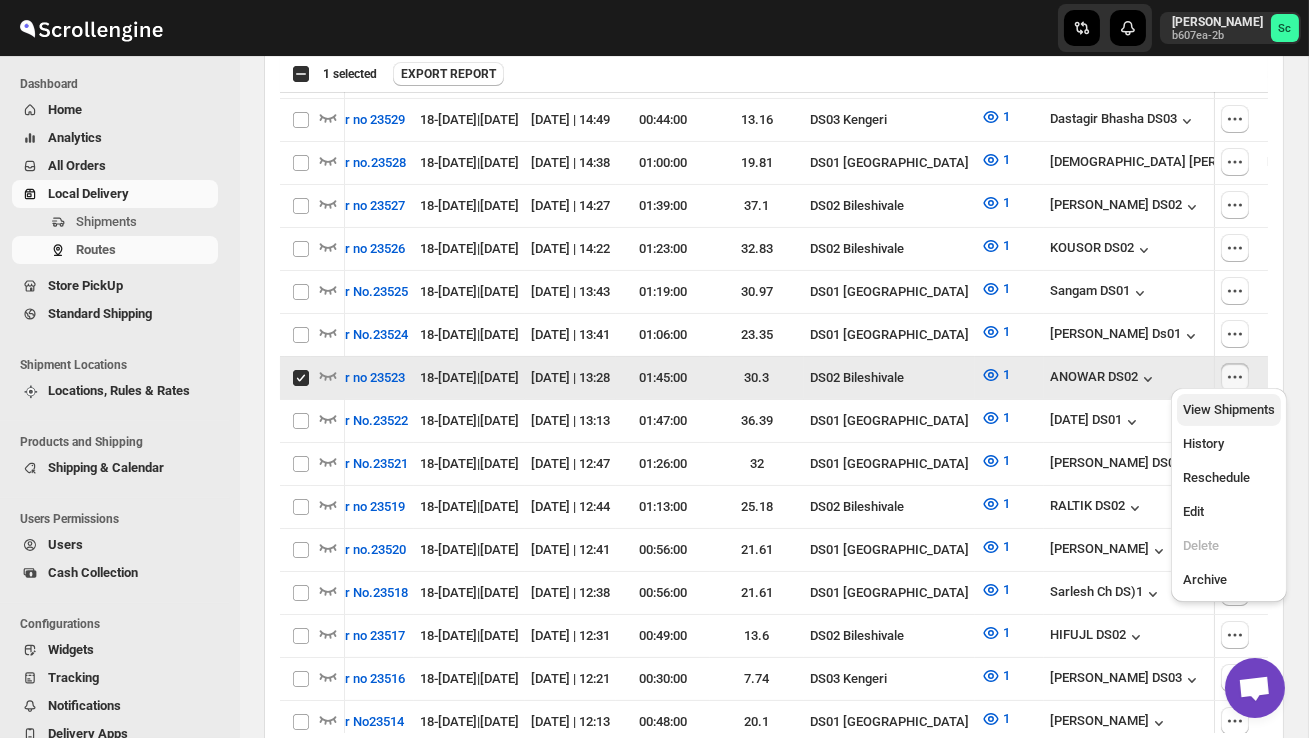 click on "View Shipments" at bounding box center (1229, 410) 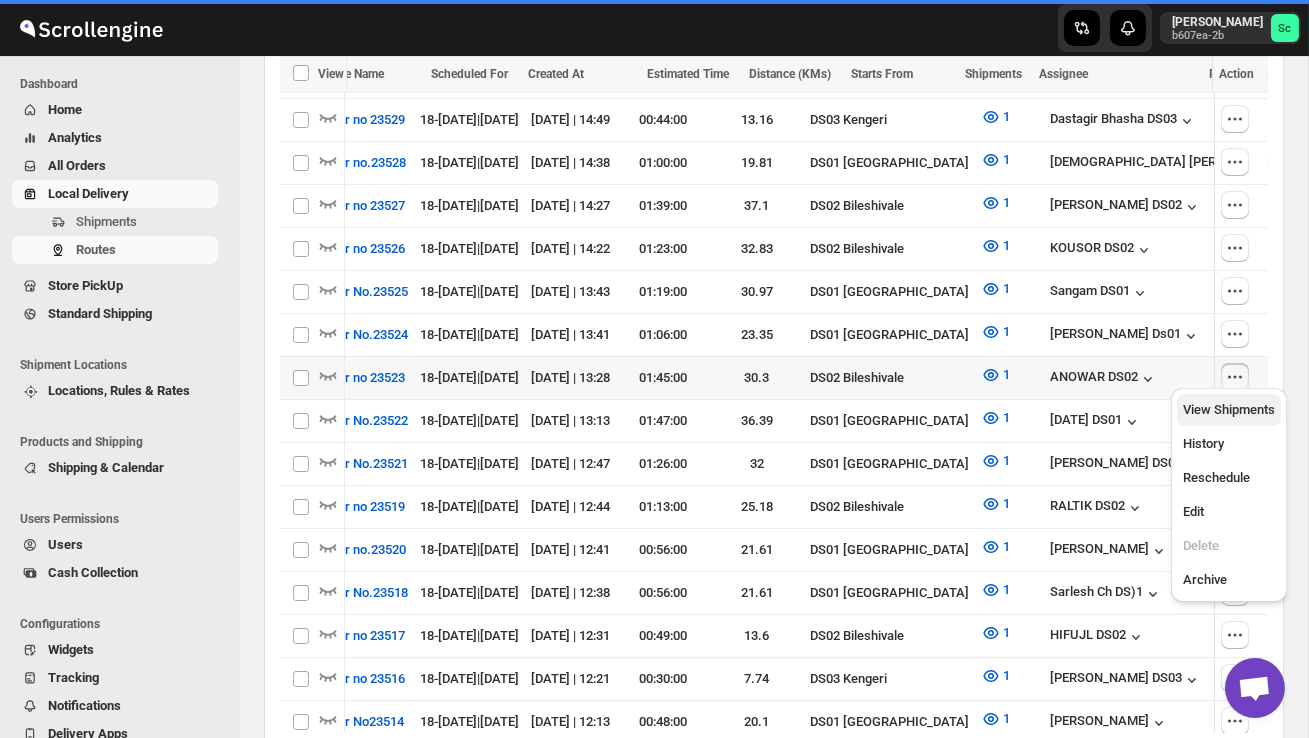 scroll, scrollTop: 0, scrollLeft: 0, axis: both 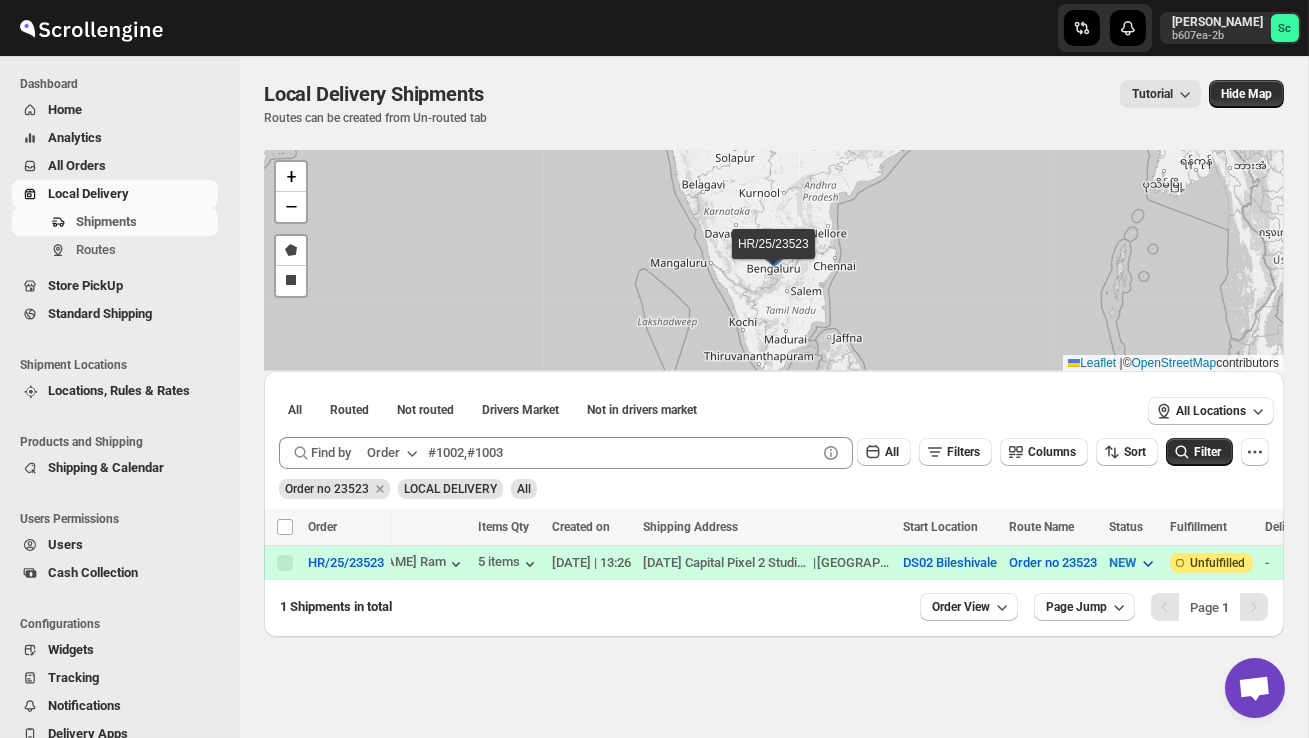 click on "NEW" at bounding box center [1122, 562] 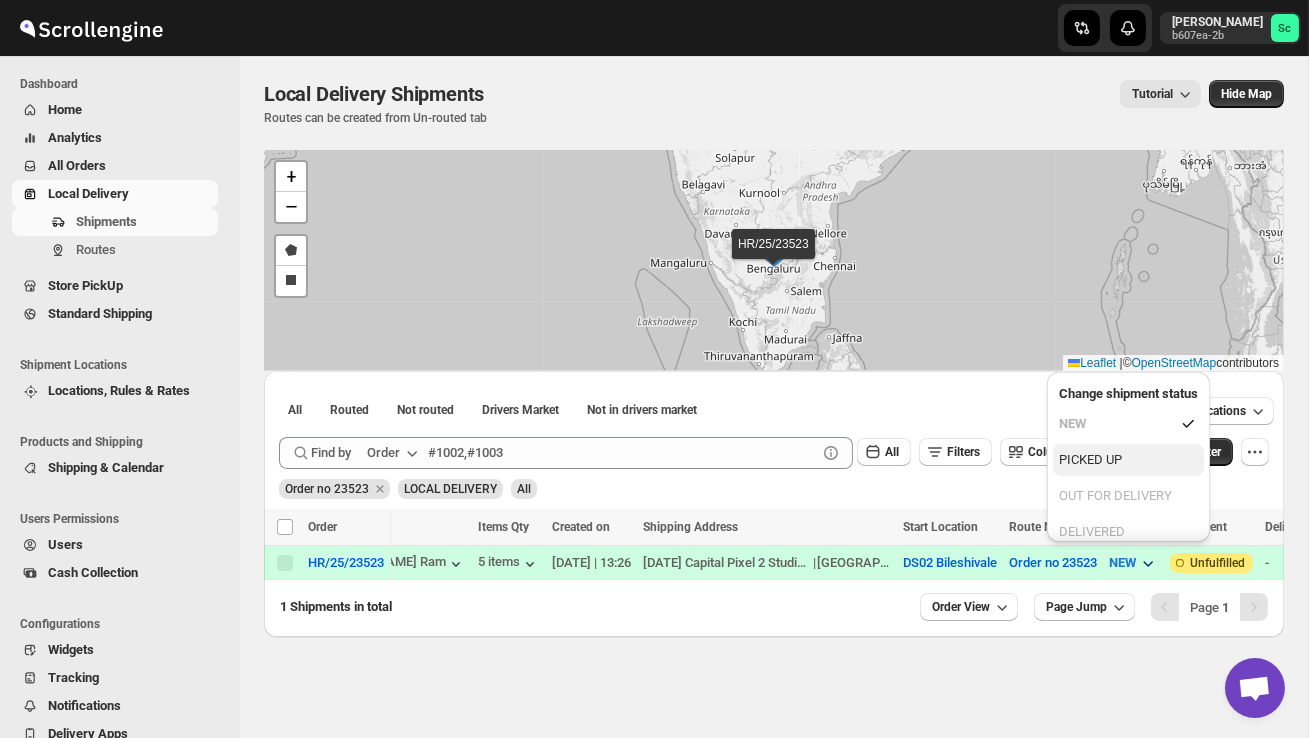 click on "PICKED UP" at bounding box center [1090, 460] 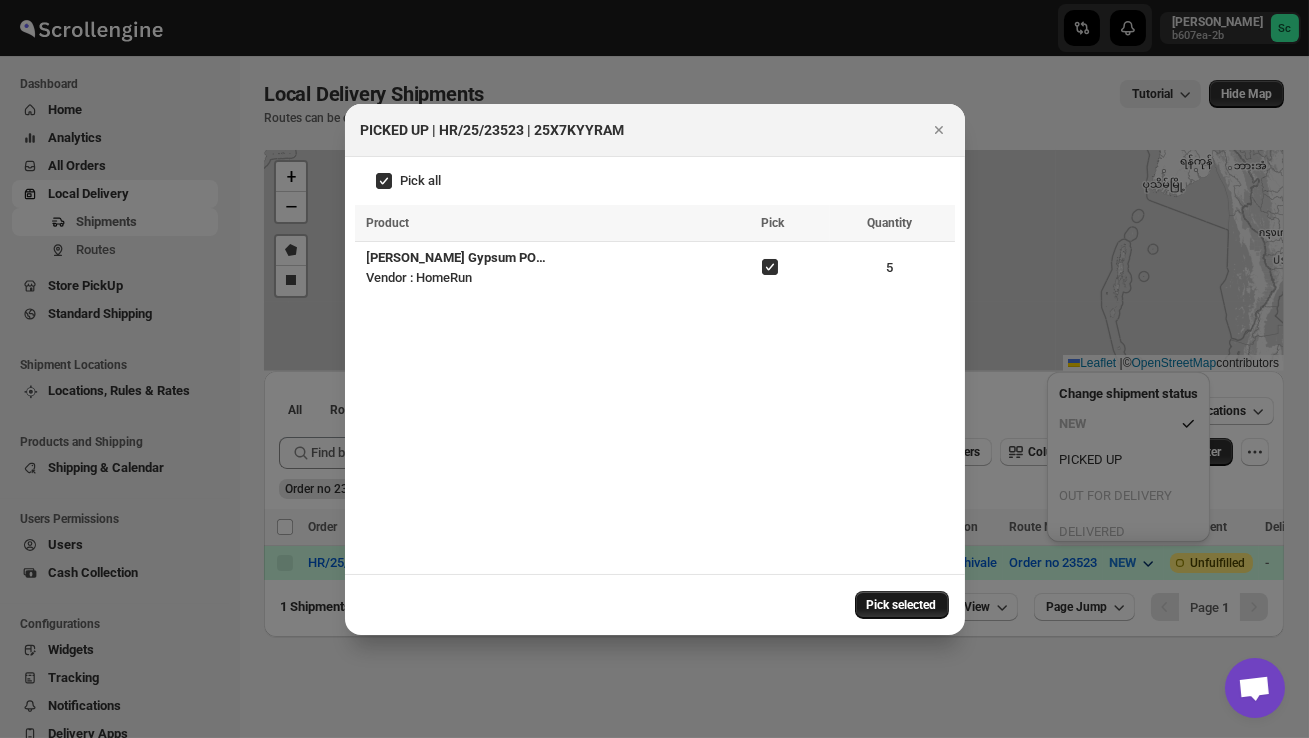 click on "Pick selected" at bounding box center (902, 605) 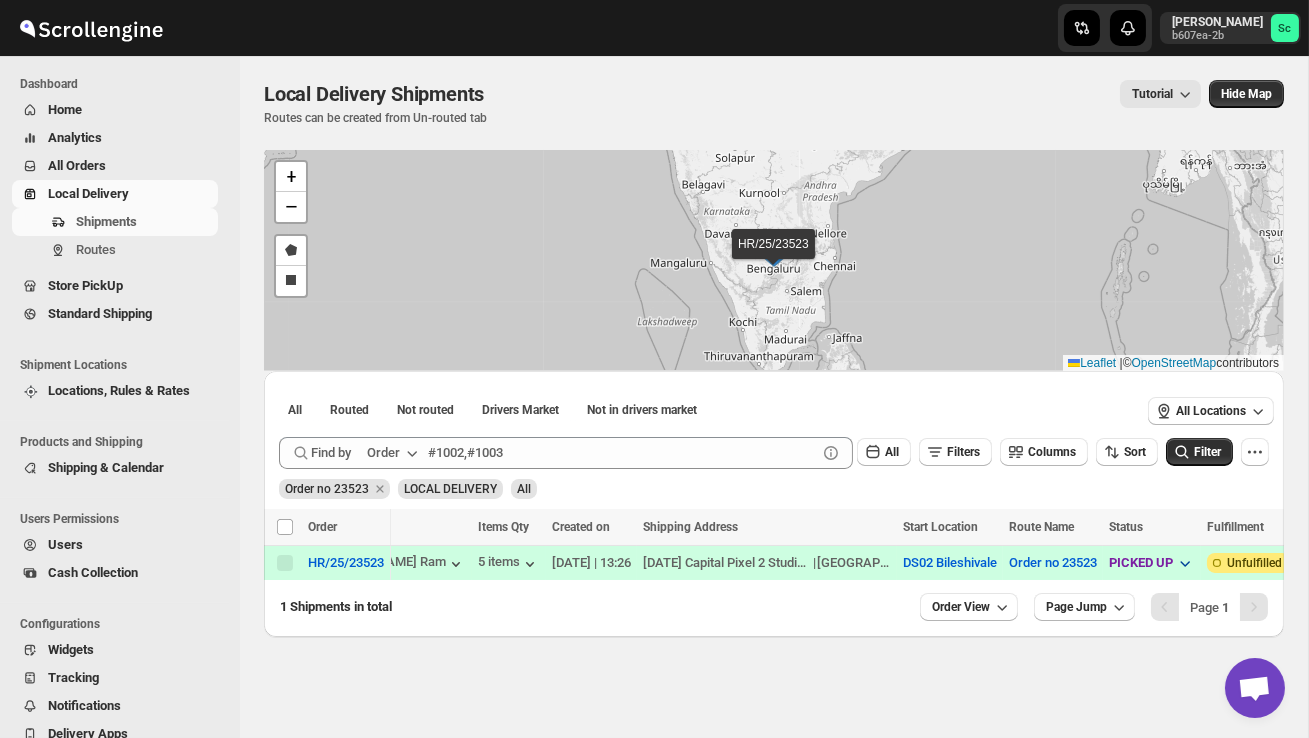 click on "PICKED UP" at bounding box center [1141, 562] 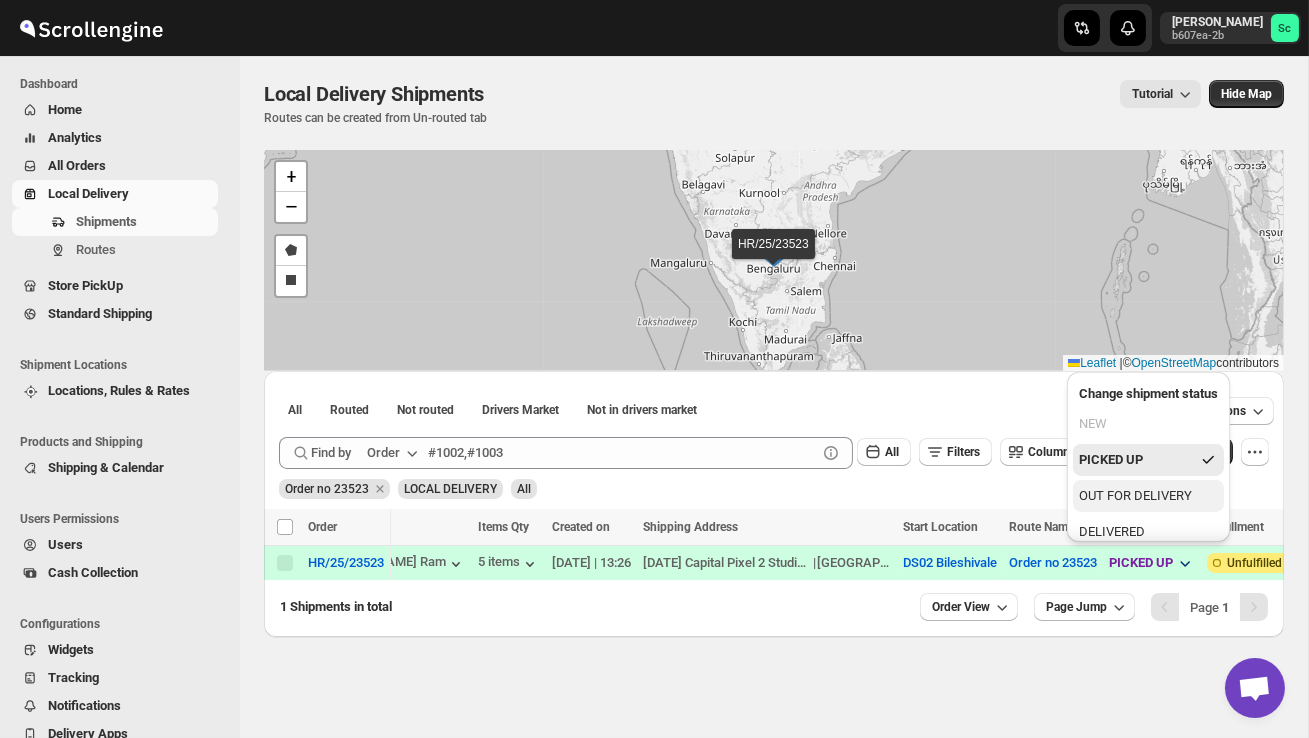 click on "OUT FOR DELIVERY" at bounding box center (1135, 496) 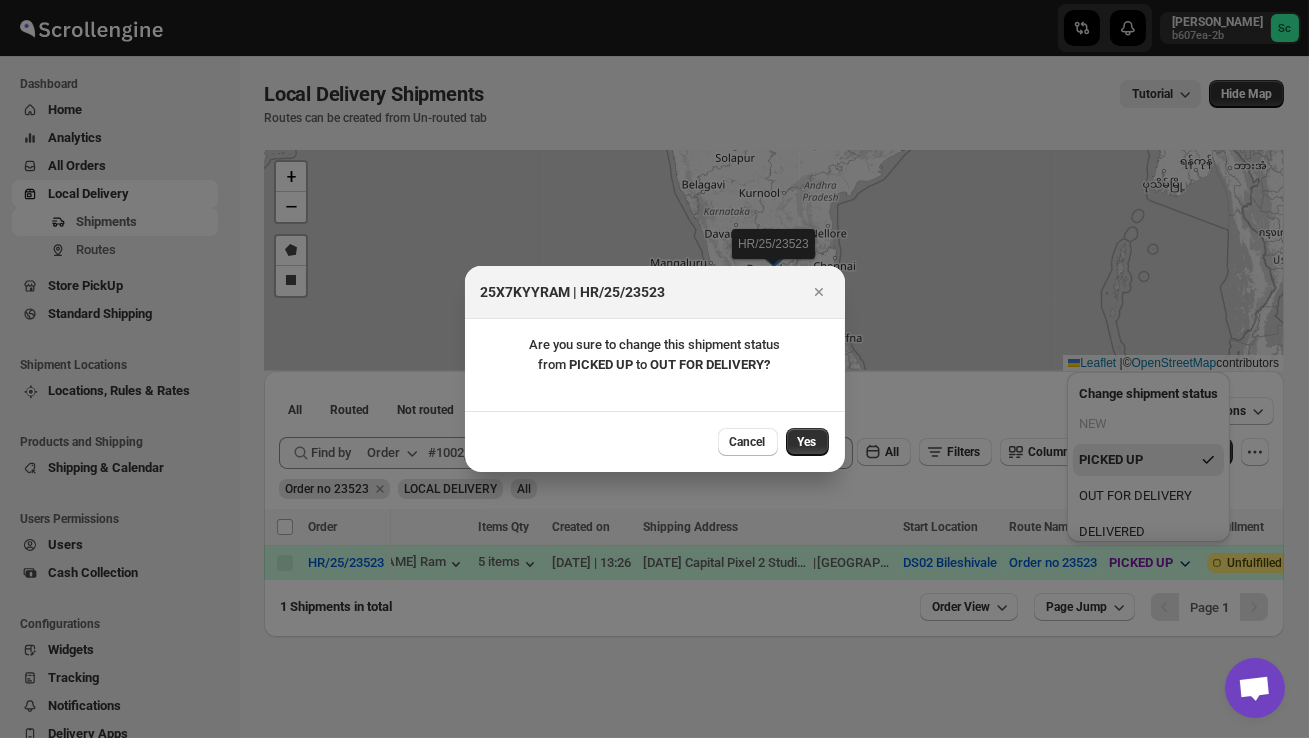 click on "Yes" at bounding box center [807, 442] 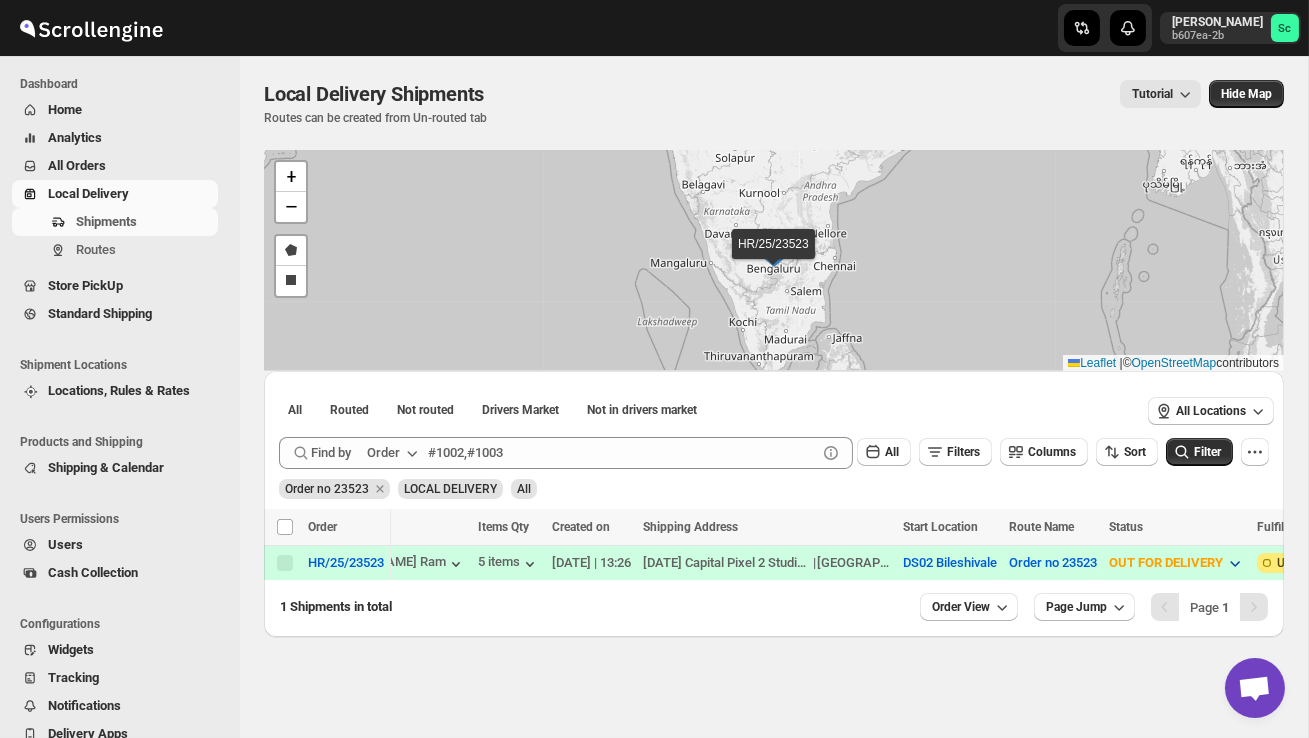 click on "OUT FOR DELIVERY" at bounding box center (1177, 563) 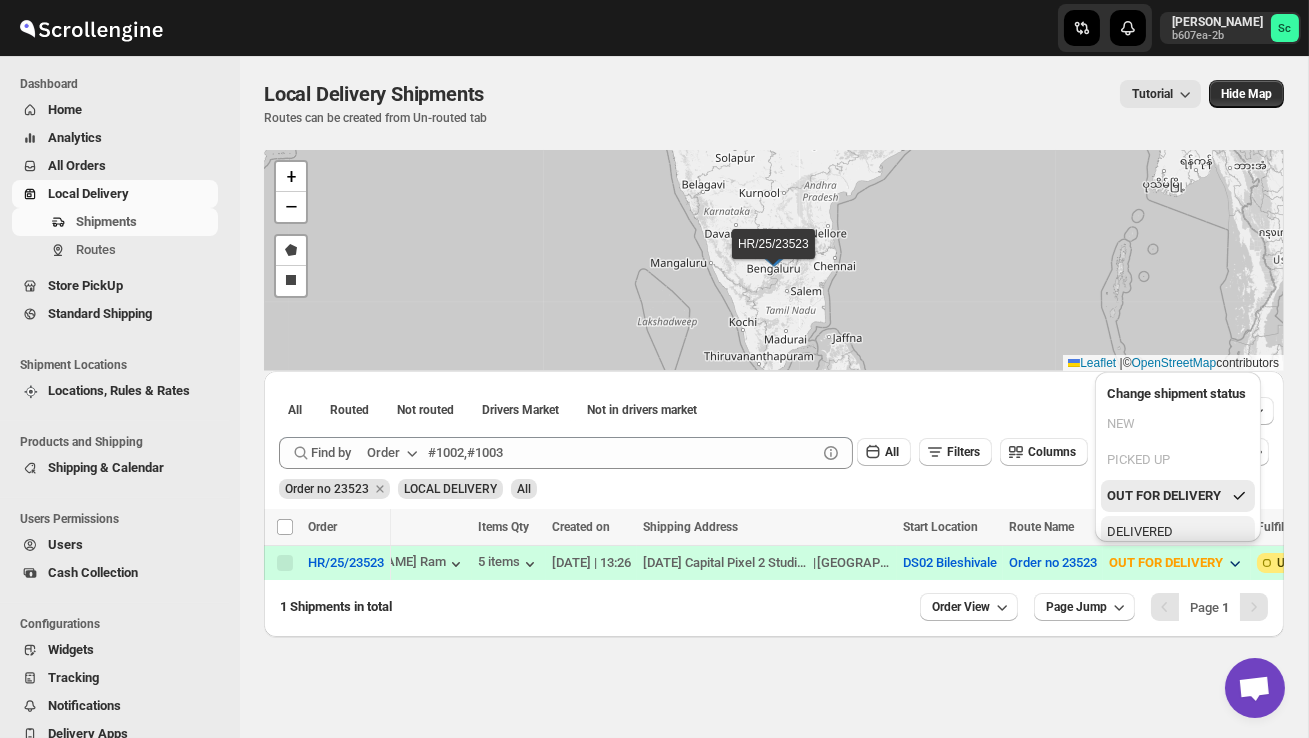 click on "DELIVERED" at bounding box center (1140, 532) 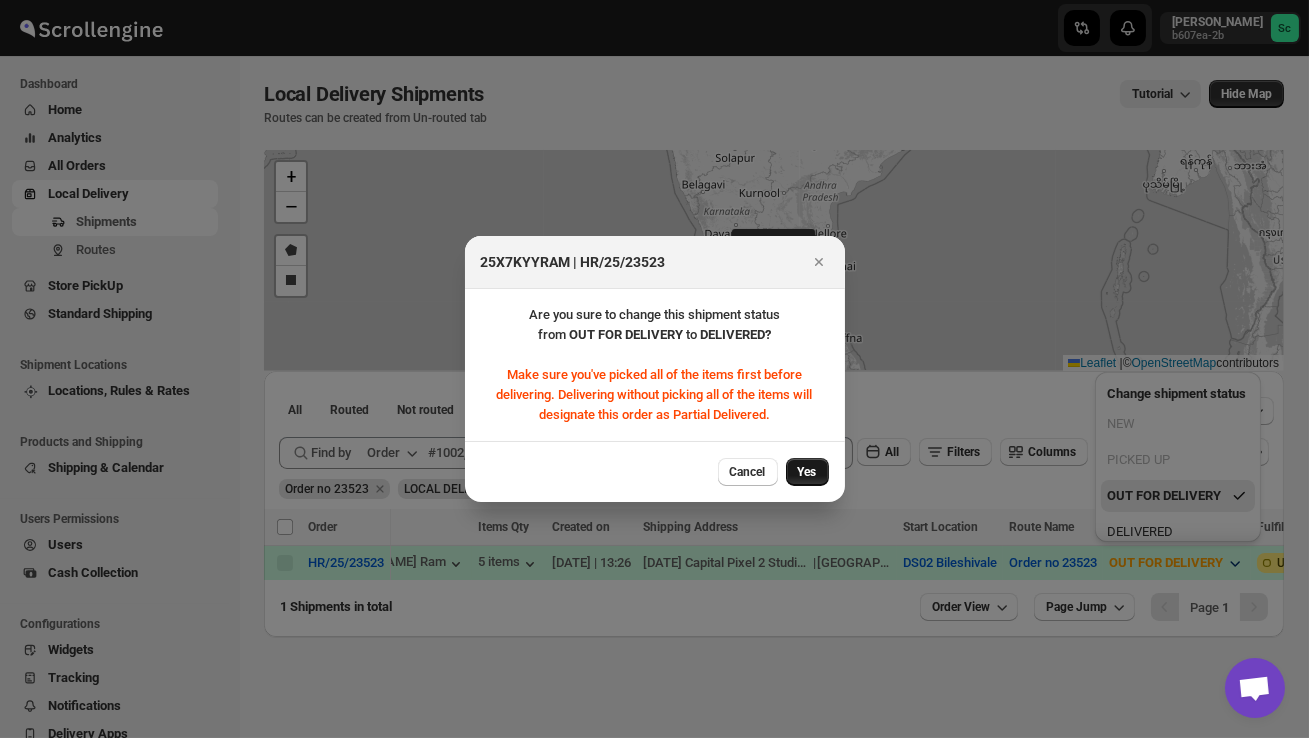 click on "Yes" at bounding box center [807, 472] 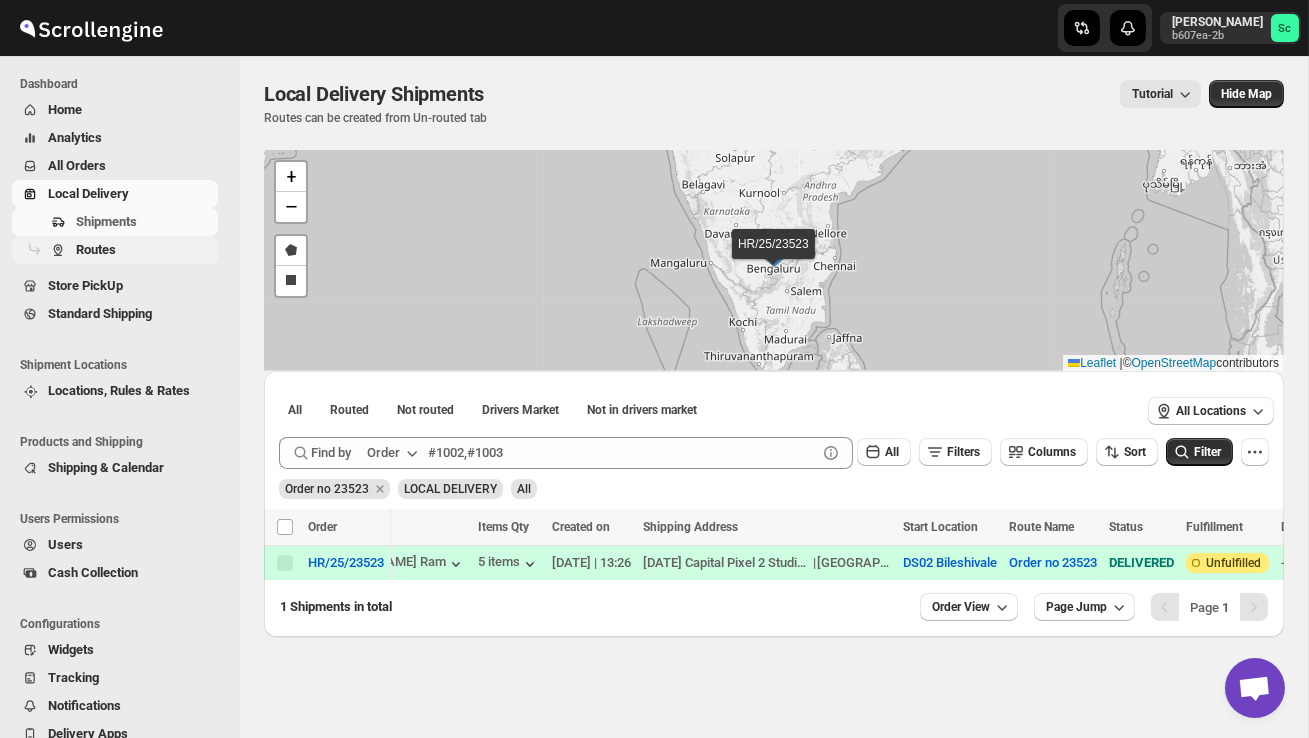 click on "Routes" at bounding box center (96, 249) 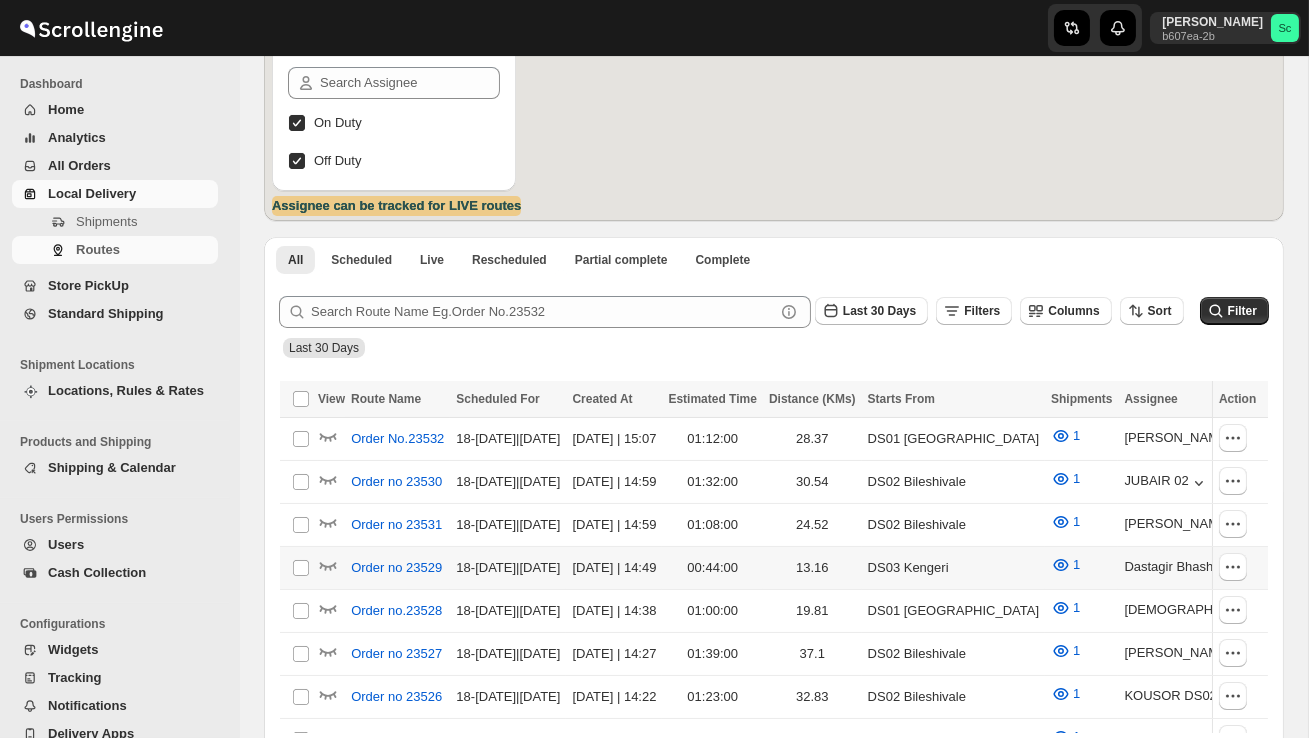 scroll, scrollTop: 268, scrollLeft: 0, axis: vertical 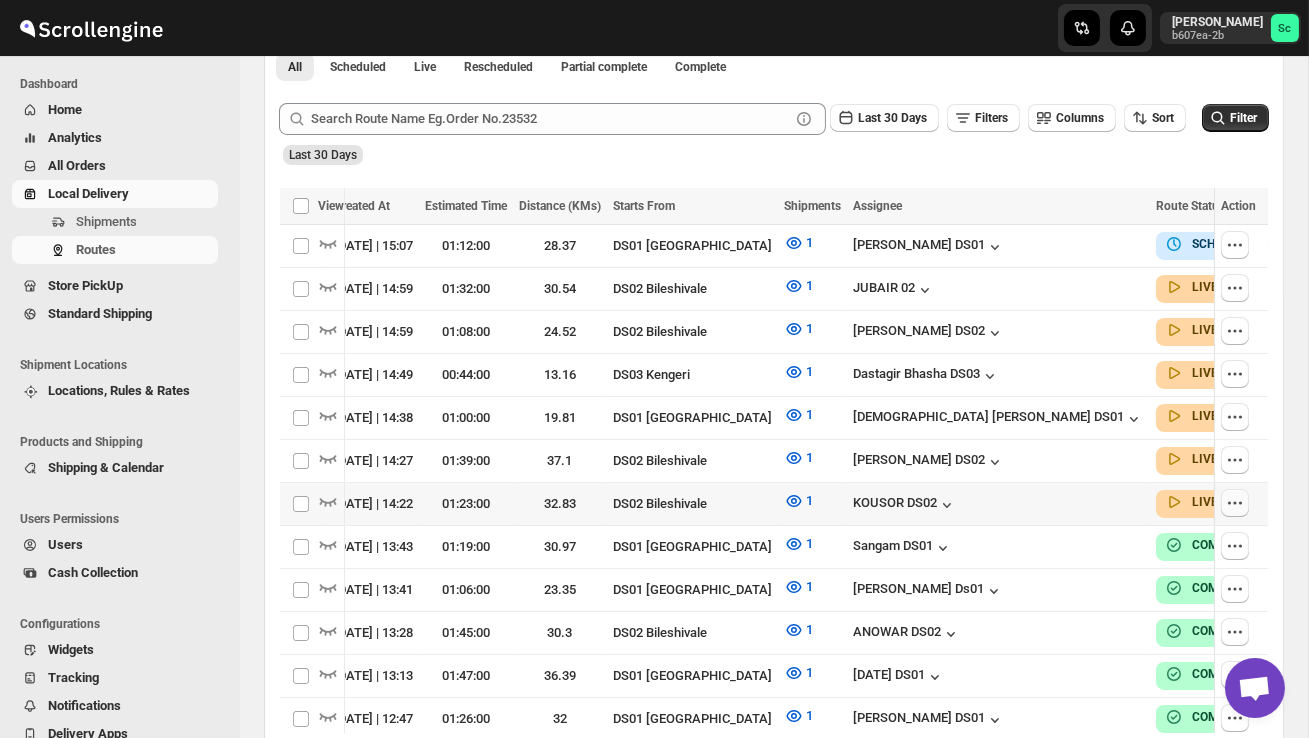 click 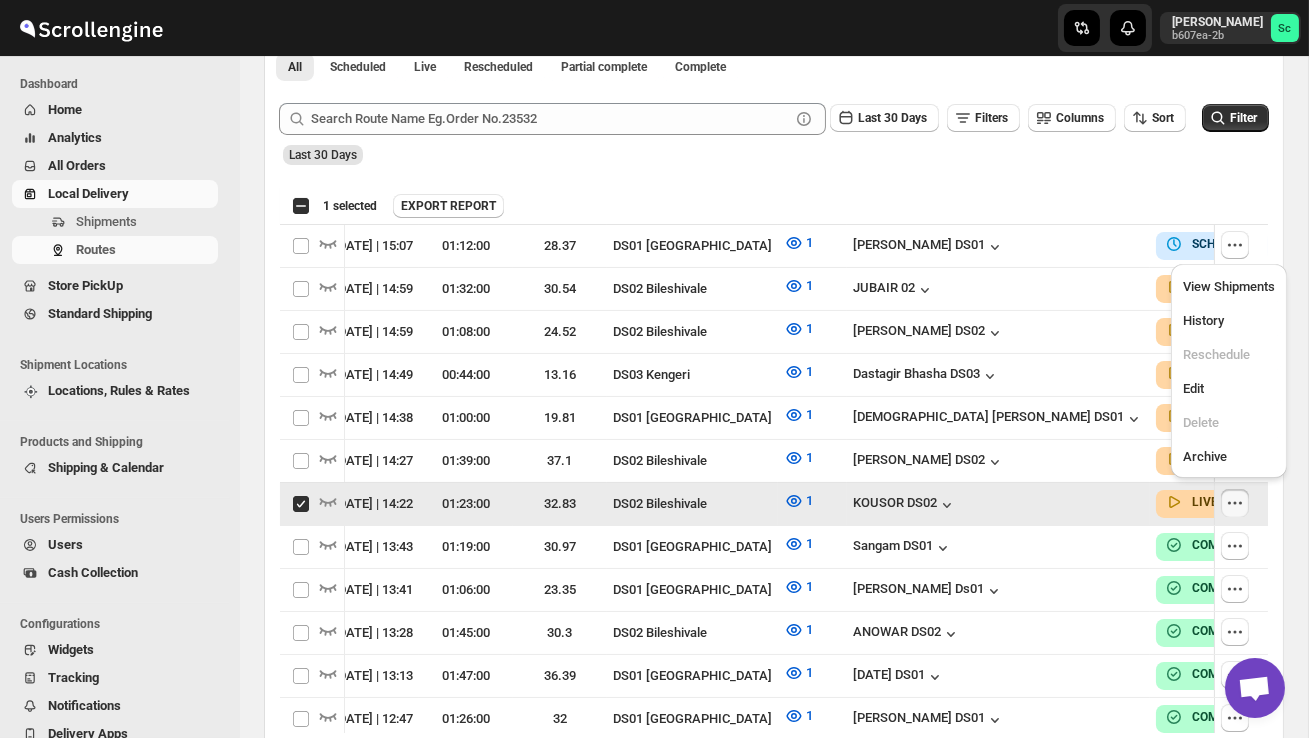 scroll, scrollTop: 0, scrollLeft: 33, axis: horizontal 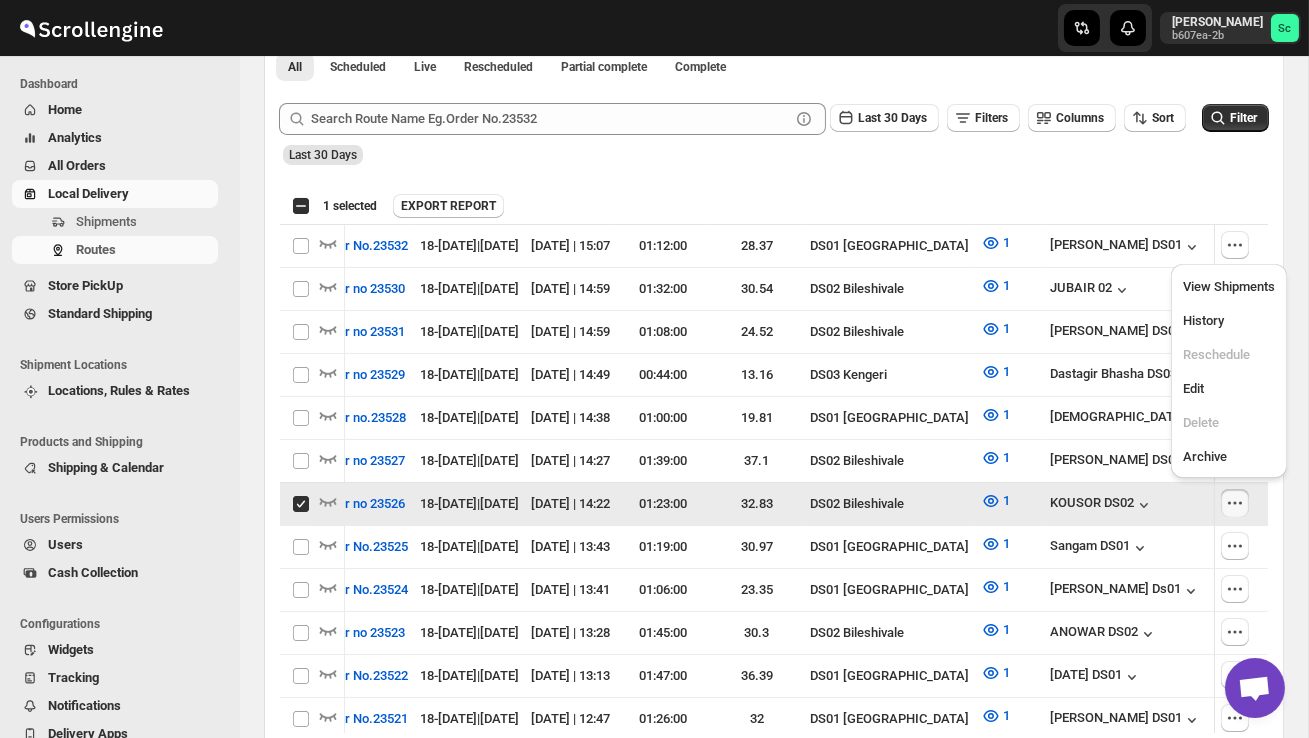 click on "View Shipments History Reschedule Edit Delete Archive" at bounding box center [1229, 371] 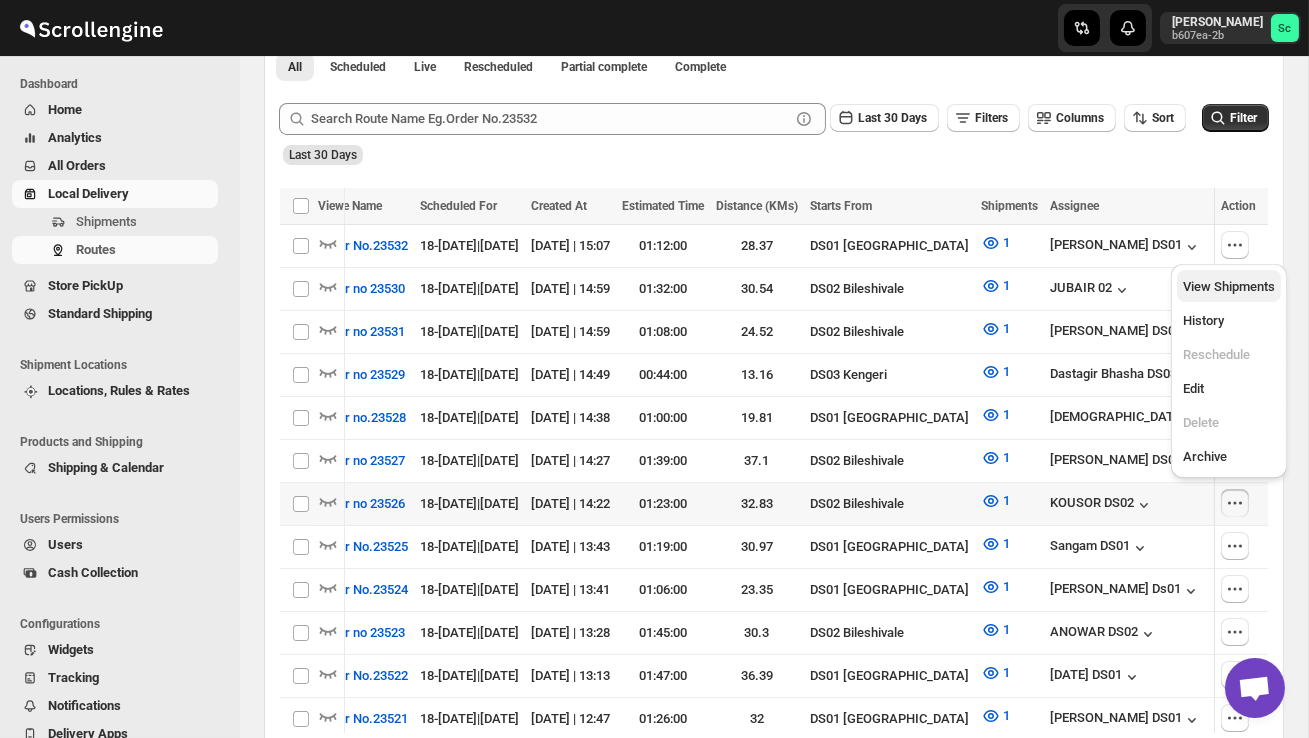 click on "View Shipments" at bounding box center (1229, 286) 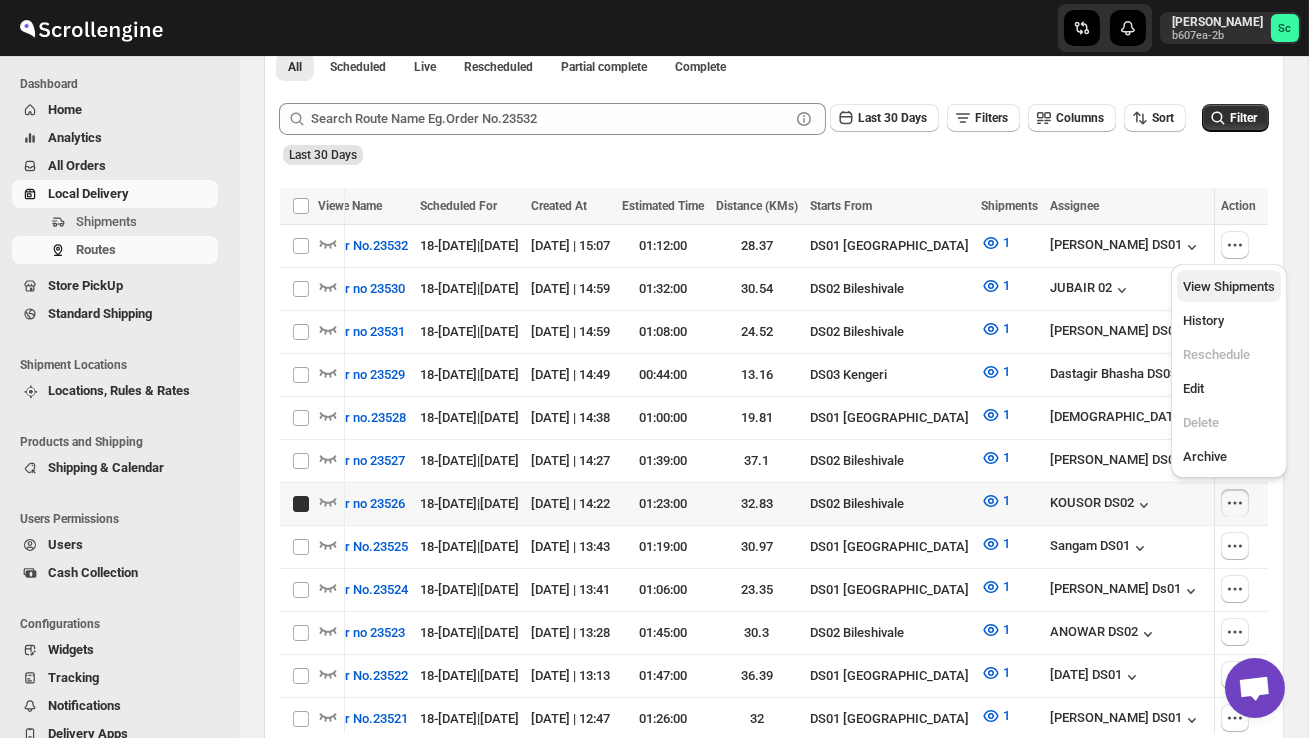 checkbox on "true" 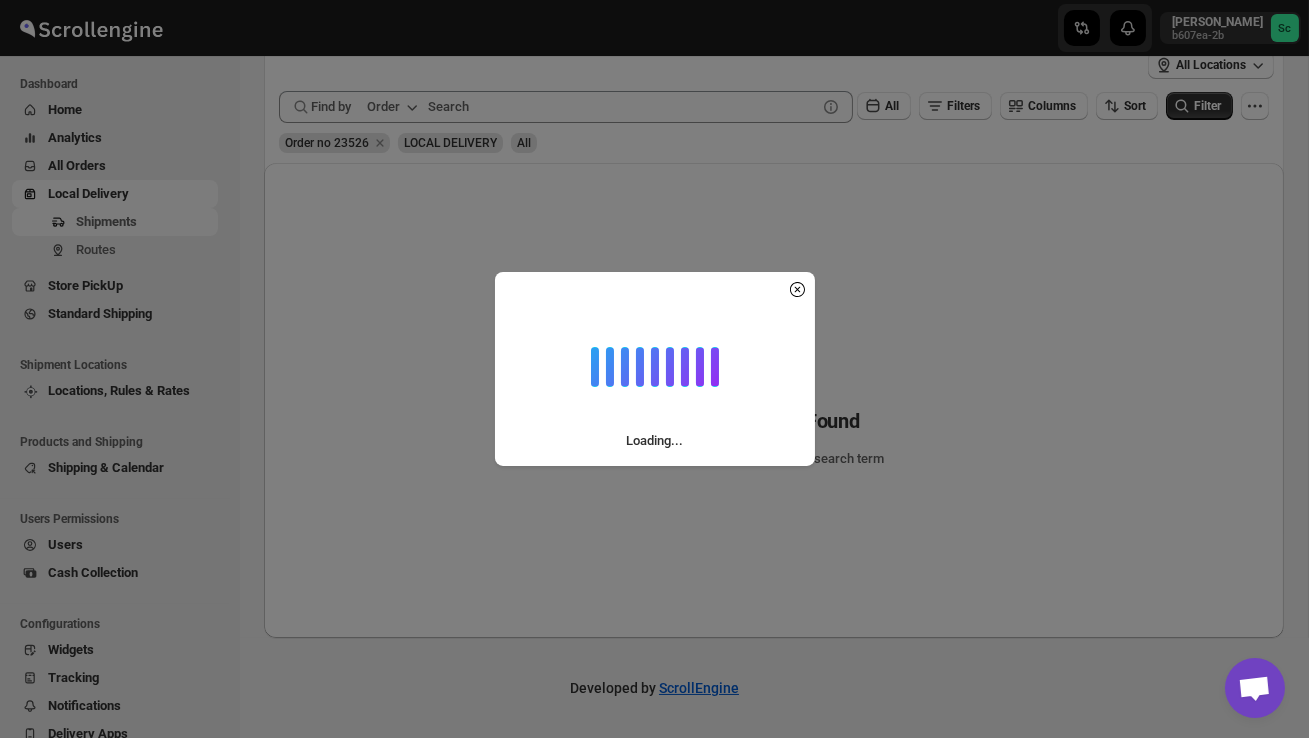 scroll, scrollTop: 0, scrollLeft: 0, axis: both 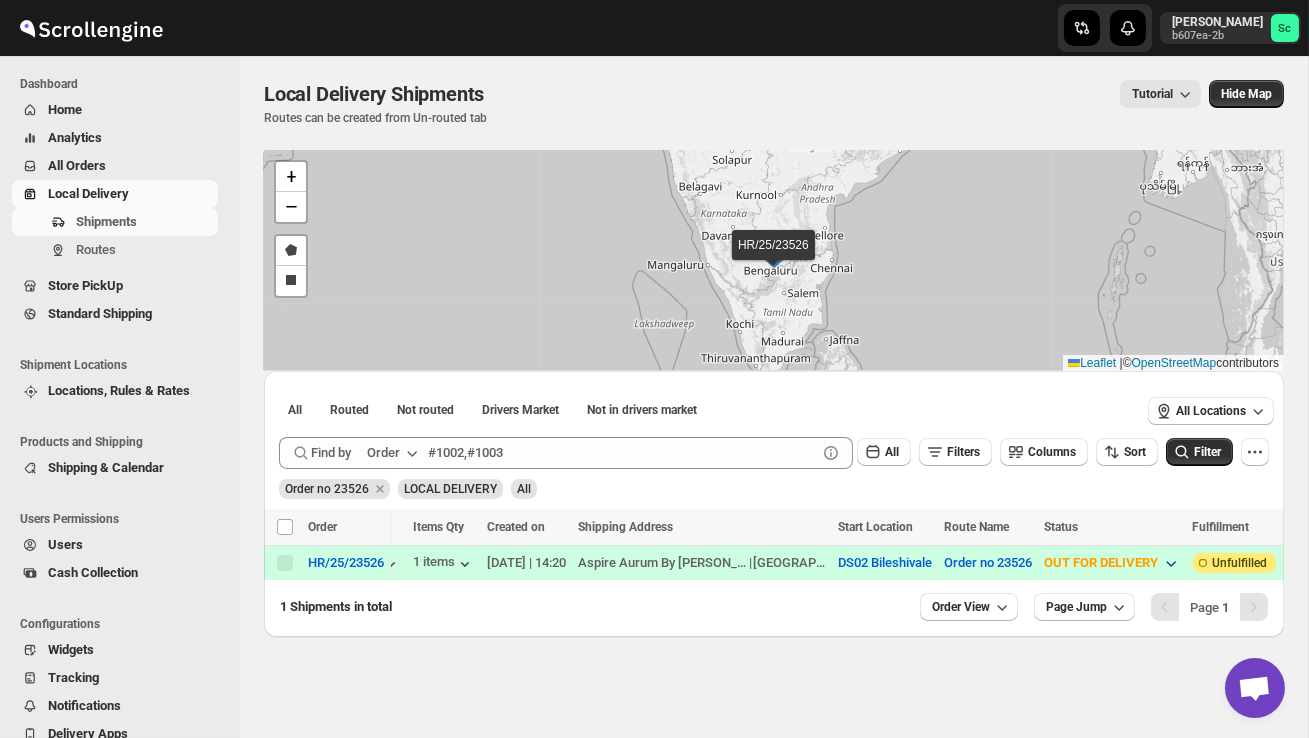 click on "OUT FOR DELIVERY" at bounding box center (1102, 562) 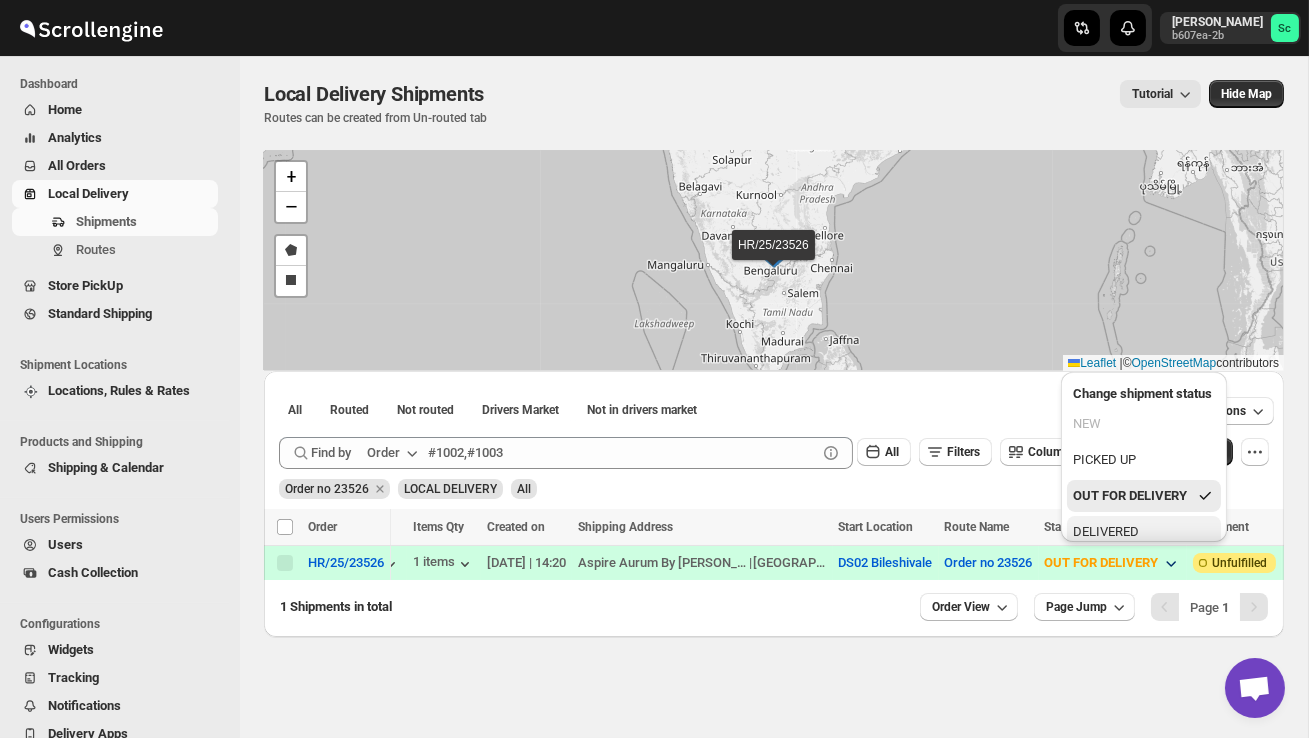 click on "DELIVERED" at bounding box center (1106, 532) 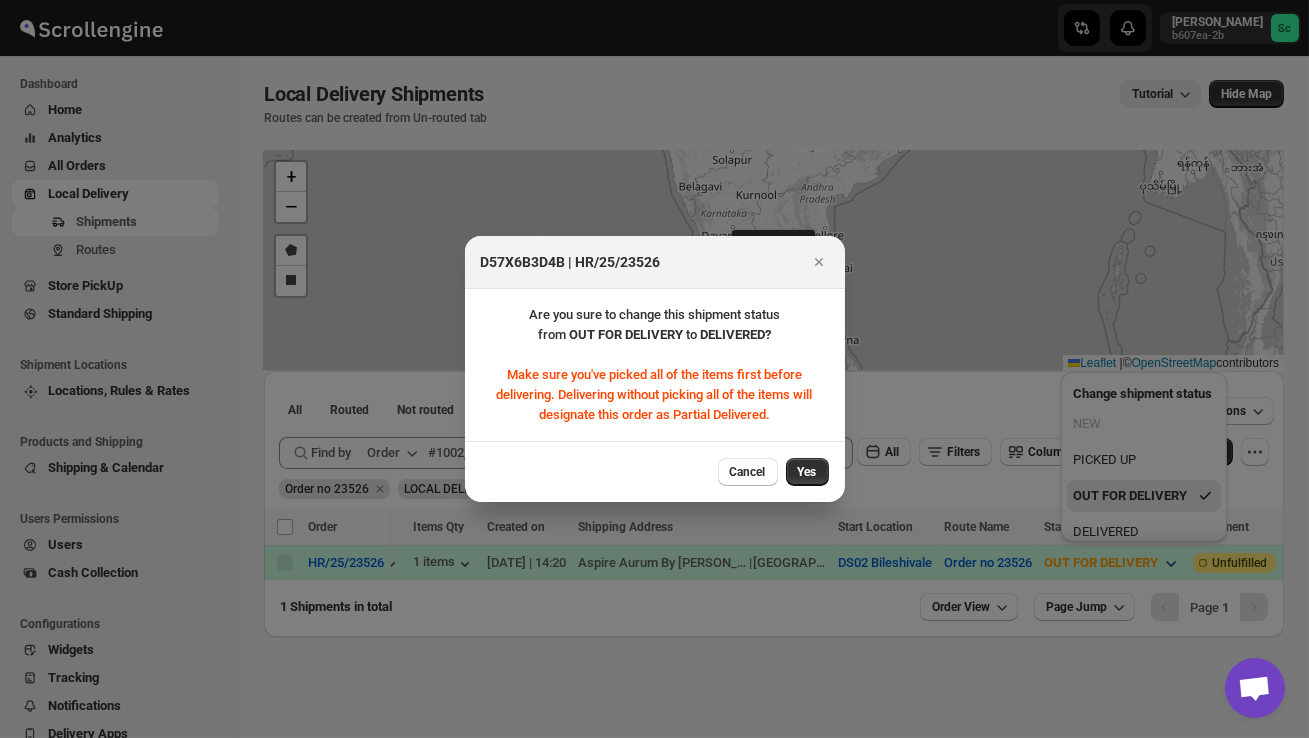 click on "Yes" at bounding box center (807, 472) 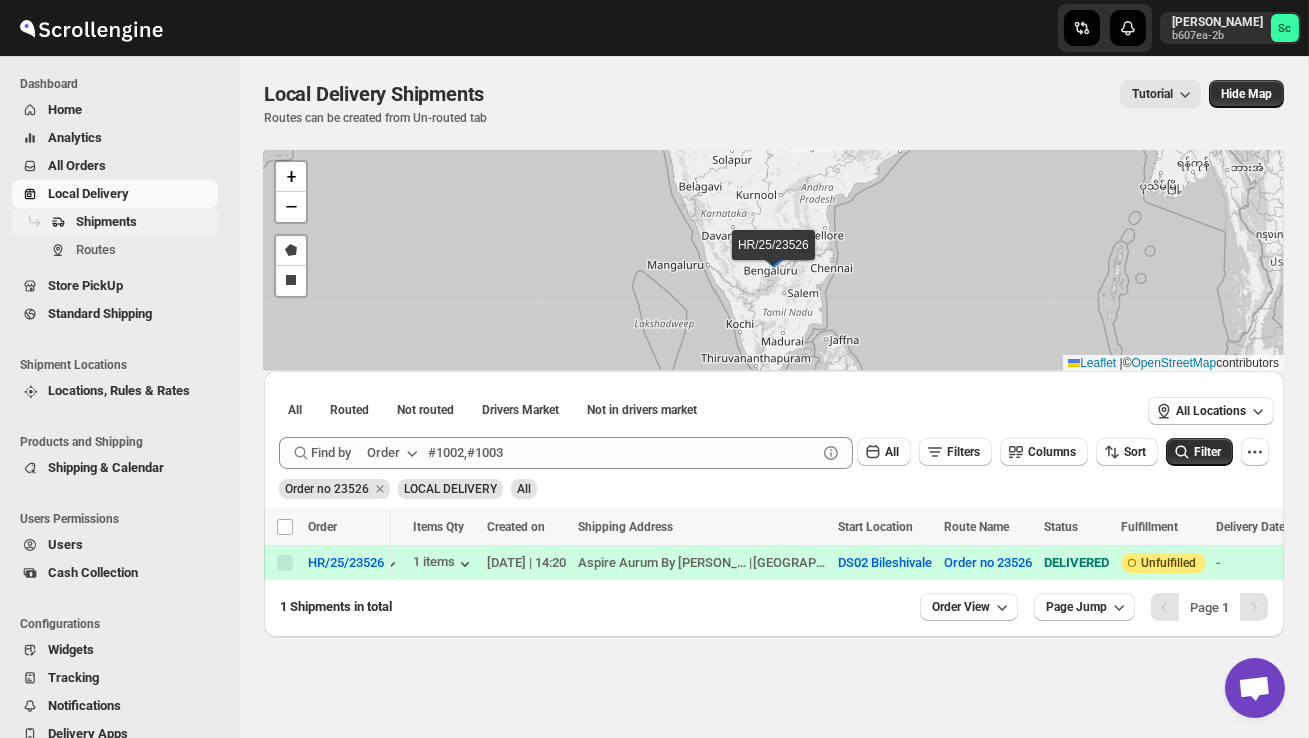 click on "Shipments" at bounding box center [106, 221] 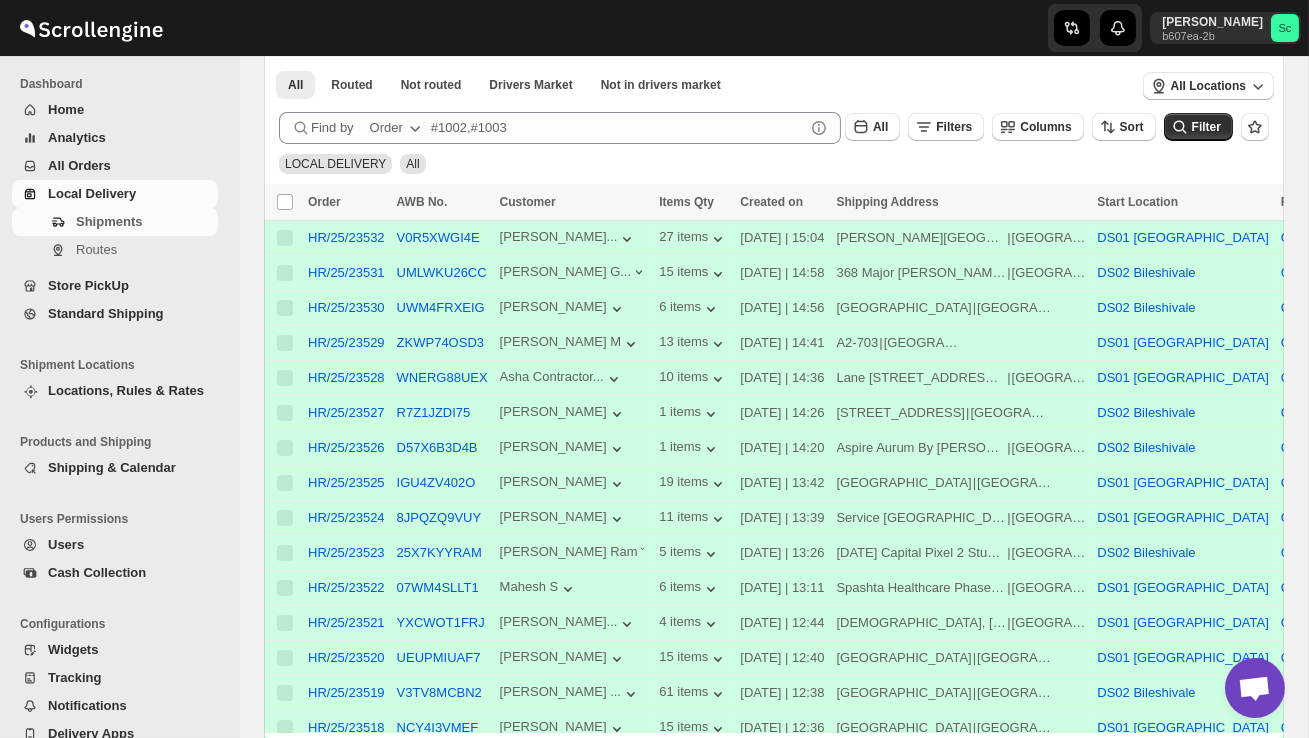 scroll, scrollTop: 391, scrollLeft: 0, axis: vertical 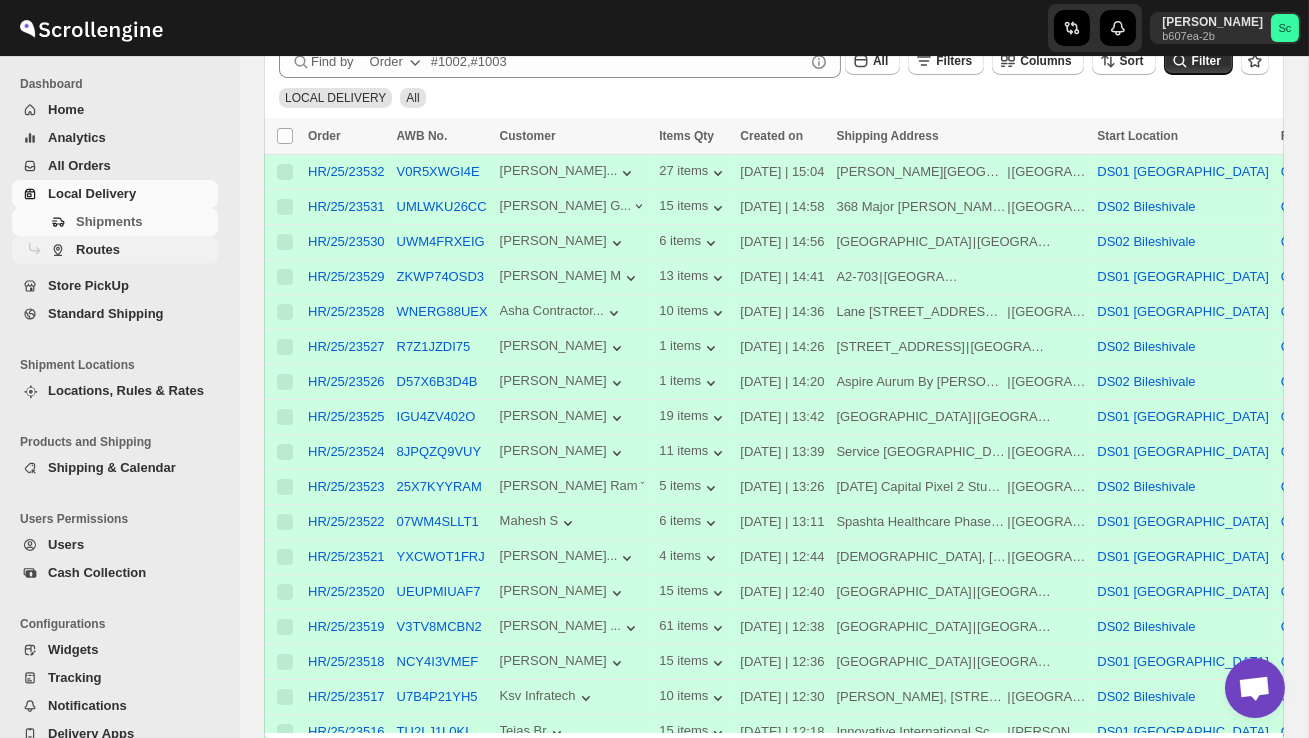 click on "Routes" at bounding box center (145, 250) 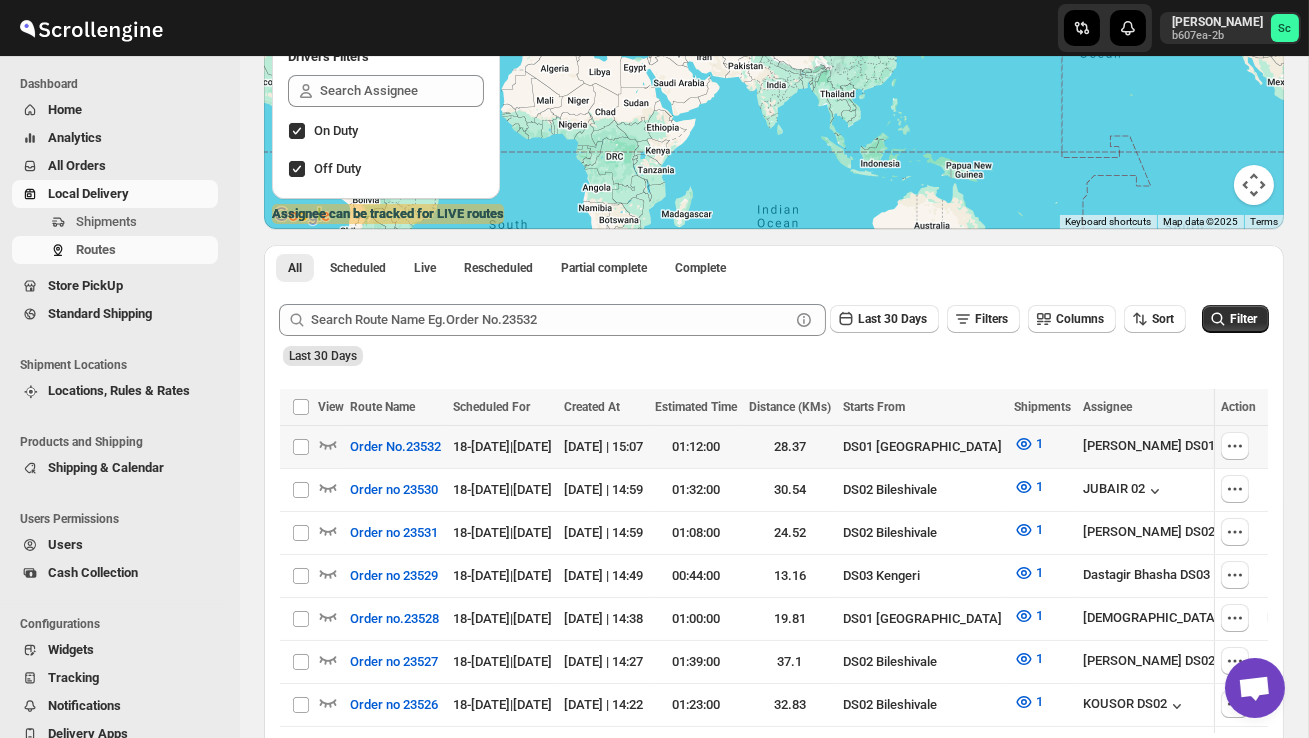 scroll, scrollTop: 308, scrollLeft: 0, axis: vertical 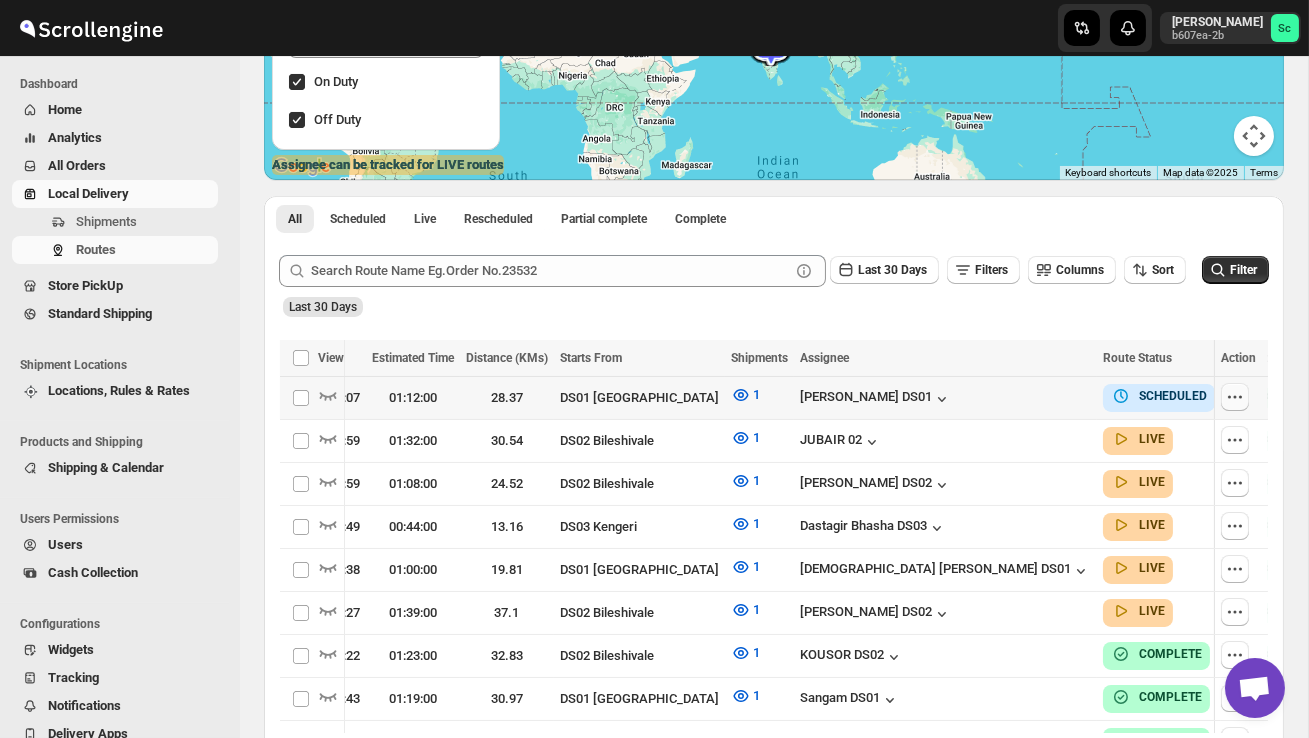 click 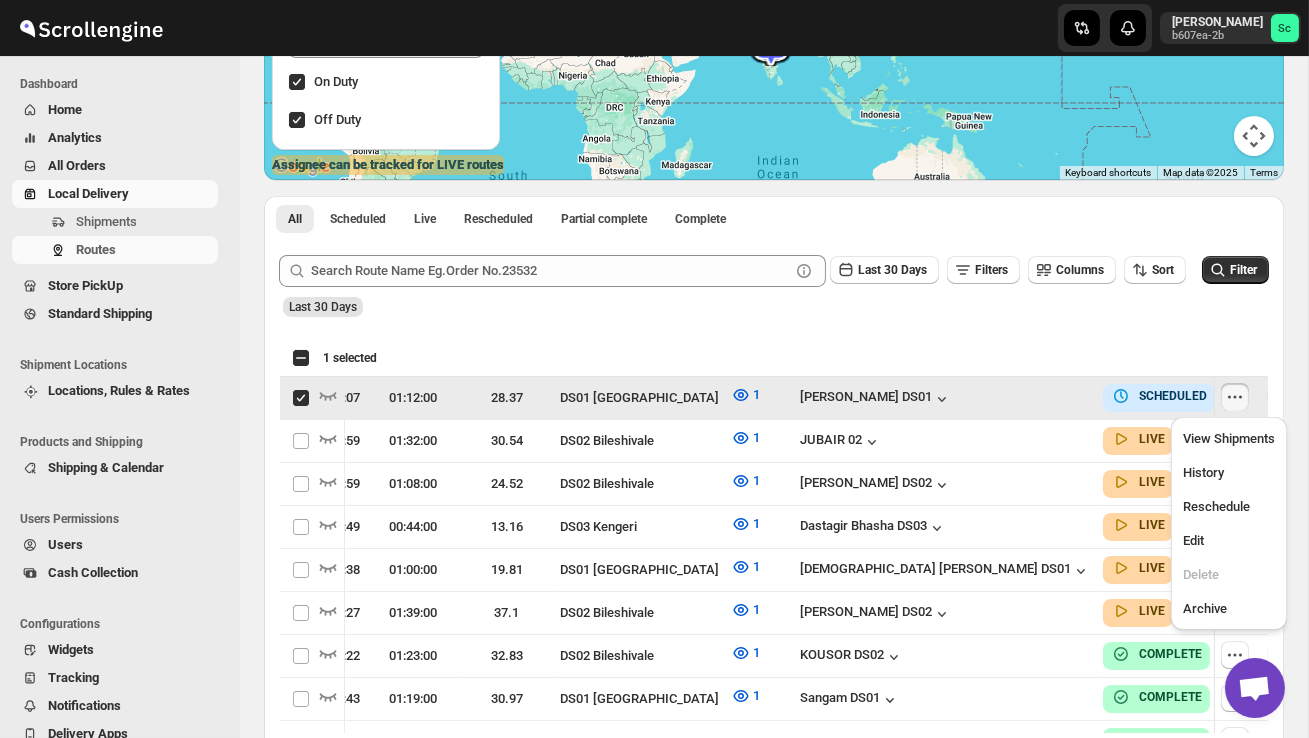 scroll, scrollTop: 0, scrollLeft: 33, axis: horizontal 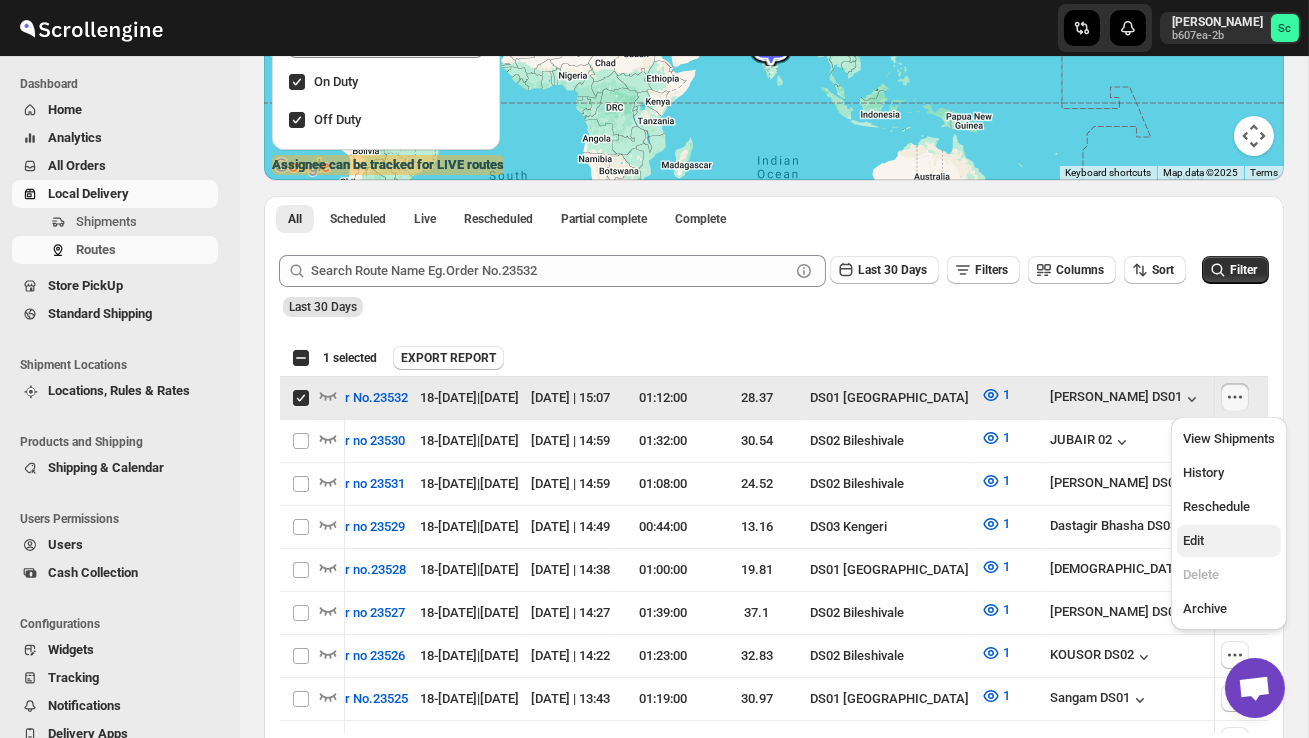 click on "Edit" at bounding box center (1229, 541) 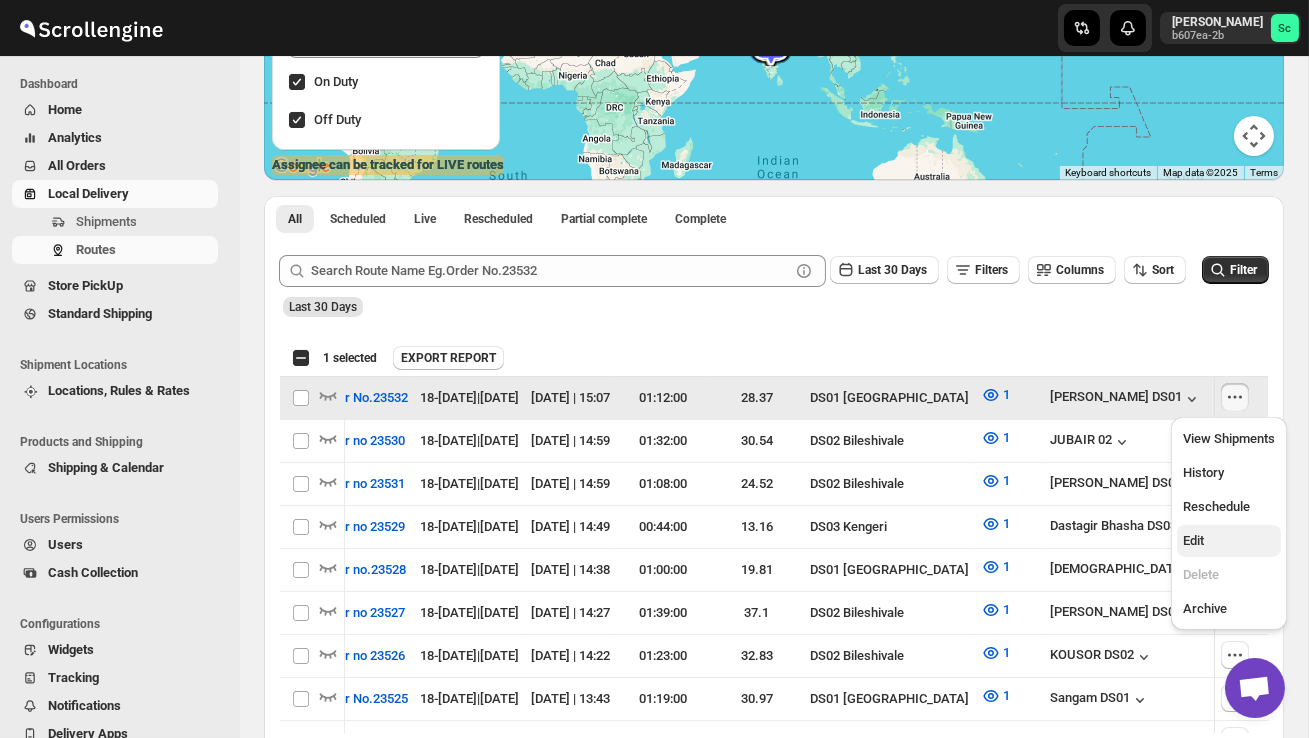 checkbox on "false" 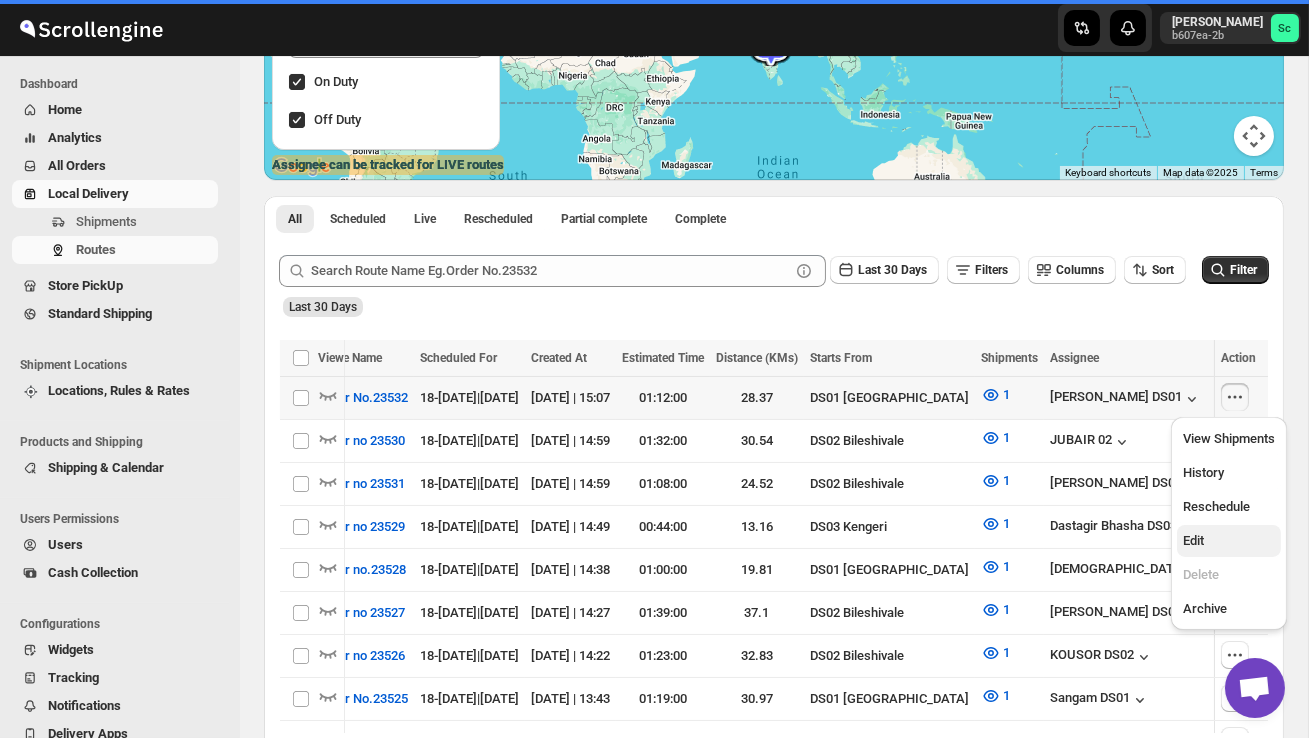 scroll, scrollTop: 0, scrollLeft: 0, axis: both 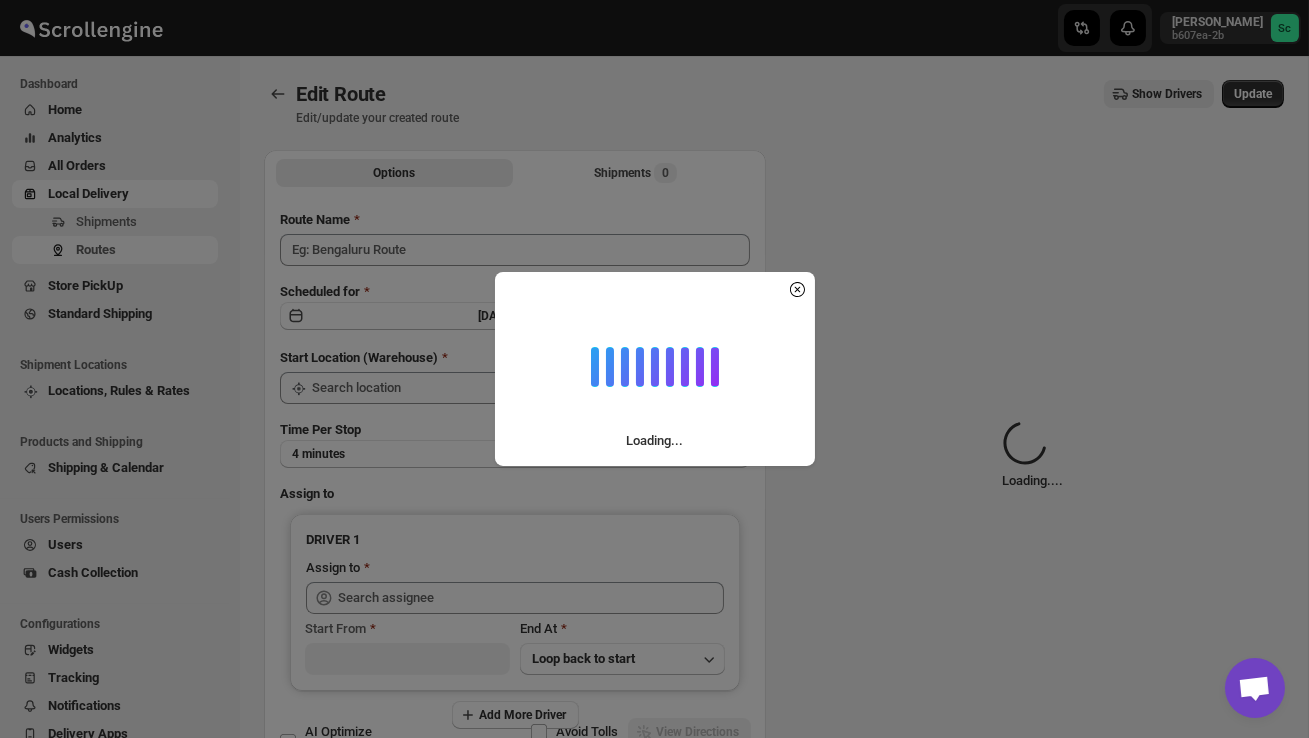 type on "Order No.23532" 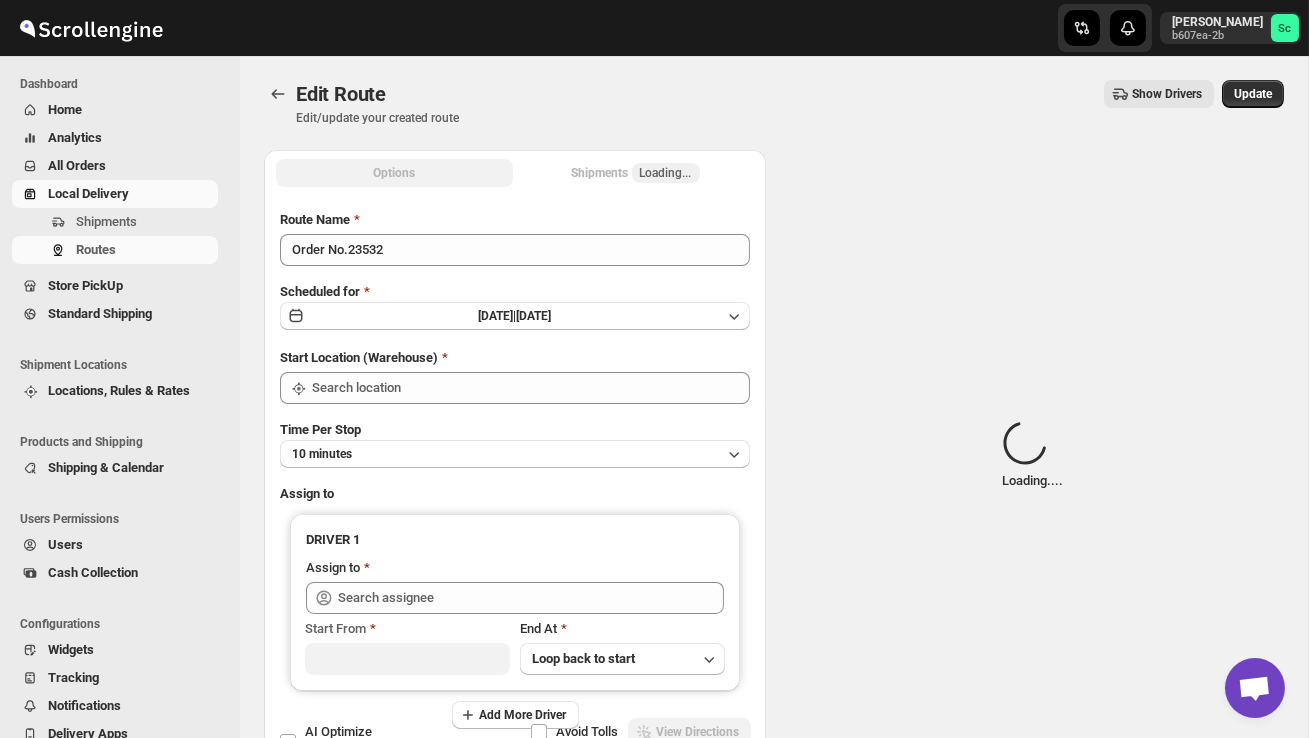 type on "DS01 [GEOGRAPHIC_DATA]" 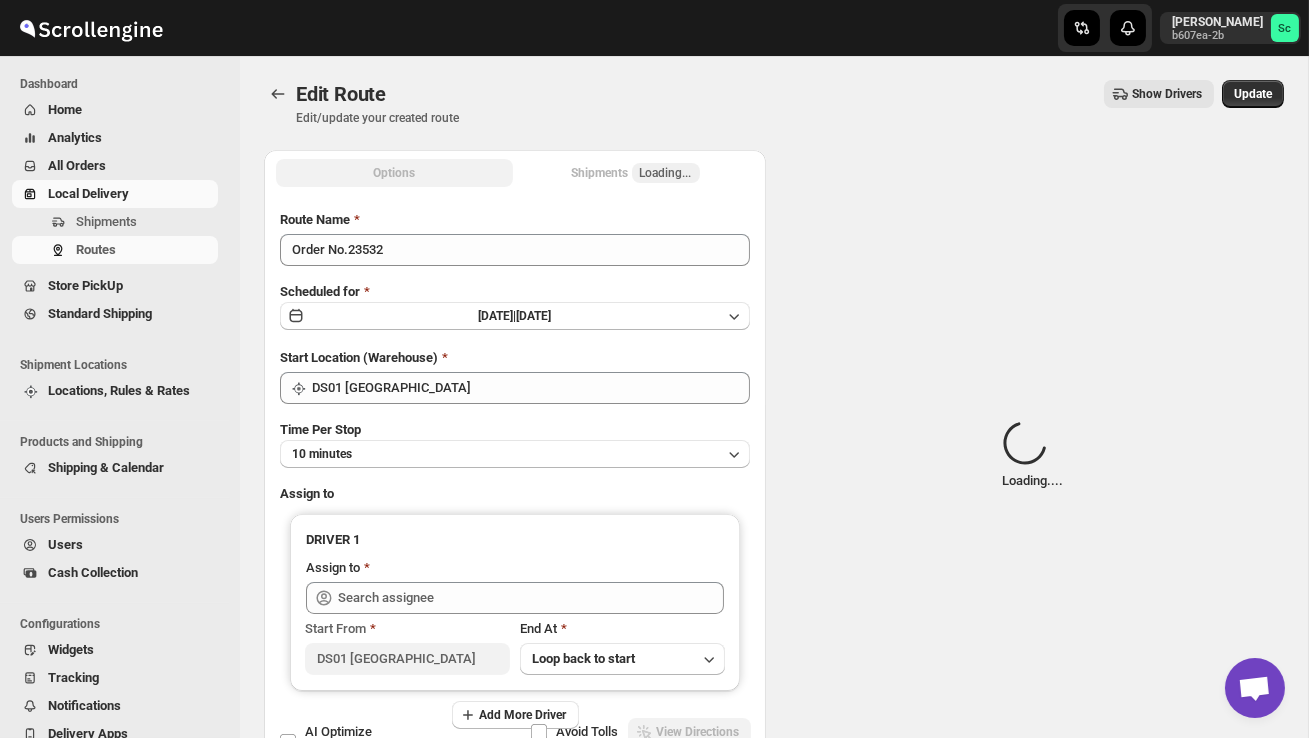 type on "Jahir Hussain DS01 (pegaya8076@excederm.com)" 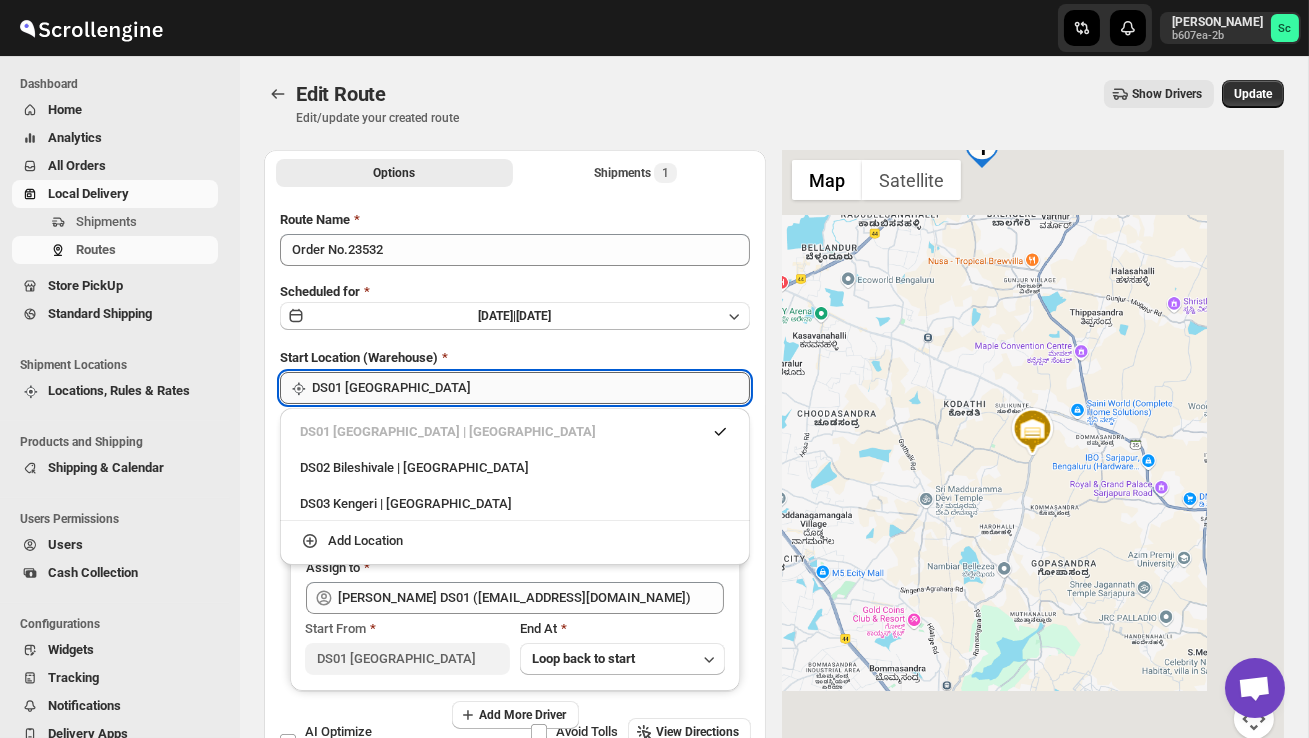 click on "DS01 [GEOGRAPHIC_DATA]" at bounding box center [531, 388] 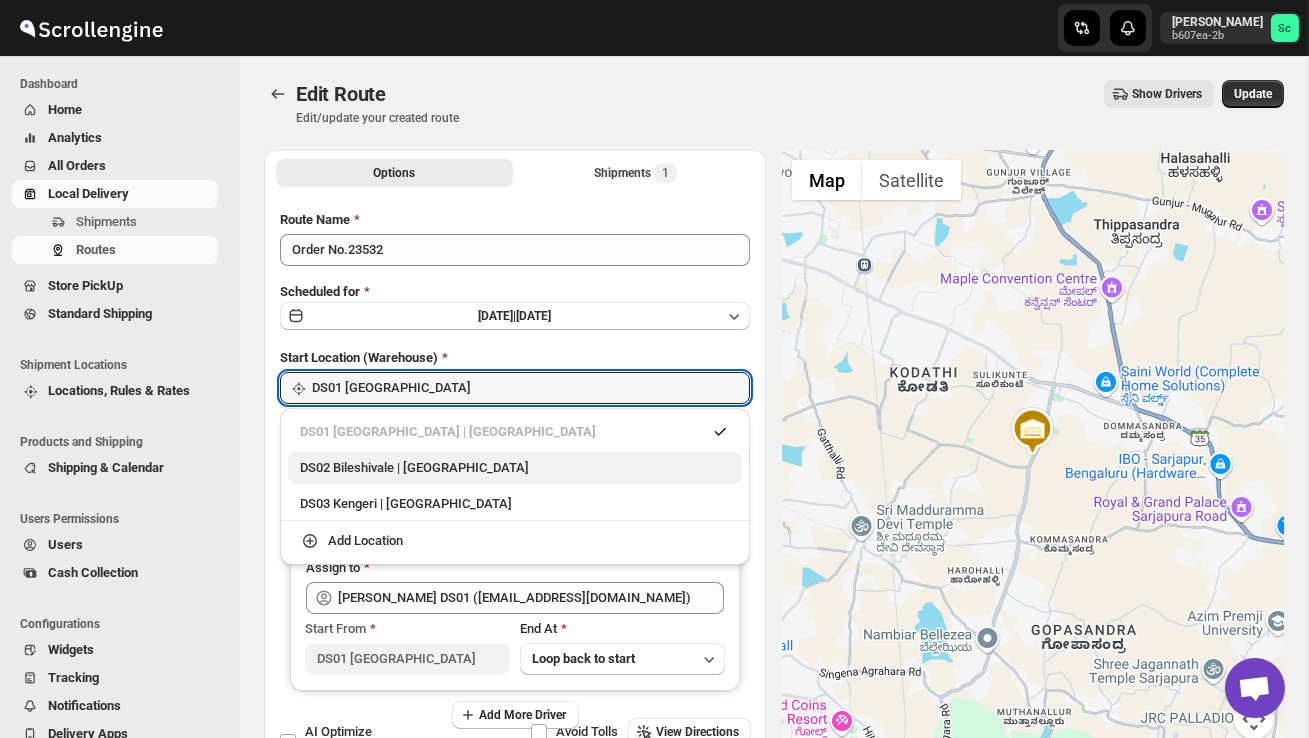 click on "DS02 Bileshivale | Bangalore" at bounding box center (515, 468) 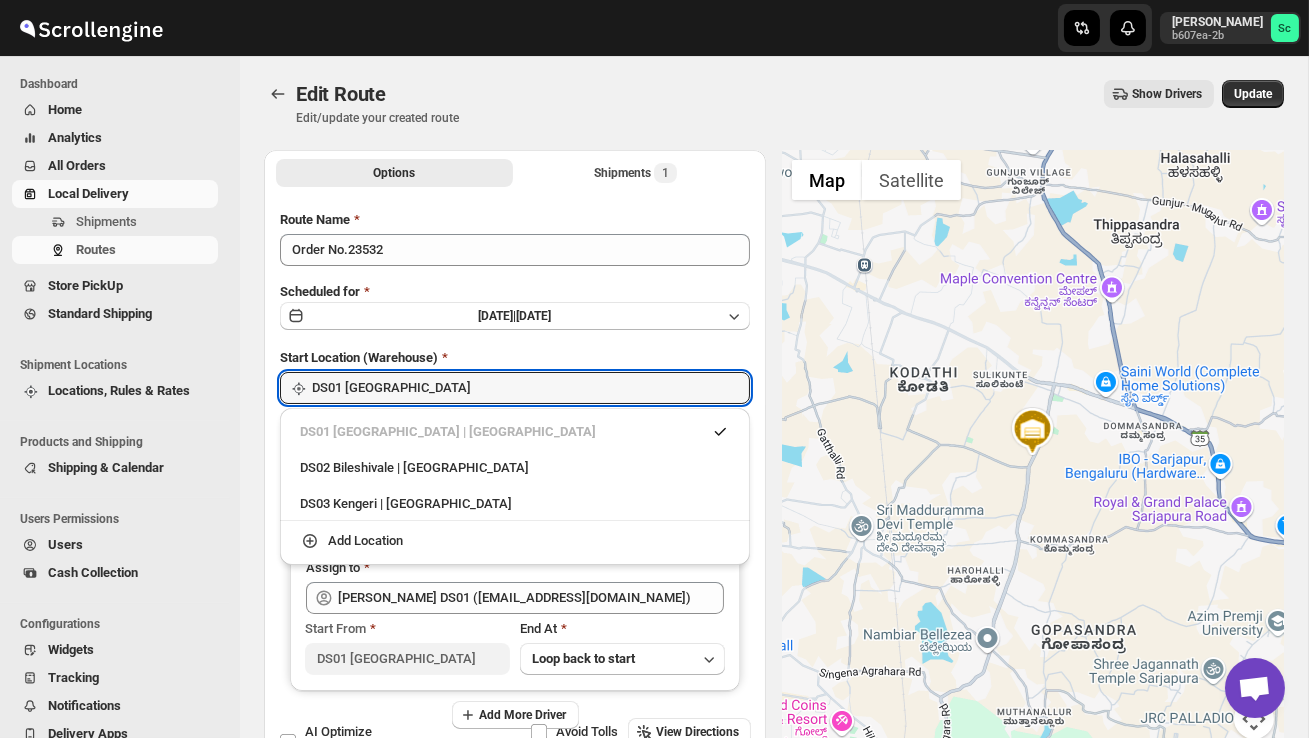 type on "DS02 Bileshivale" 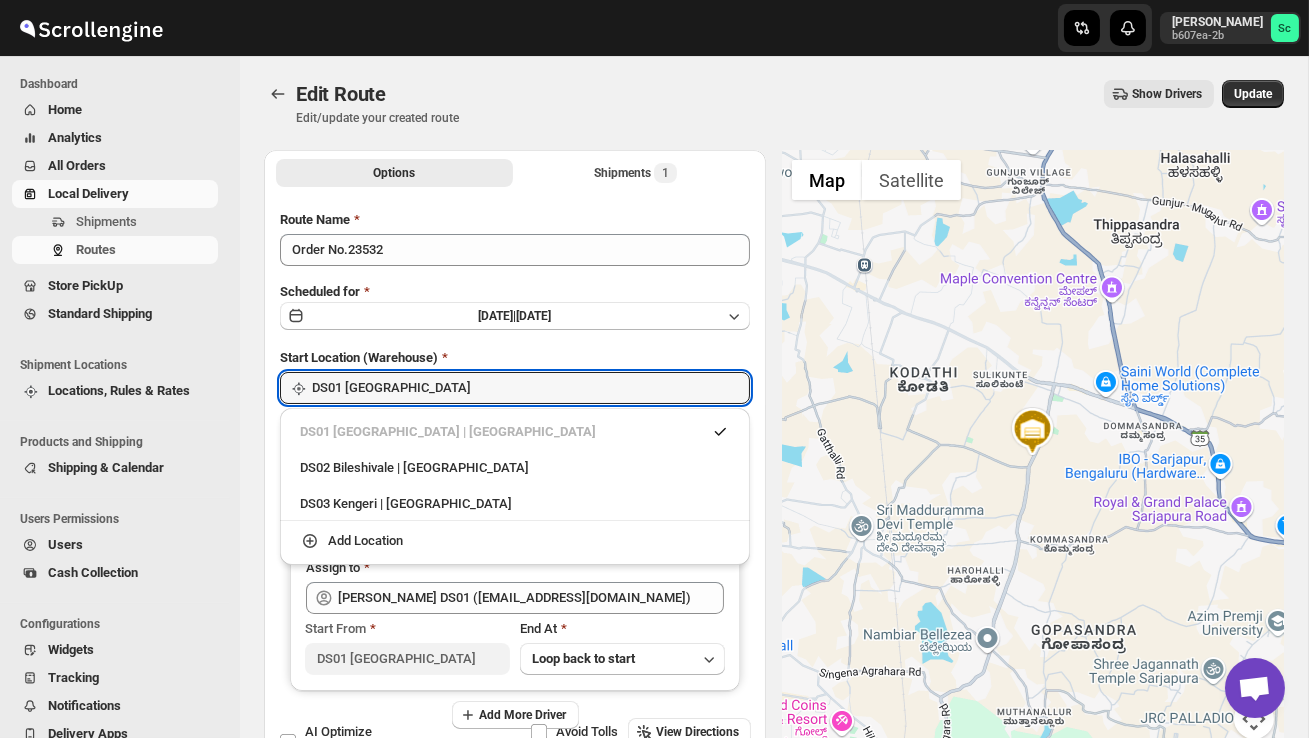 type on "DS02 Bileshivale" 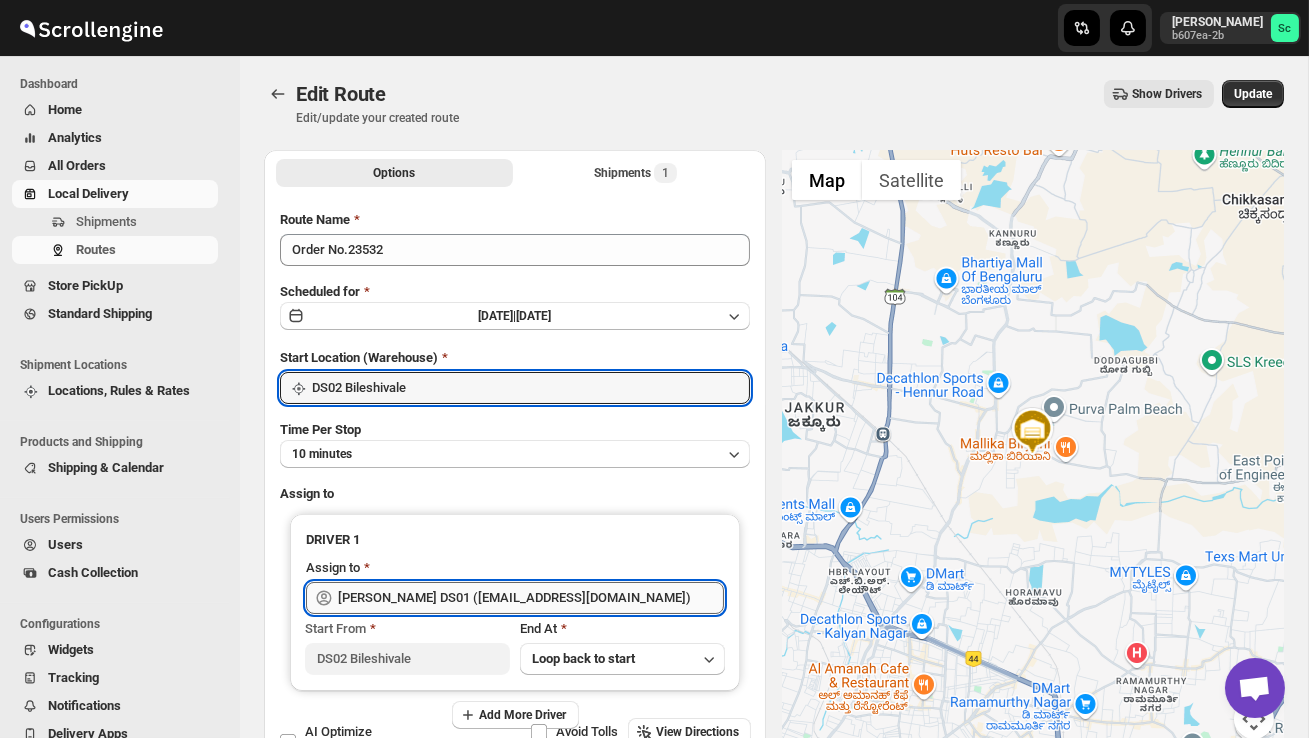 click on "Jahir Hussain DS01 (pegaya8076@excederm.com)" at bounding box center [531, 598] 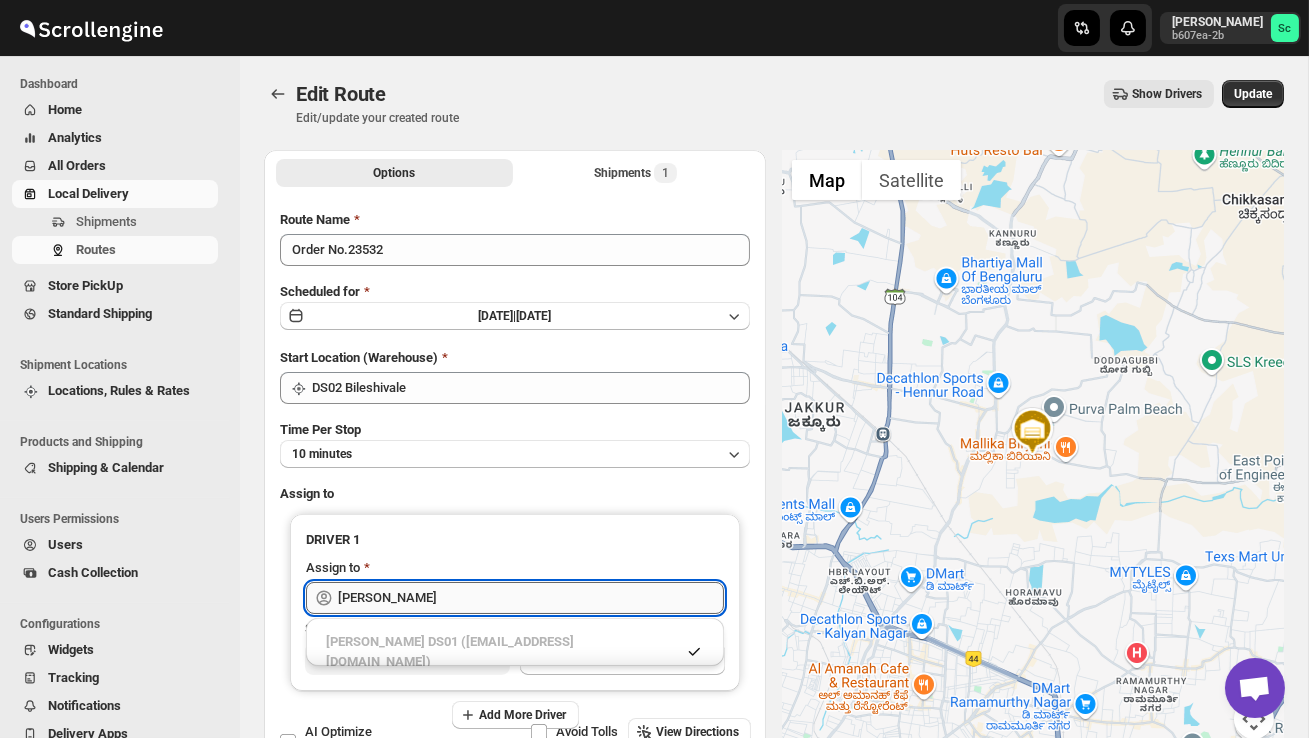 type on "J" 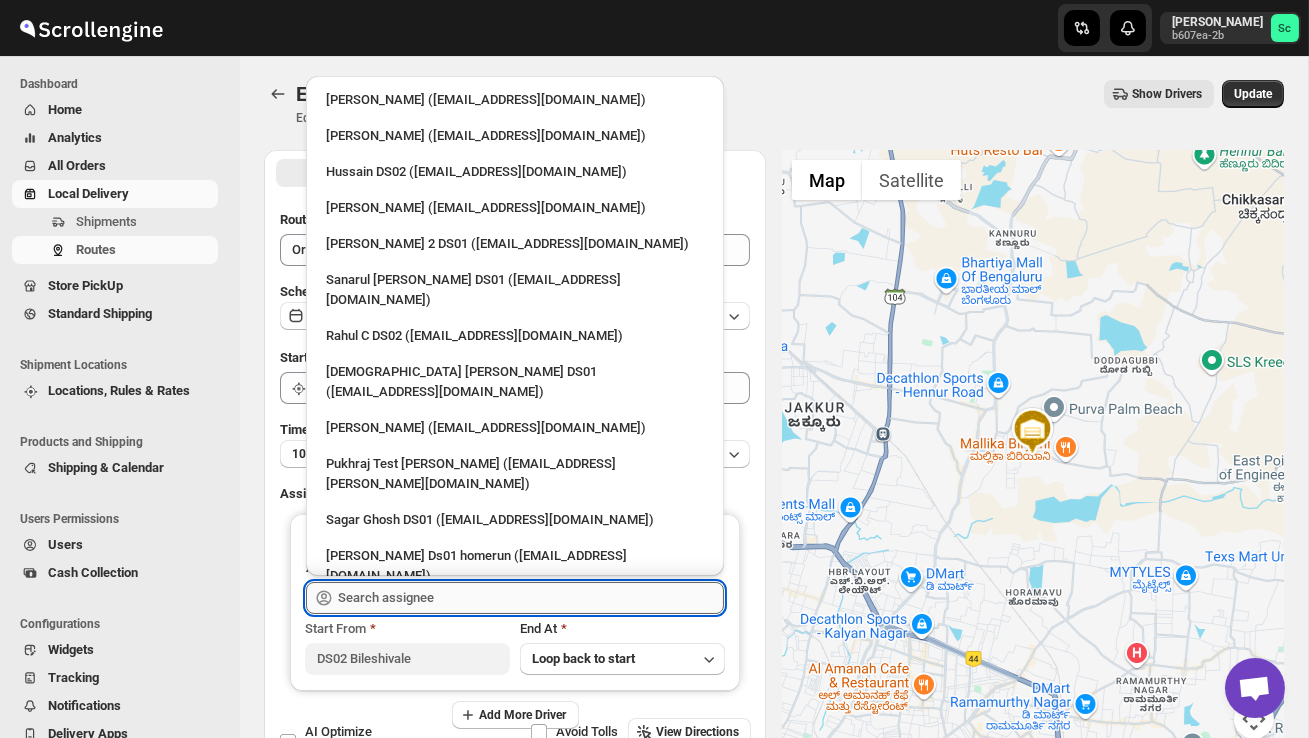 type on "v" 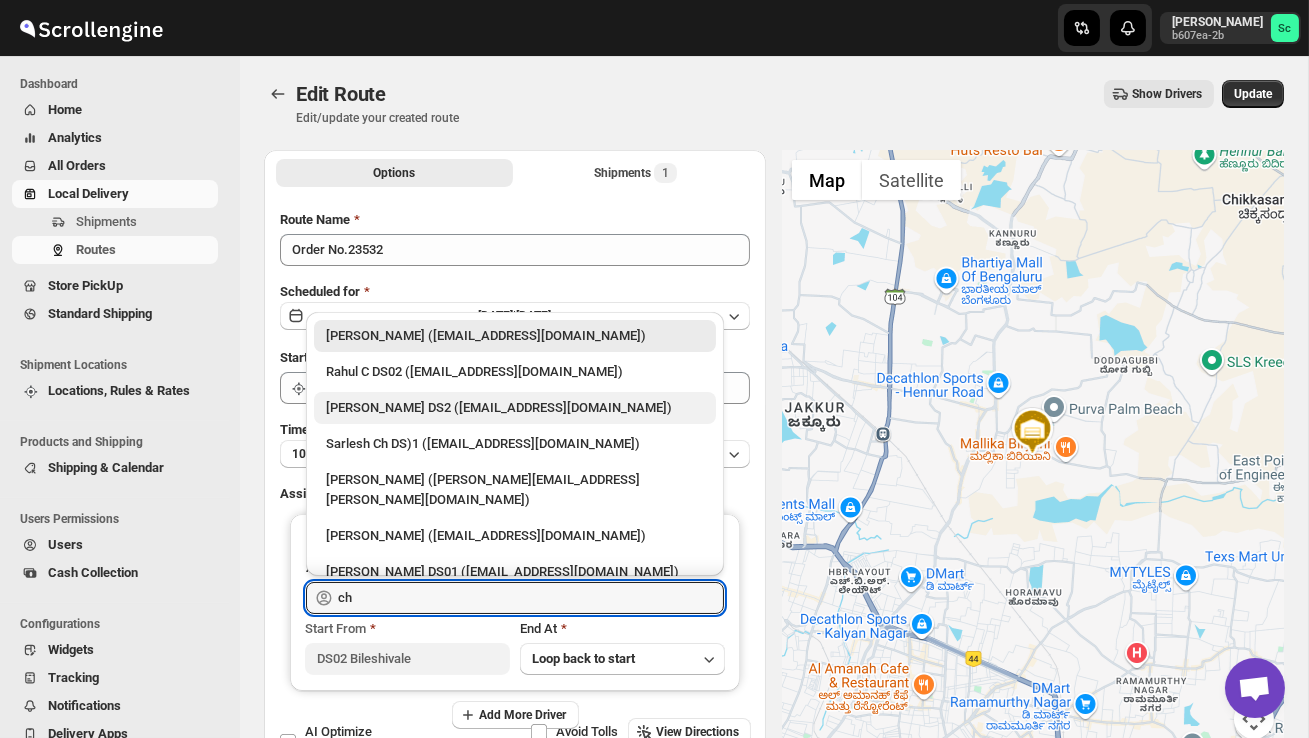 click on "CHANDRA BORO  DS2 (vefabox262@javbing.com)" at bounding box center (515, 408) 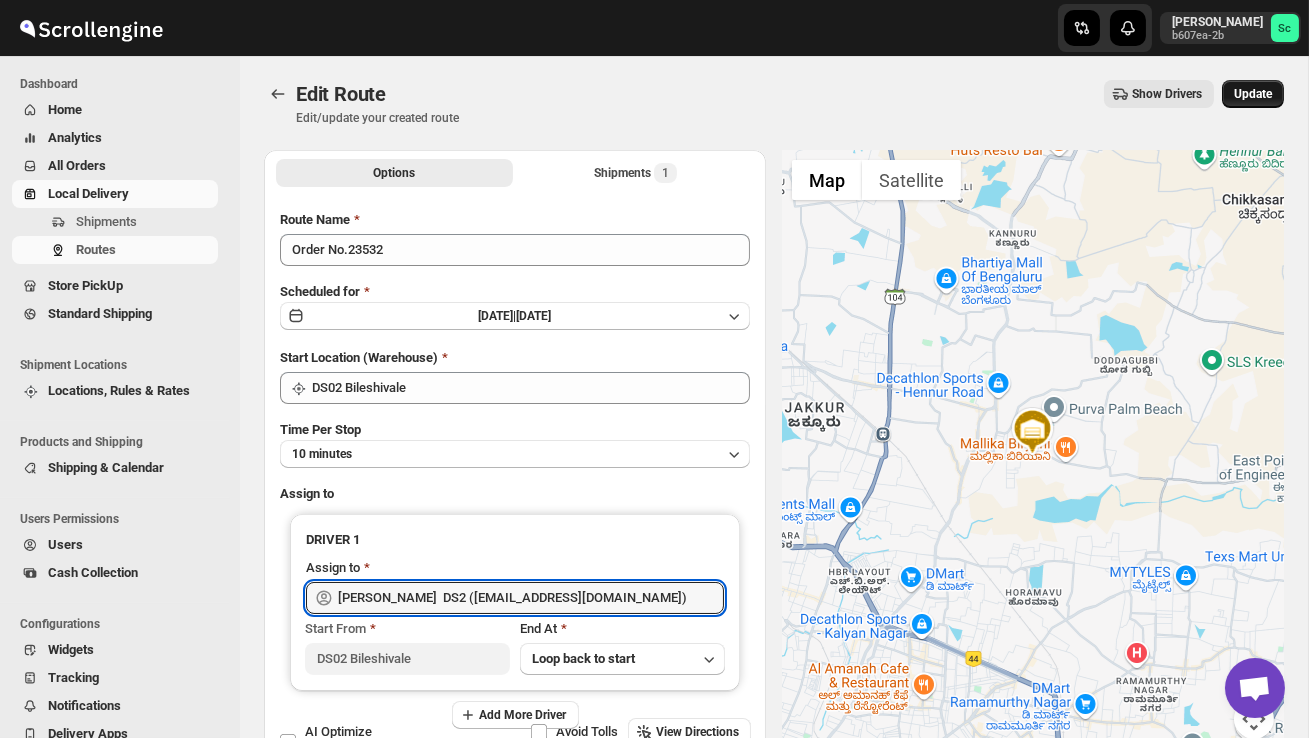 type on "CHANDRA BORO  DS2 (vefabox262@javbing.com)" 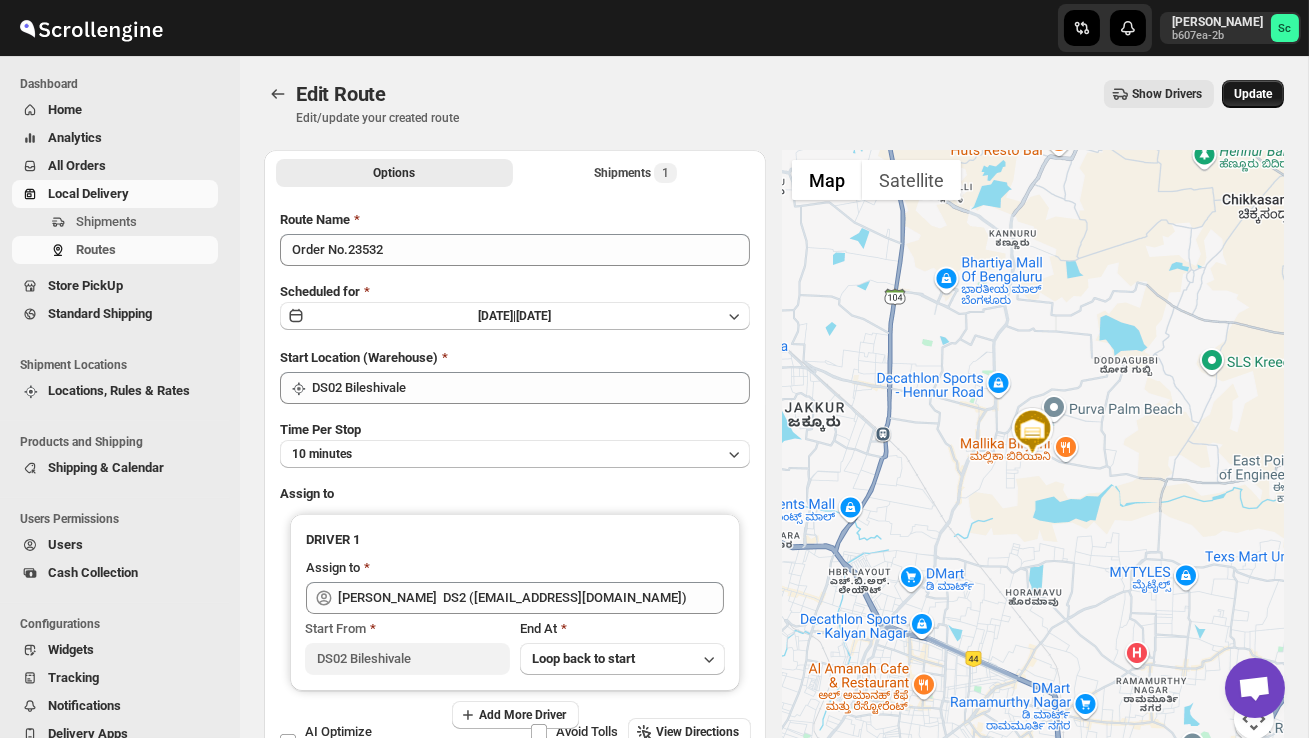 click on "Update" at bounding box center (1253, 94) 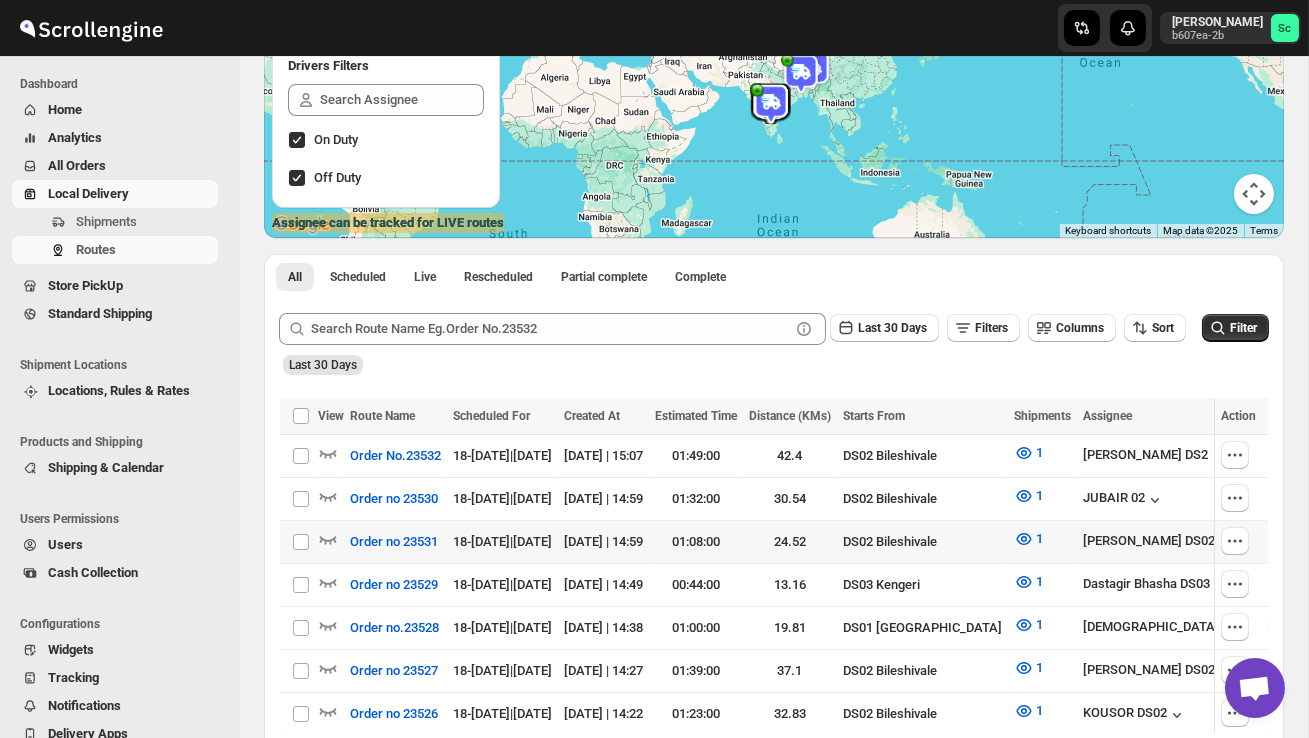 scroll, scrollTop: 252, scrollLeft: 0, axis: vertical 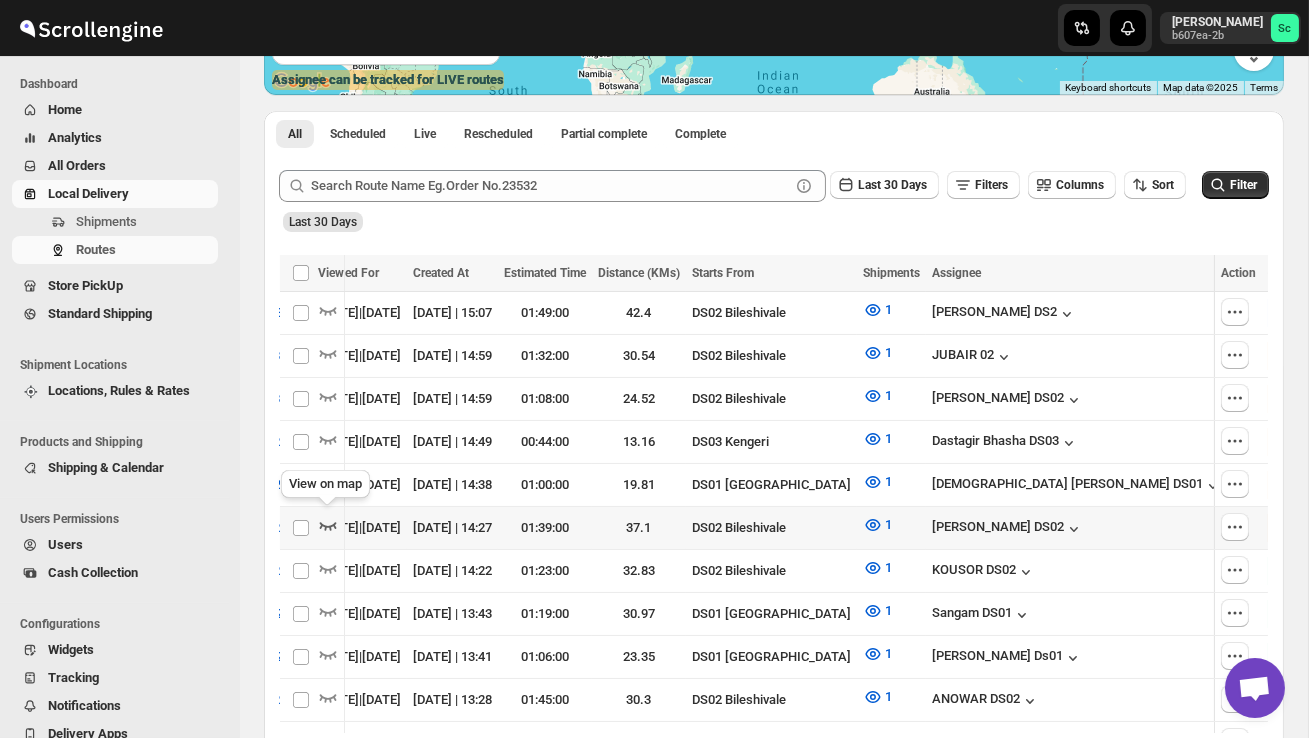 click 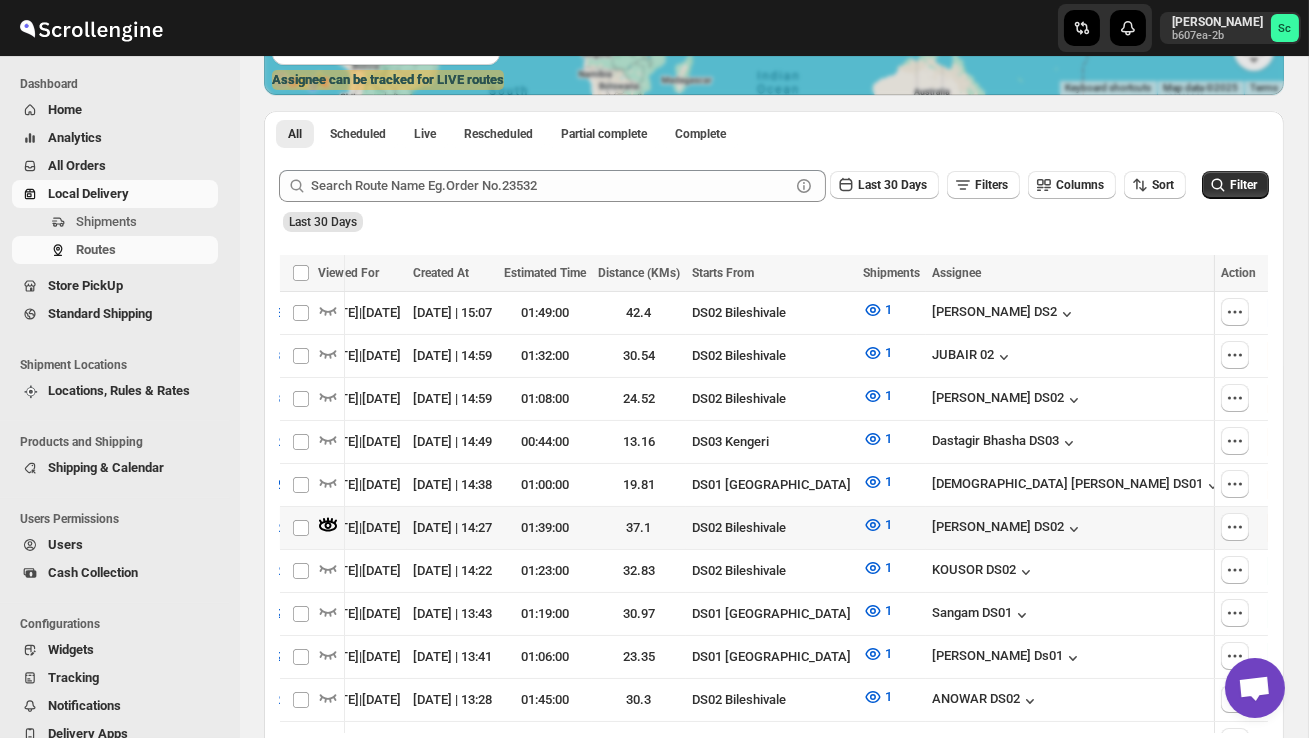 scroll, scrollTop: 0, scrollLeft: 33, axis: horizontal 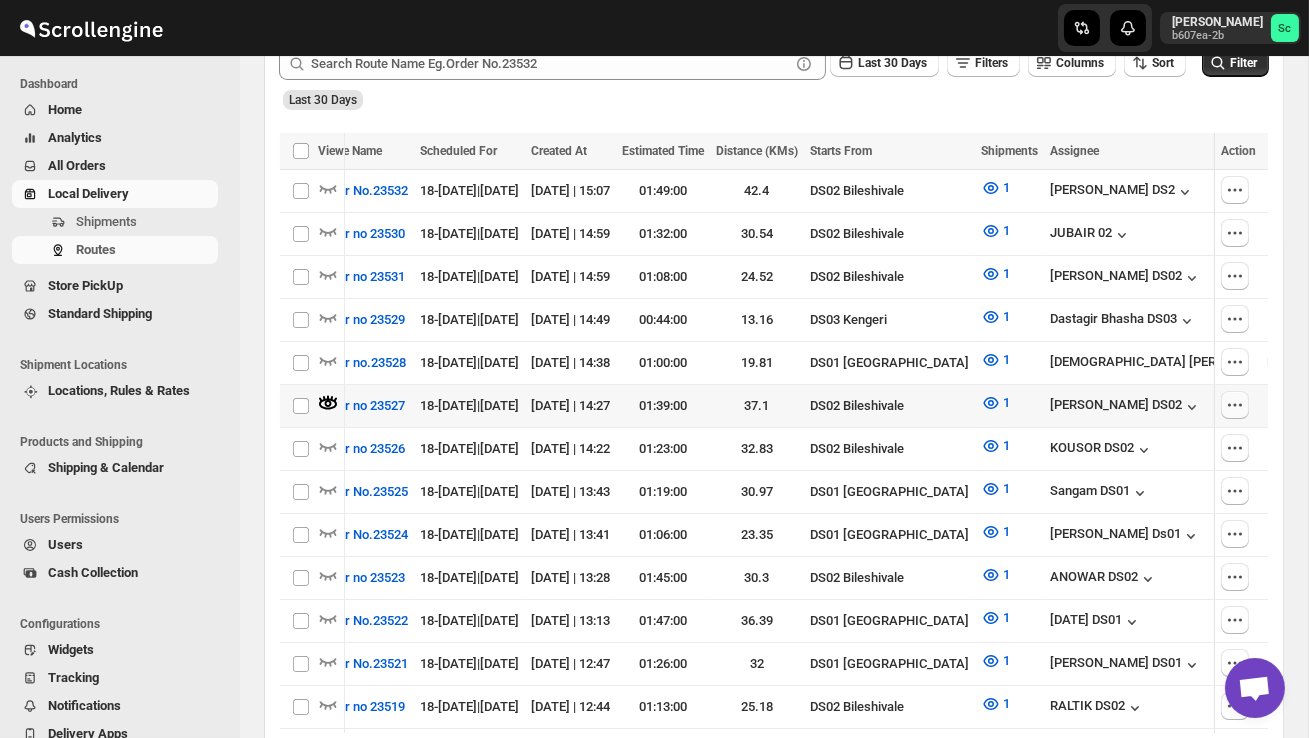 click at bounding box center (1241, 406) 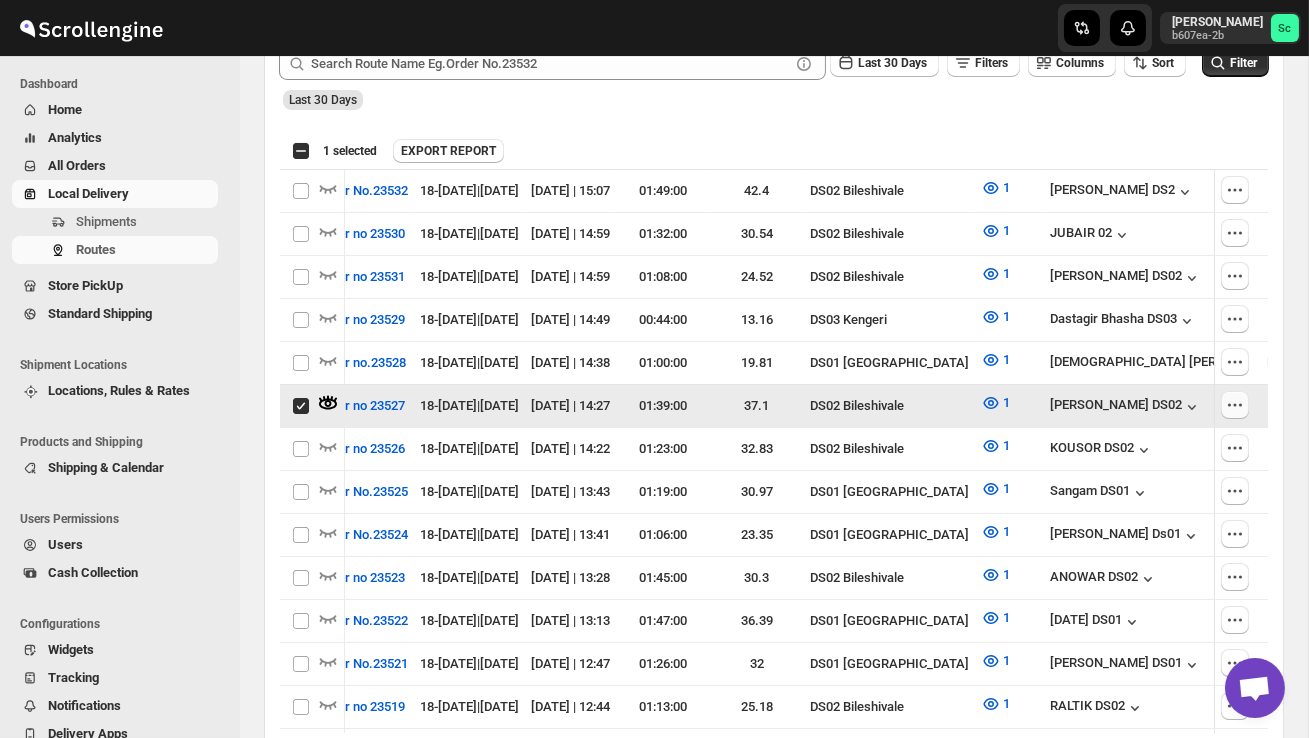 click 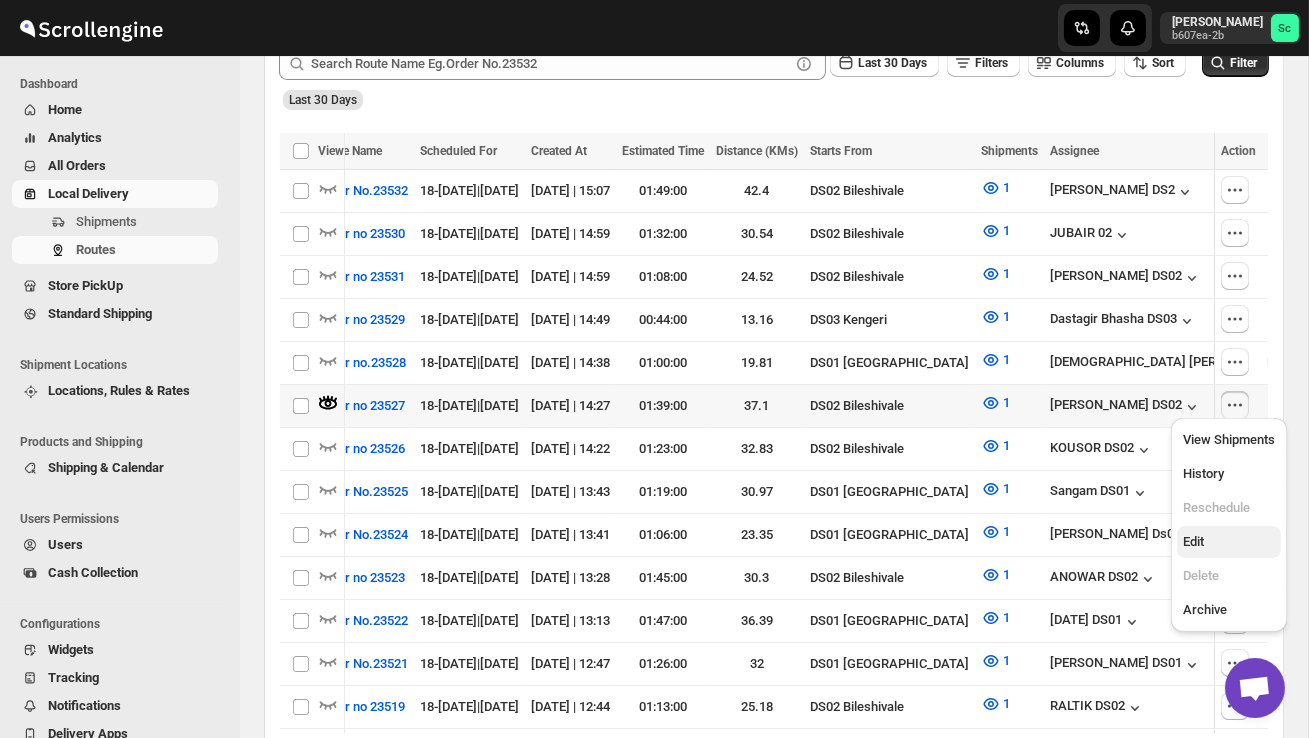 click on "Edit" at bounding box center [1193, 541] 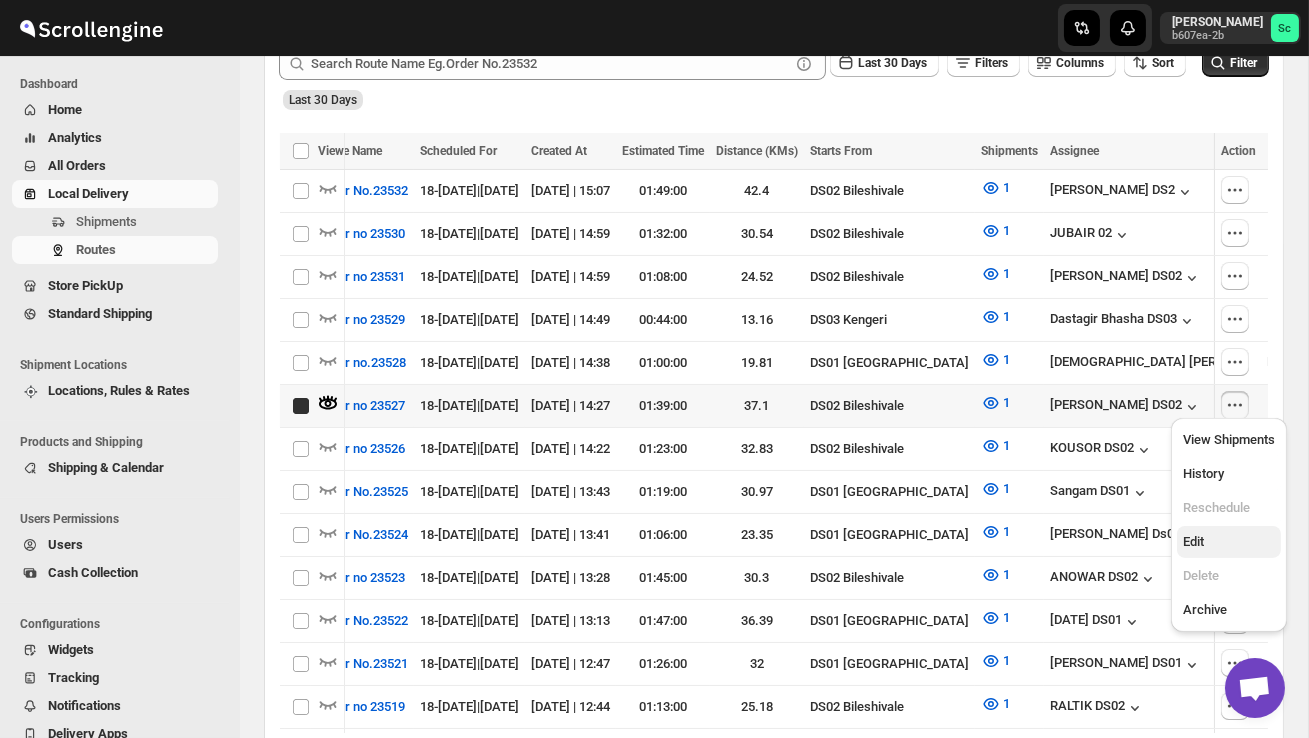 checkbox on "true" 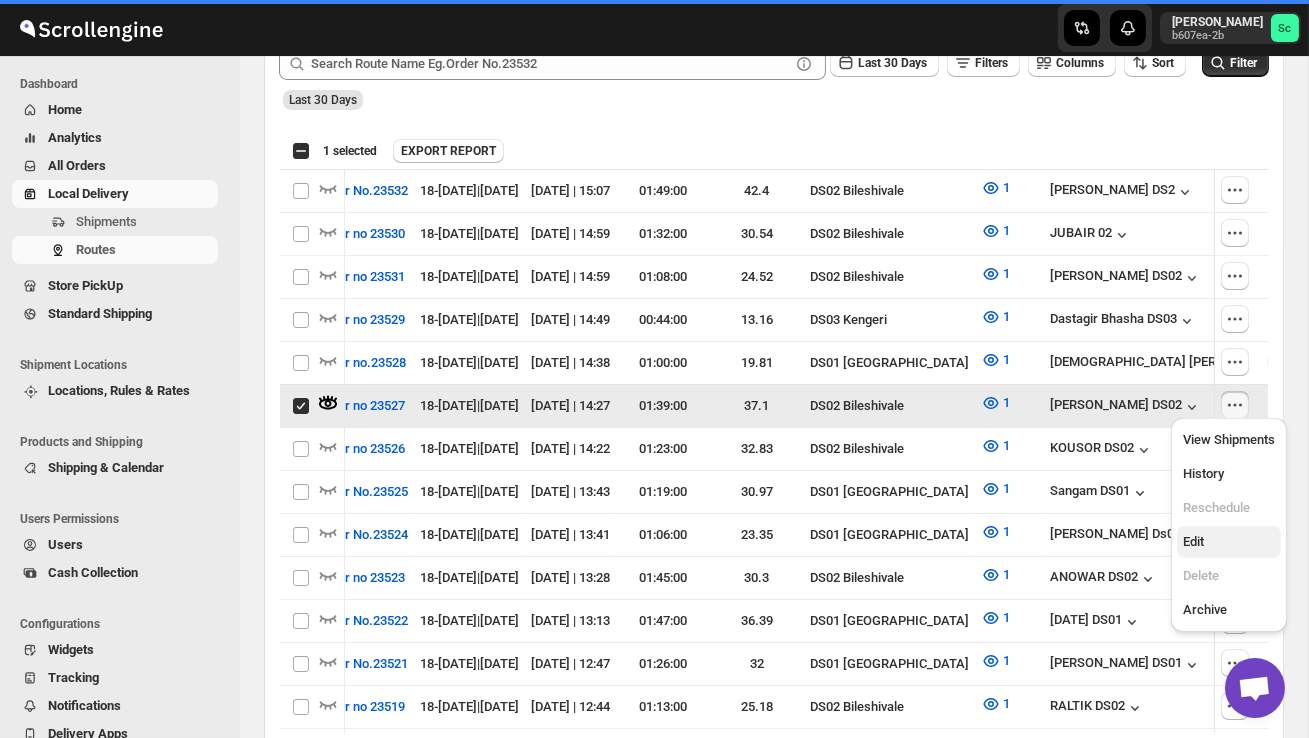 scroll, scrollTop: 0, scrollLeft: 0, axis: both 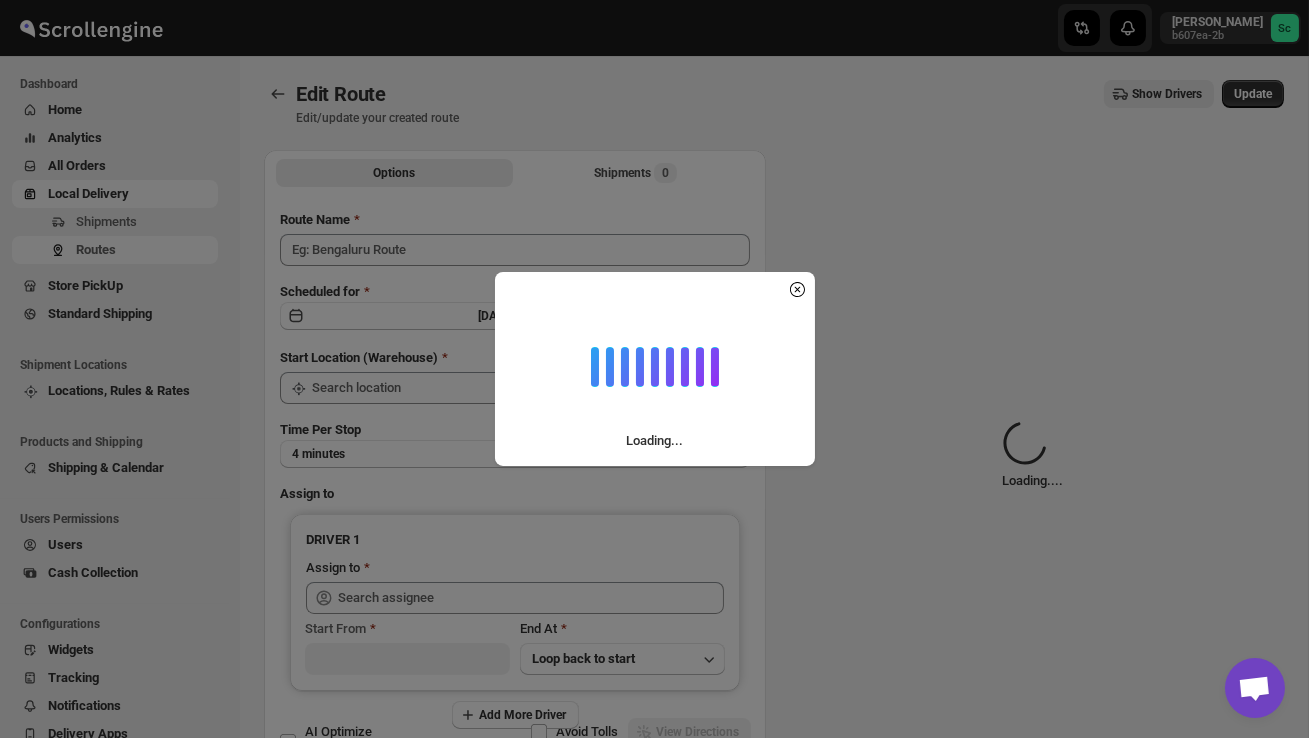 type on "Order no 23527" 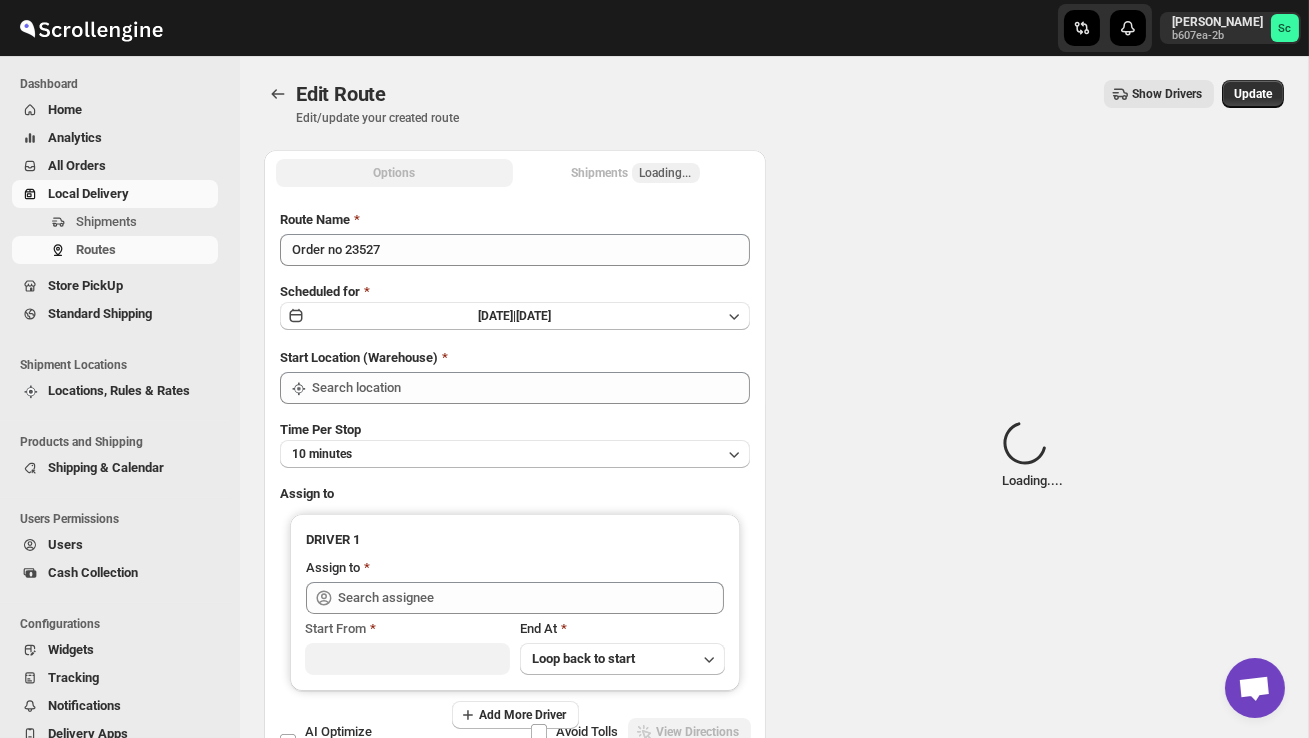 type on "DS02 Bileshivale" 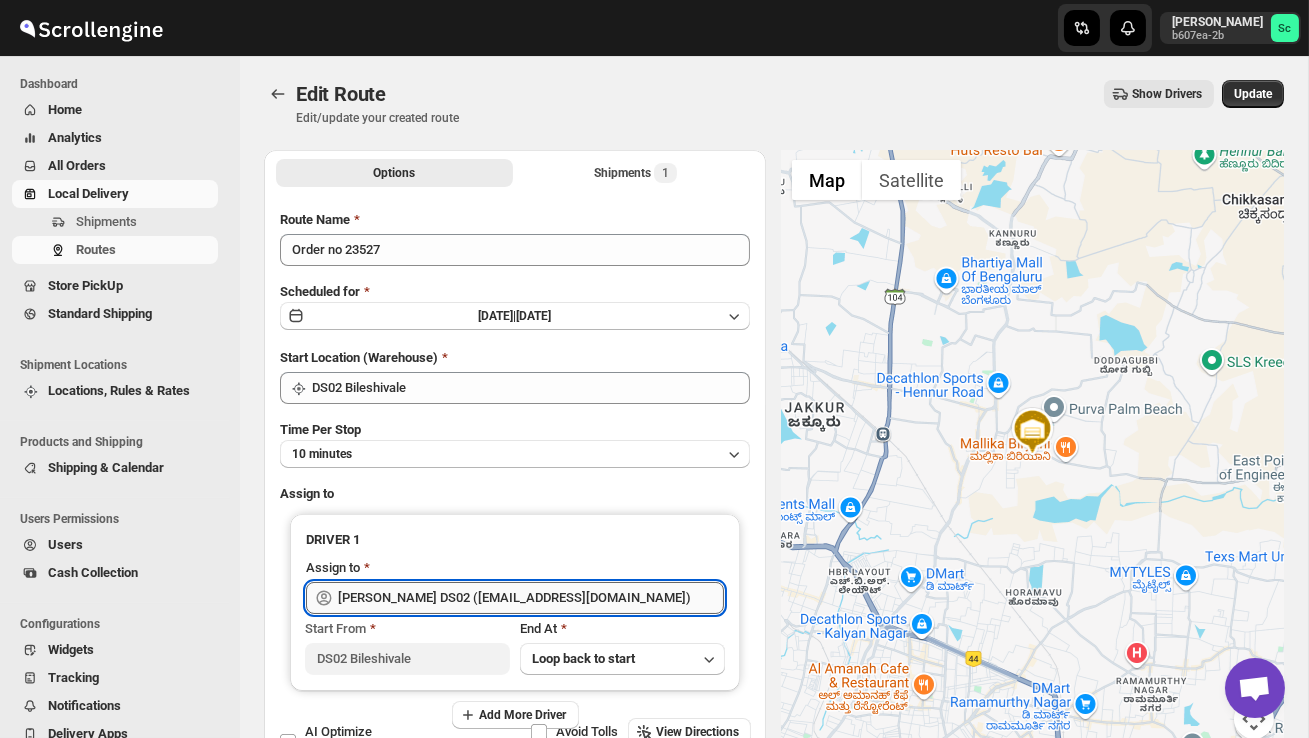 click on "[PERSON_NAME] DS02 ([EMAIL_ADDRESS][DOMAIN_NAME])" at bounding box center (531, 598) 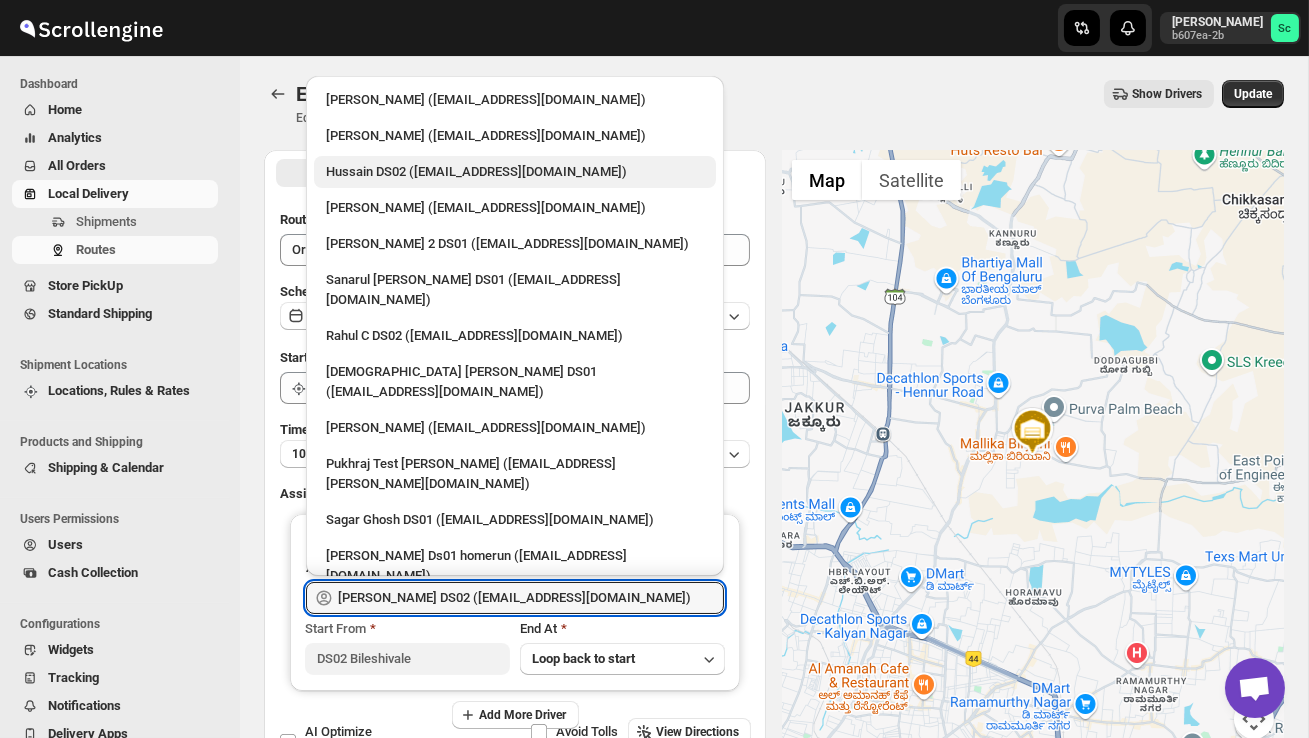 click on "Hussain DS02 ([EMAIL_ADDRESS][DOMAIN_NAME])" at bounding box center [515, 172] 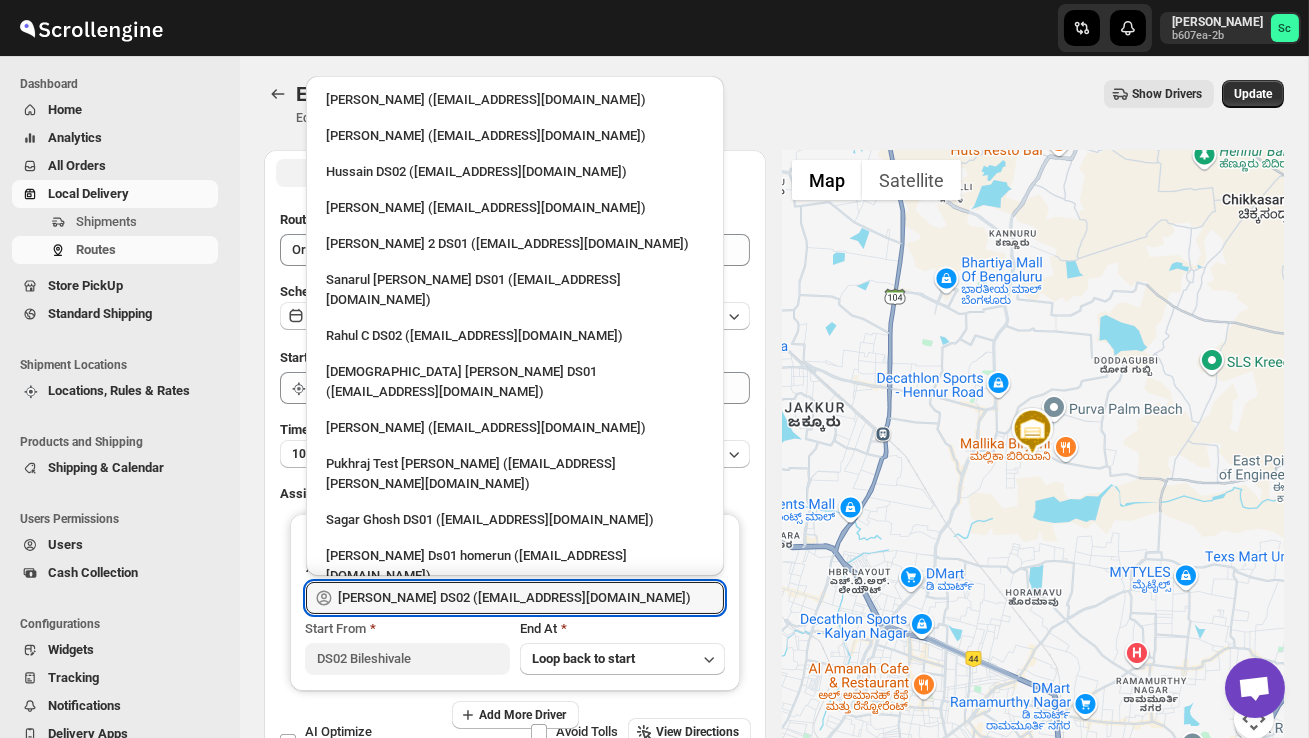 type on "Hussain DS02 ([EMAIL_ADDRESS][DOMAIN_NAME])" 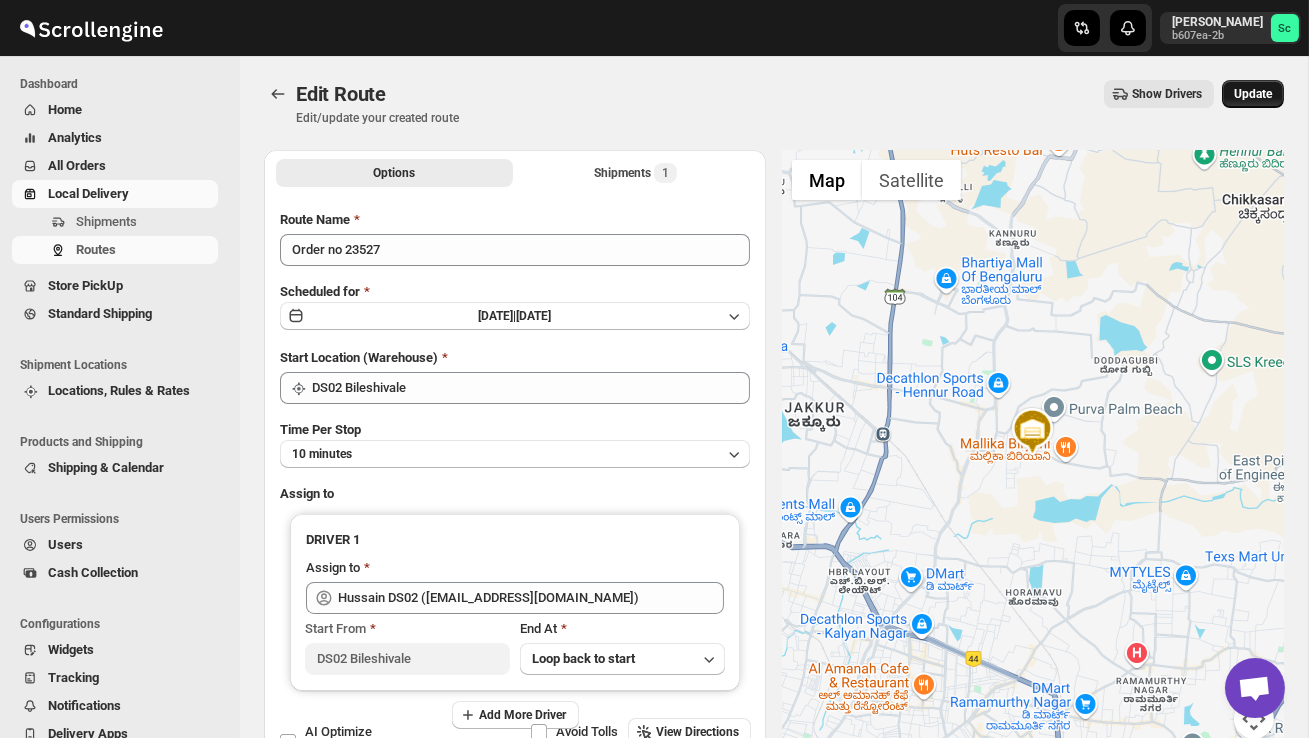 click on "Update" at bounding box center [1253, 94] 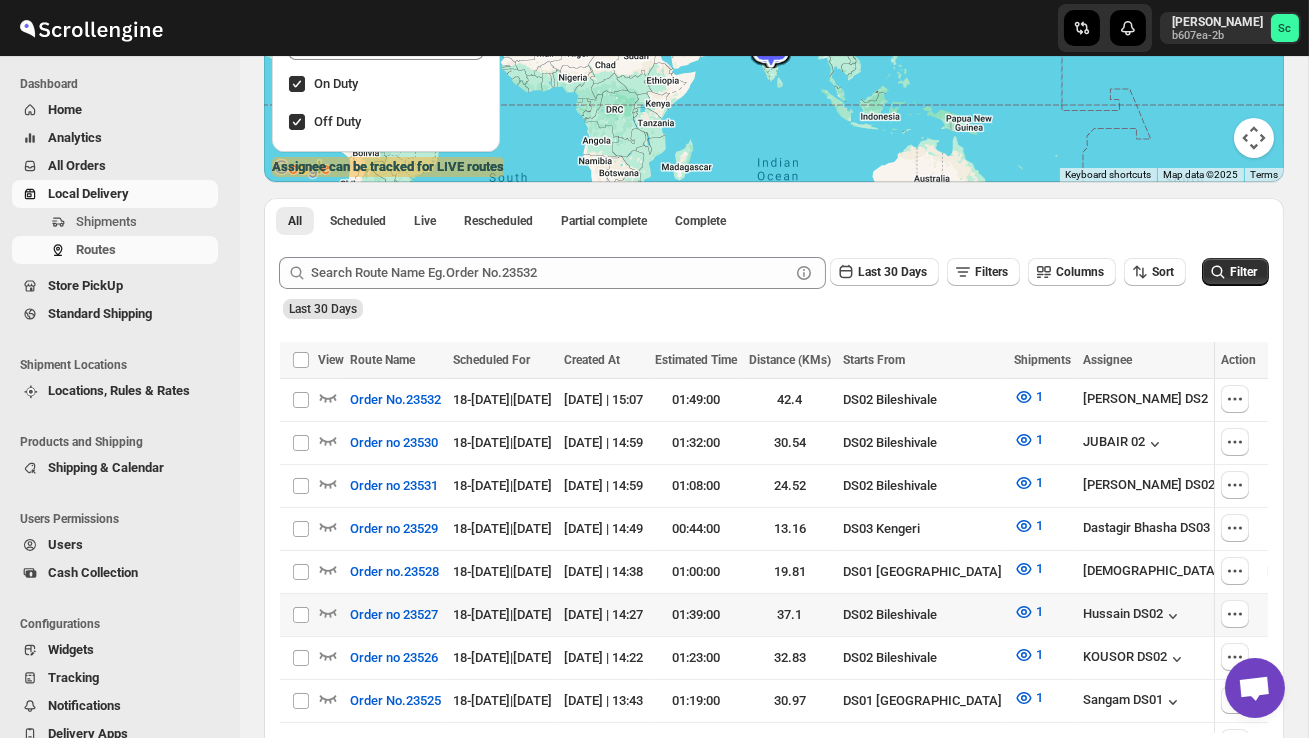 scroll, scrollTop: 354, scrollLeft: 0, axis: vertical 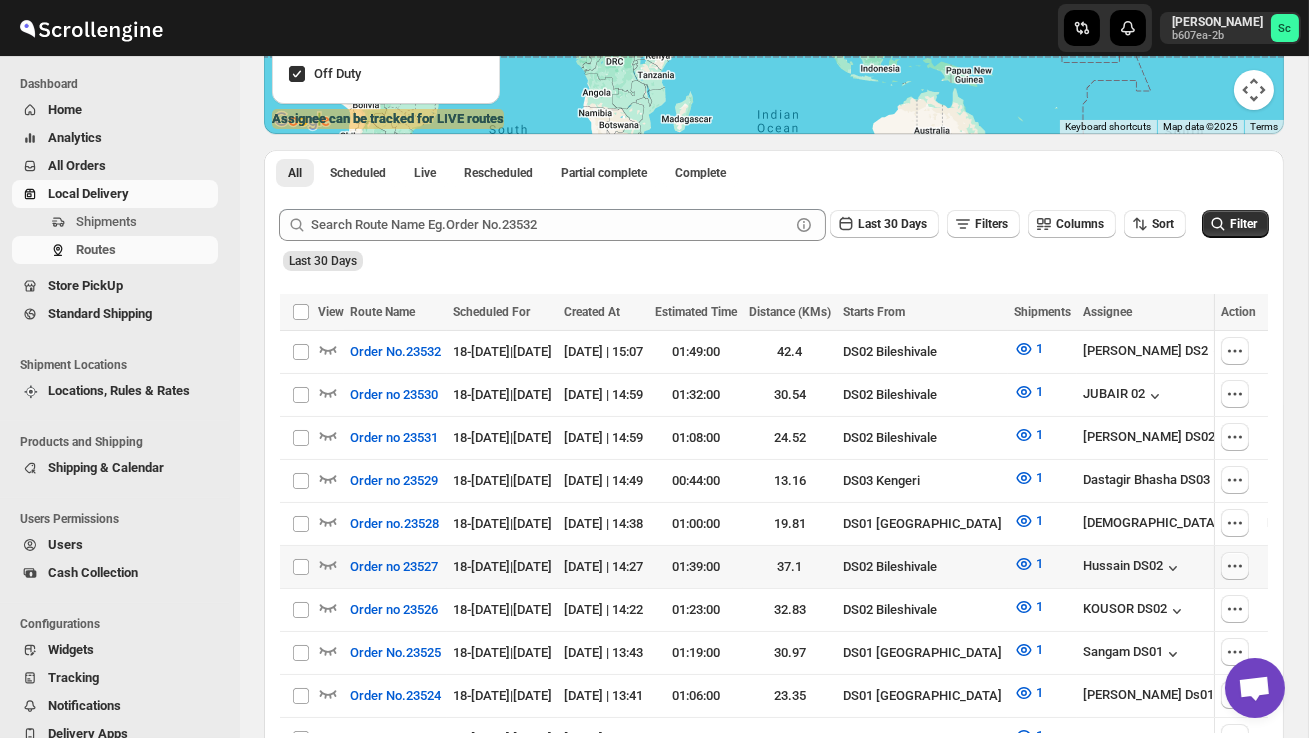 click 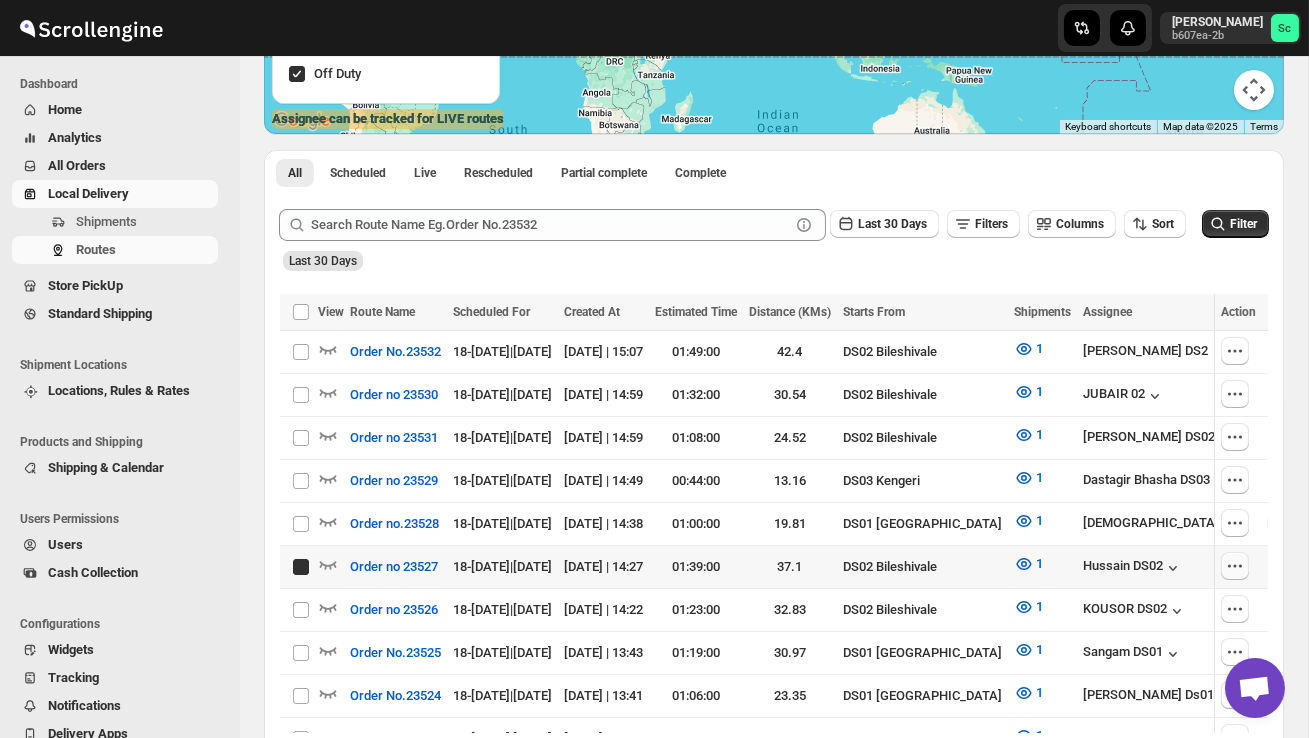 checkbox on "true" 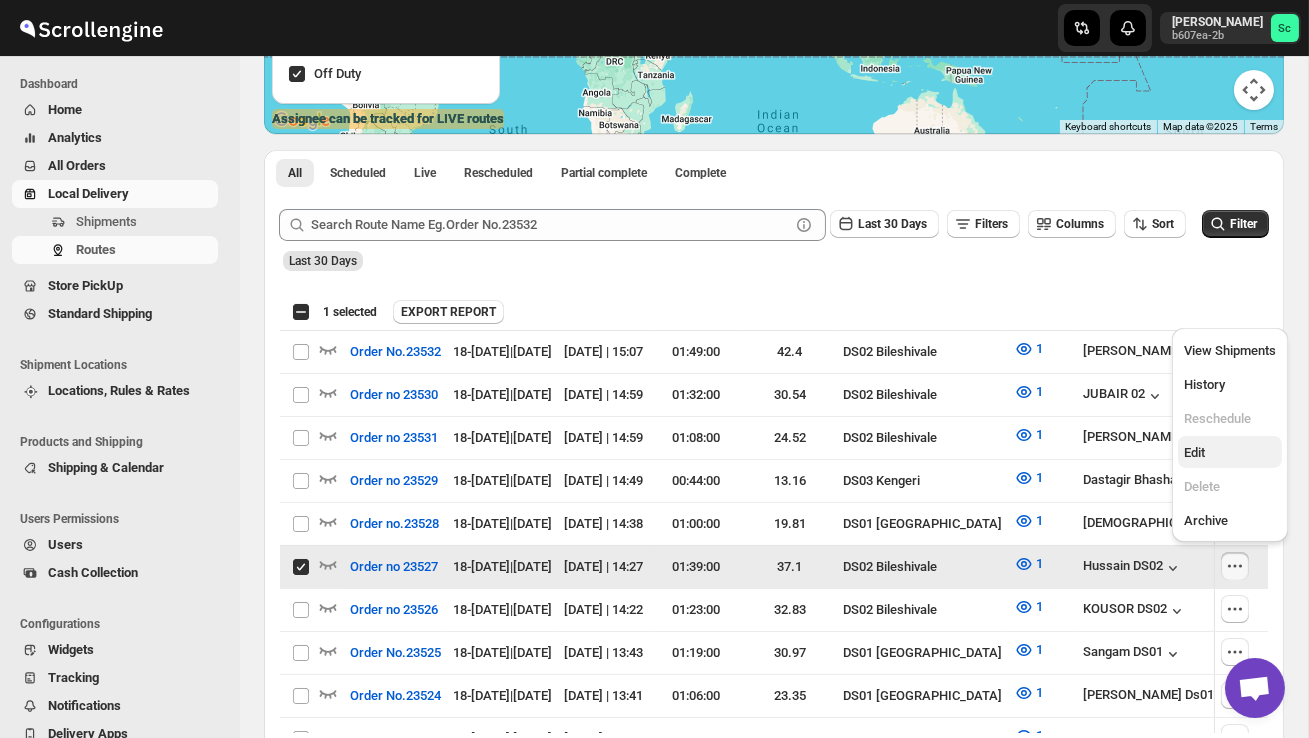 click on "Edit" at bounding box center [1194, 452] 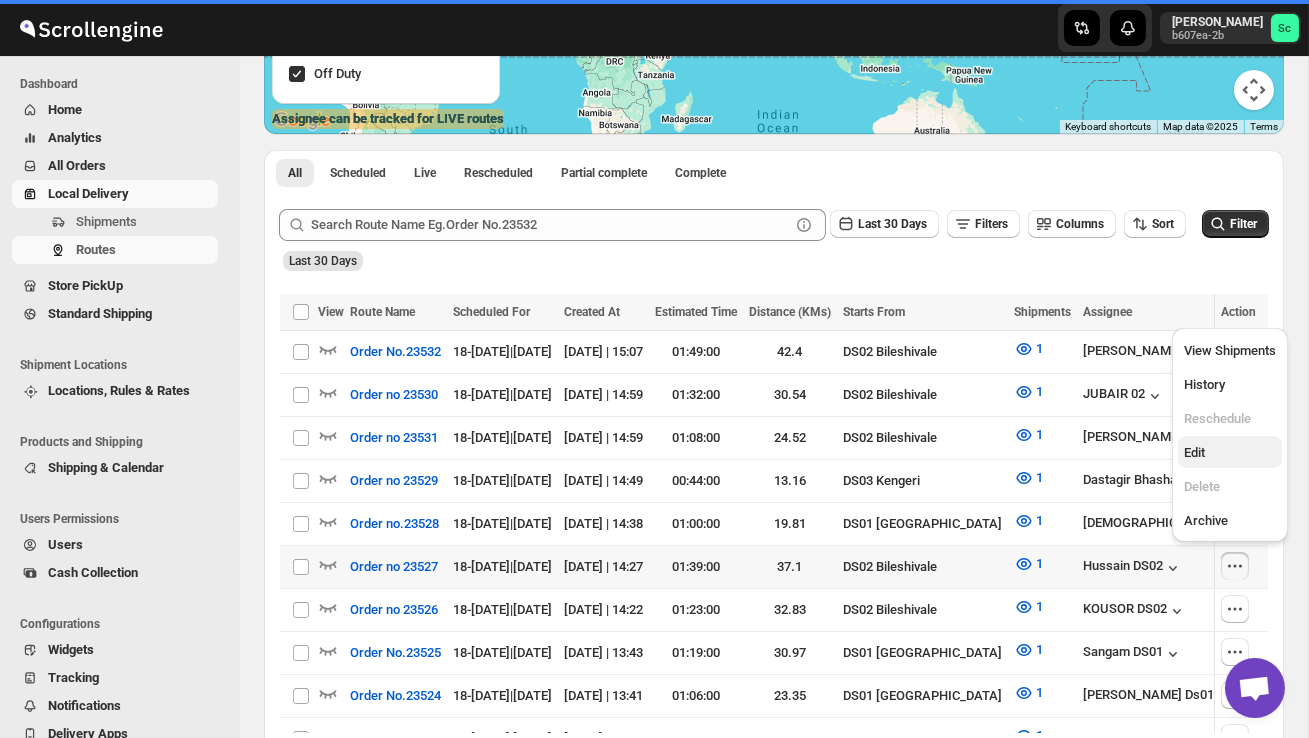 scroll, scrollTop: 0, scrollLeft: 0, axis: both 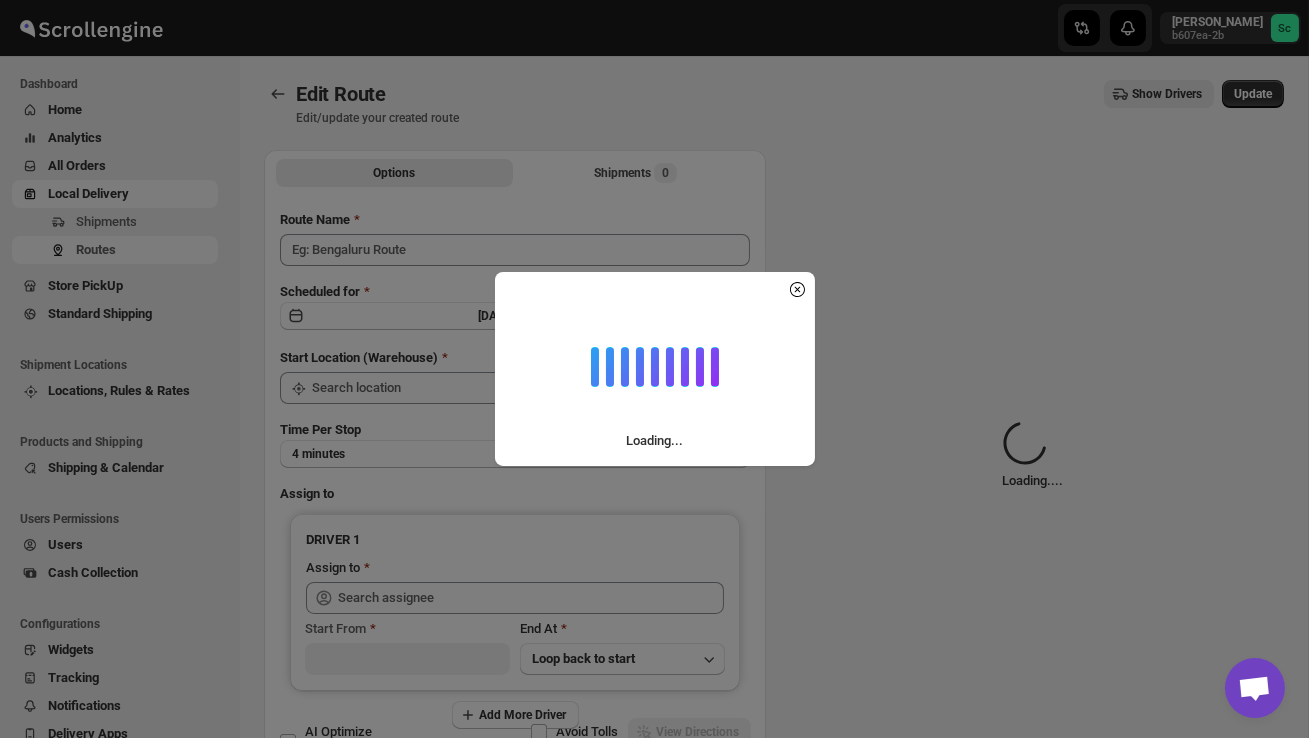 type on "Order no 23527" 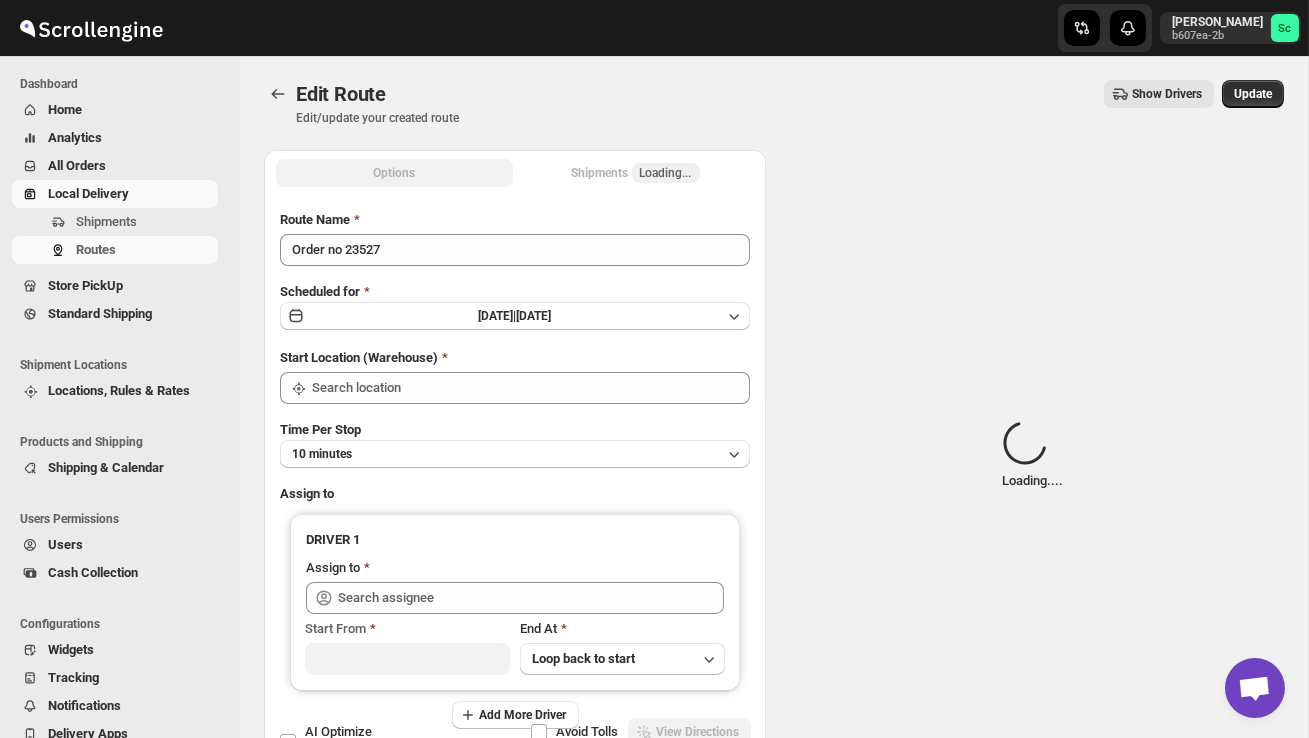 type on "DS02 Bileshivale" 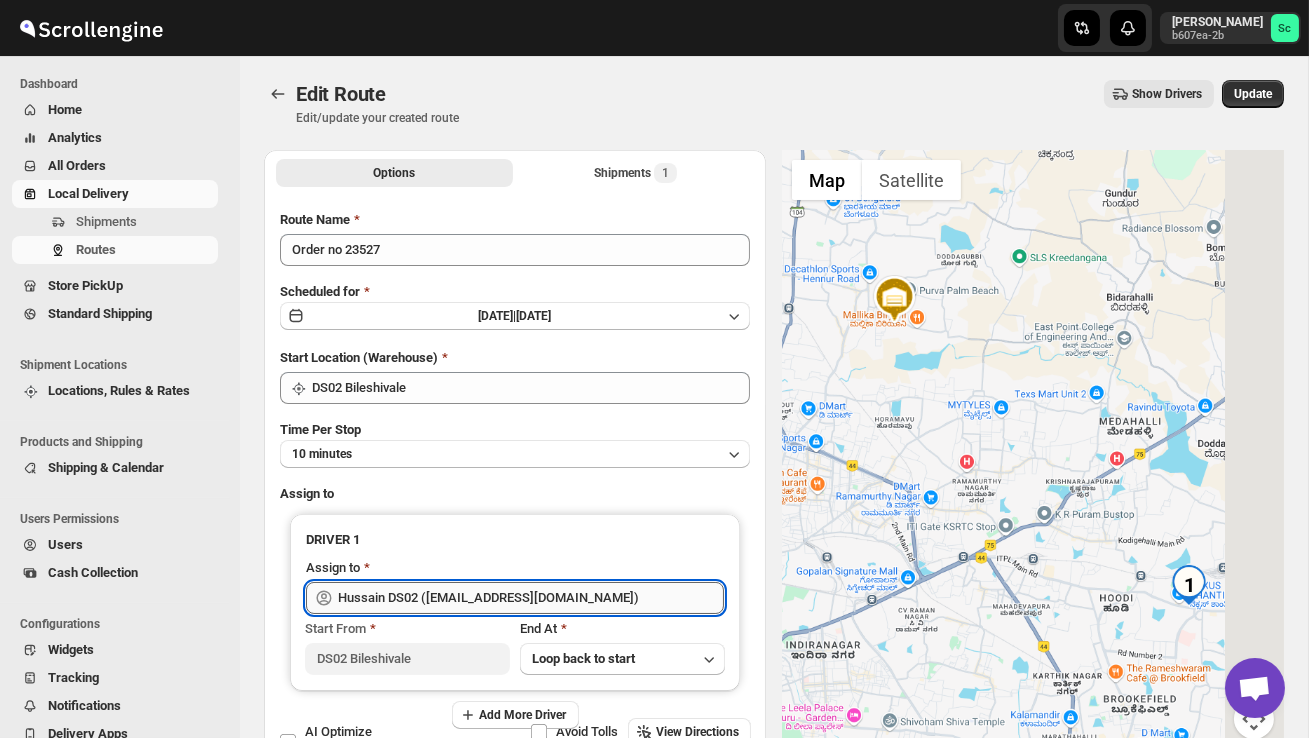 click on "Hussain DS02 ([EMAIL_ADDRESS][DOMAIN_NAME])" at bounding box center [531, 598] 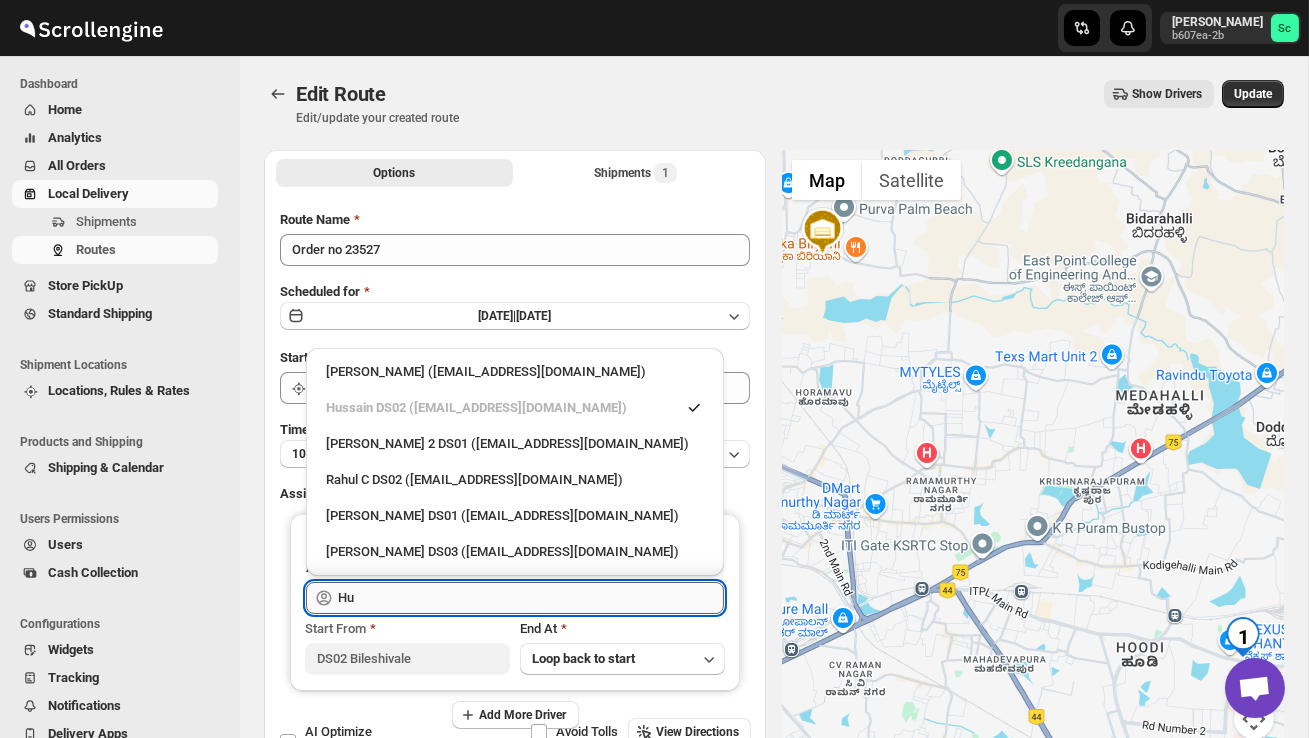 type on "H" 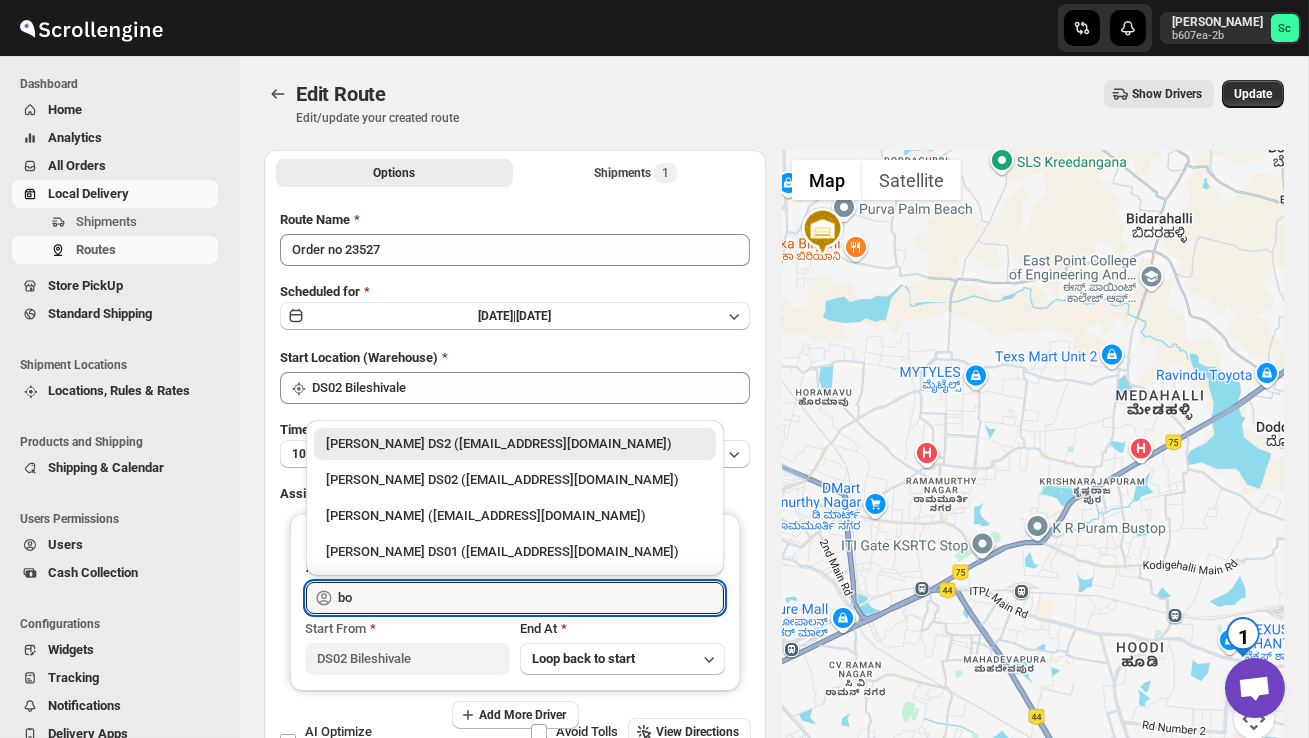 click on "[PERSON_NAME] DS02 ([EMAIL_ADDRESS][DOMAIN_NAME])" at bounding box center [515, 480] 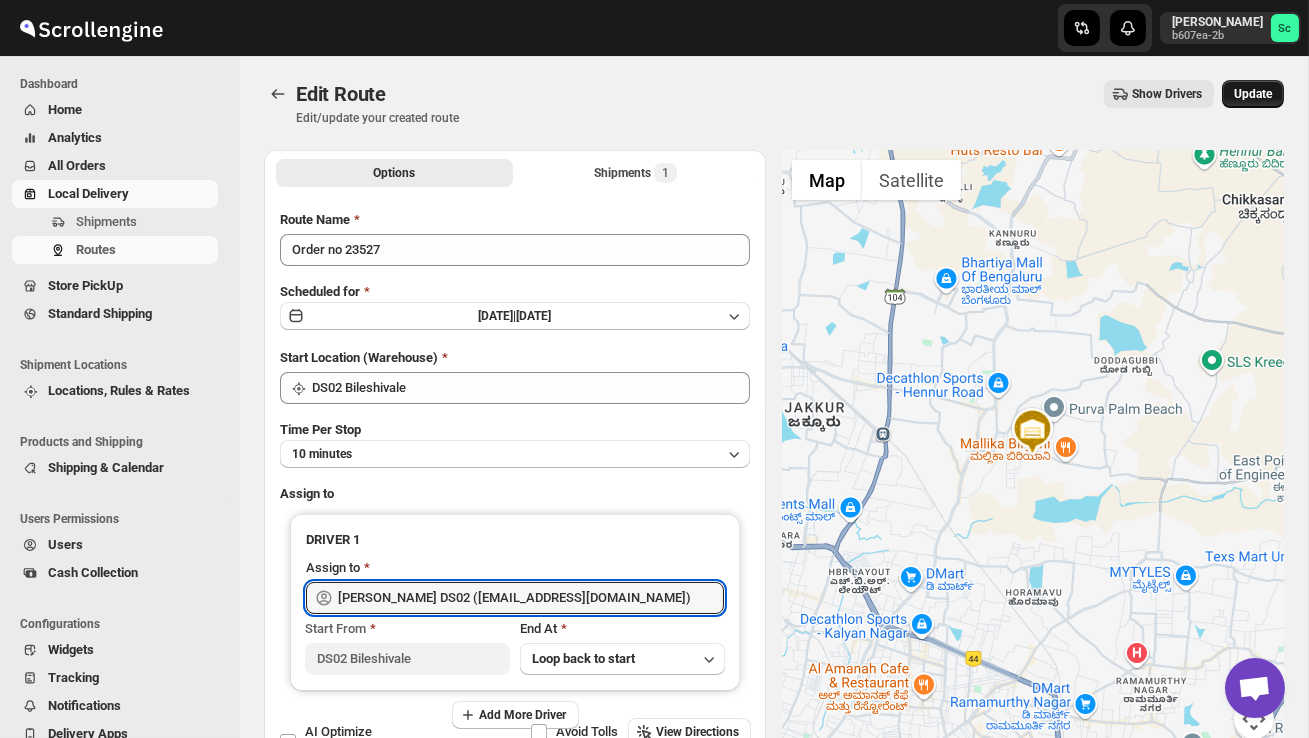 type on "BOLEN DS02 (wihof21751@coasah.com)" 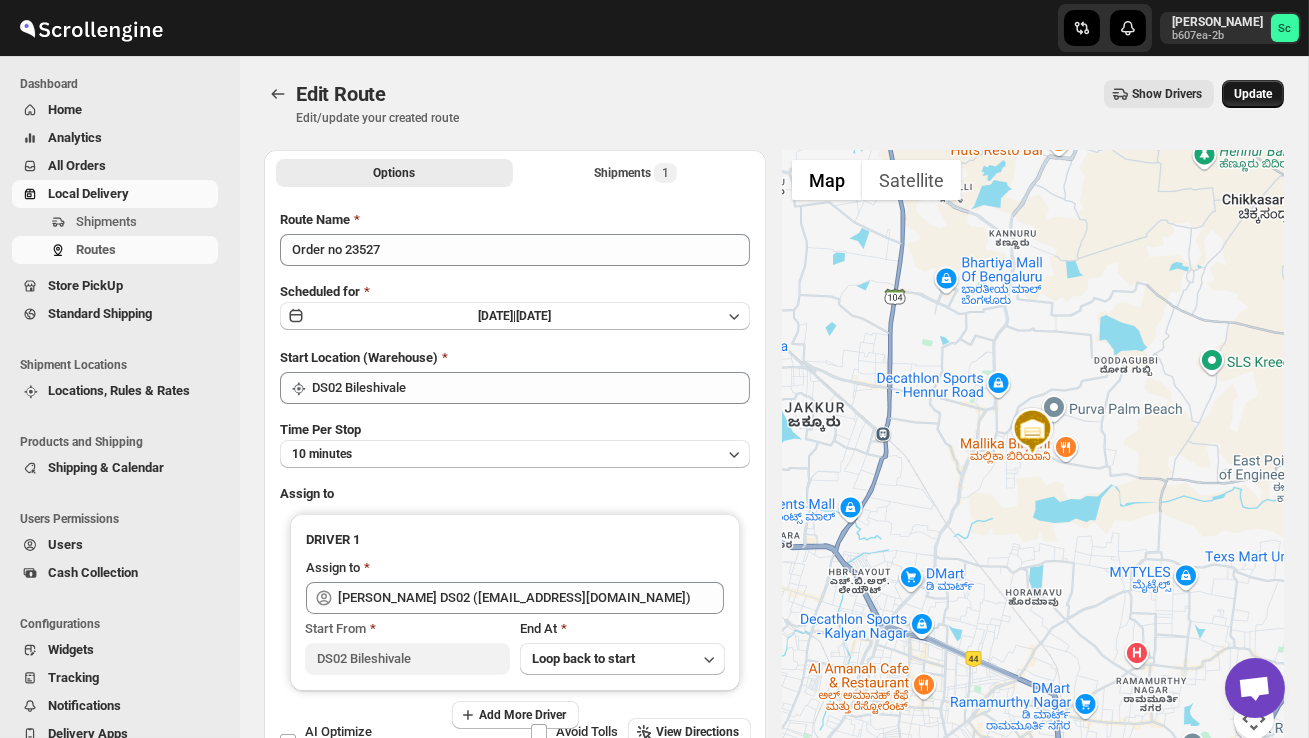 click on "Update" at bounding box center (1253, 94) 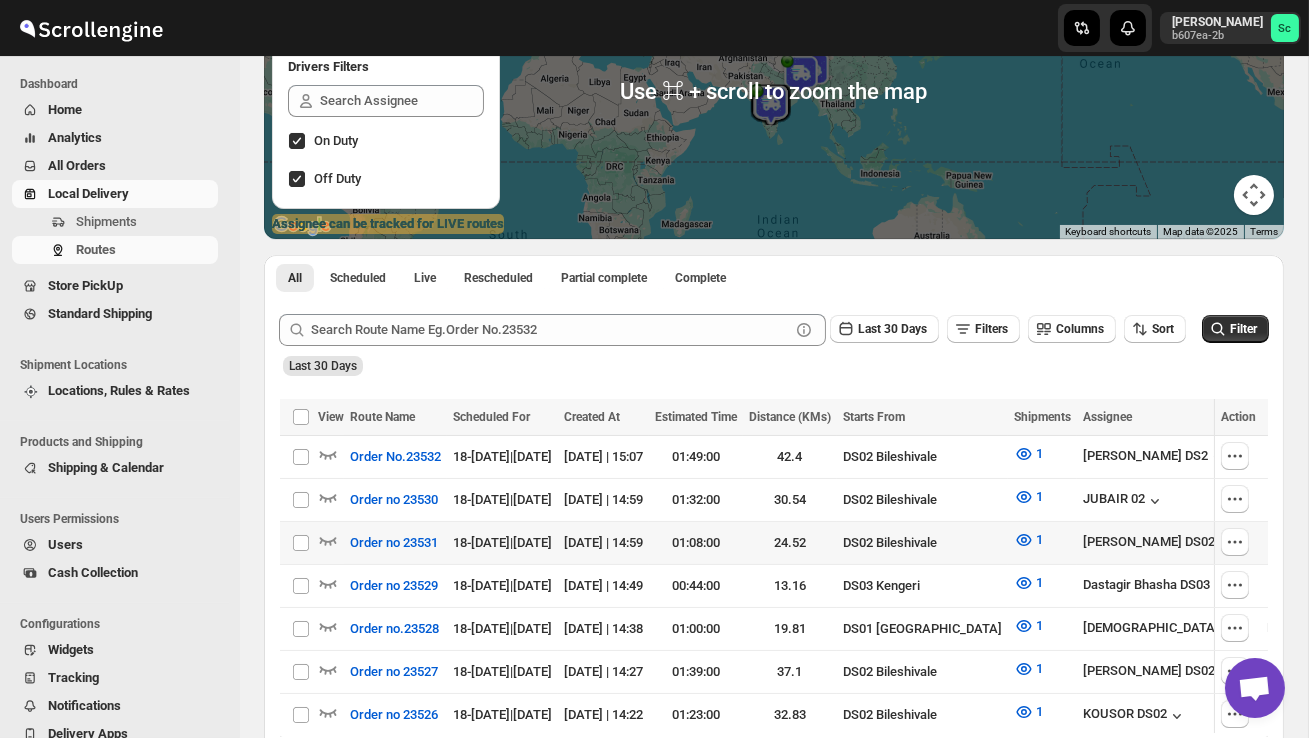 scroll, scrollTop: 315, scrollLeft: 0, axis: vertical 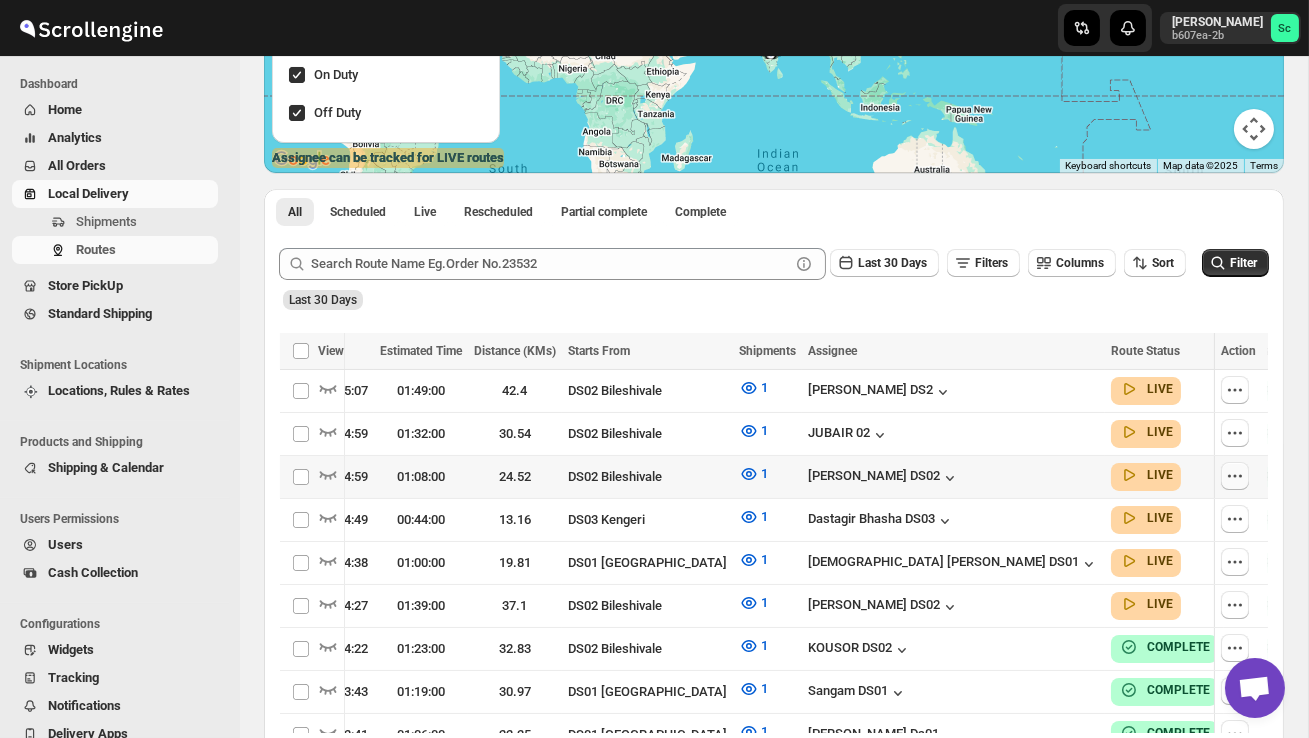 click 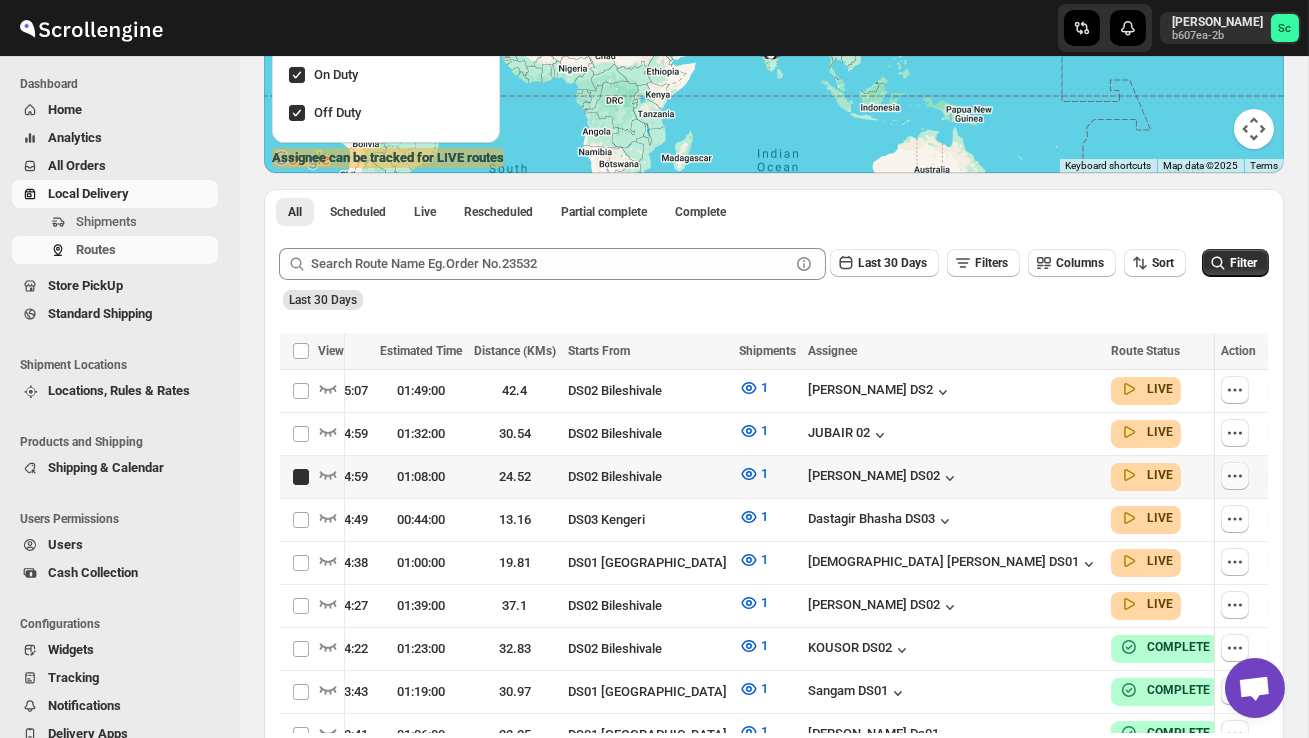 checkbox on "true" 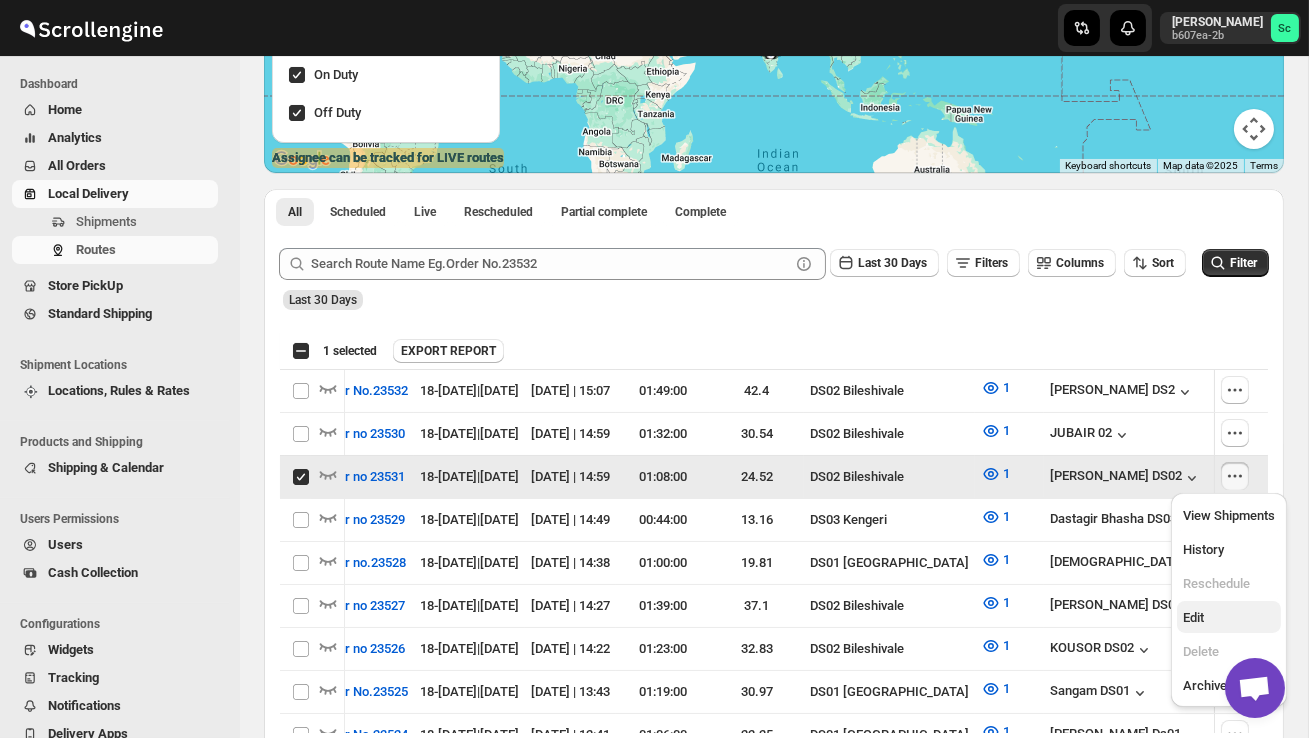 click on "Edit" at bounding box center (1229, 618) 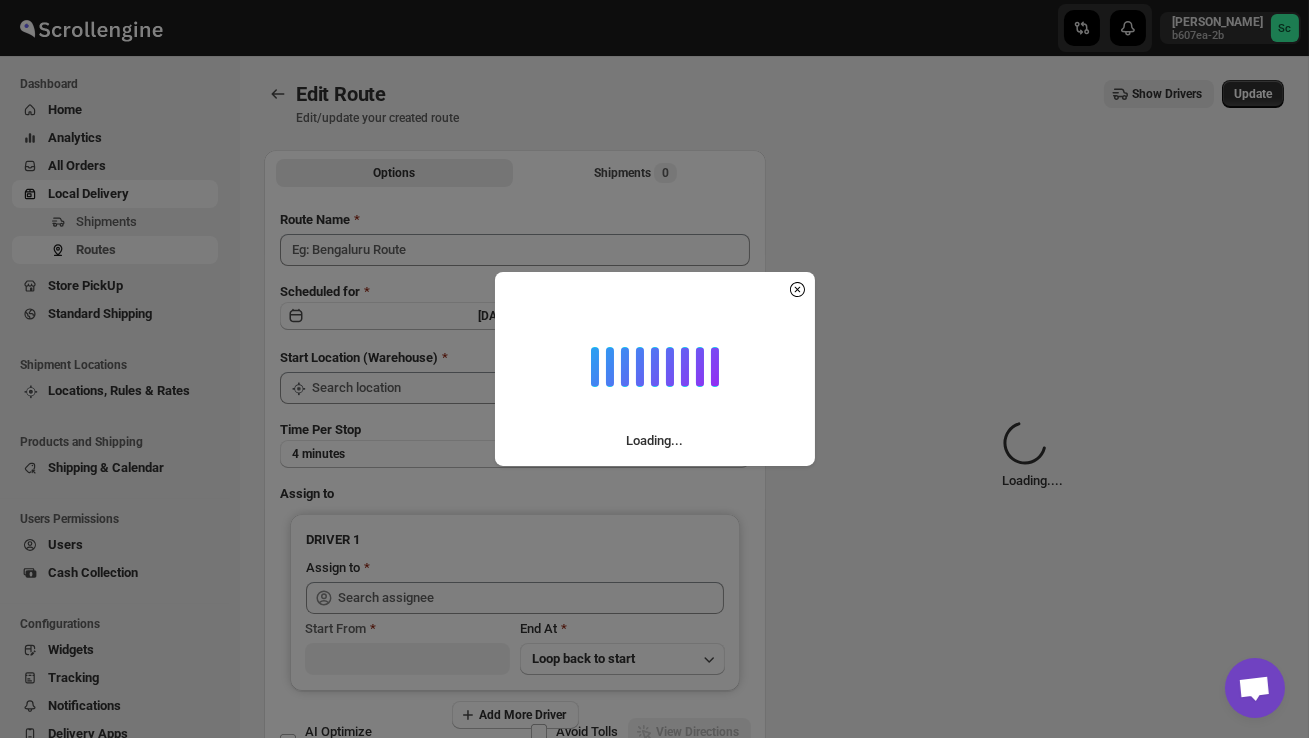 type on "Order no 23531" 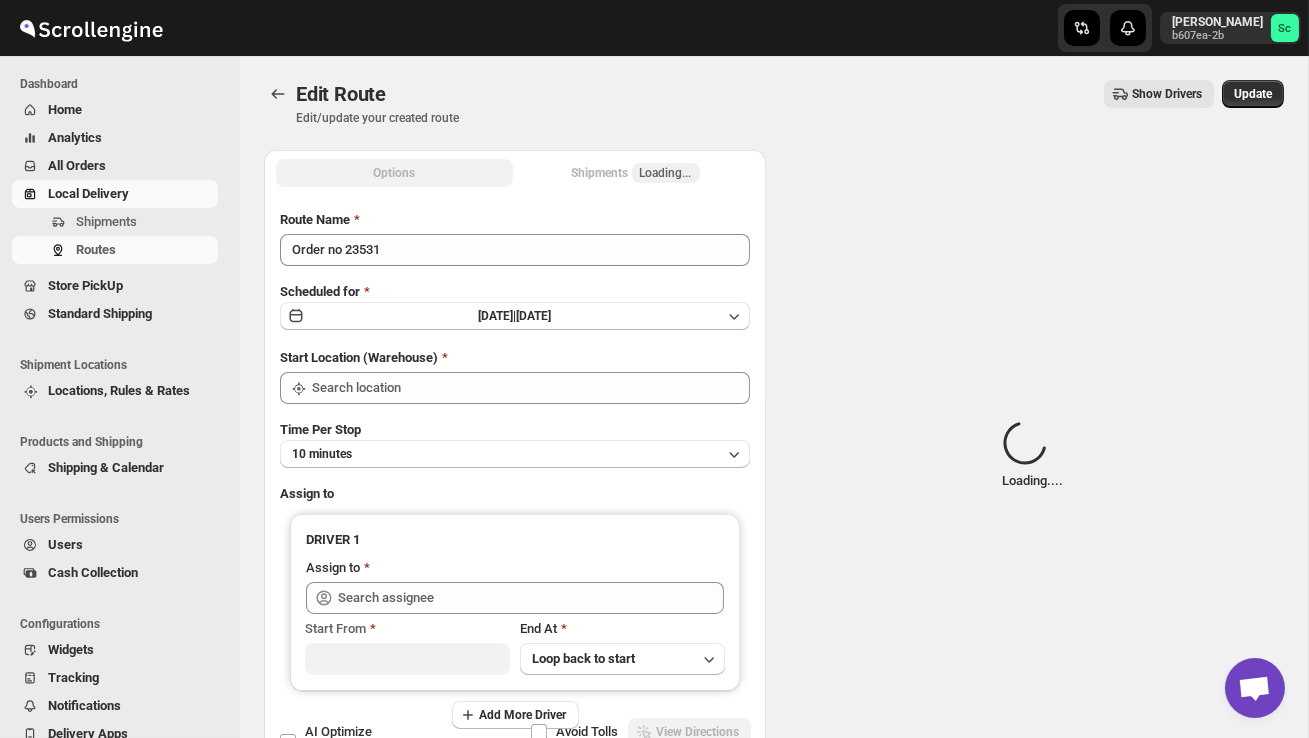 type on "DS02 Bileshivale" 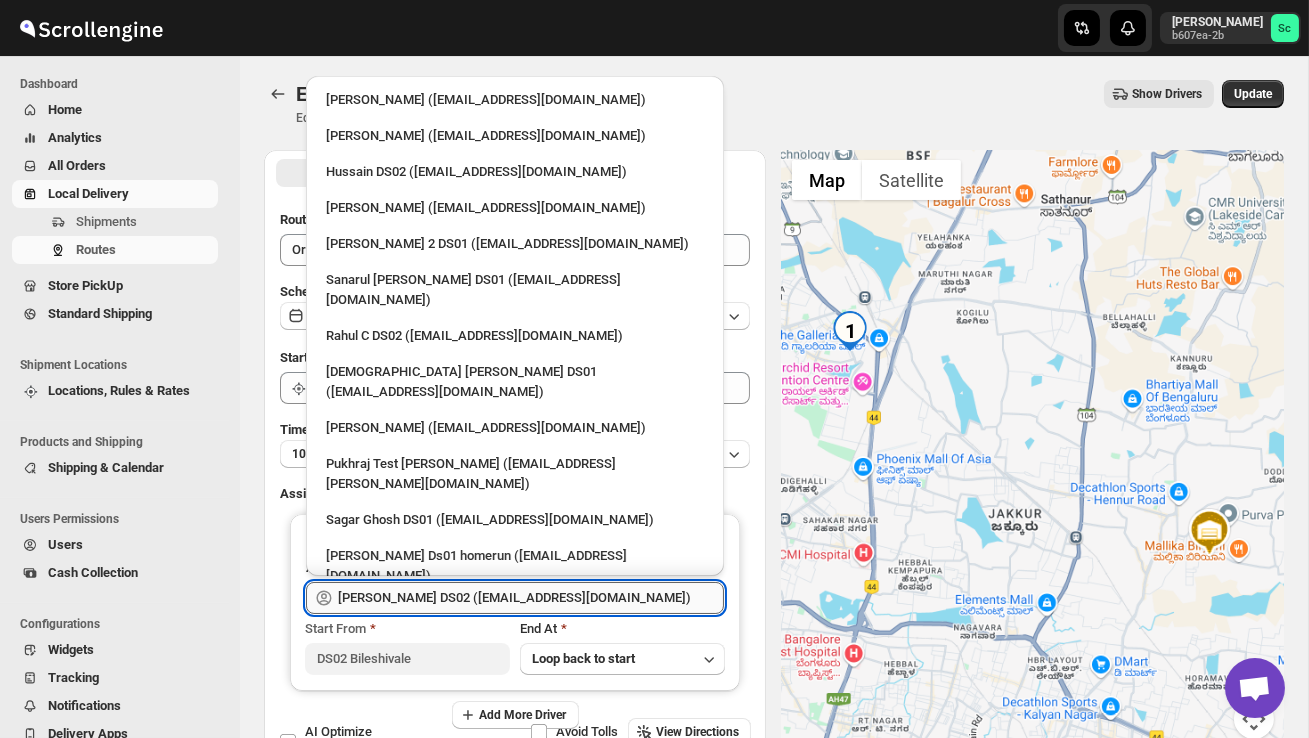 click on "ELION DAIMAIRI DS02 (cirecaw311@nutrv.com)" at bounding box center [531, 598] 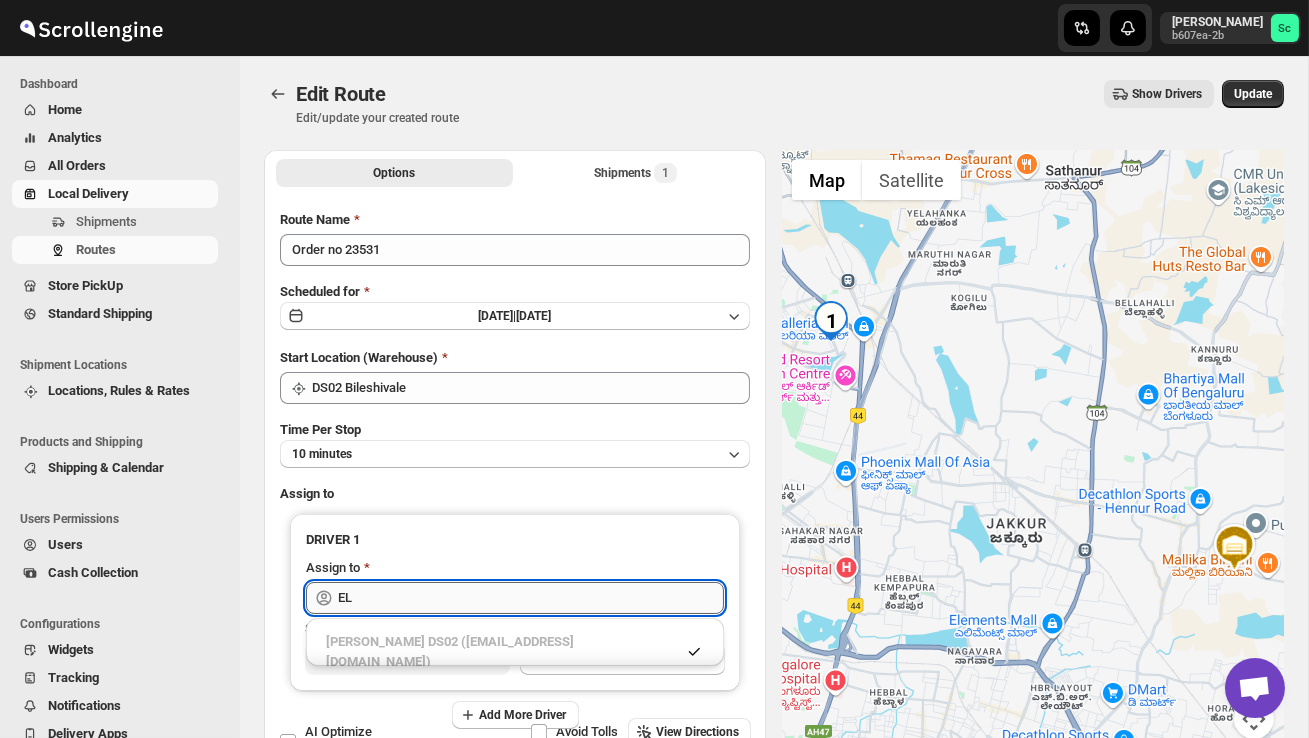 type on "E" 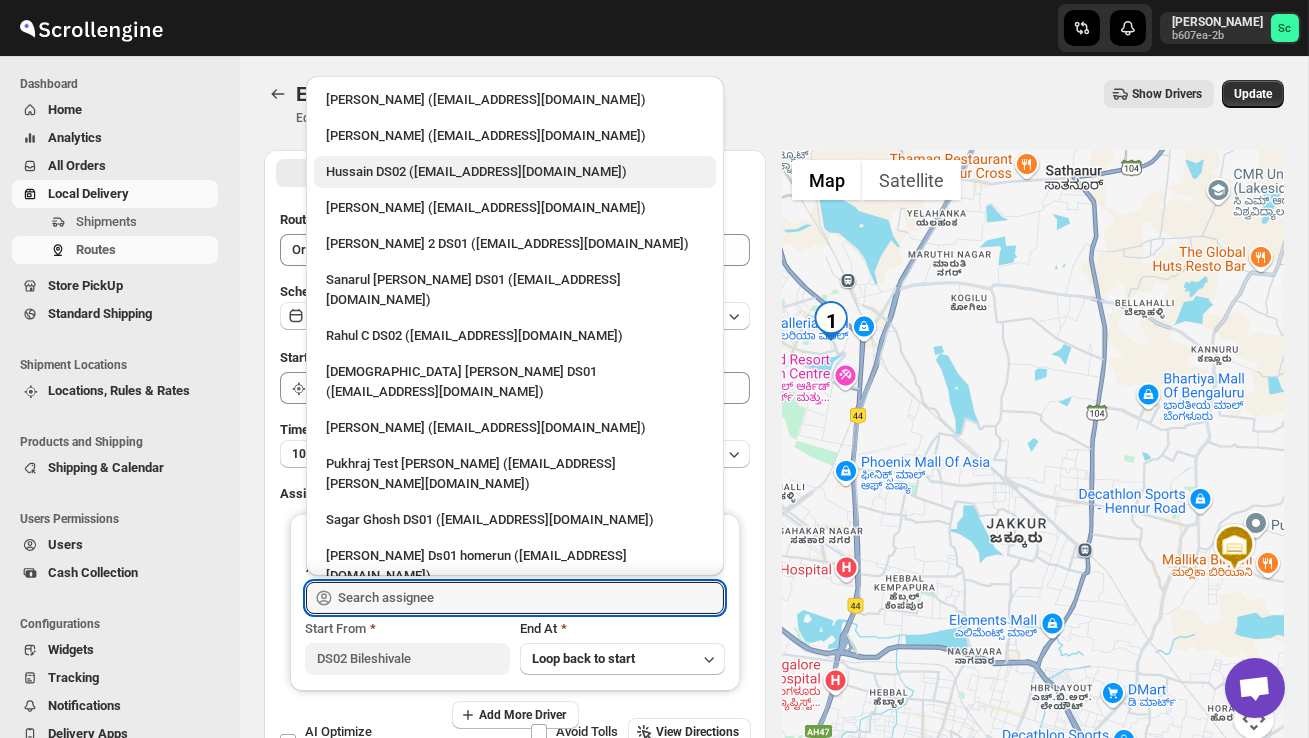 click on "Hussain DS02 (jarav60351@abatido.com)" at bounding box center (515, 172) 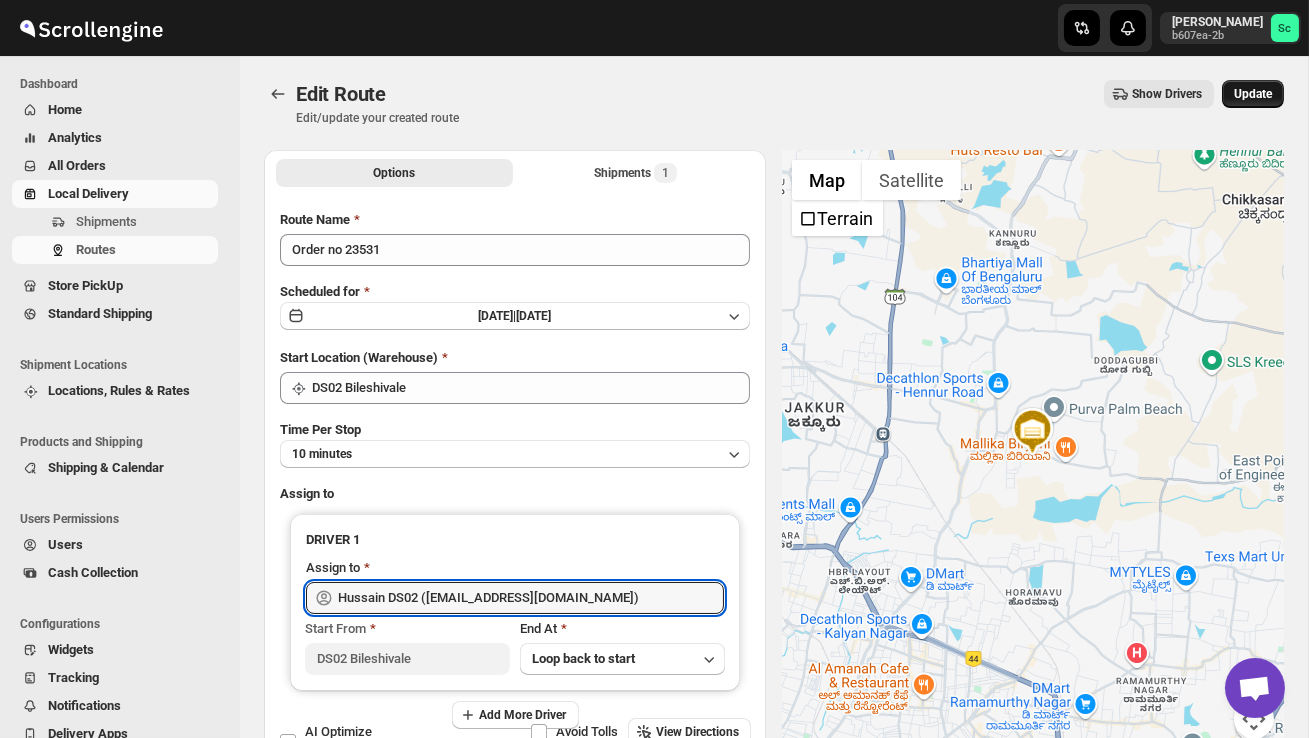 type on "Hussain DS02 (jarav60351@abatido.com)" 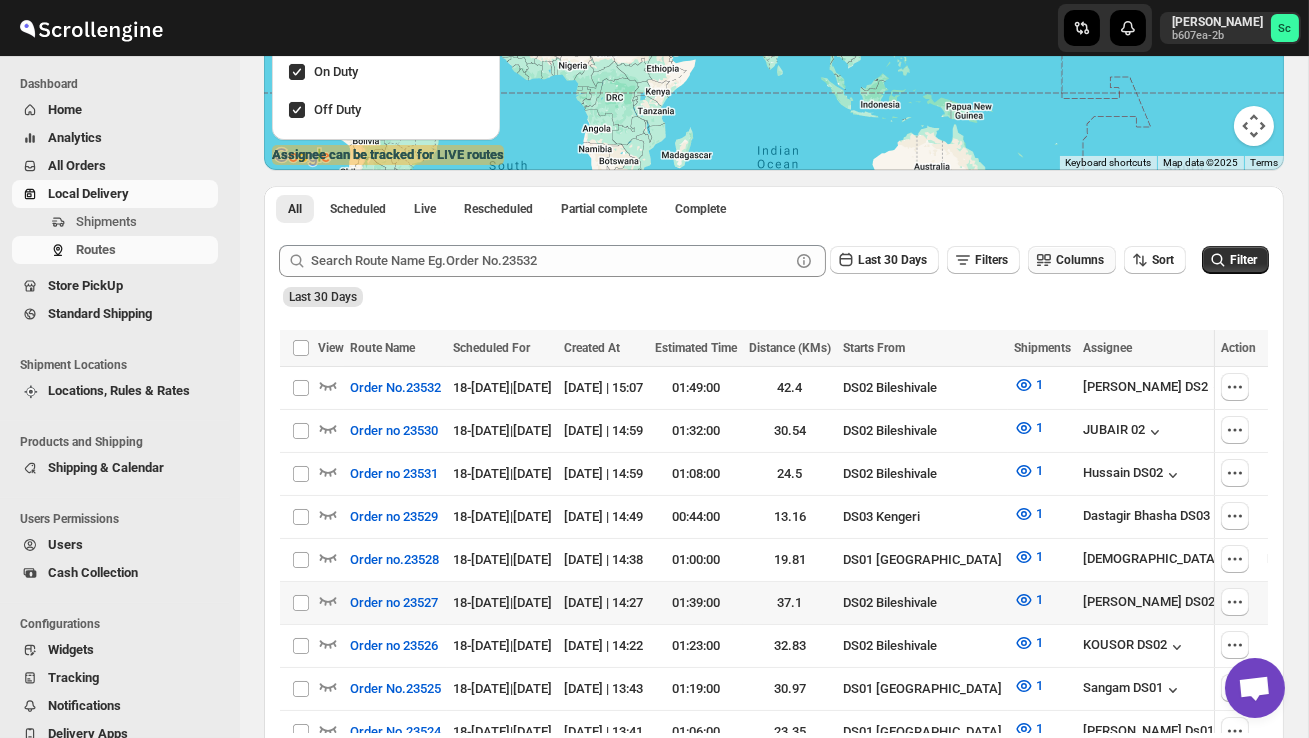 scroll, scrollTop: 324, scrollLeft: 0, axis: vertical 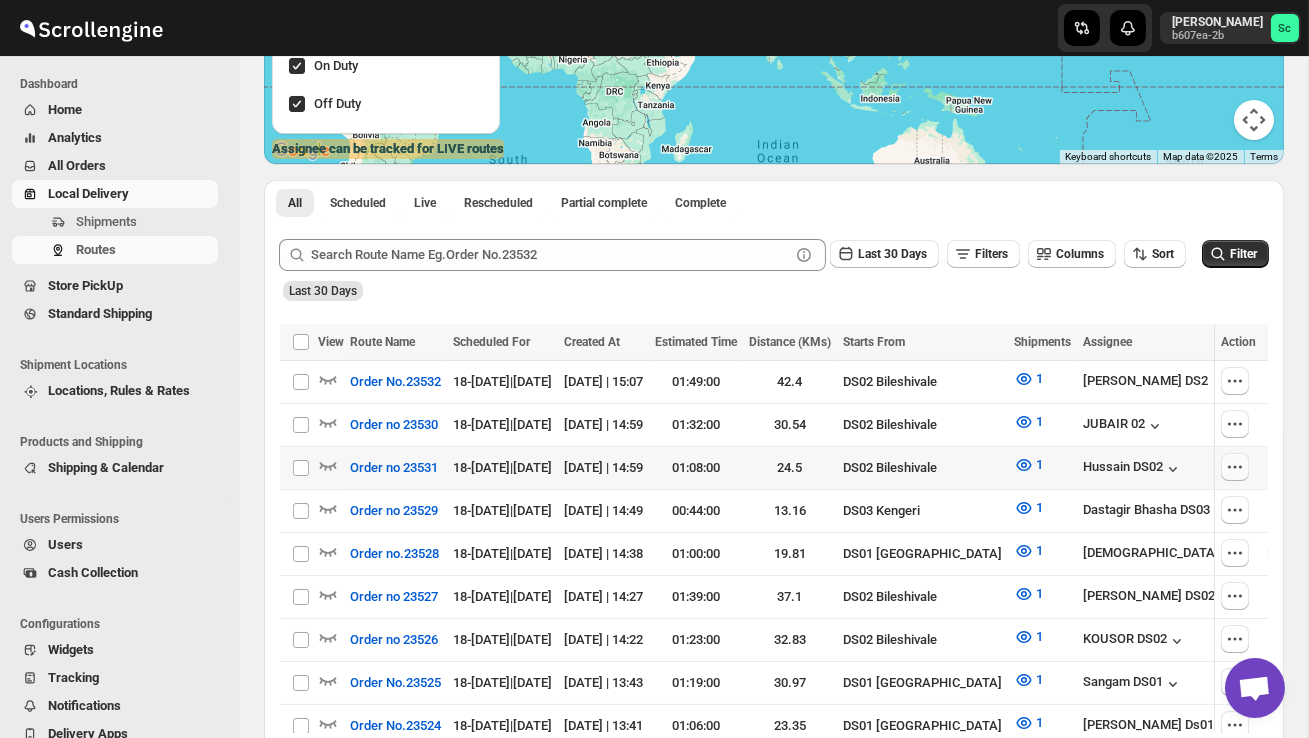 click 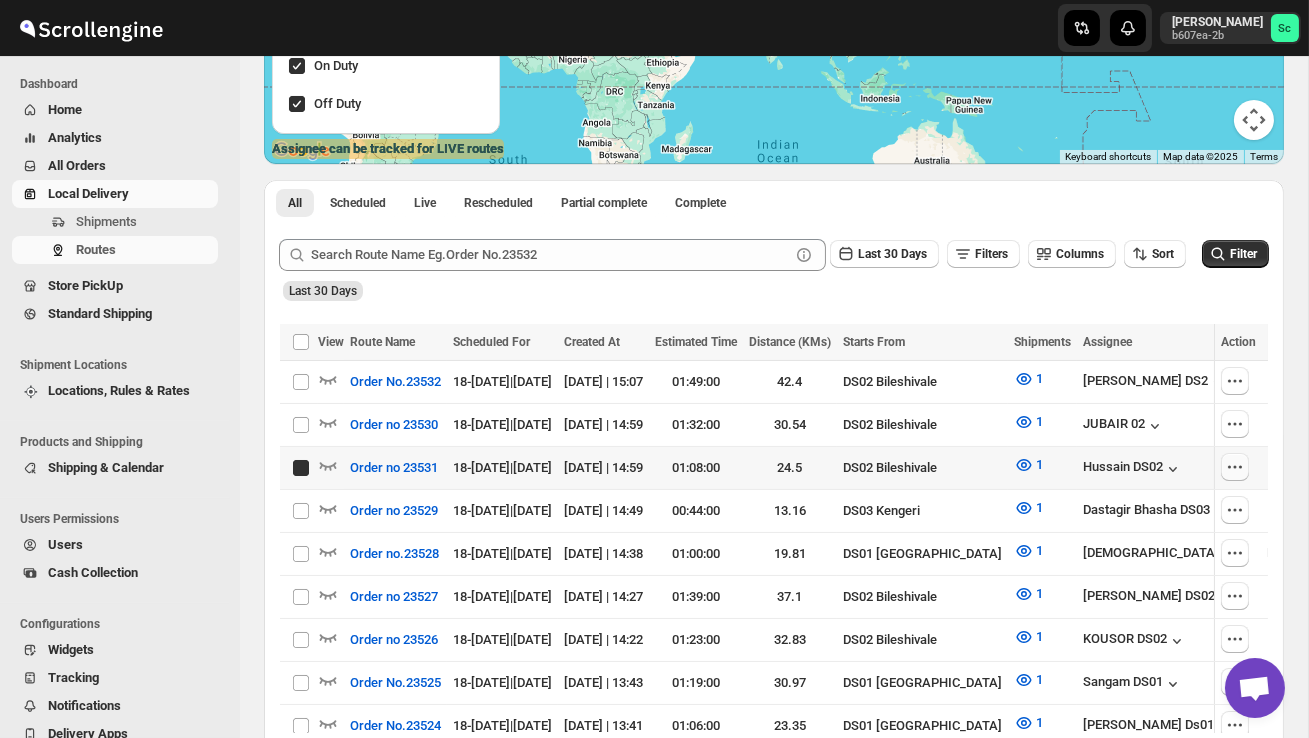 checkbox on "true" 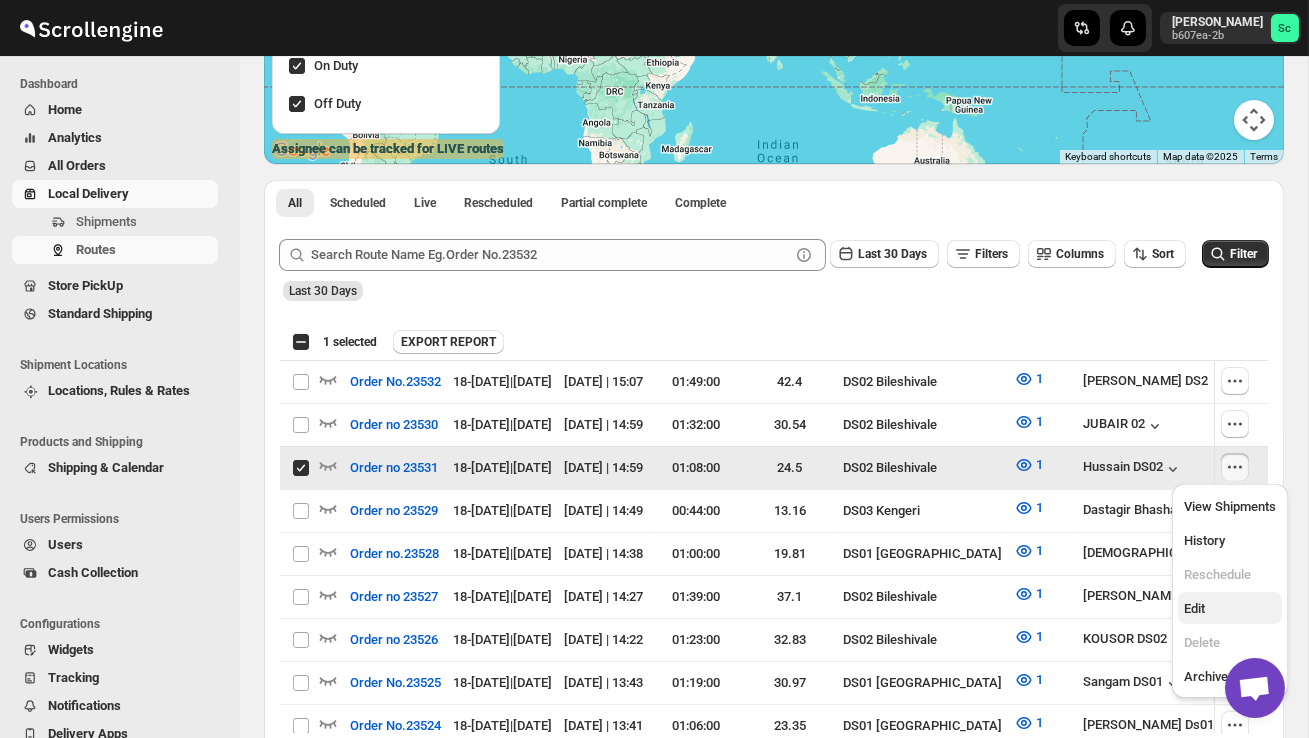 click on "Edit" at bounding box center [1194, 608] 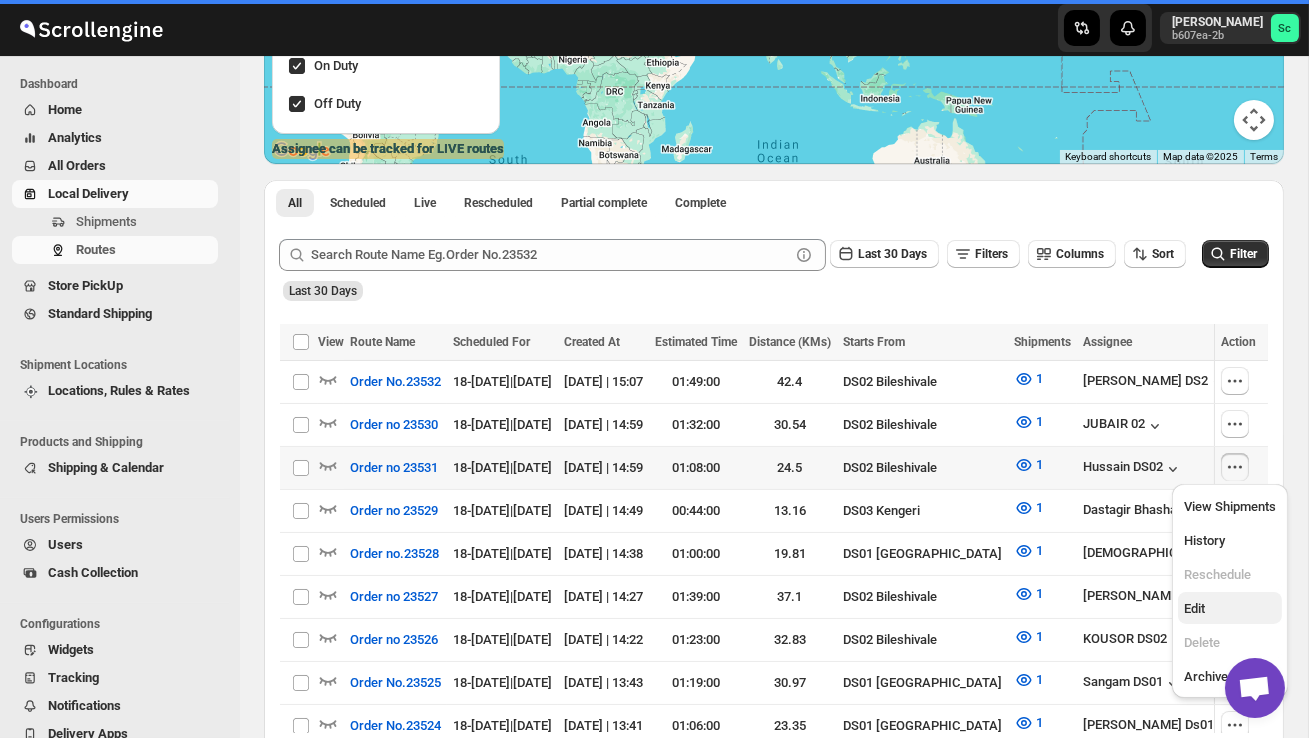 scroll, scrollTop: 0, scrollLeft: 0, axis: both 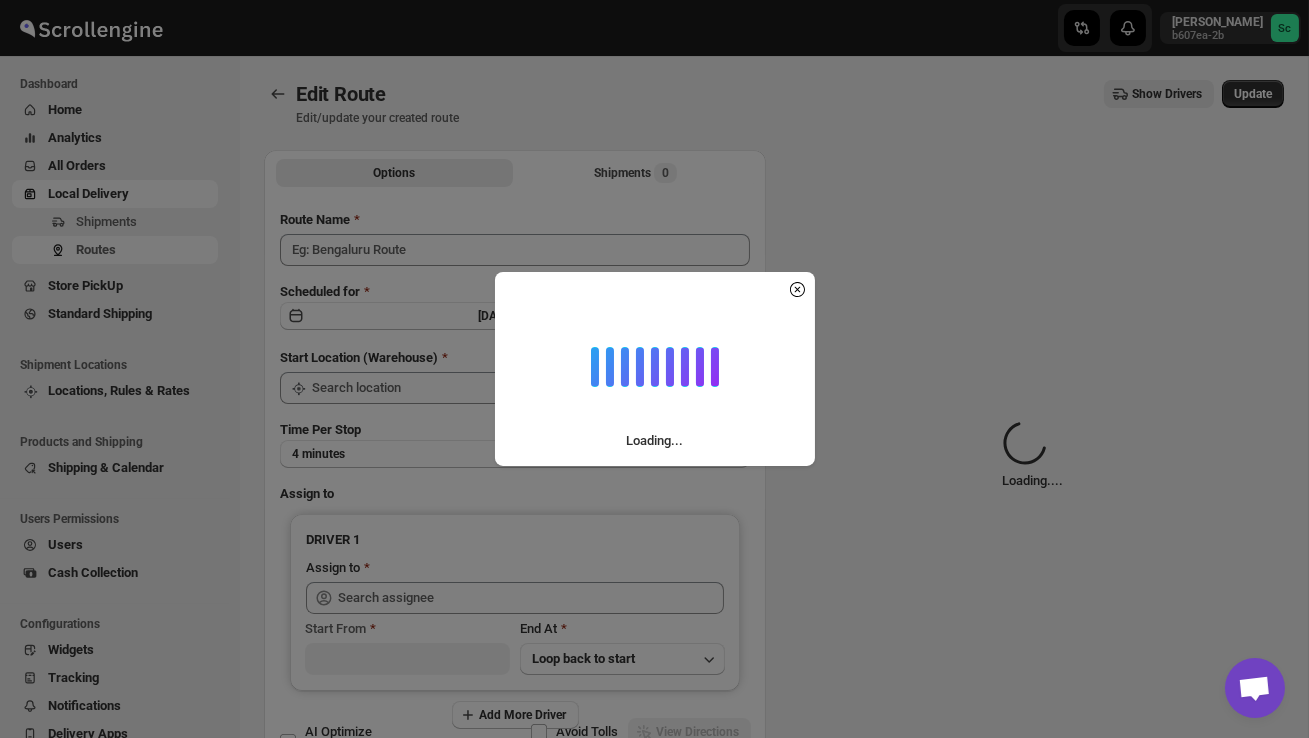 type on "Order no 23531" 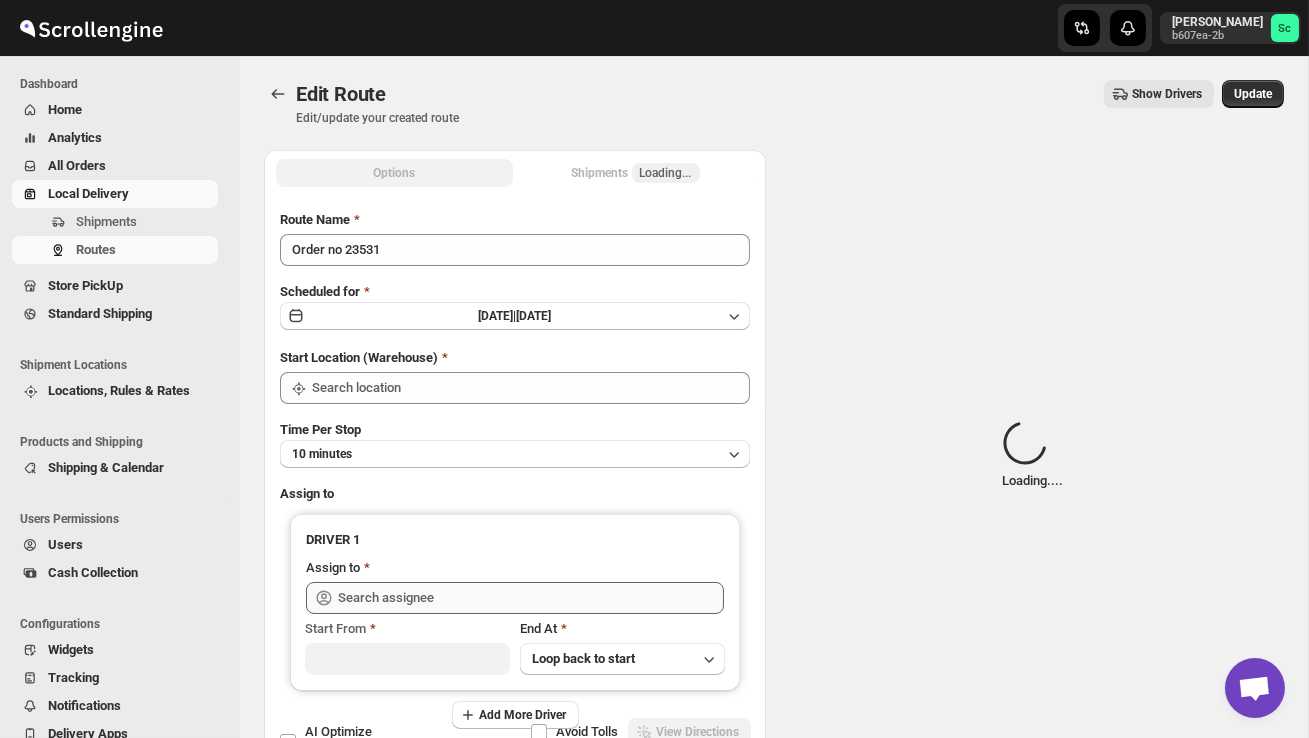 type on "DS02 Bileshivale" 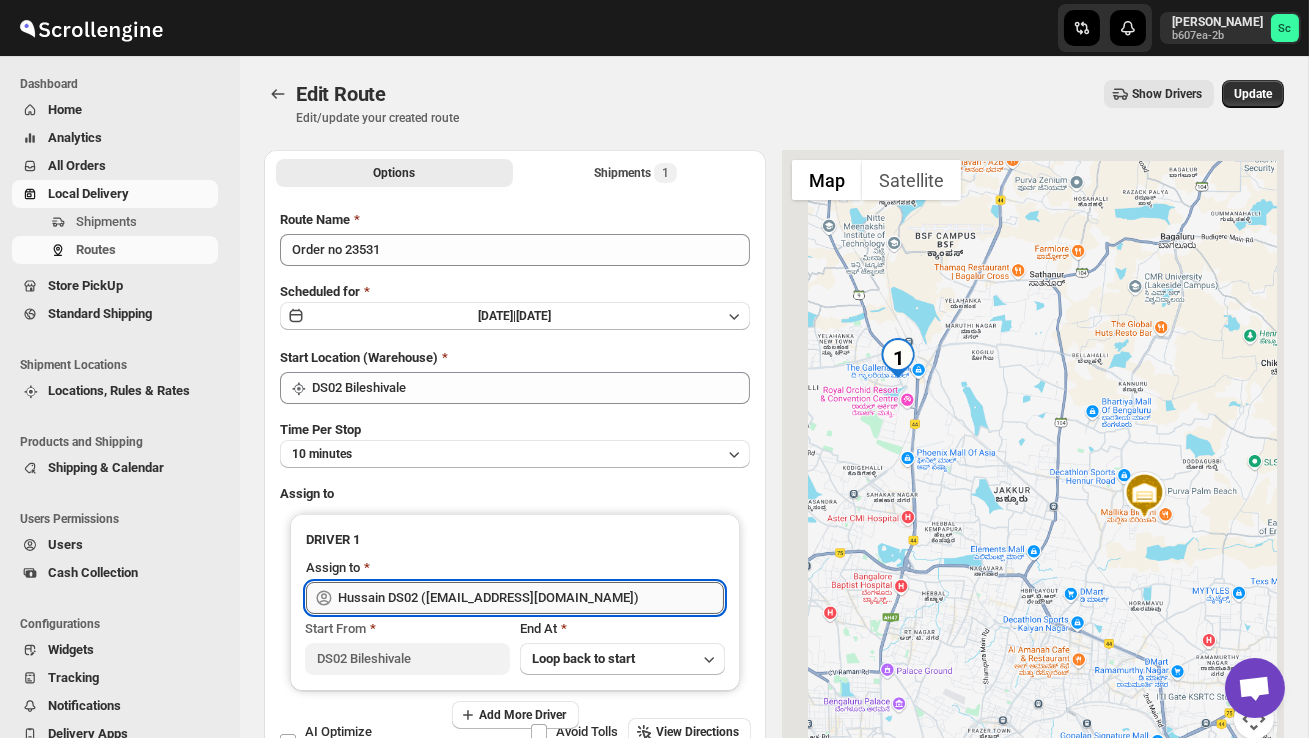click on "Hussain DS02 (jarav60351@abatido.com)" at bounding box center (531, 598) 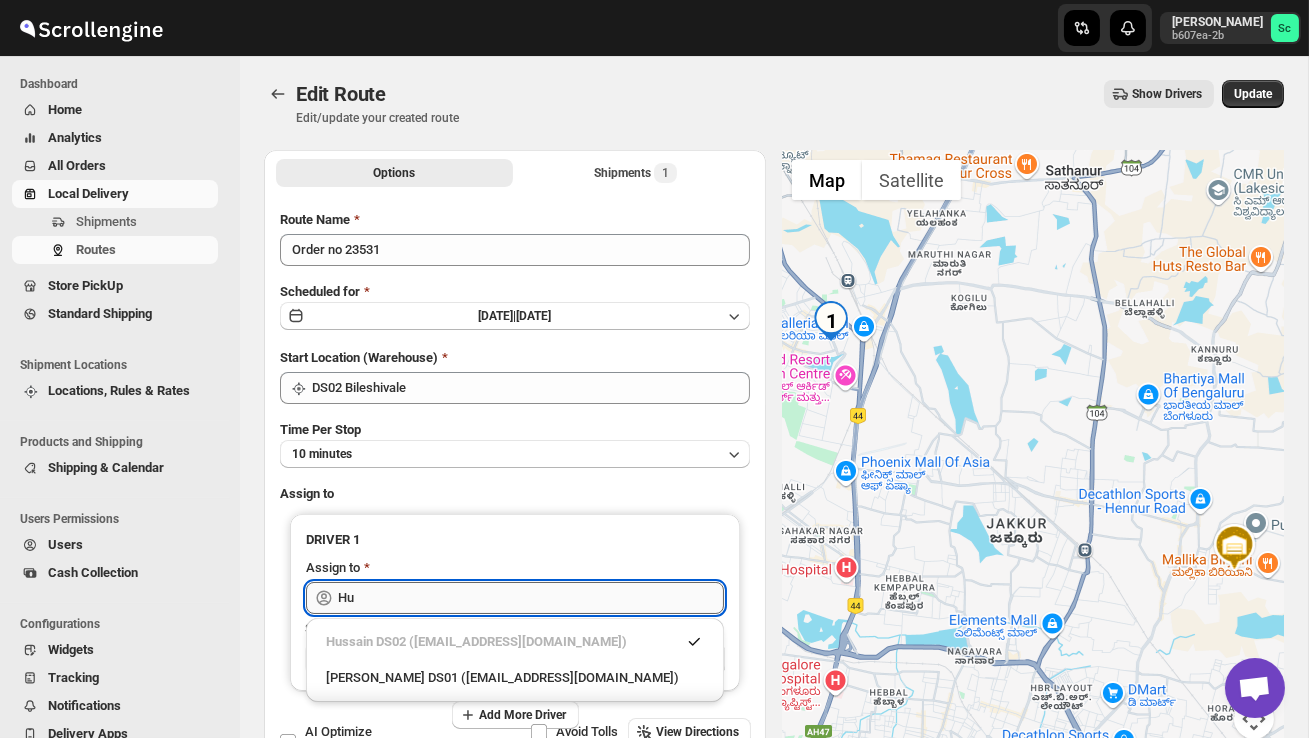 type on "H" 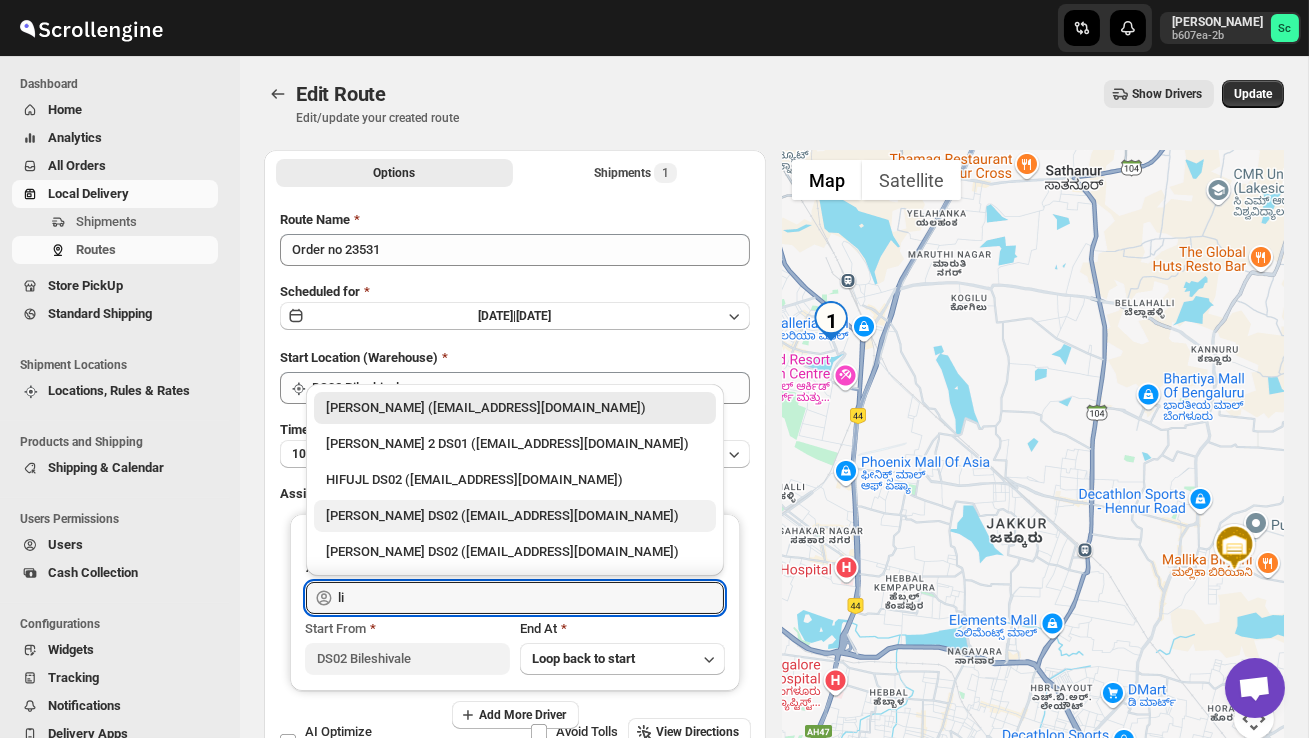 click on "ELION DAIMAIRI DS02 (cirecaw311@nutrv.com)" at bounding box center (515, 516) 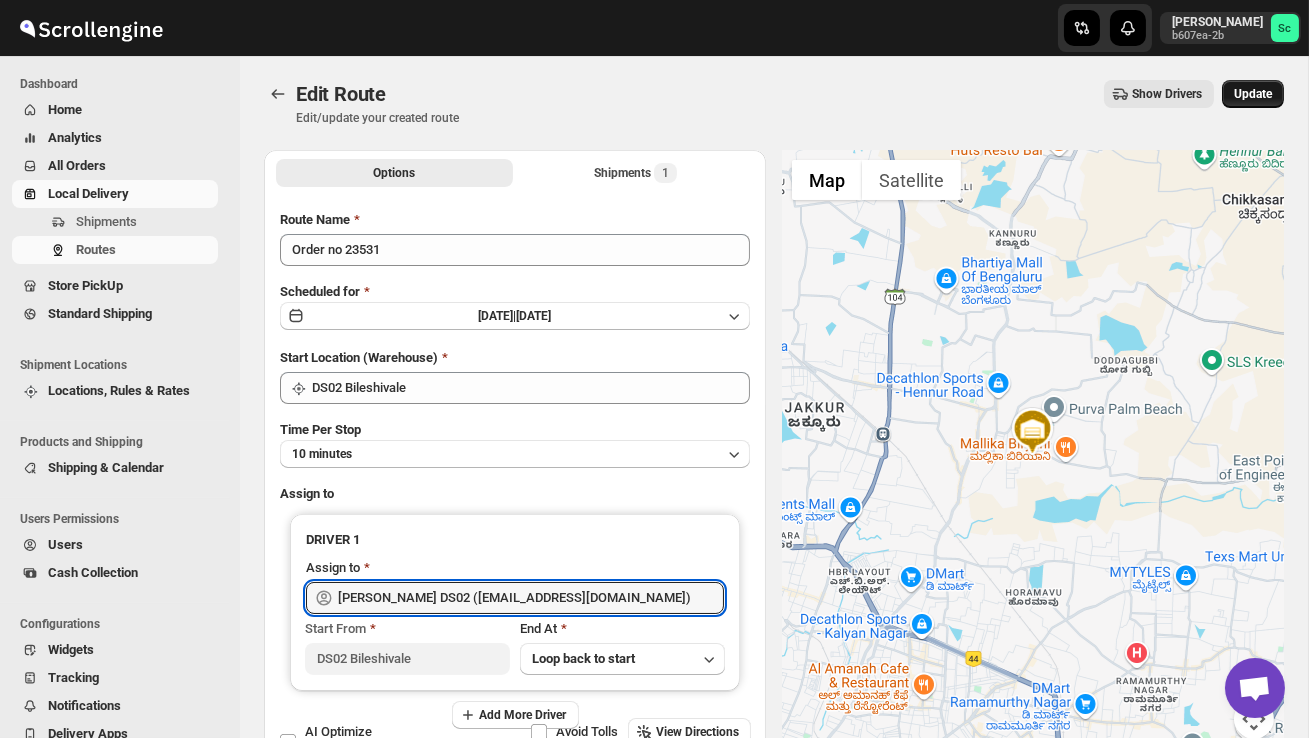 type on "ELION DAIMAIRI DS02 (cirecaw311@nutrv.com)" 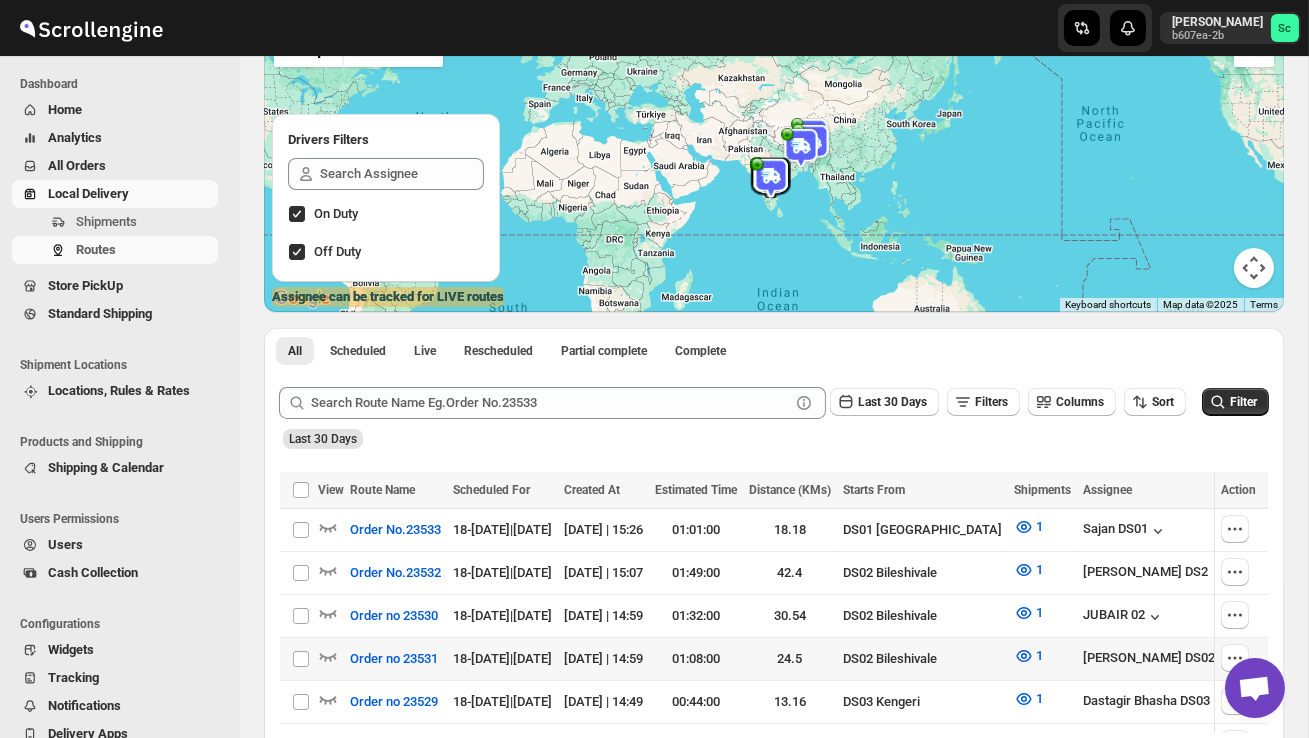 scroll, scrollTop: 221, scrollLeft: 0, axis: vertical 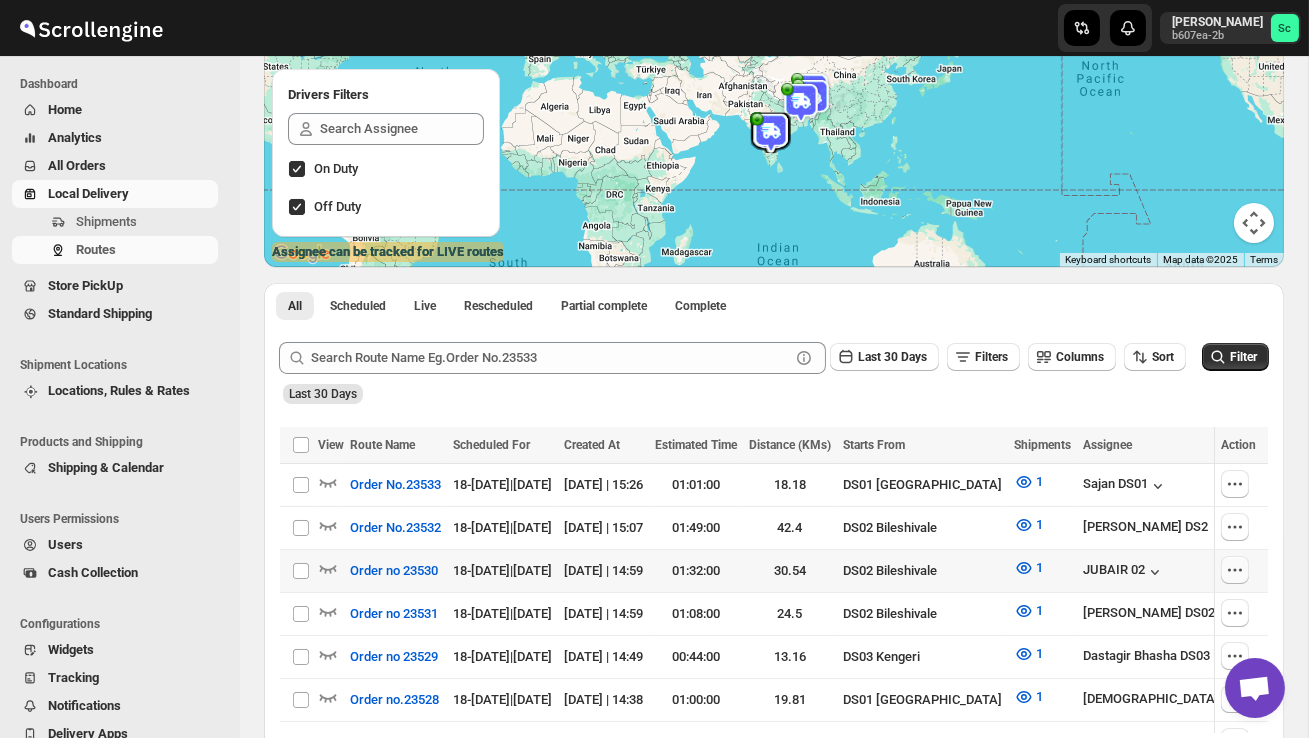 click 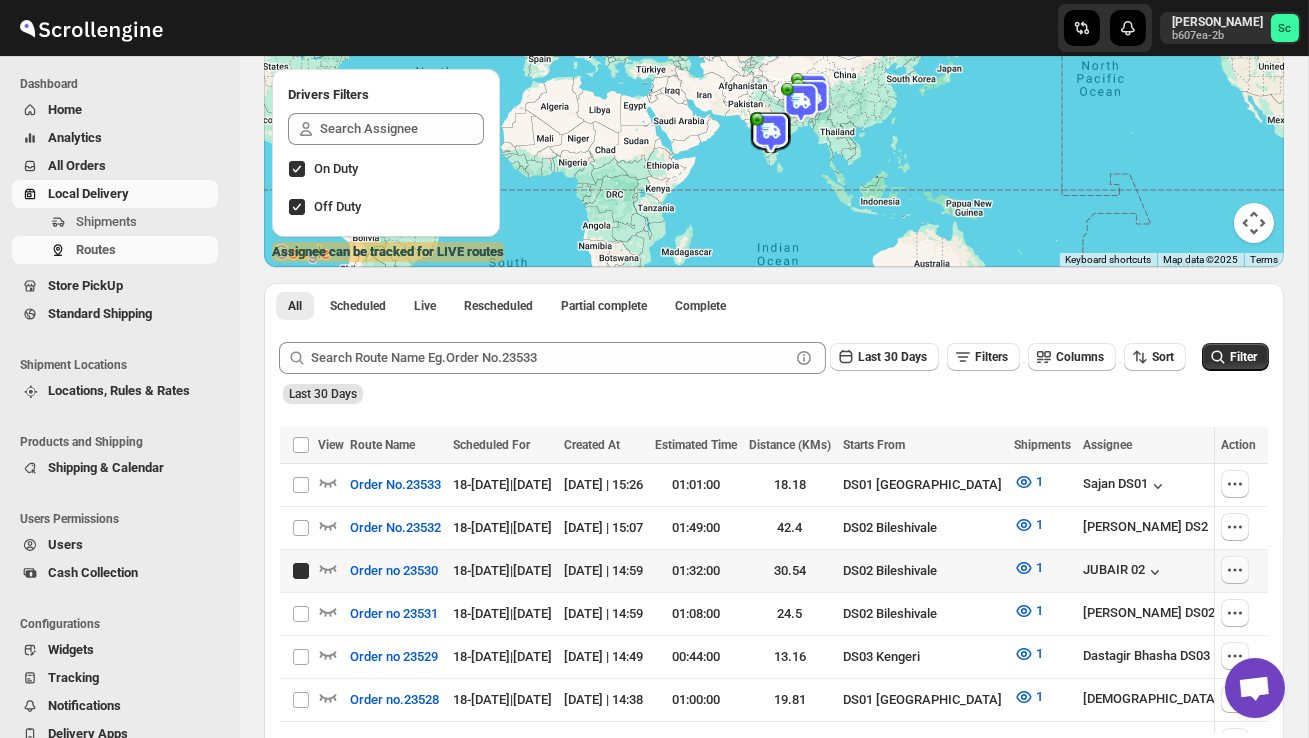 checkbox on "true" 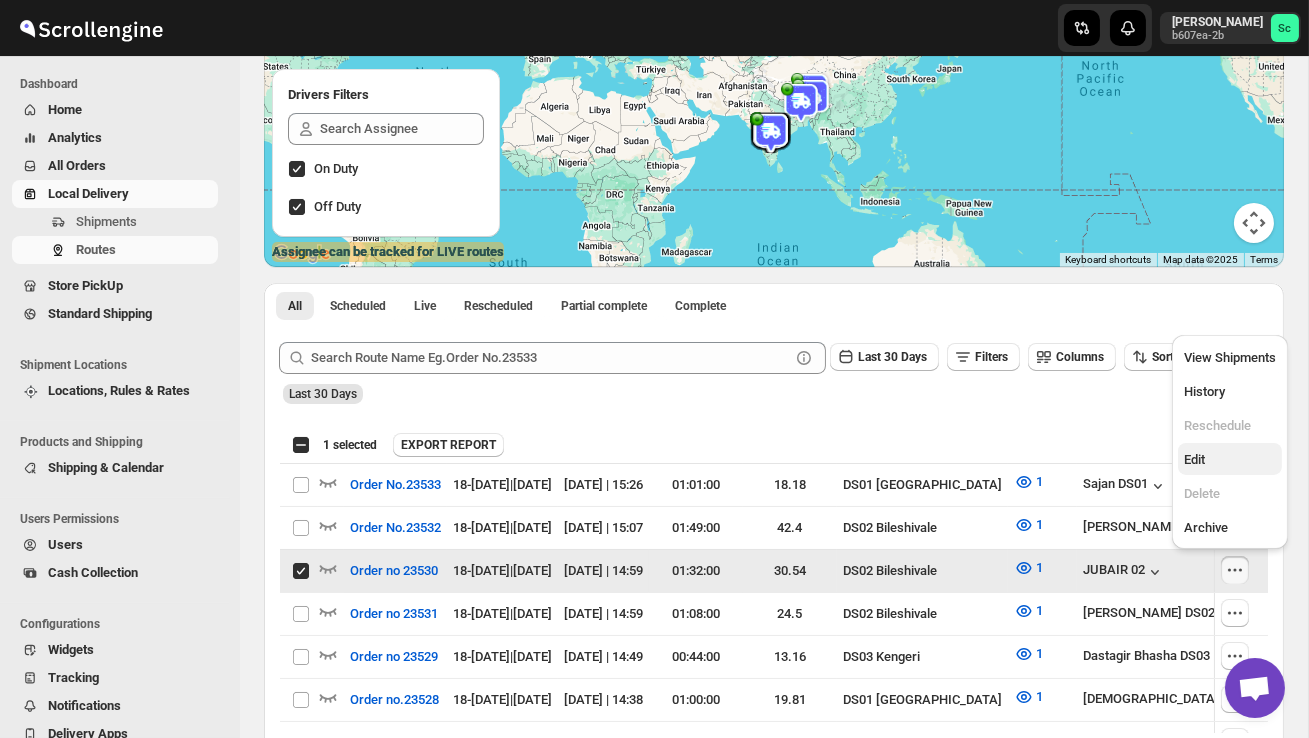 click on "Edit" at bounding box center (1230, 460) 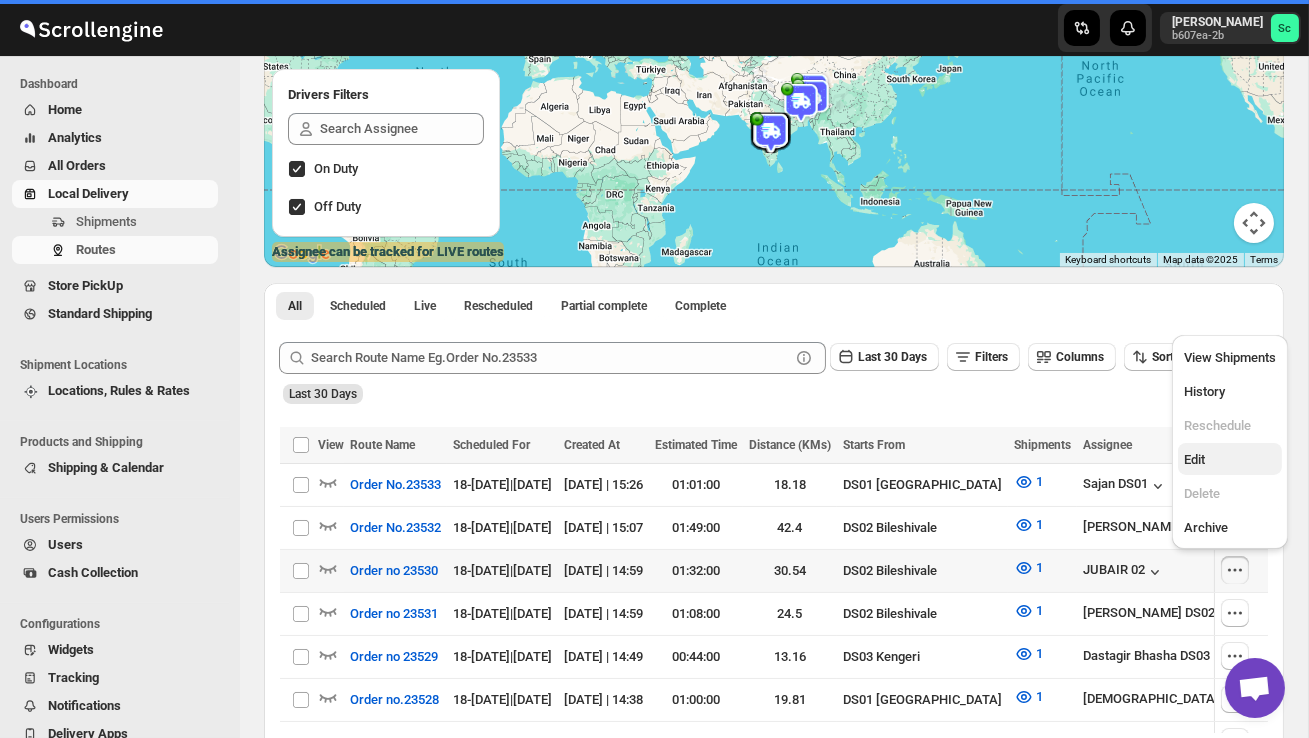 scroll, scrollTop: 0, scrollLeft: 0, axis: both 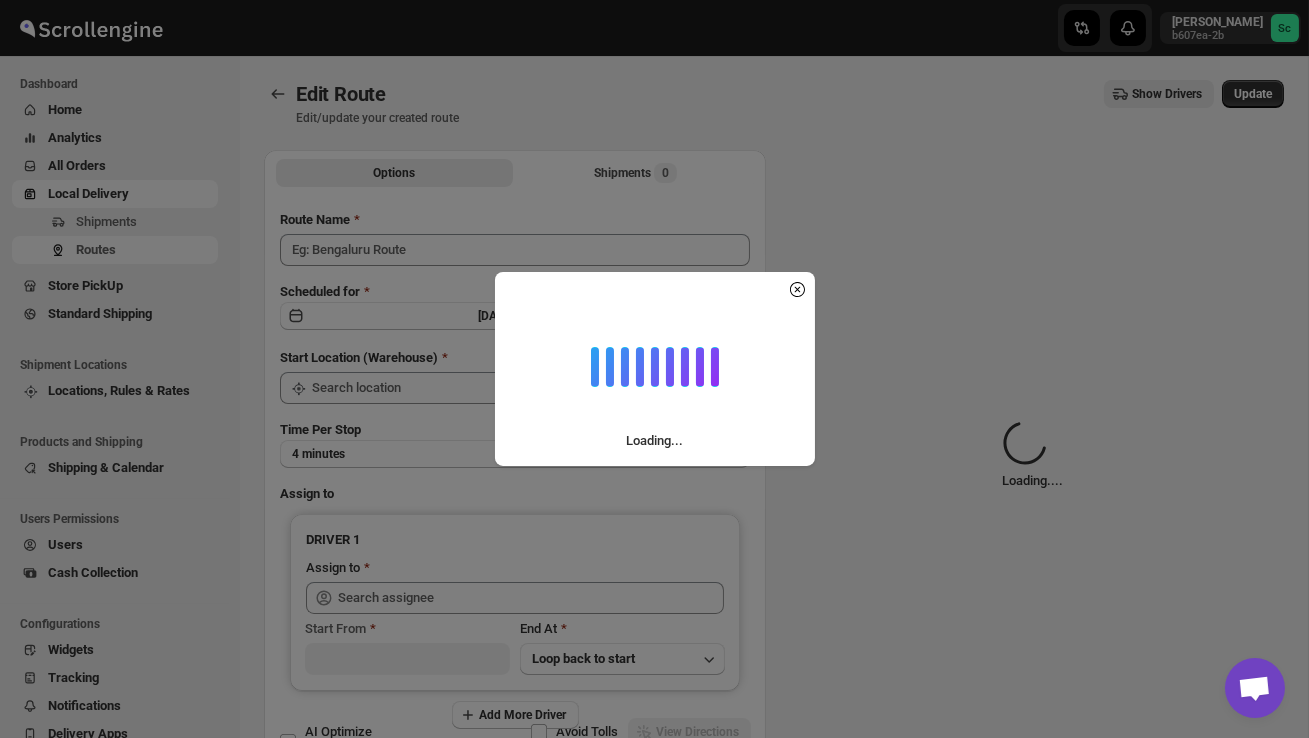 type on "Order no 23530" 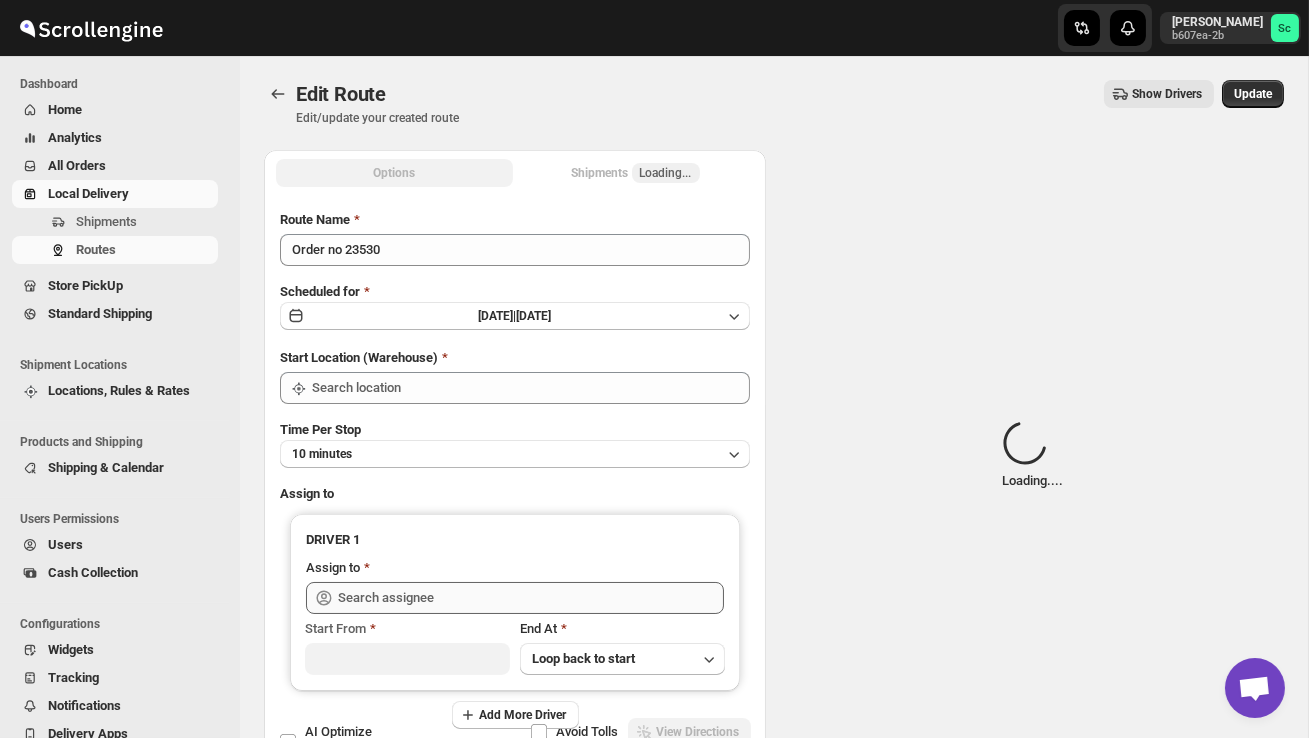 type on "DS02 Bileshivale" 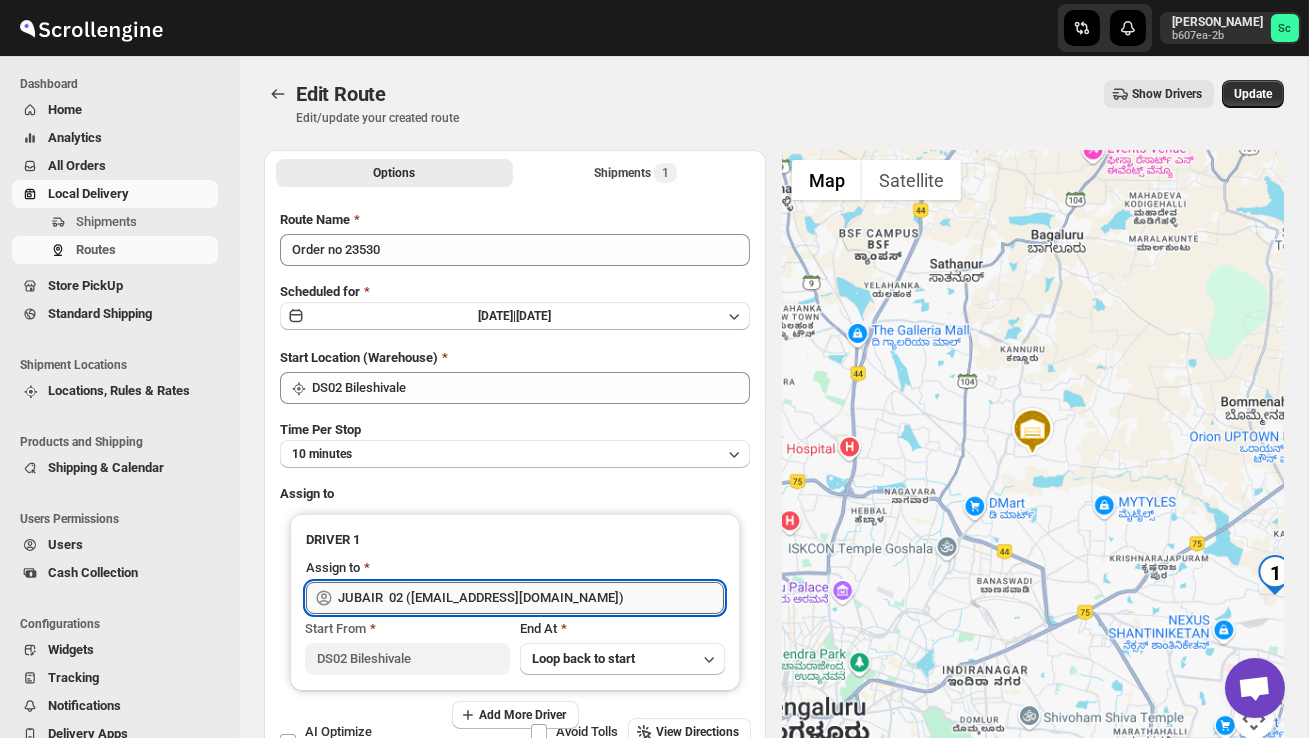 click on "JUBAIR  02 (vanafe7637@isorax.com)" at bounding box center [531, 598] 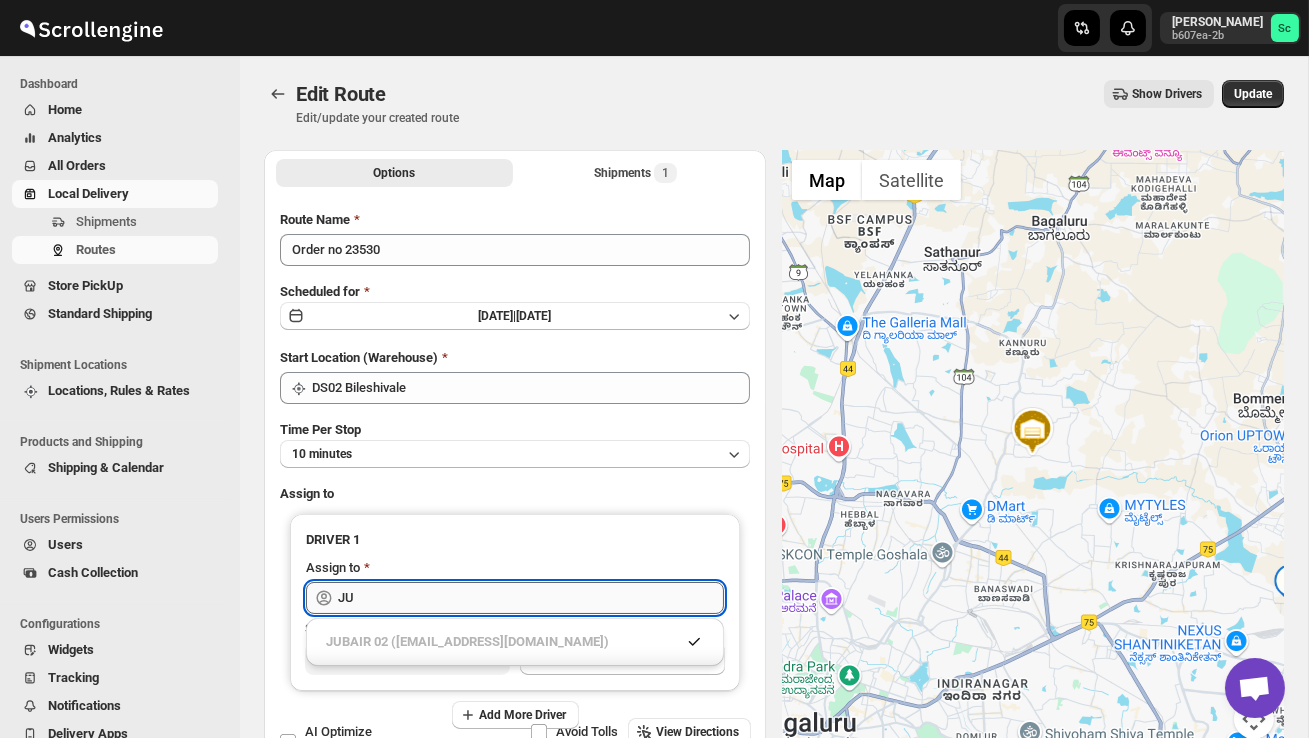 type on "J" 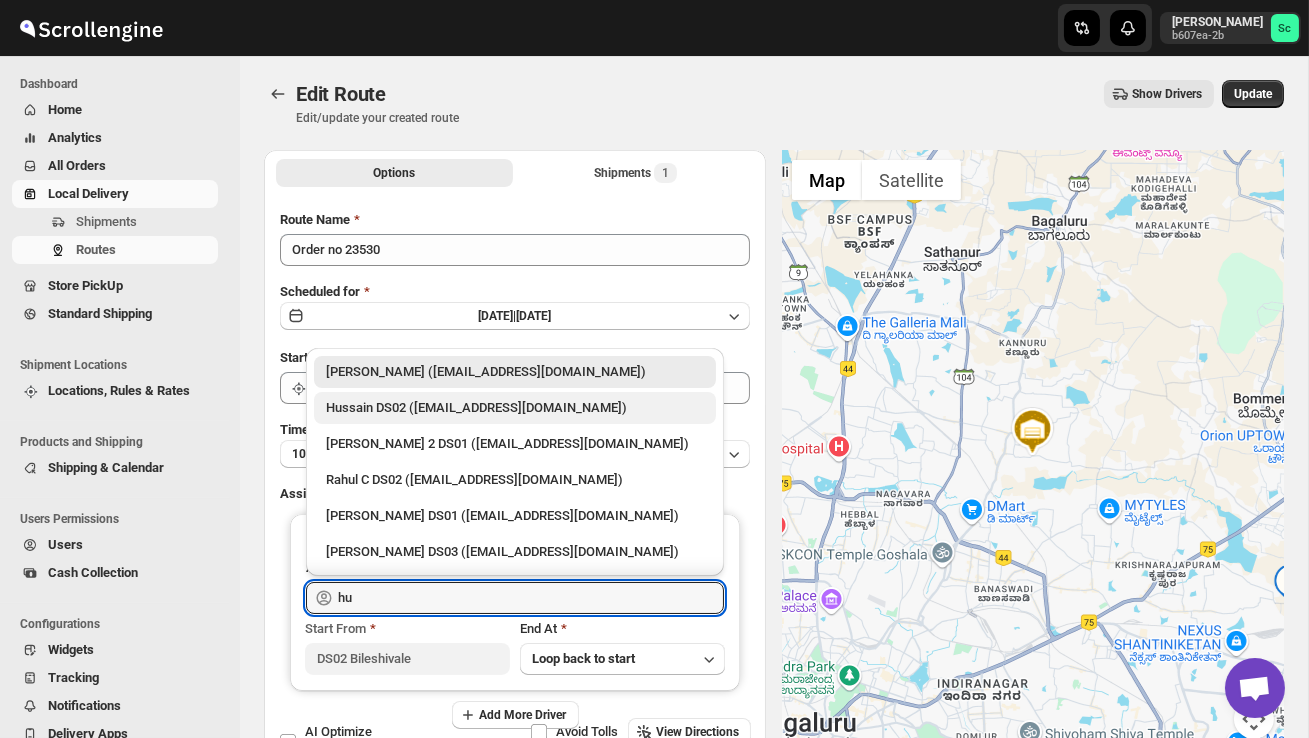 click on "Hussain DS02 (jarav60351@abatido.com)" at bounding box center (515, 408) 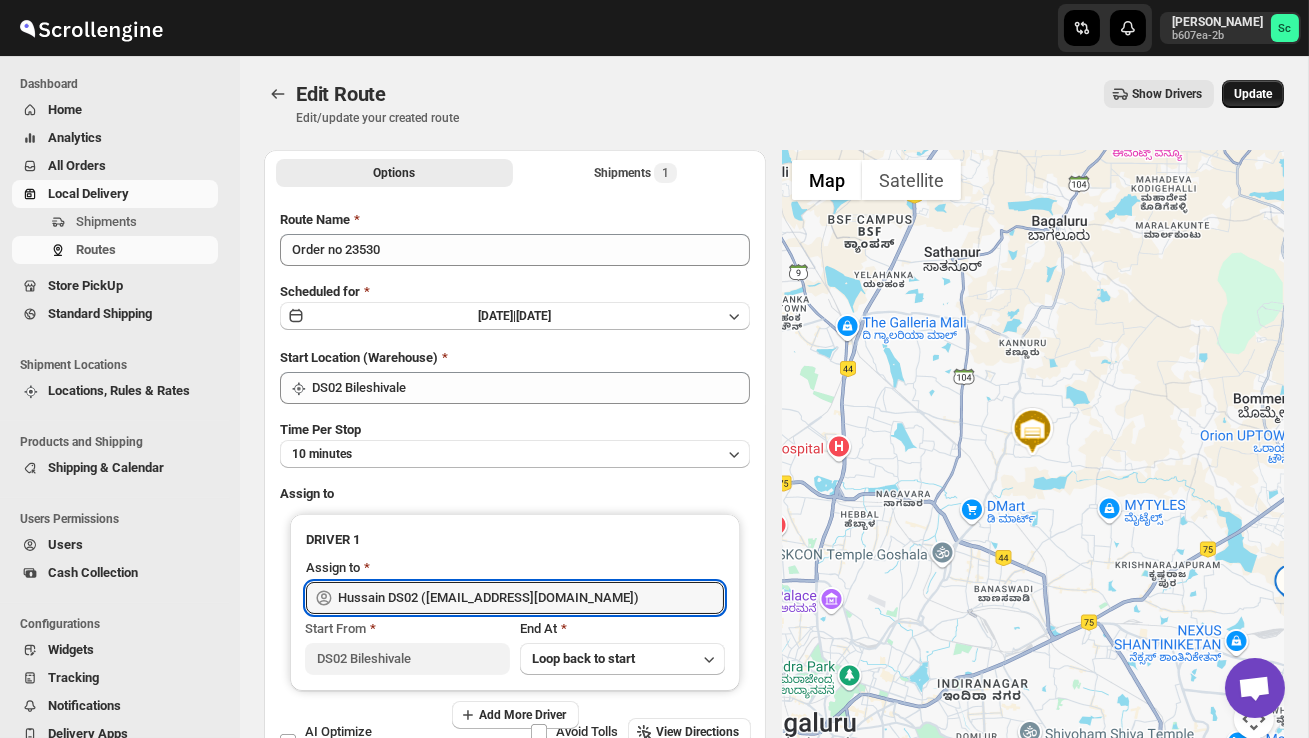 type on "Hussain DS02 (jarav60351@abatido.com)" 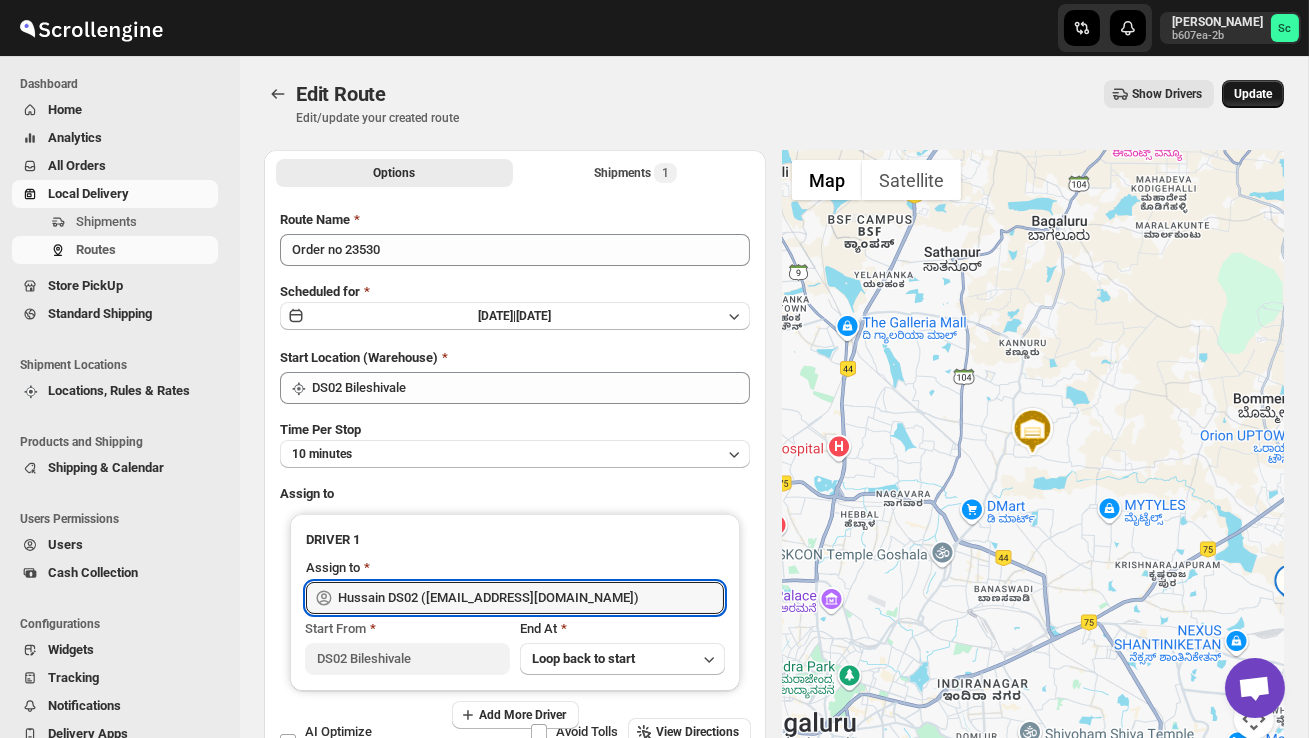 click on "Update" at bounding box center [1253, 94] 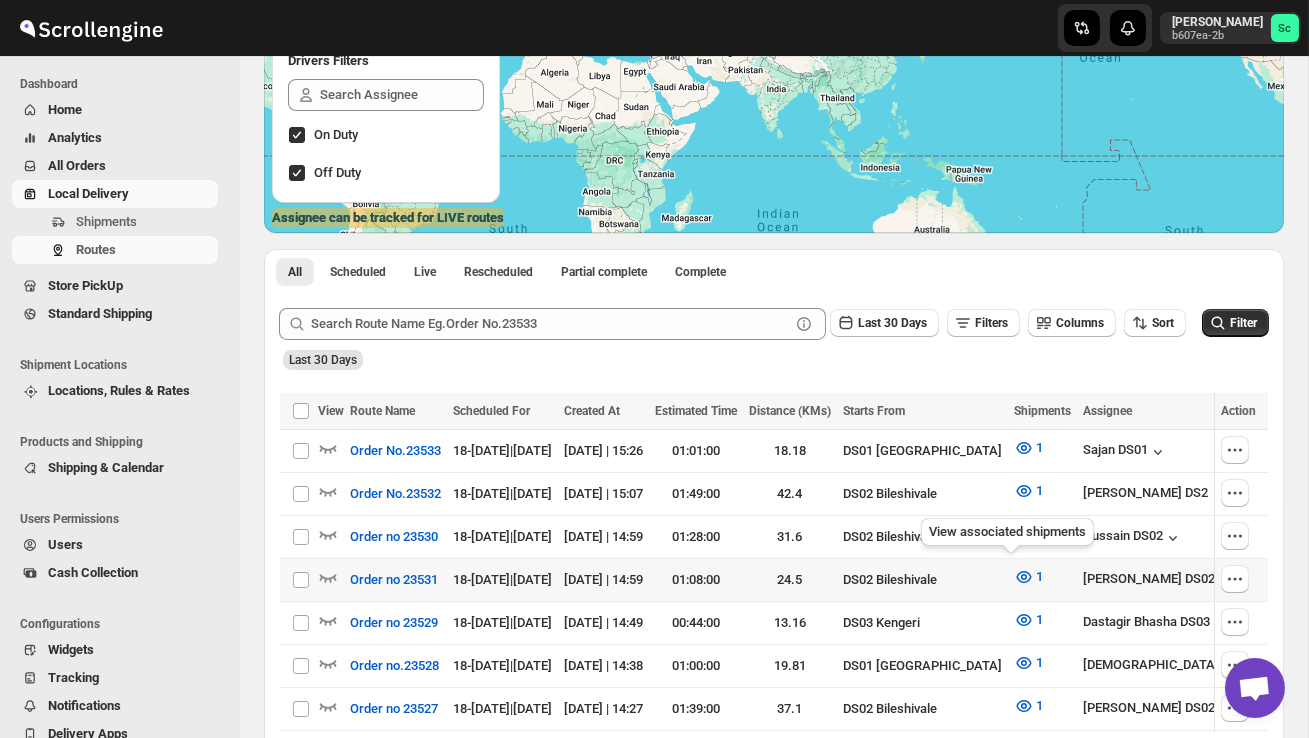 scroll, scrollTop: 258, scrollLeft: 0, axis: vertical 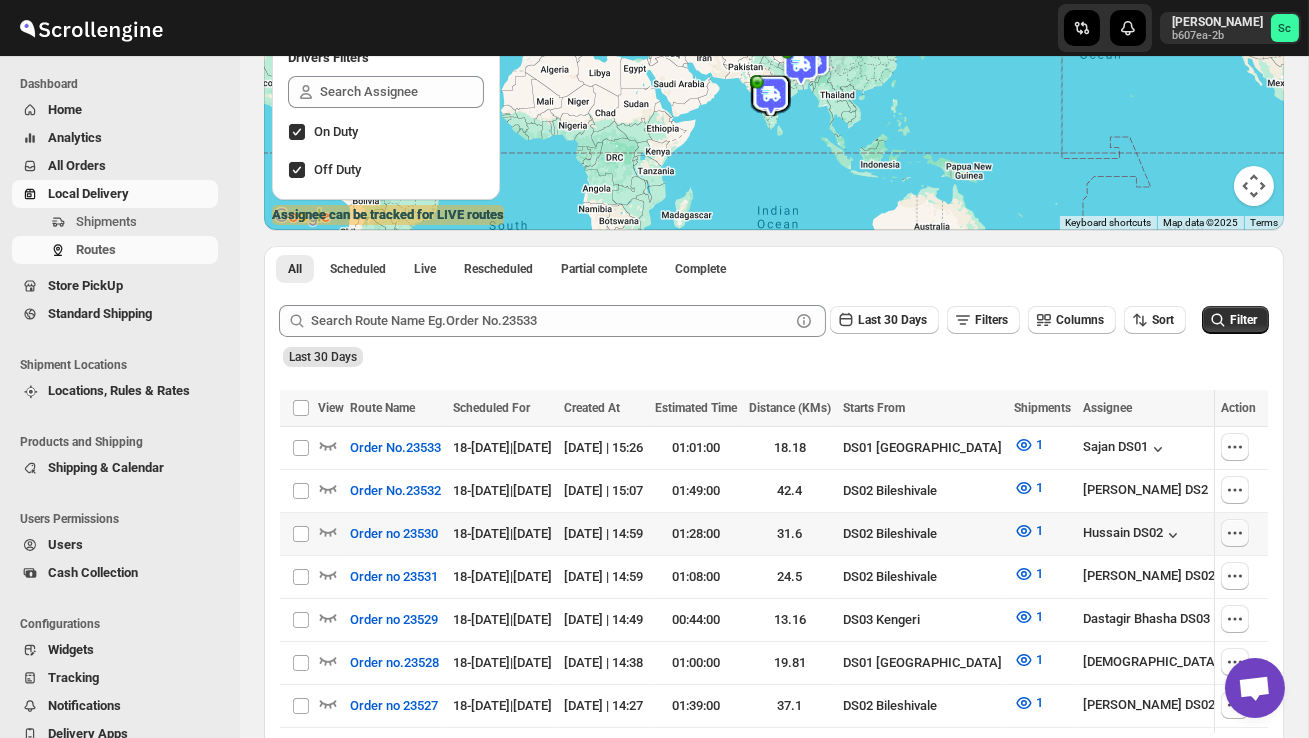 click 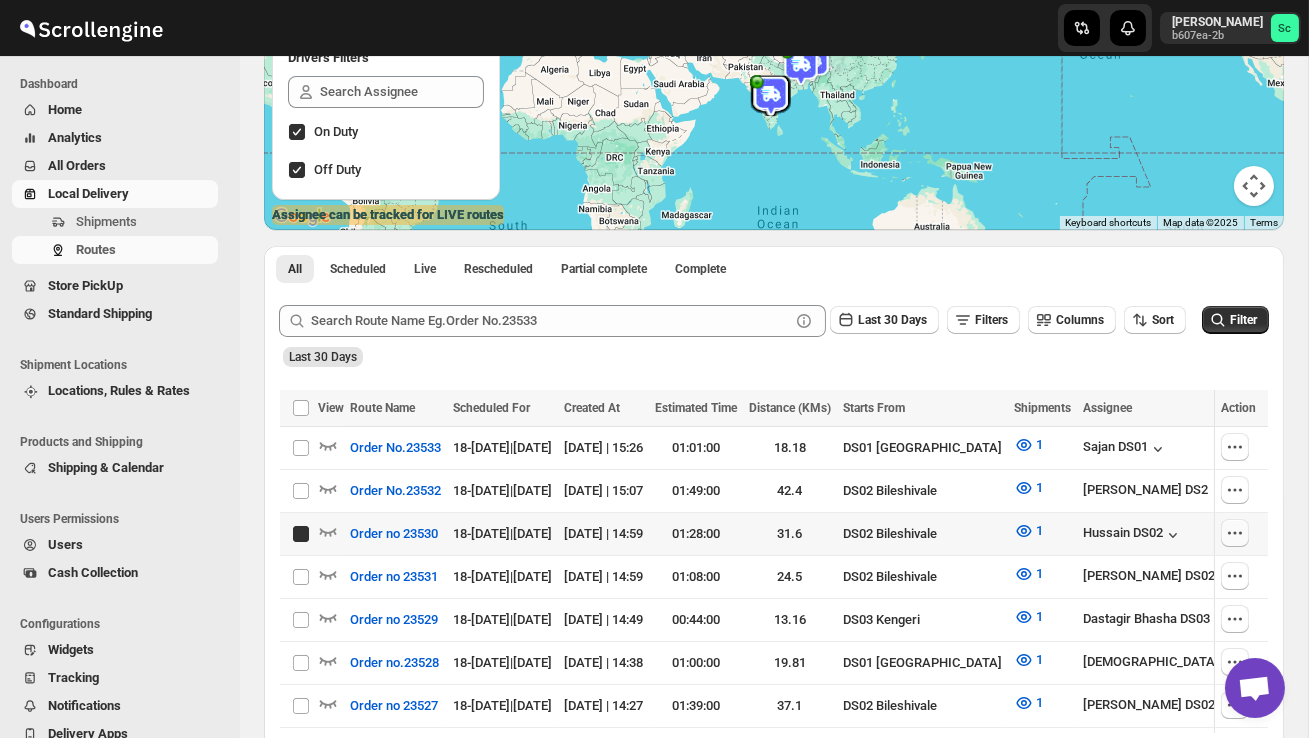 checkbox on "true" 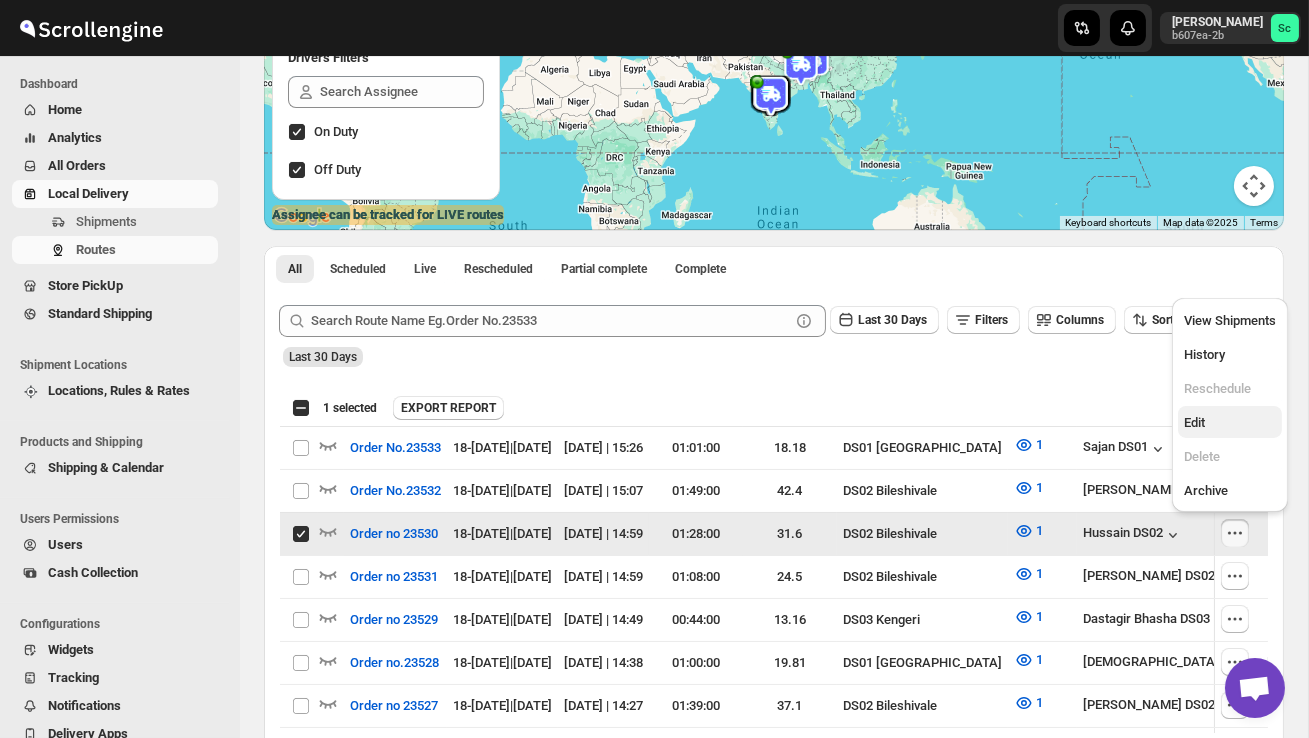 click on "Edit" at bounding box center (1230, 423) 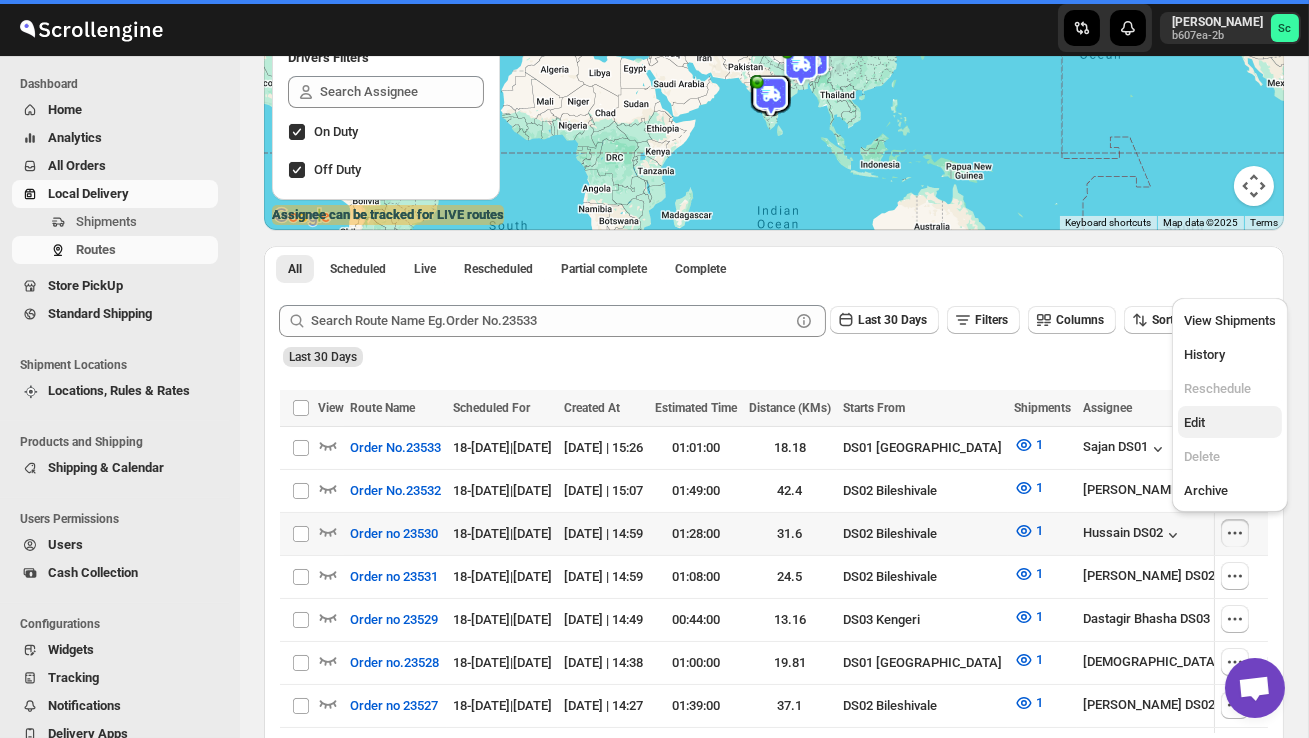scroll, scrollTop: 0, scrollLeft: 0, axis: both 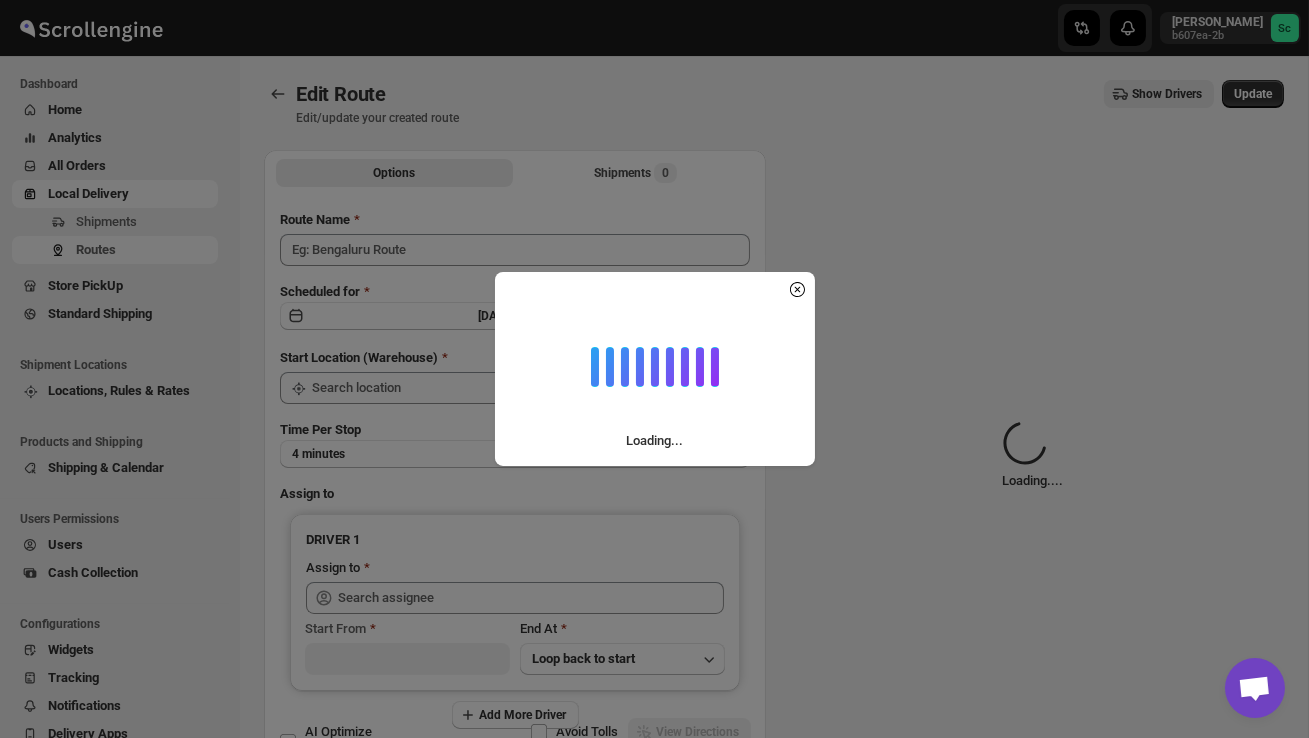 type on "Order no 23530" 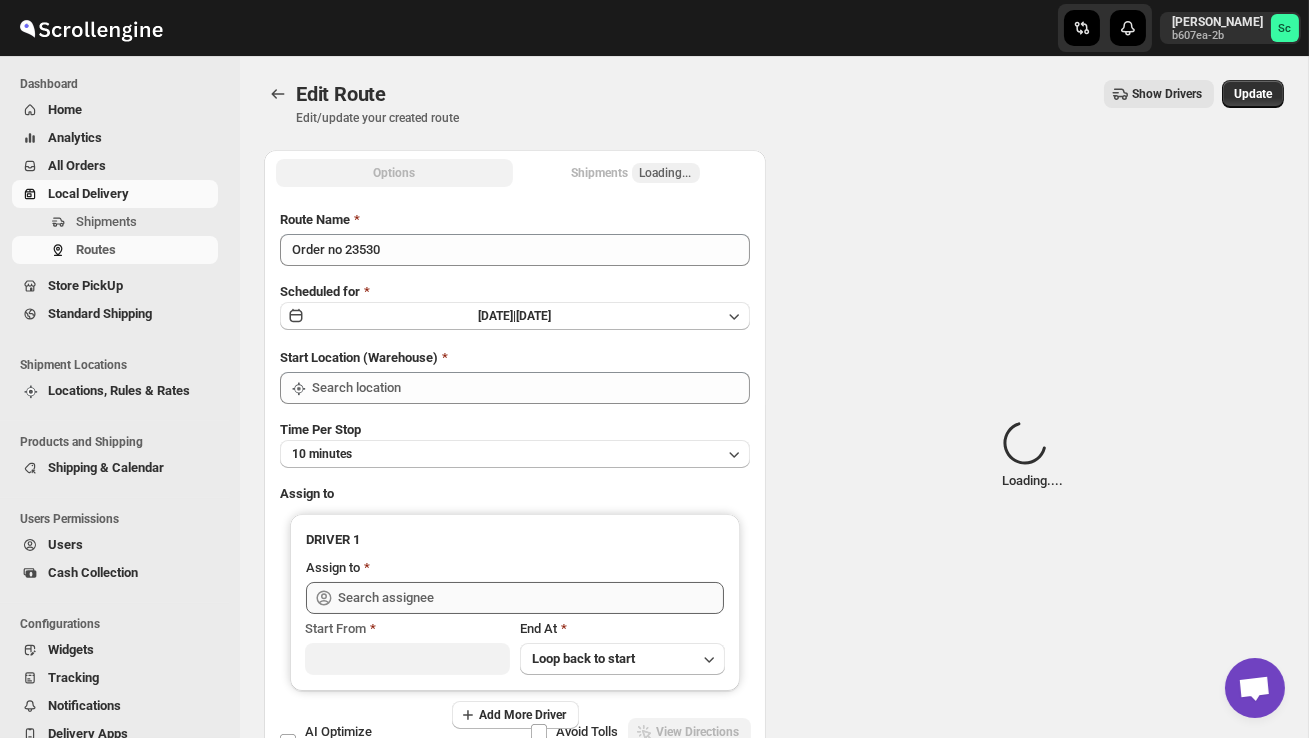 type on "DS02 Bileshivale" 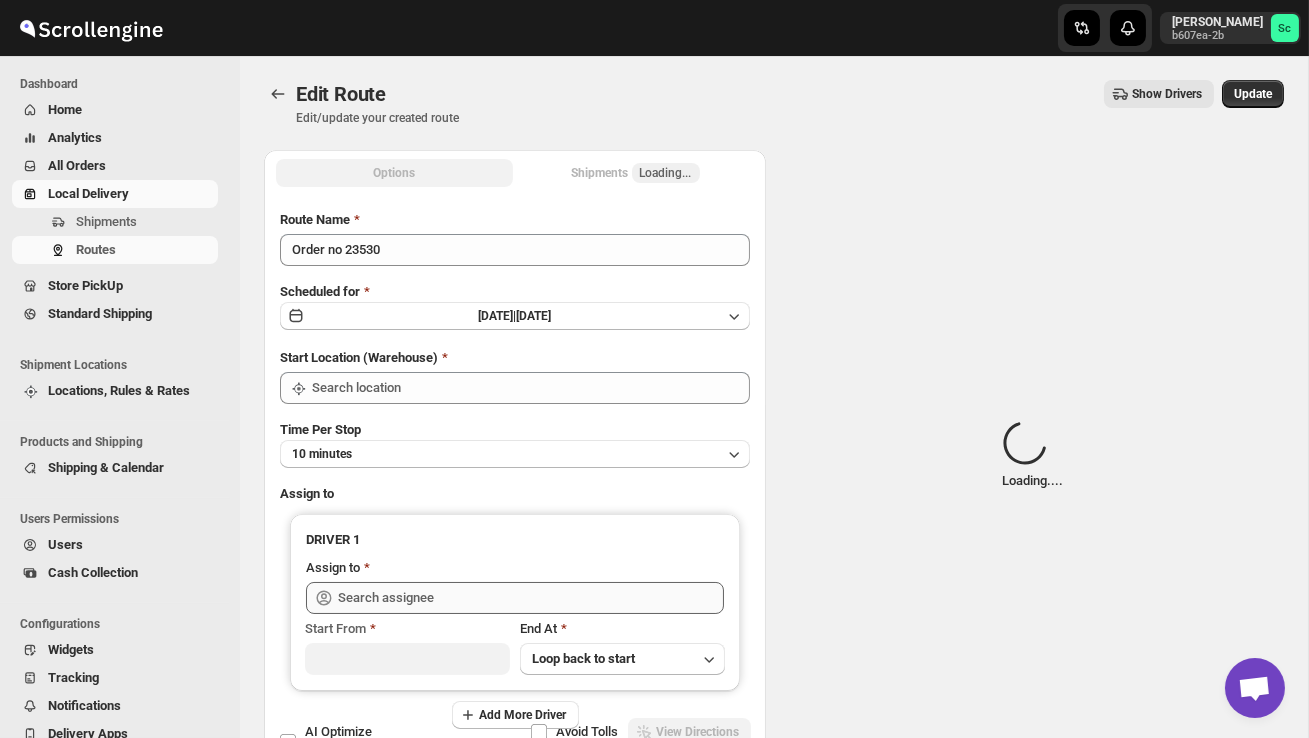 type on "DS02 Bileshivale" 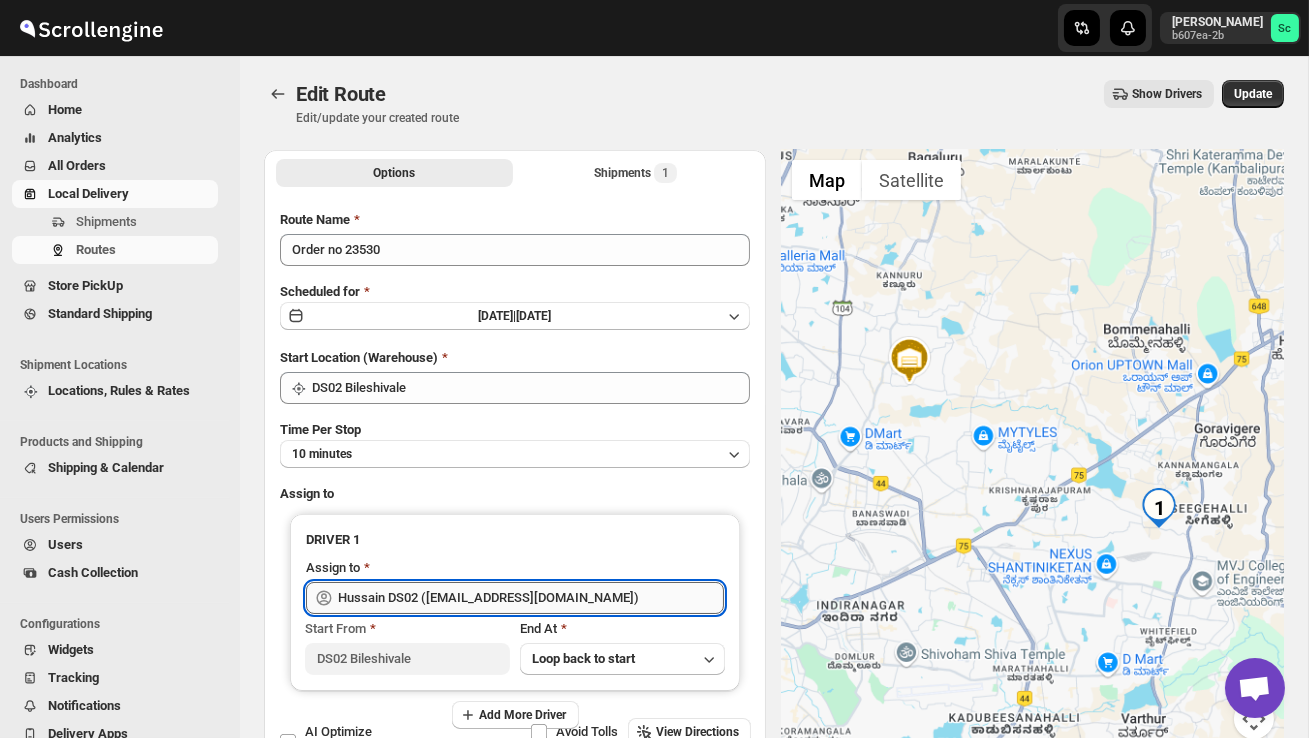 click on "Hussain DS02 (jarav60351@abatido.com)" at bounding box center (531, 598) 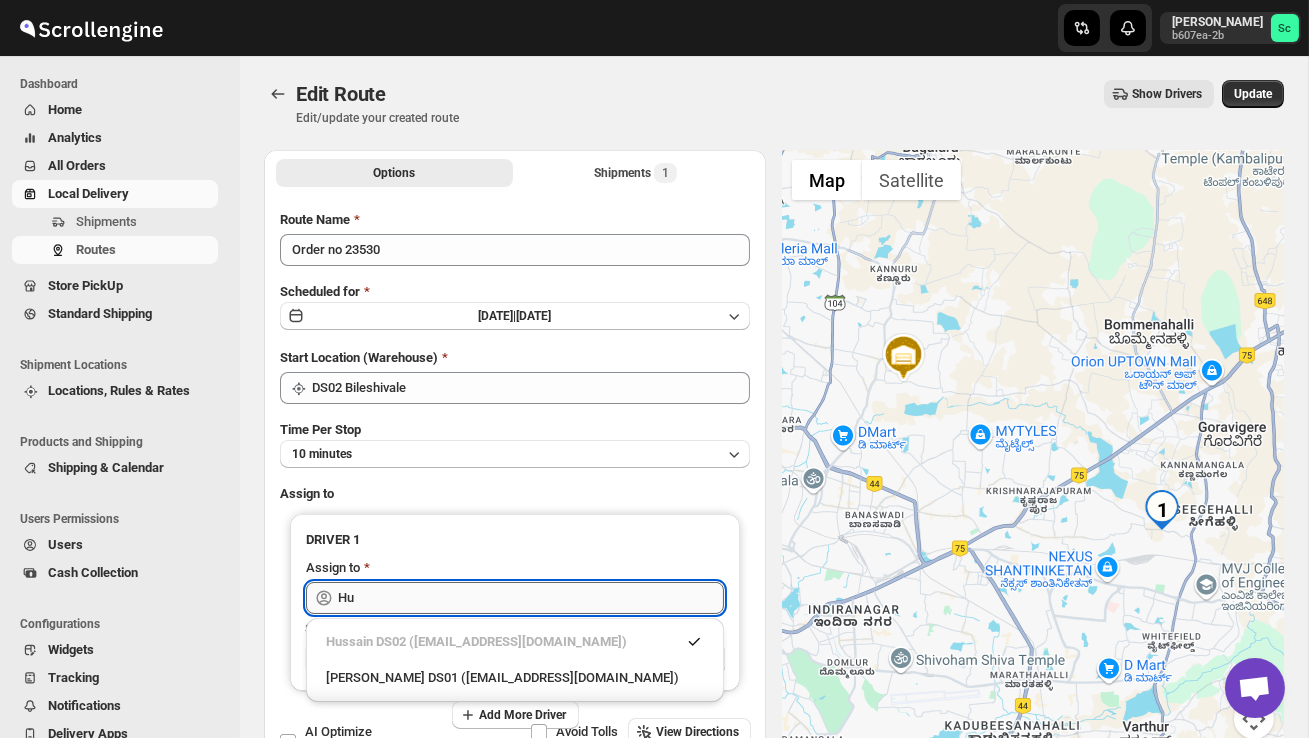 type on "H" 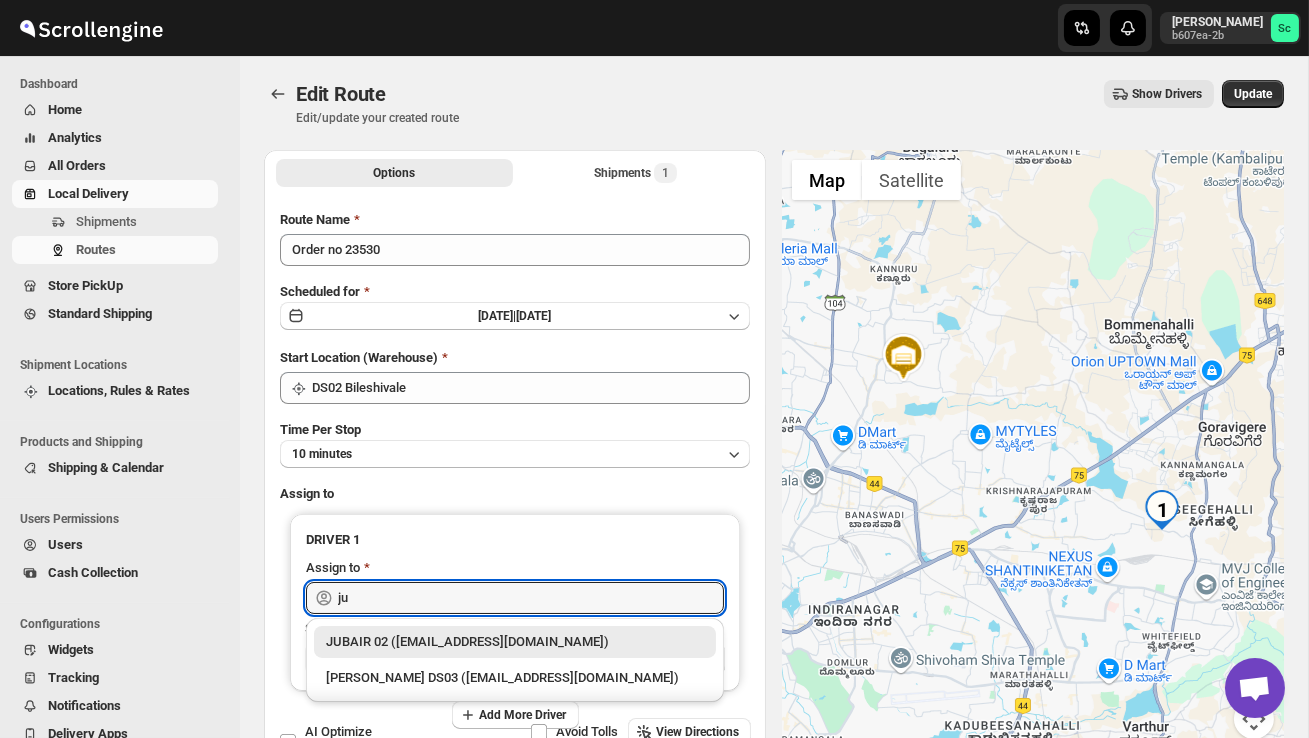 click on "JUBAIR  02 (vanafe7637@isorax.com)" at bounding box center [515, 642] 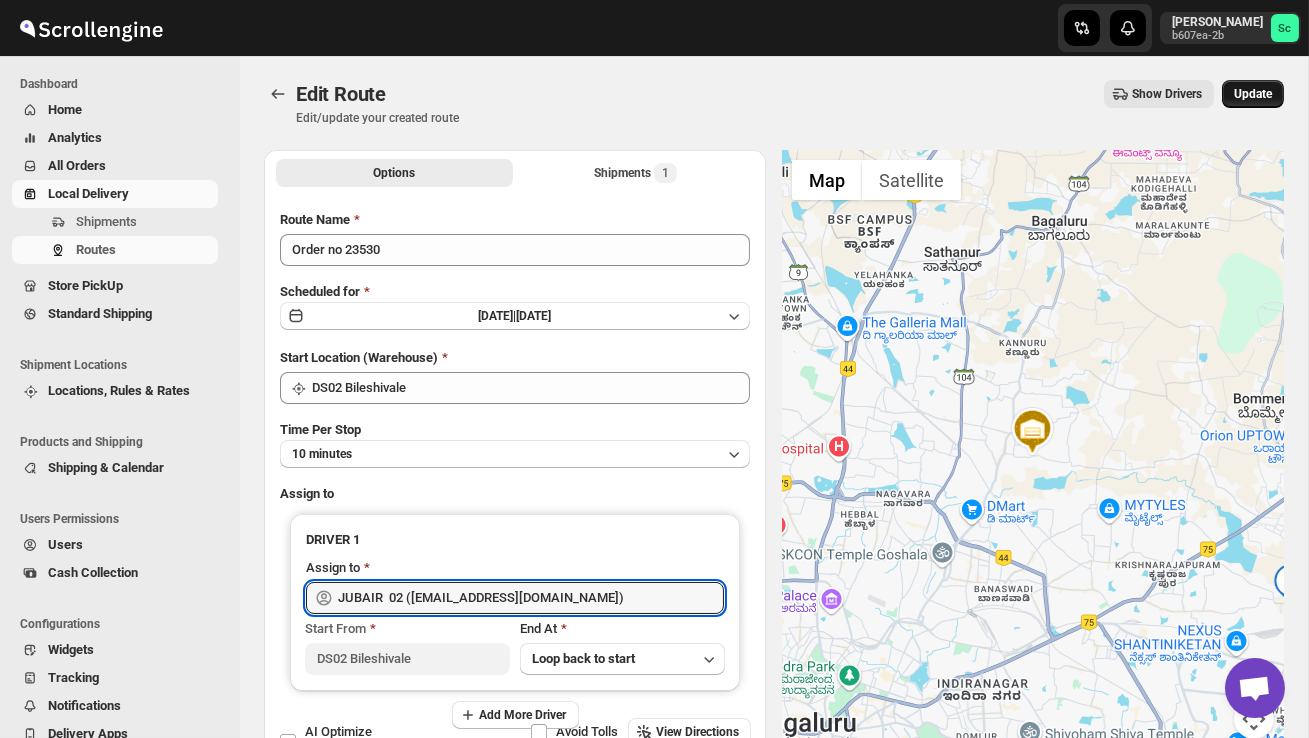 type on "JUBAIR  02 (vanafe7637@isorax.com)" 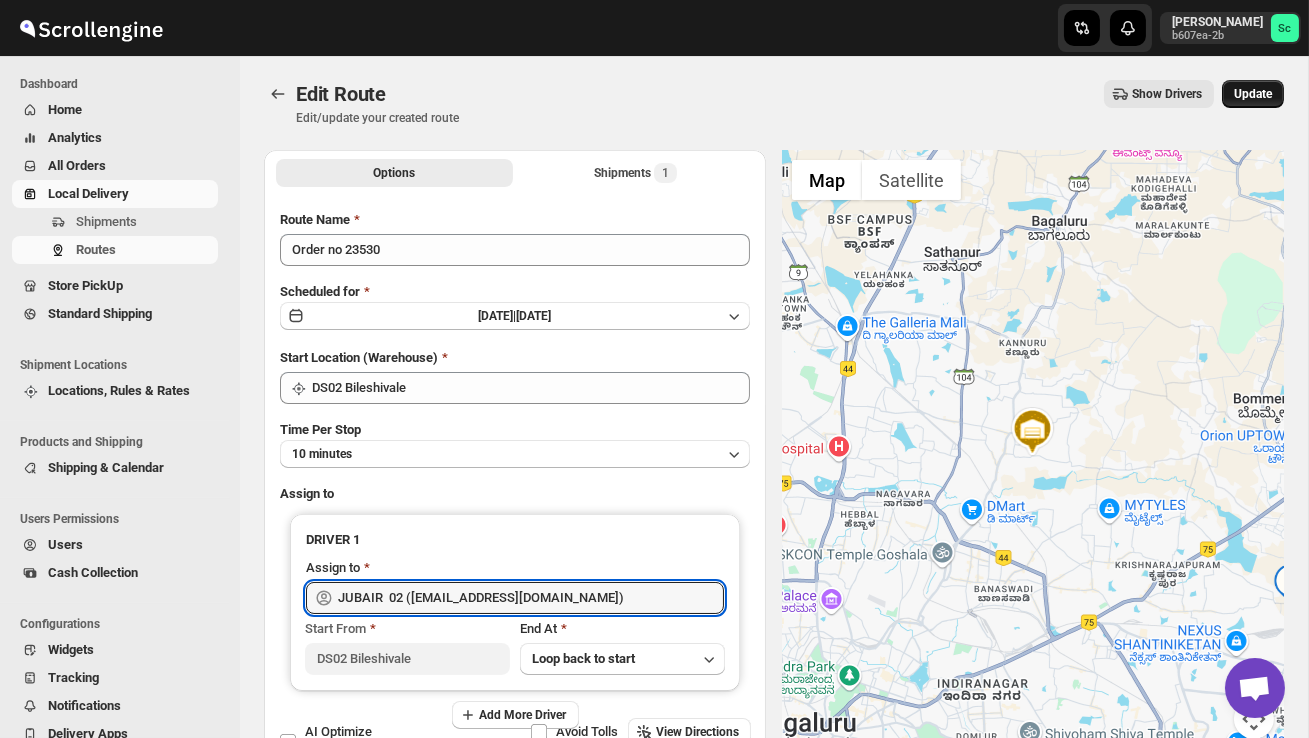 click on "Update" at bounding box center [1253, 94] 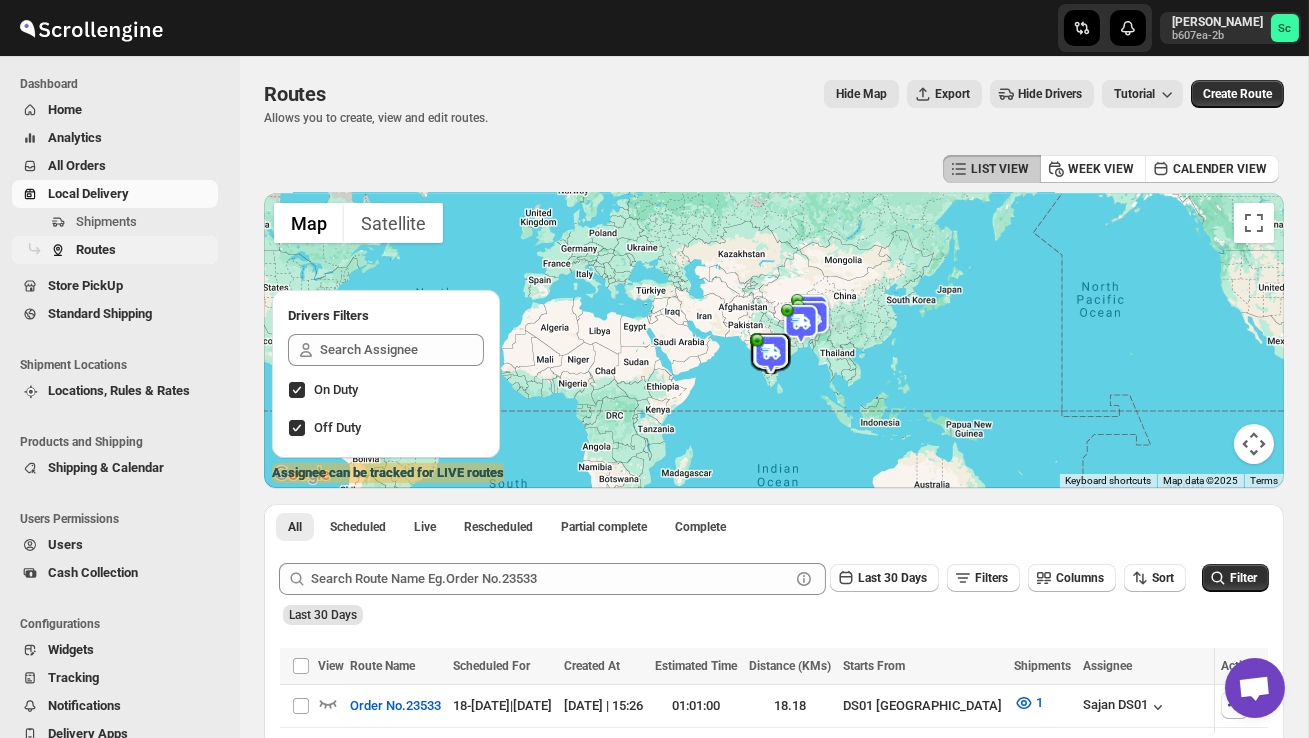 click on "Routes" at bounding box center [145, 250] 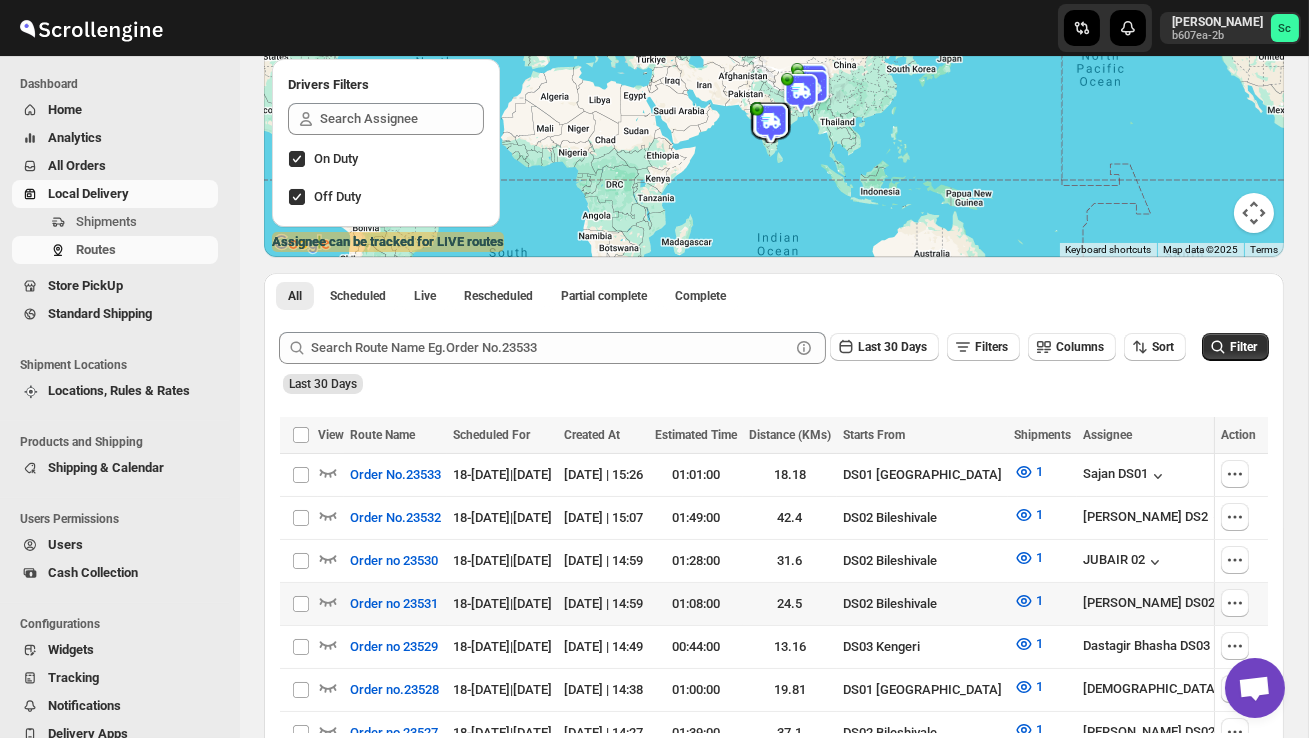 scroll, scrollTop: 235, scrollLeft: 0, axis: vertical 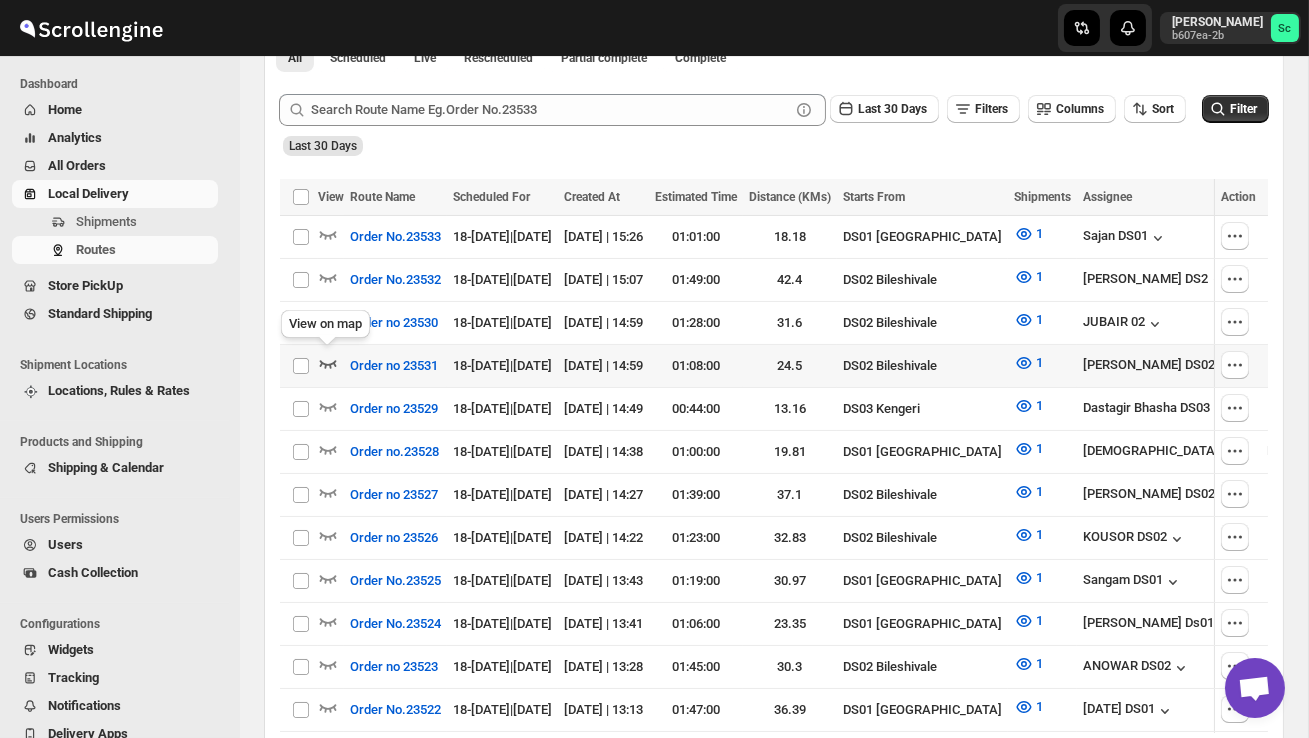 click 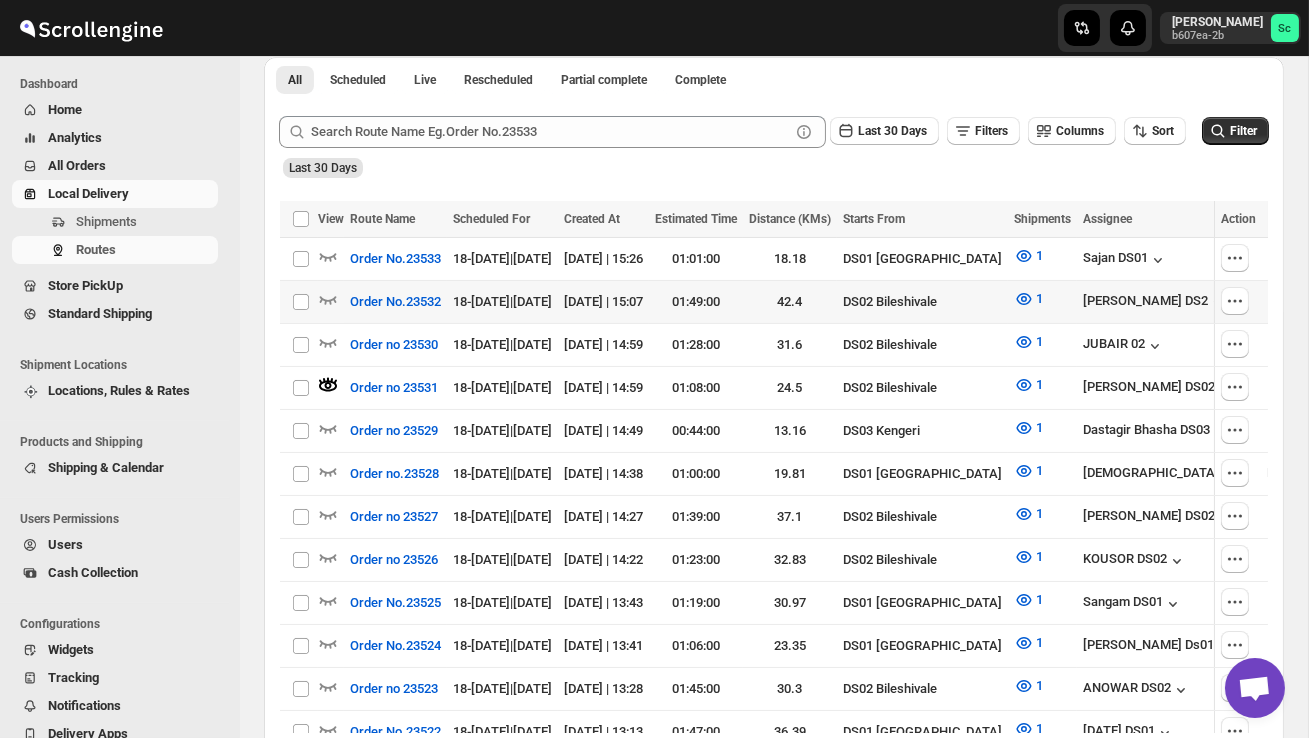 scroll, scrollTop: 0, scrollLeft: 0, axis: both 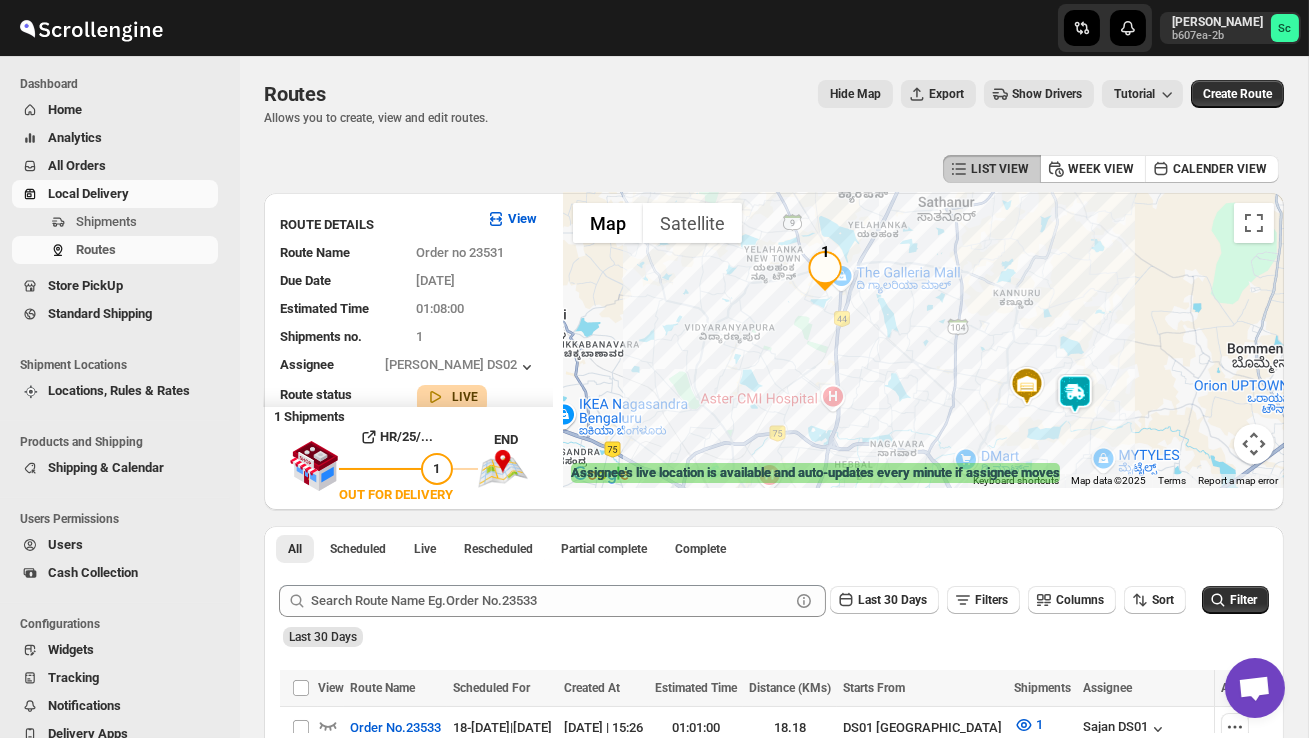 click at bounding box center (923, 340) 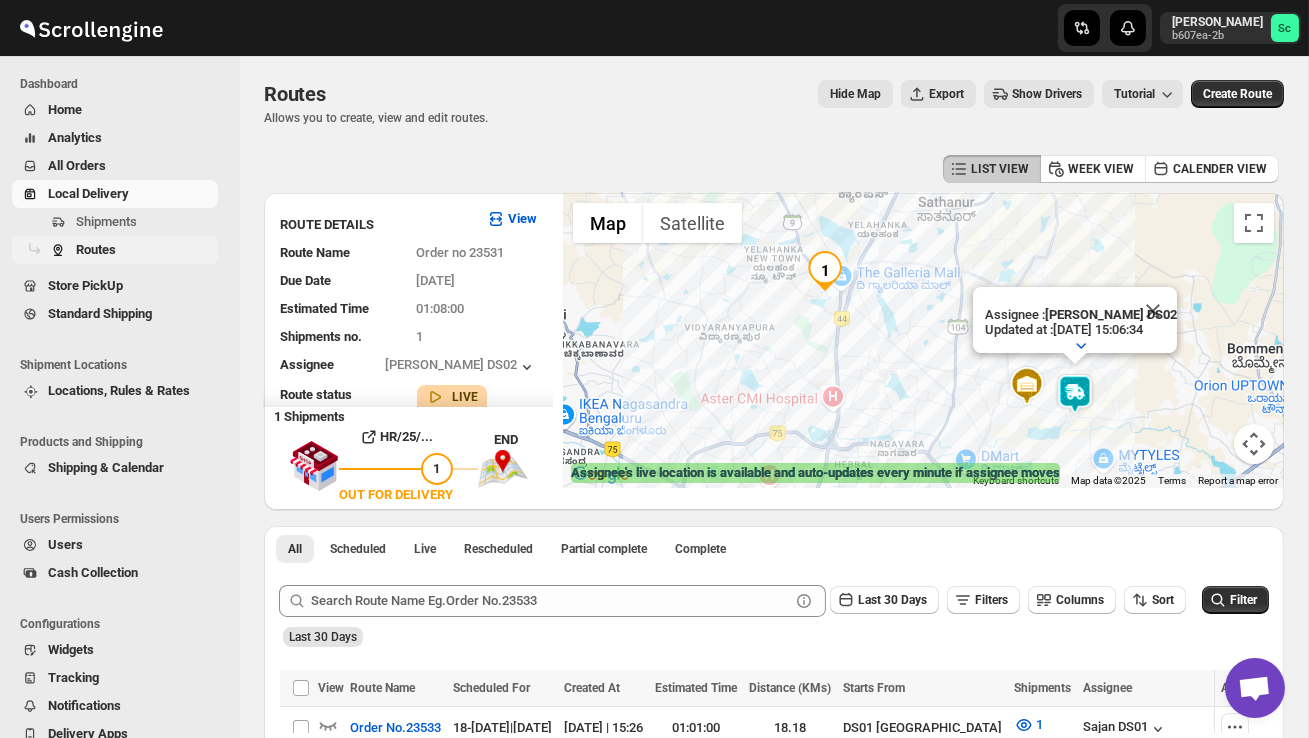 click on "Routes" at bounding box center (96, 249) 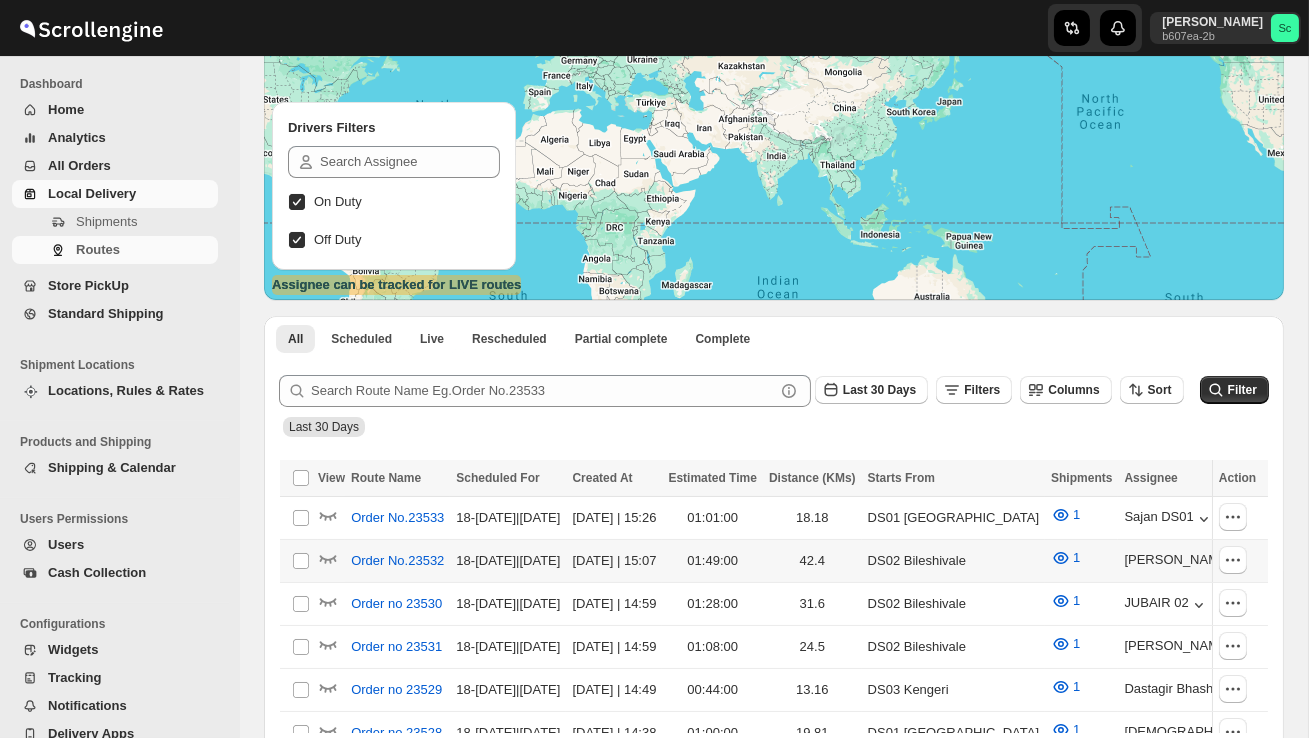 scroll, scrollTop: 212, scrollLeft: 0, axis: vertical 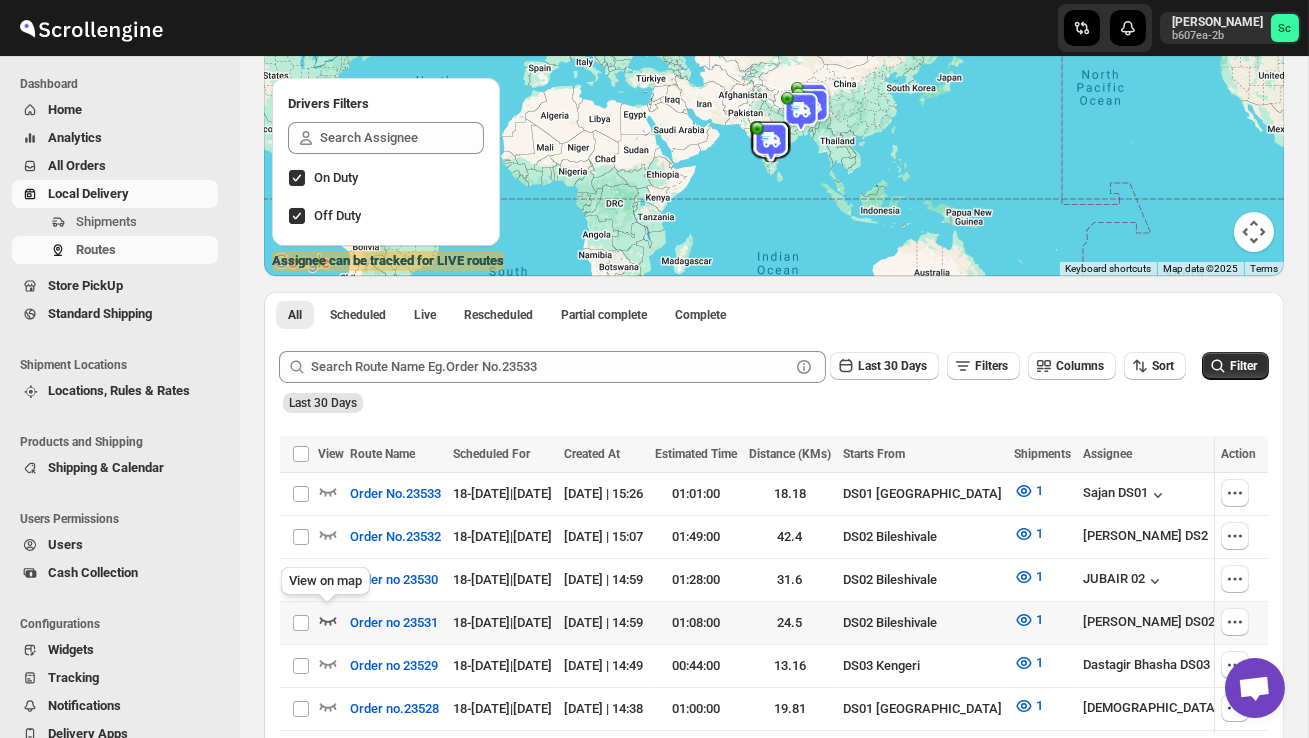 click 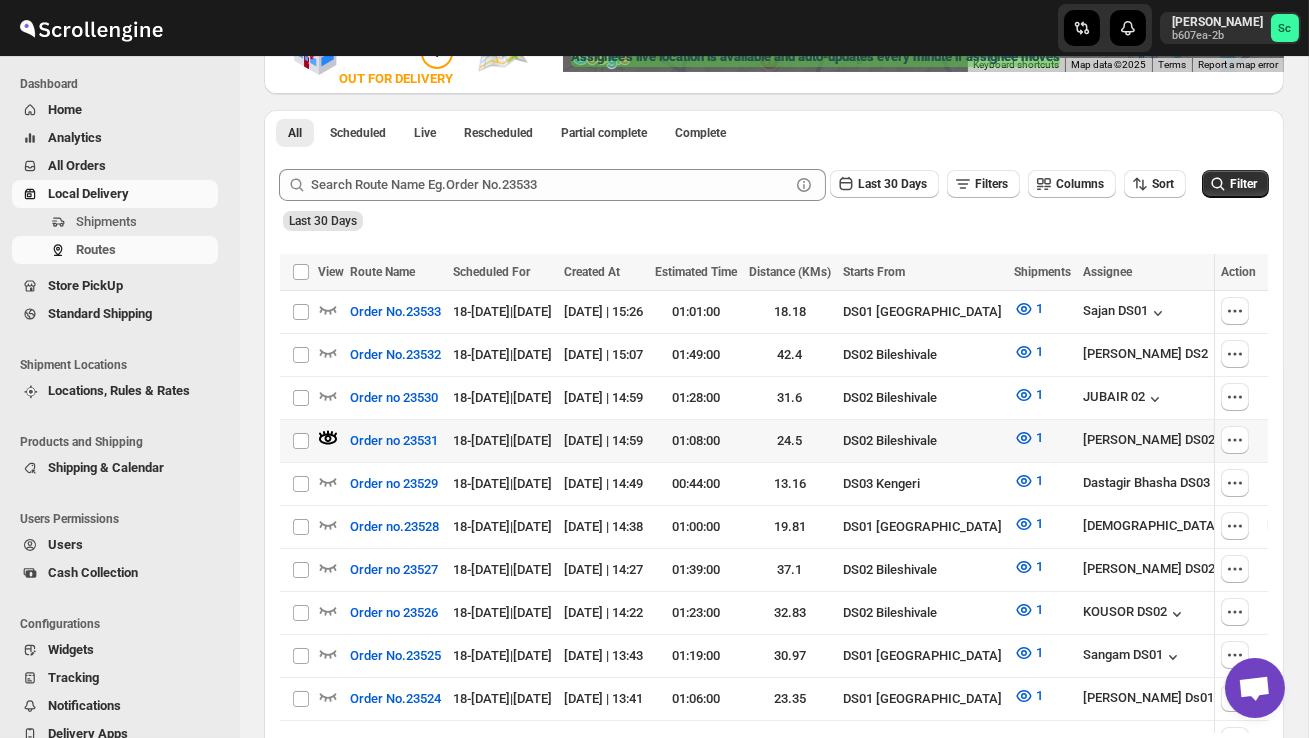 scroll, scrollTop: 423, scrollLeft: 0, axis: vertical 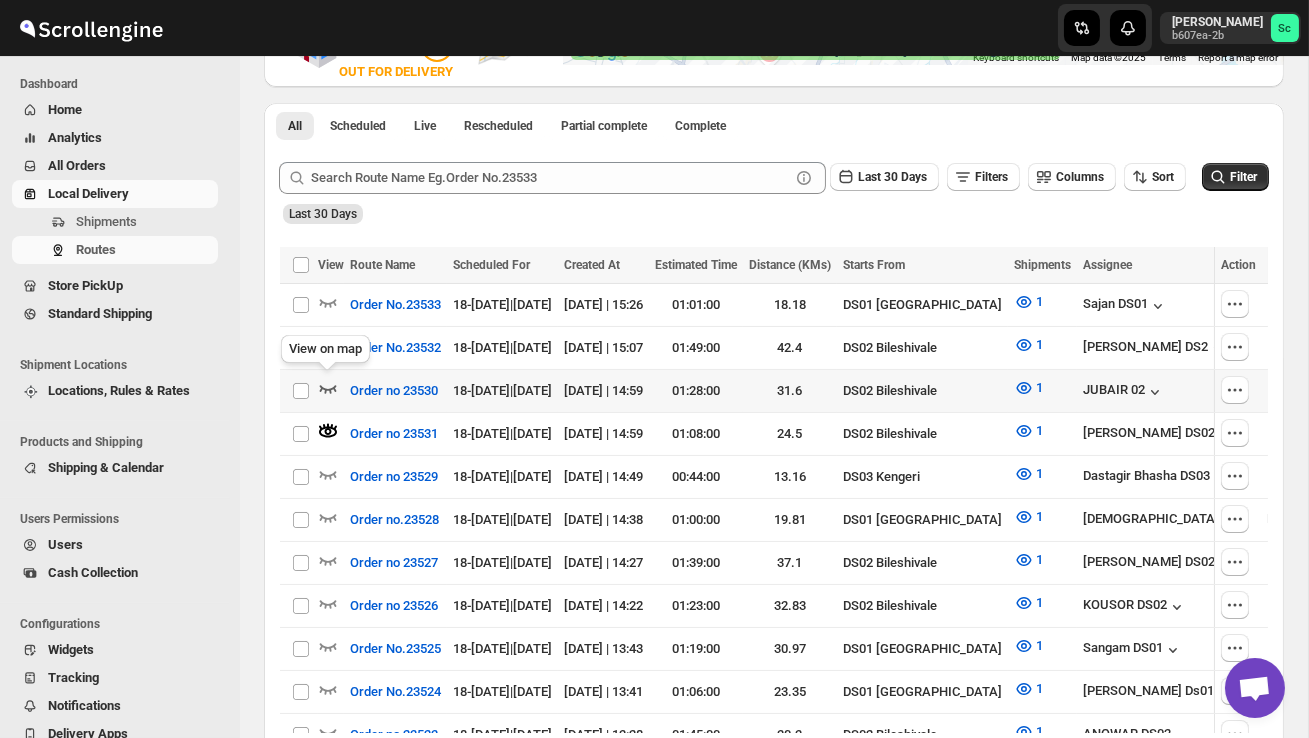 click 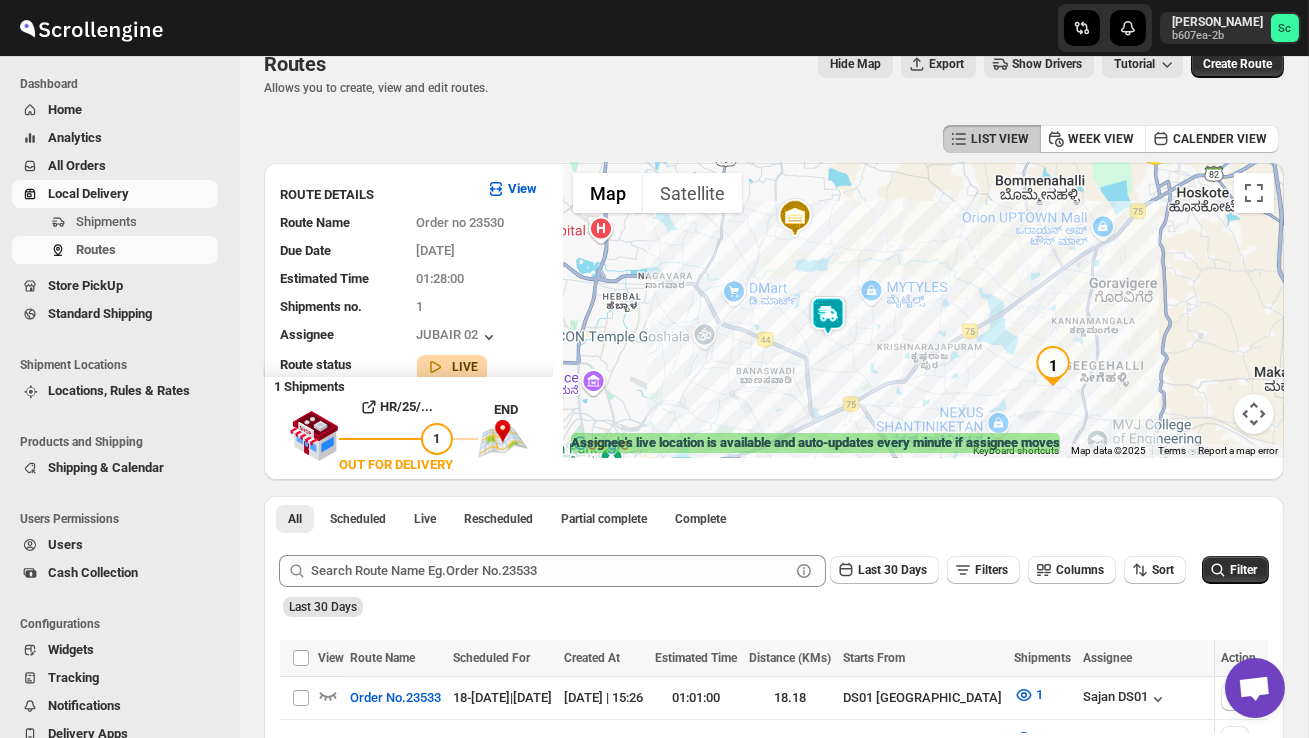 scroll, scrollTop: 0, scrollLeft: 0, axis: both 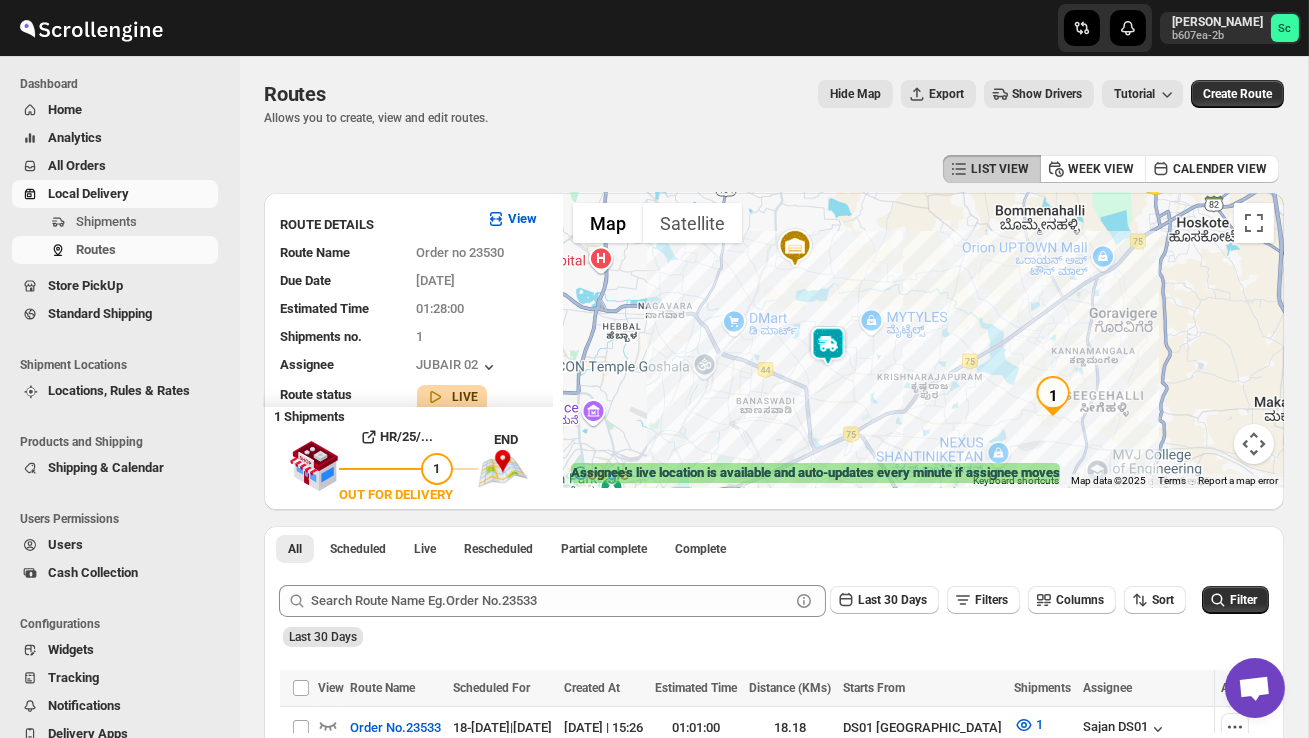 click at bounding box center (923, 340) 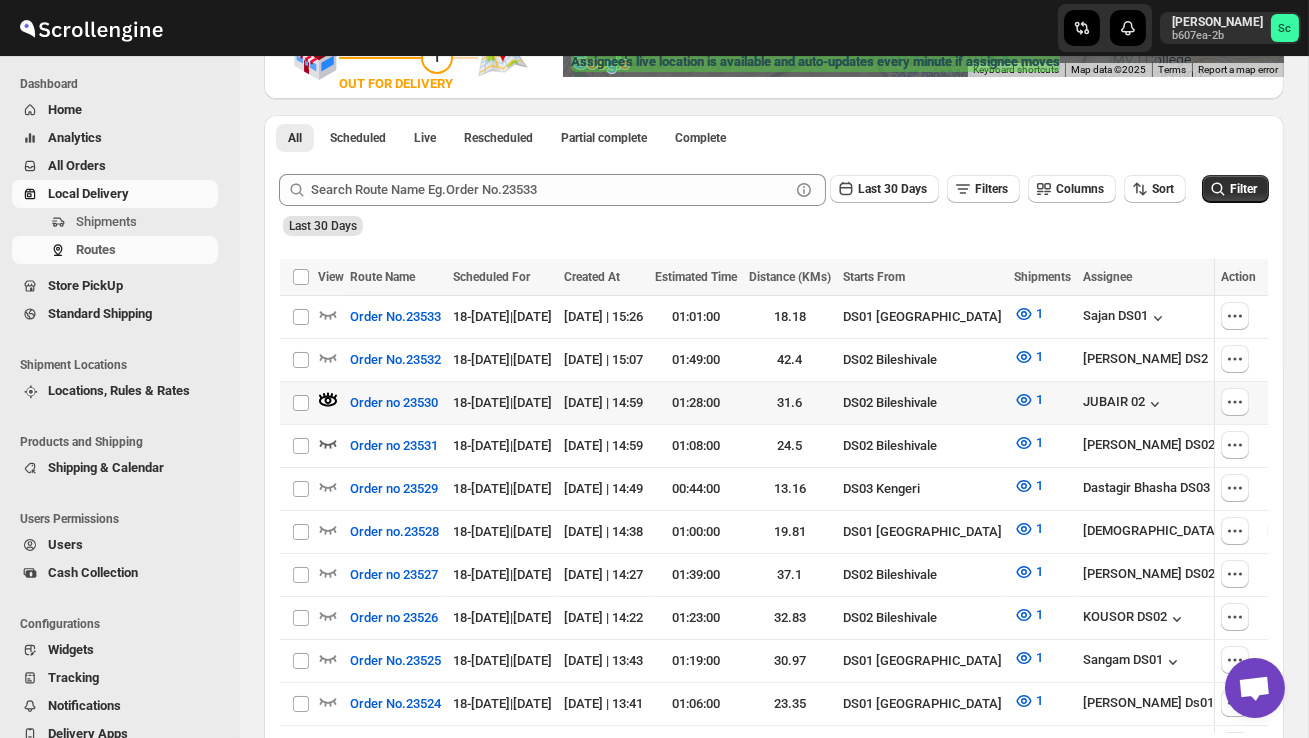 scroll, scrollTop: 420, scrollLeft: 0, axis: vertical 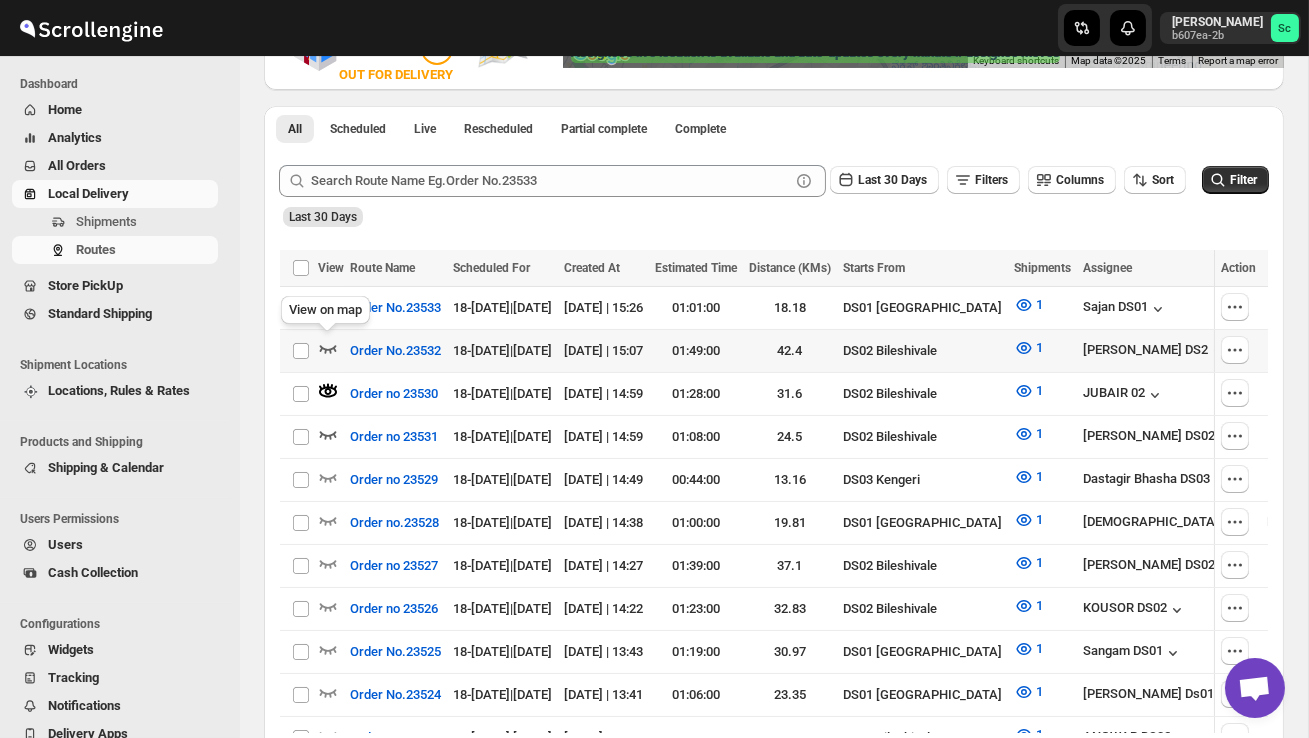 click 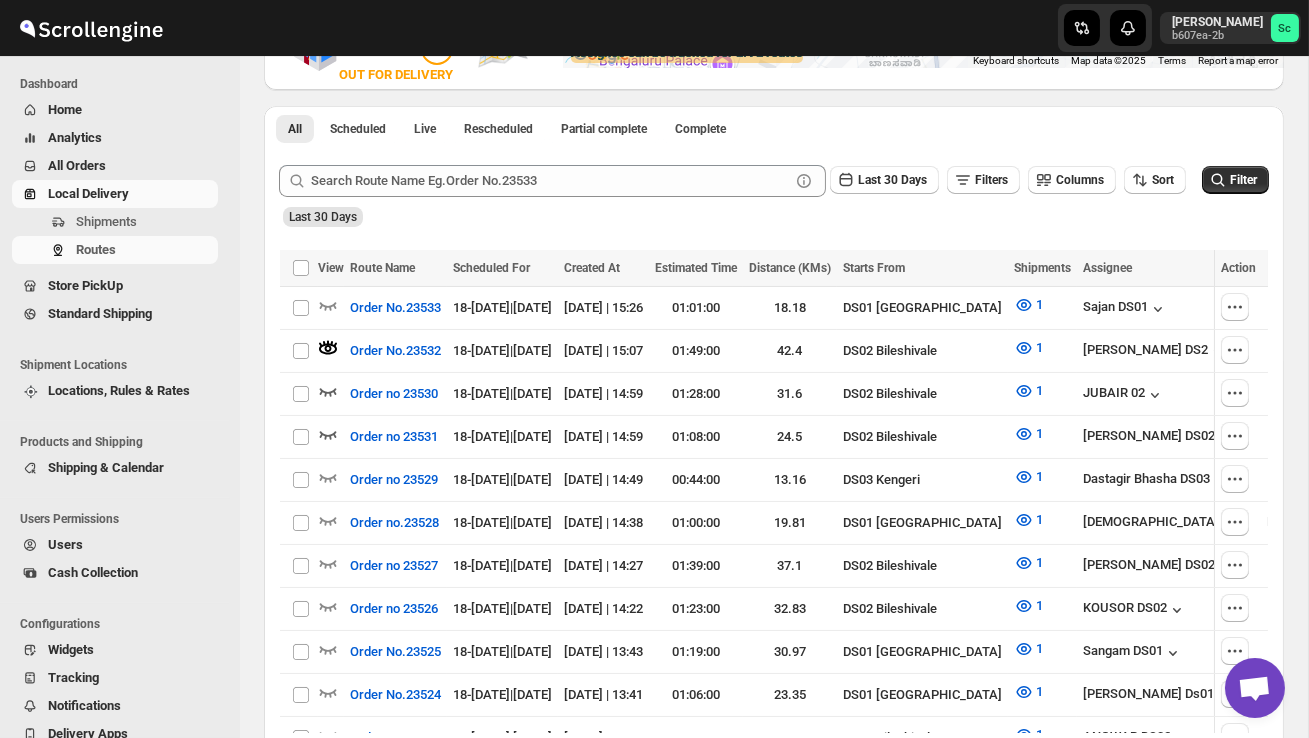 scroll, scrollTop: 0, scrollLeft: 0, axis: both 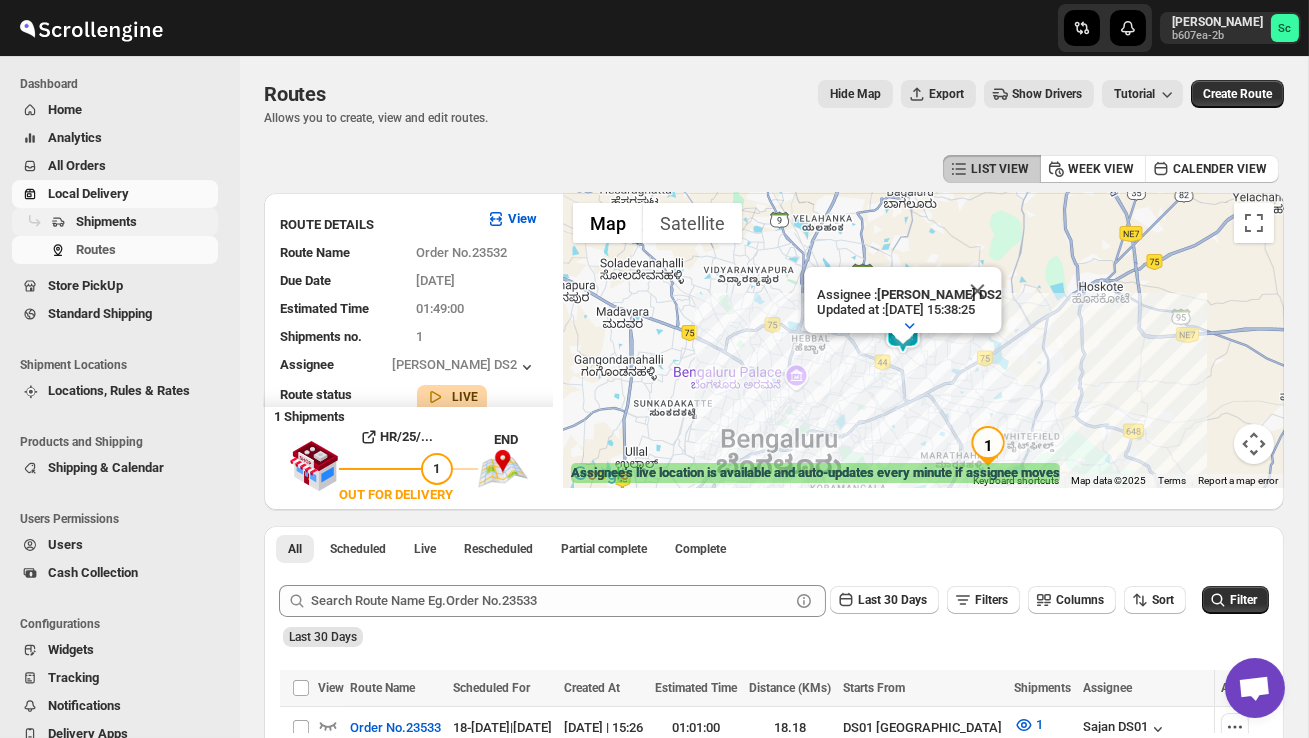 click on "Shipments" at bounding box center [145, 222] 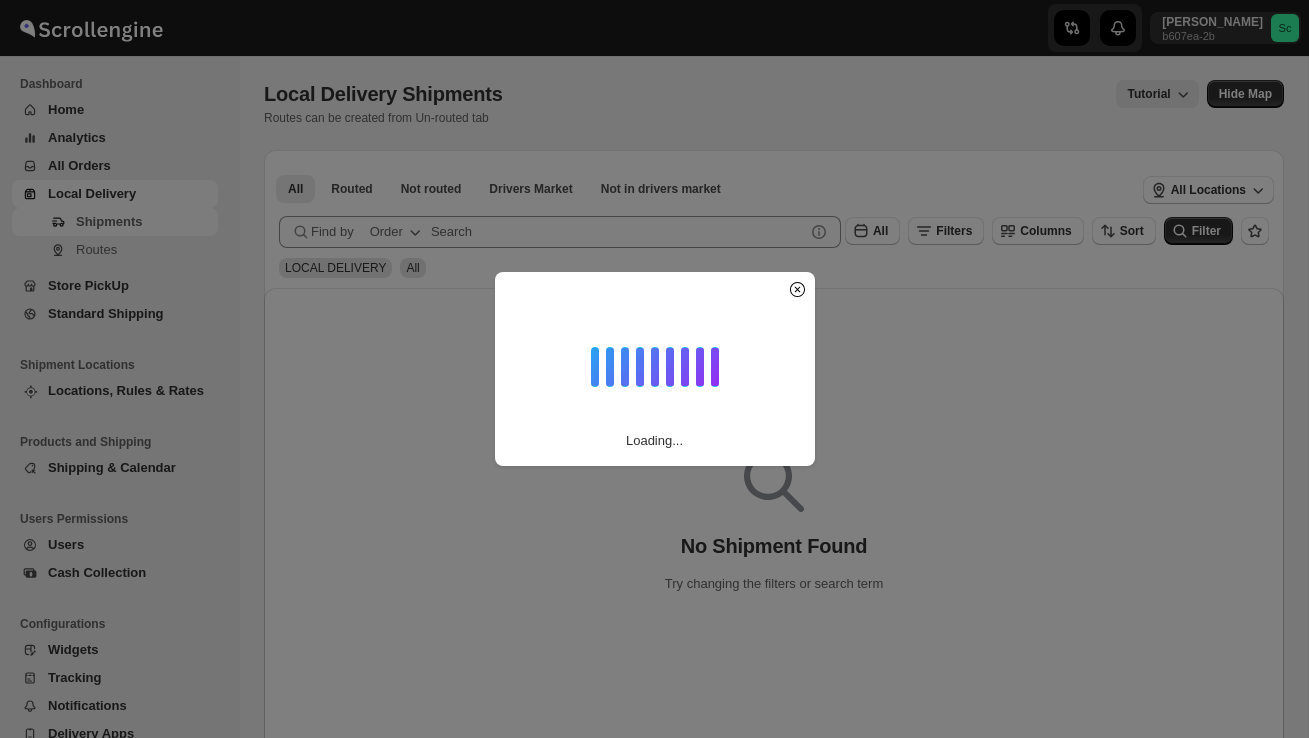 scroll, scrollTop: 0, scrollLeft: 0, axis: both 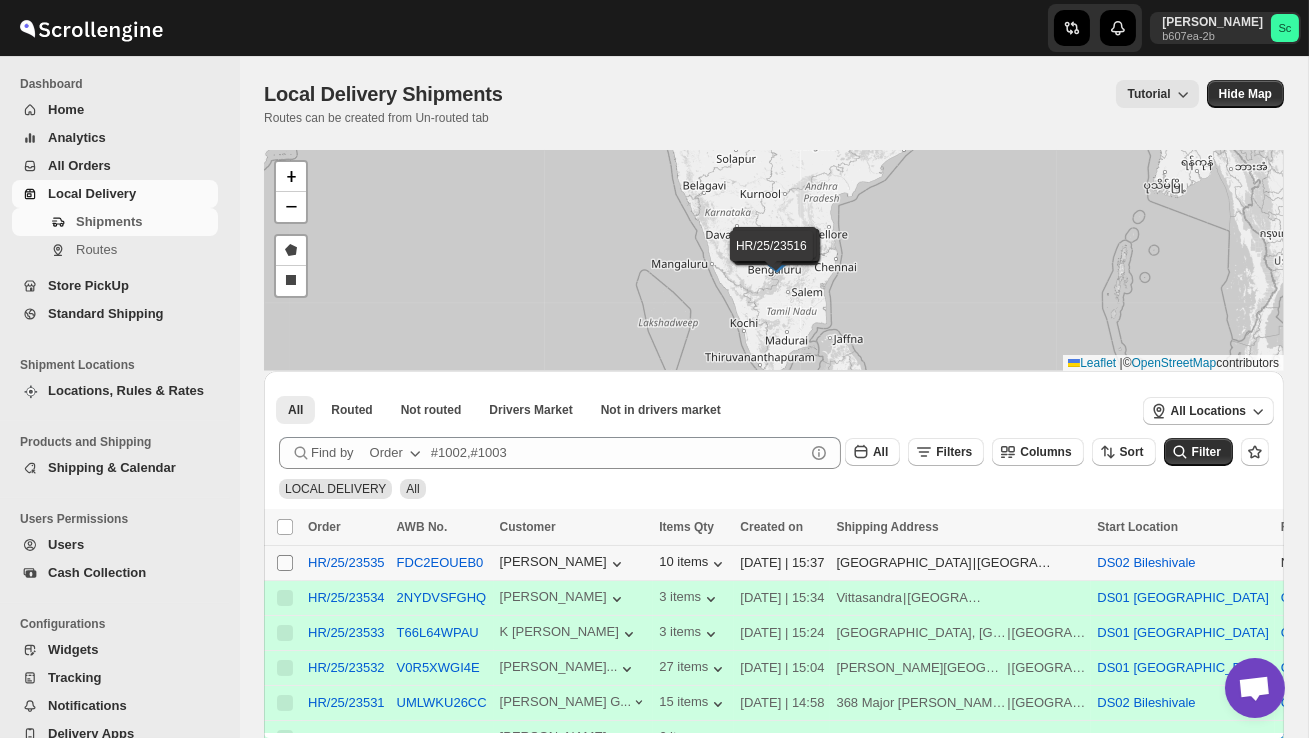 click on "Select shipment" at bounding box center [285, 563] 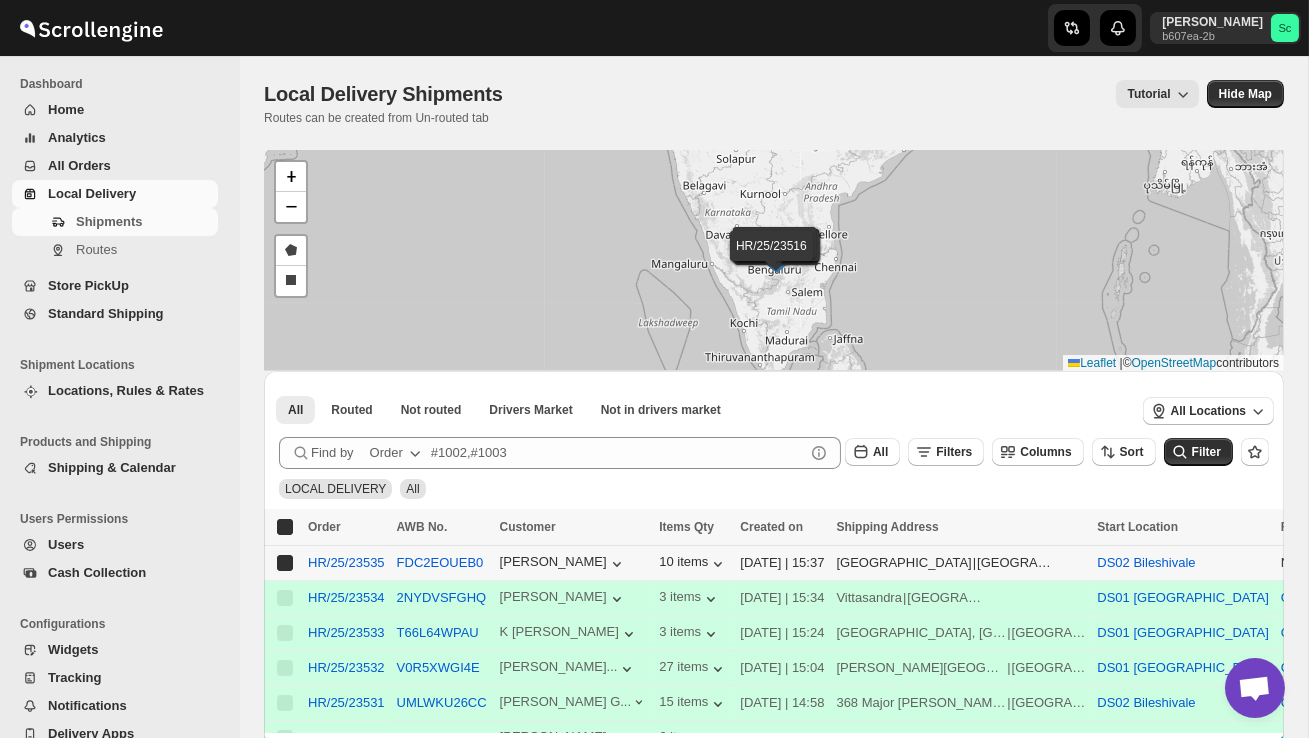 checkbox on "true" 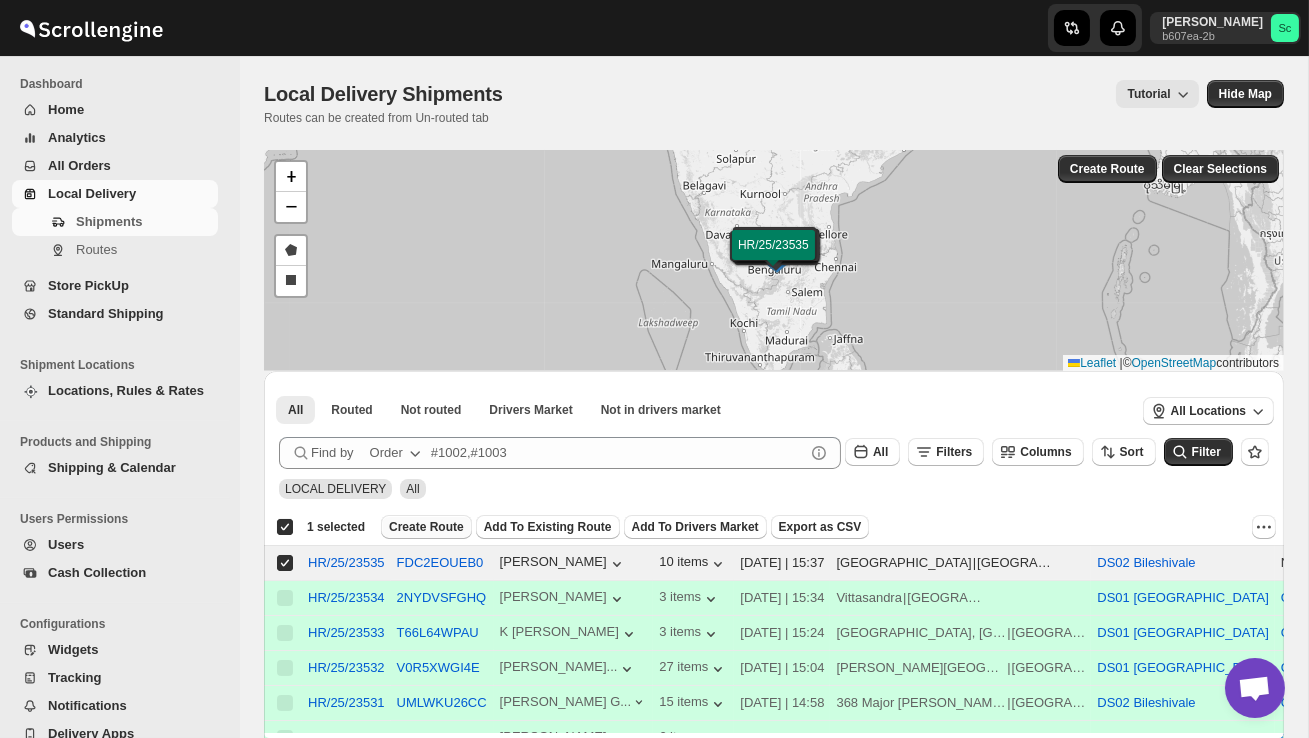 click on "Create Route" at bounding box center [426, 527] 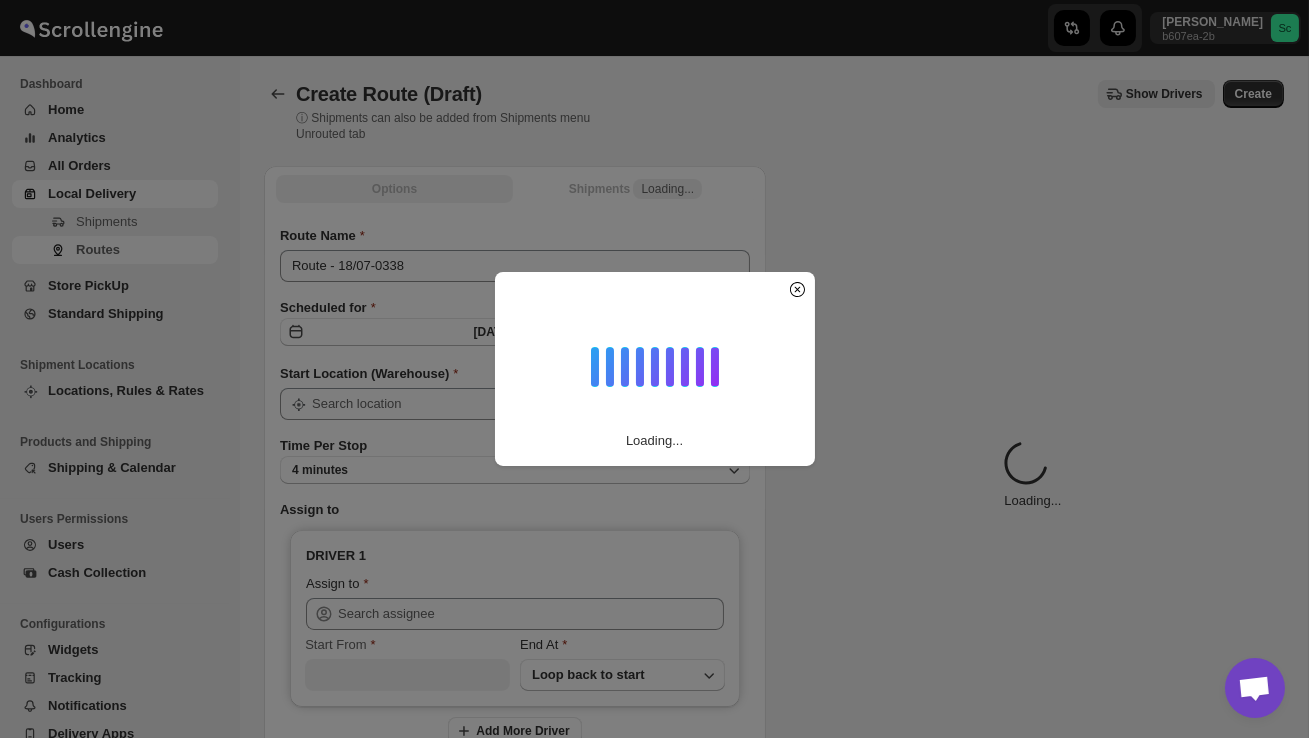 type on "DS02 Bileshivale" 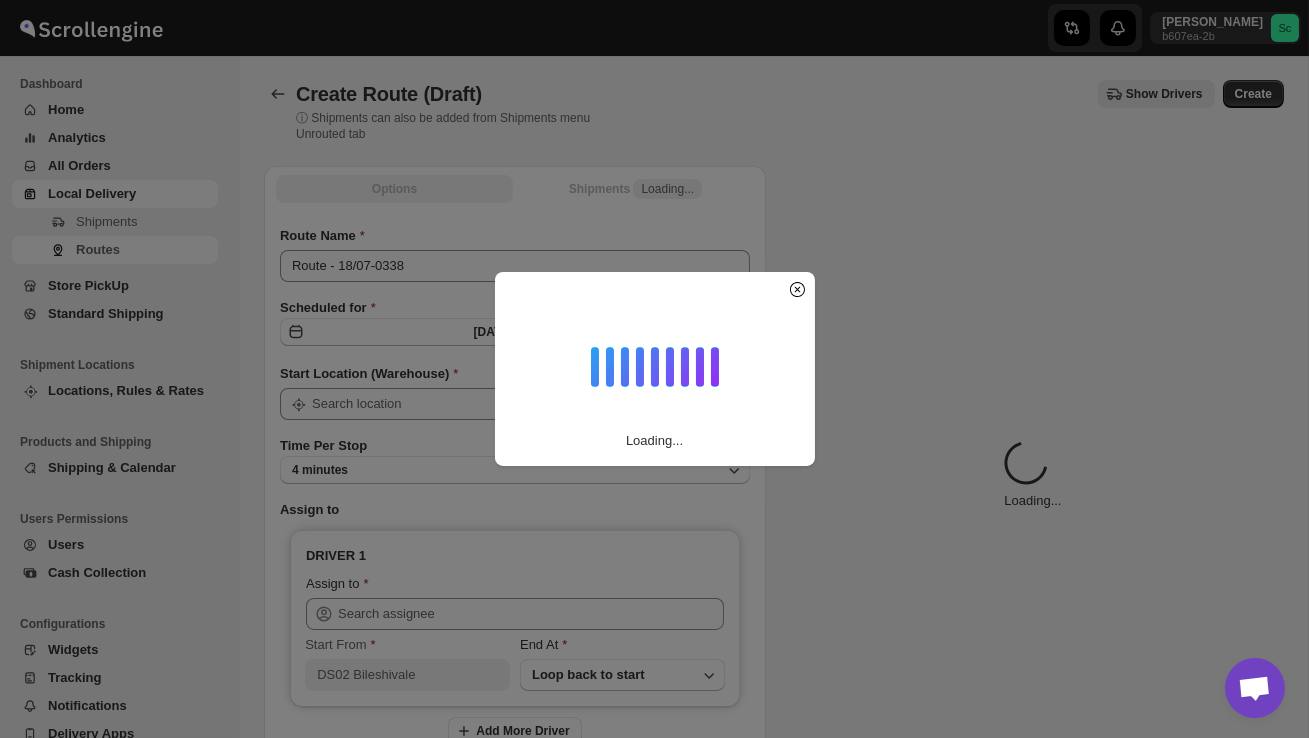 type on "DS02 Bileshivale" 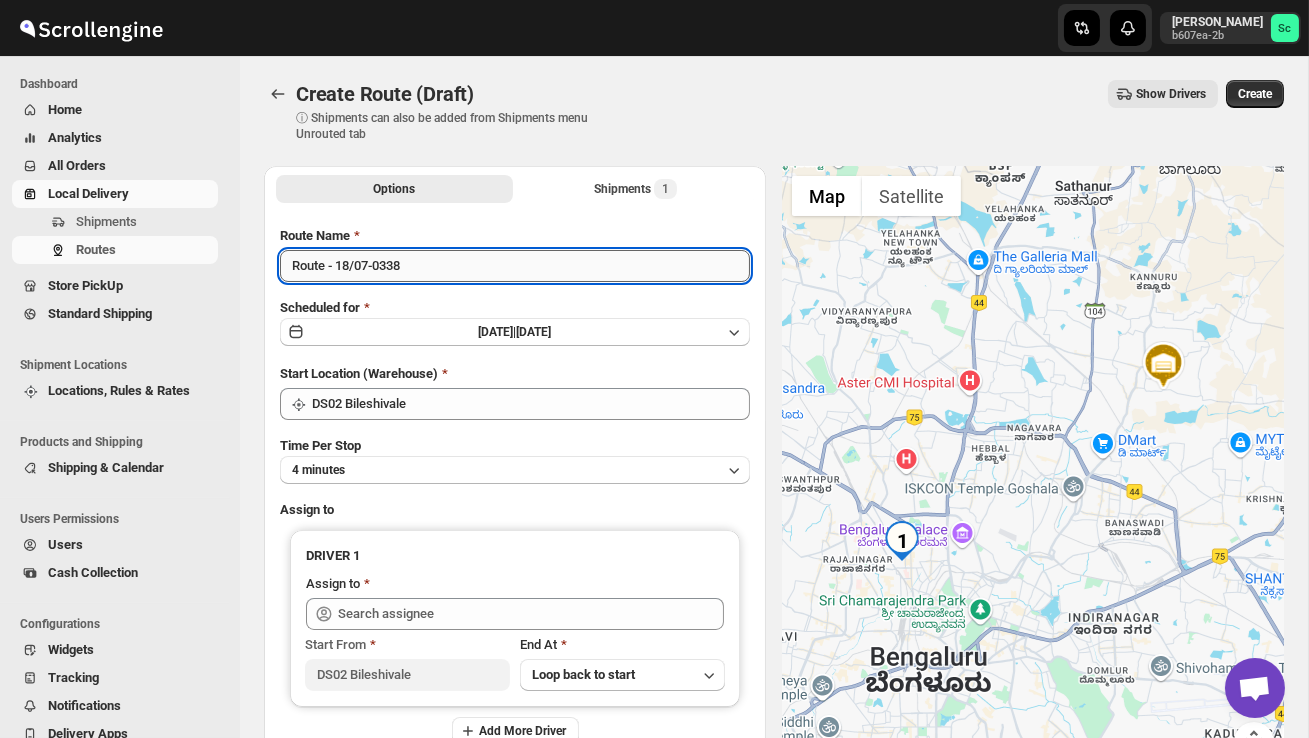 click on "Route - 18/07-0338" at bounding box center [515, 266] 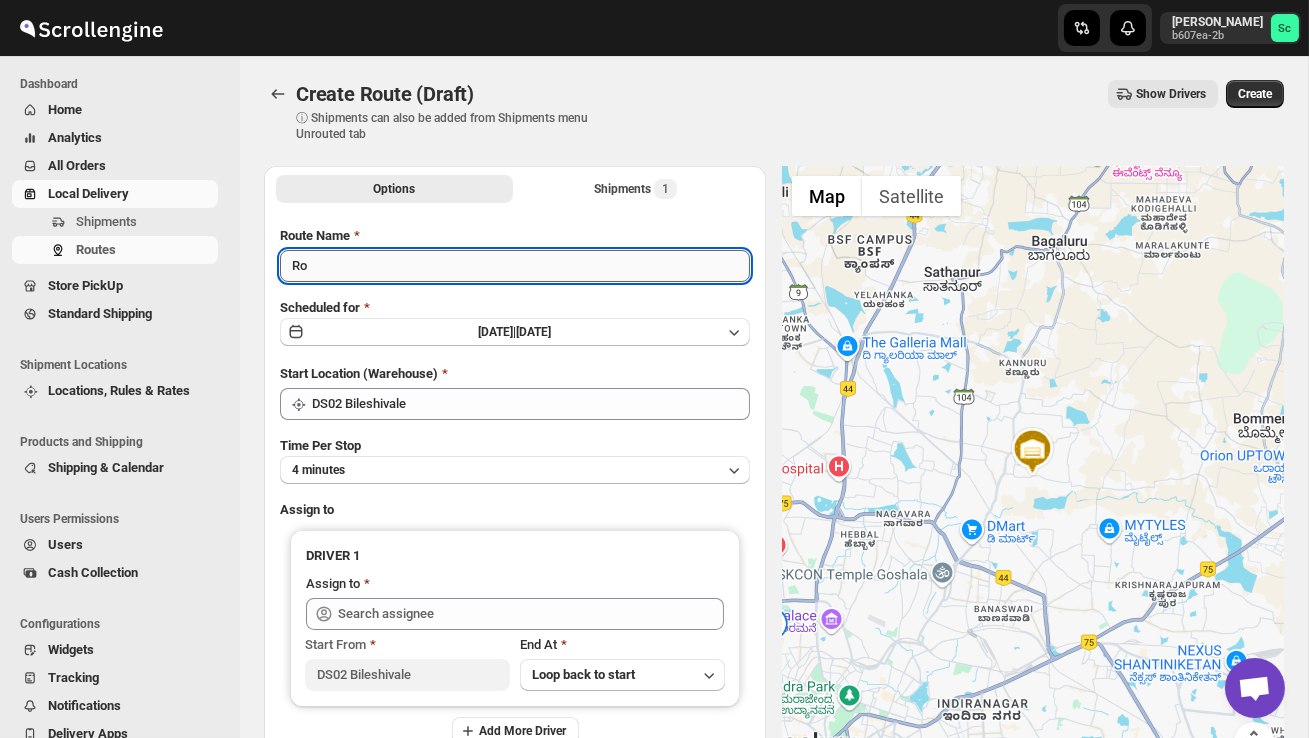 type on "R" 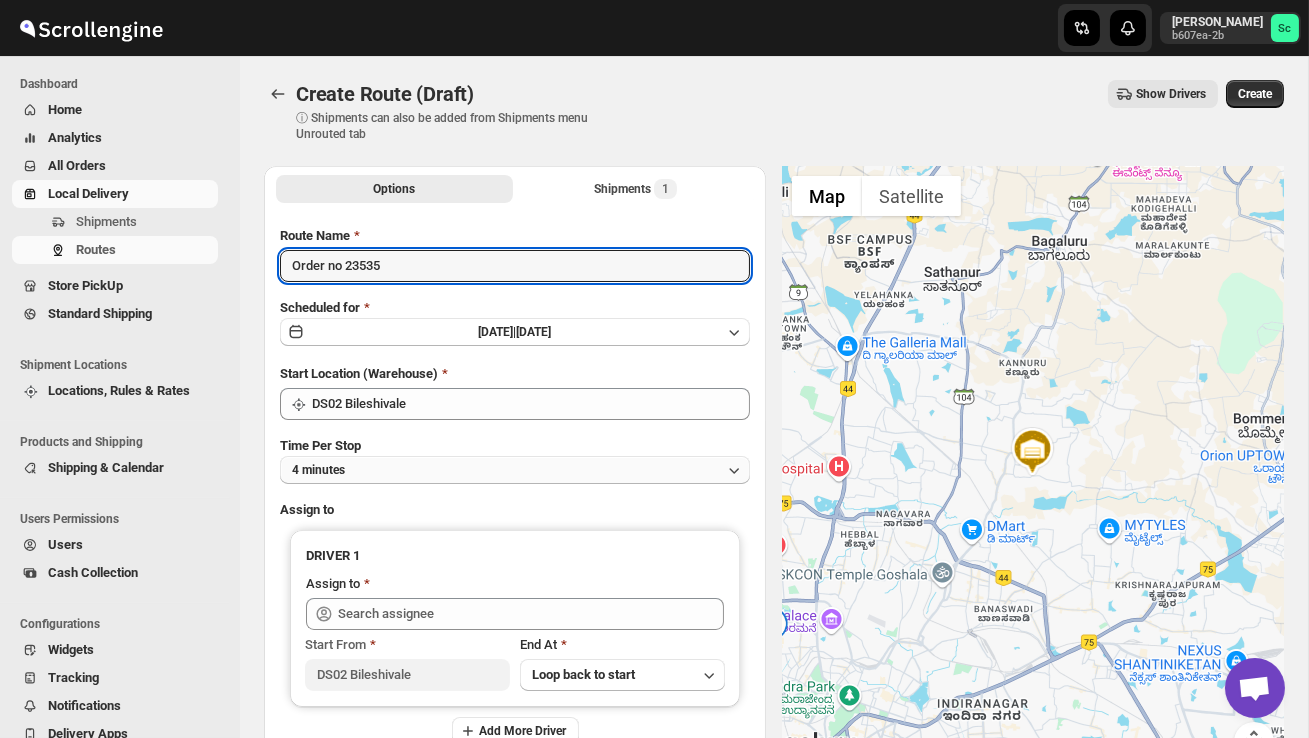 type on "Order no 23535" 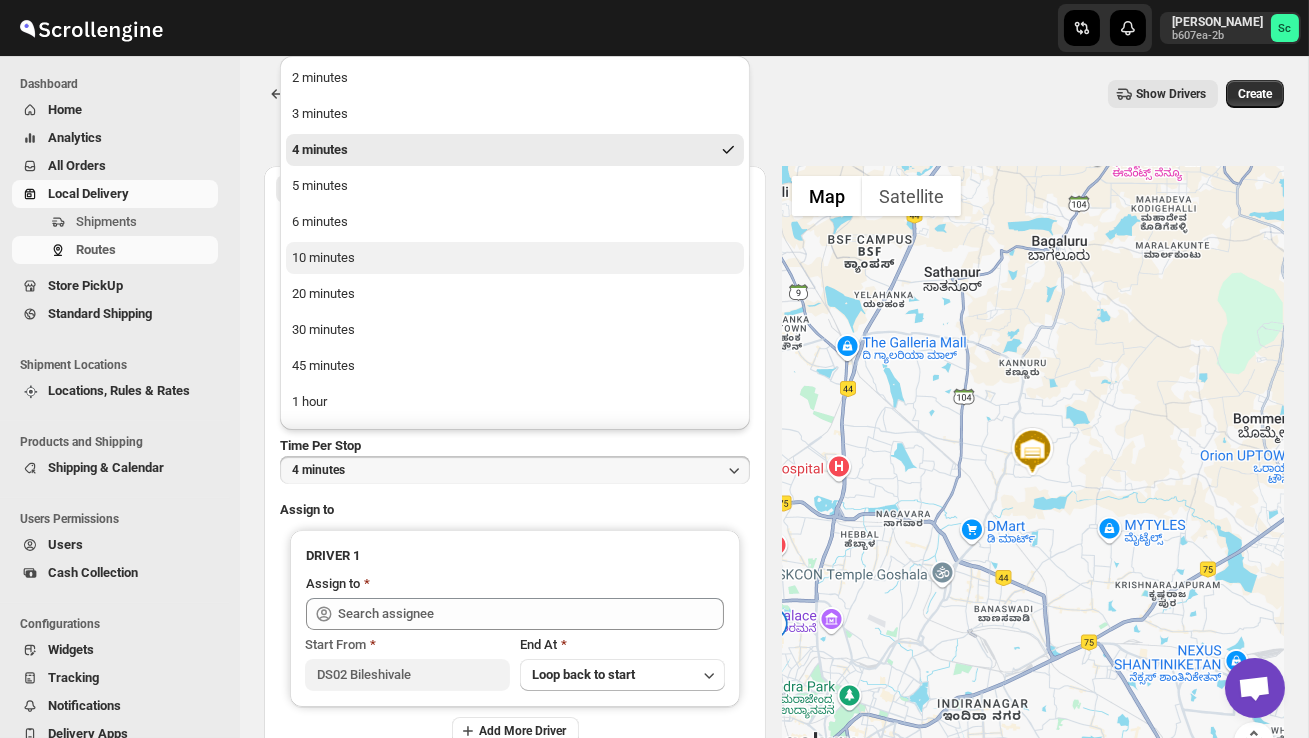 click on "10 minutes" at bounding box center [515, 258] 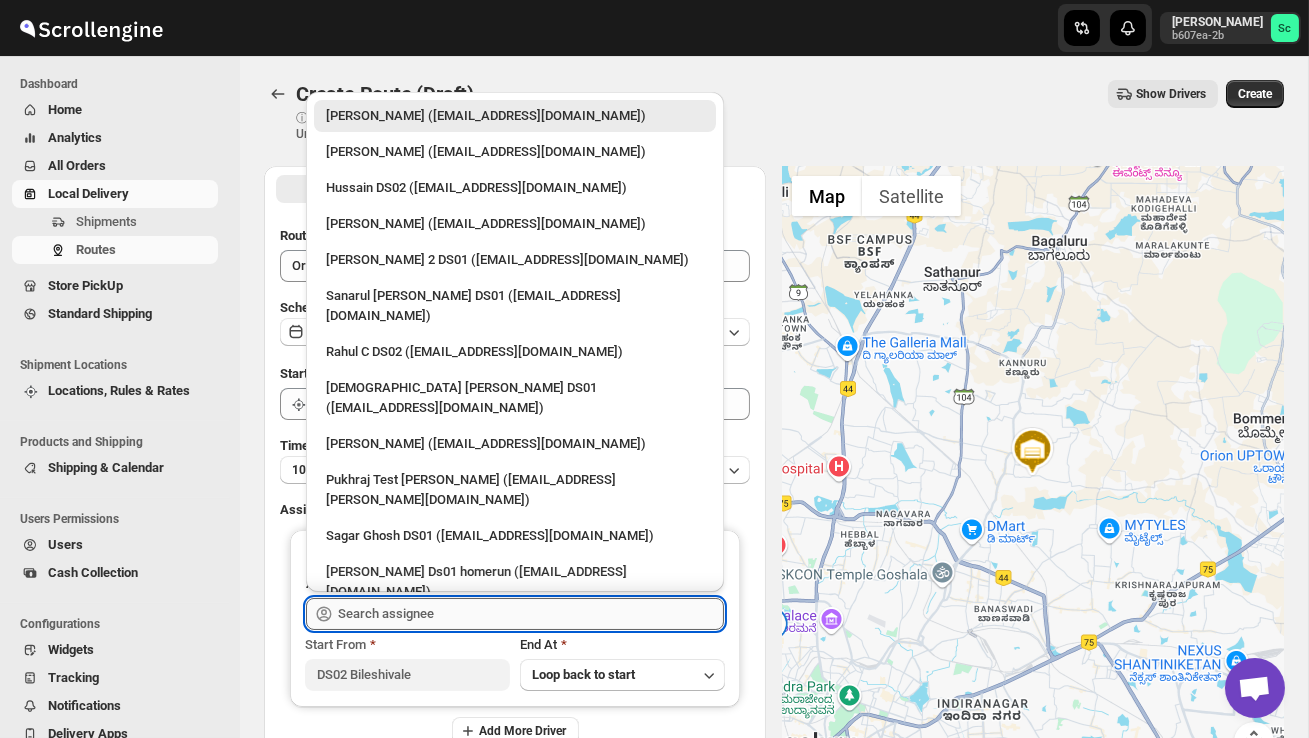 click at bounding box center (531, 614) 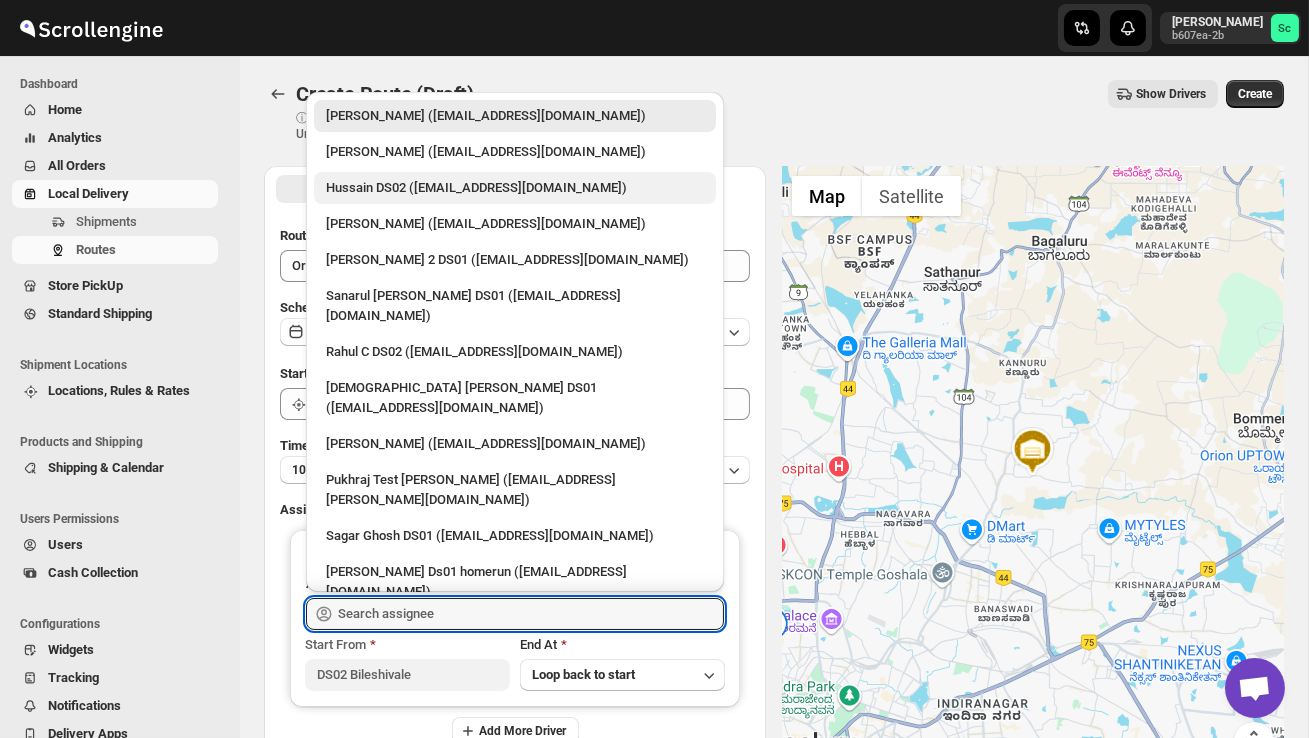 click on "Hussain DS02 ([EMAIL_ADDRESS][DOMAIN_NAME])" at bounding box center [515, 188] 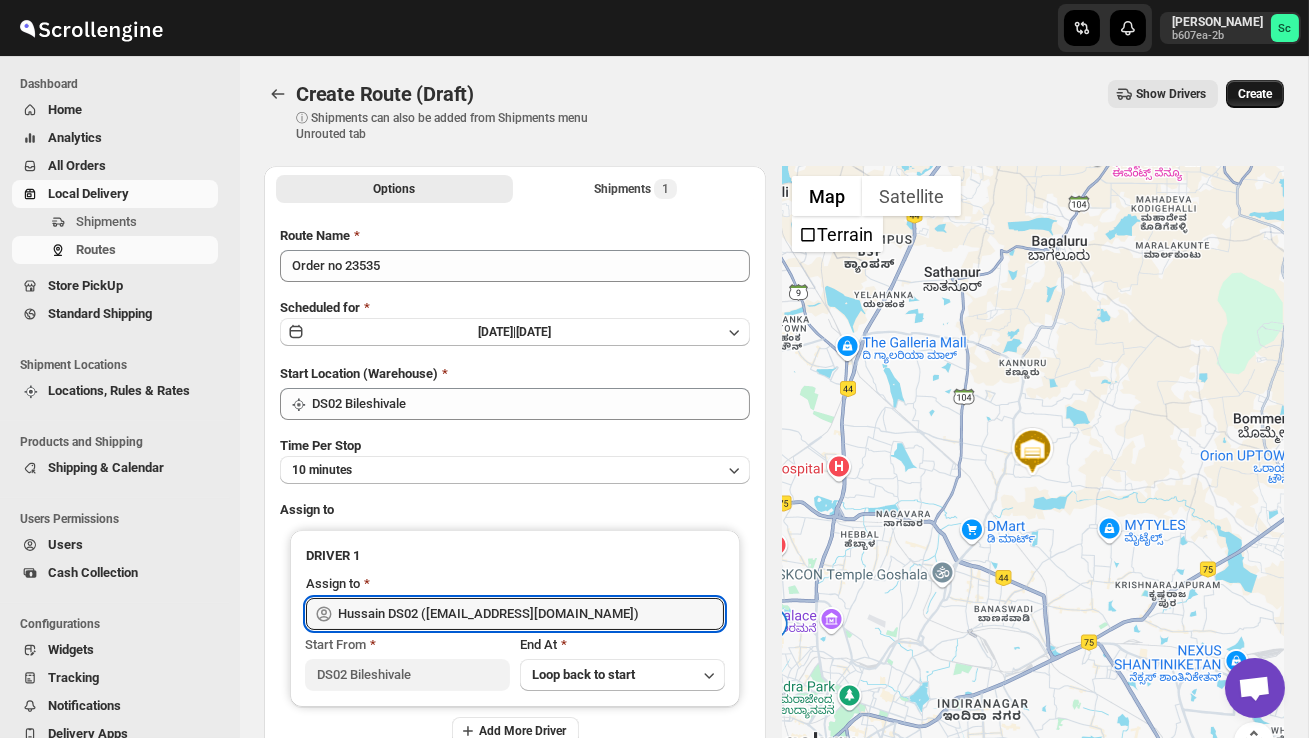 click on "Create" at bounding box center [1255, 94] 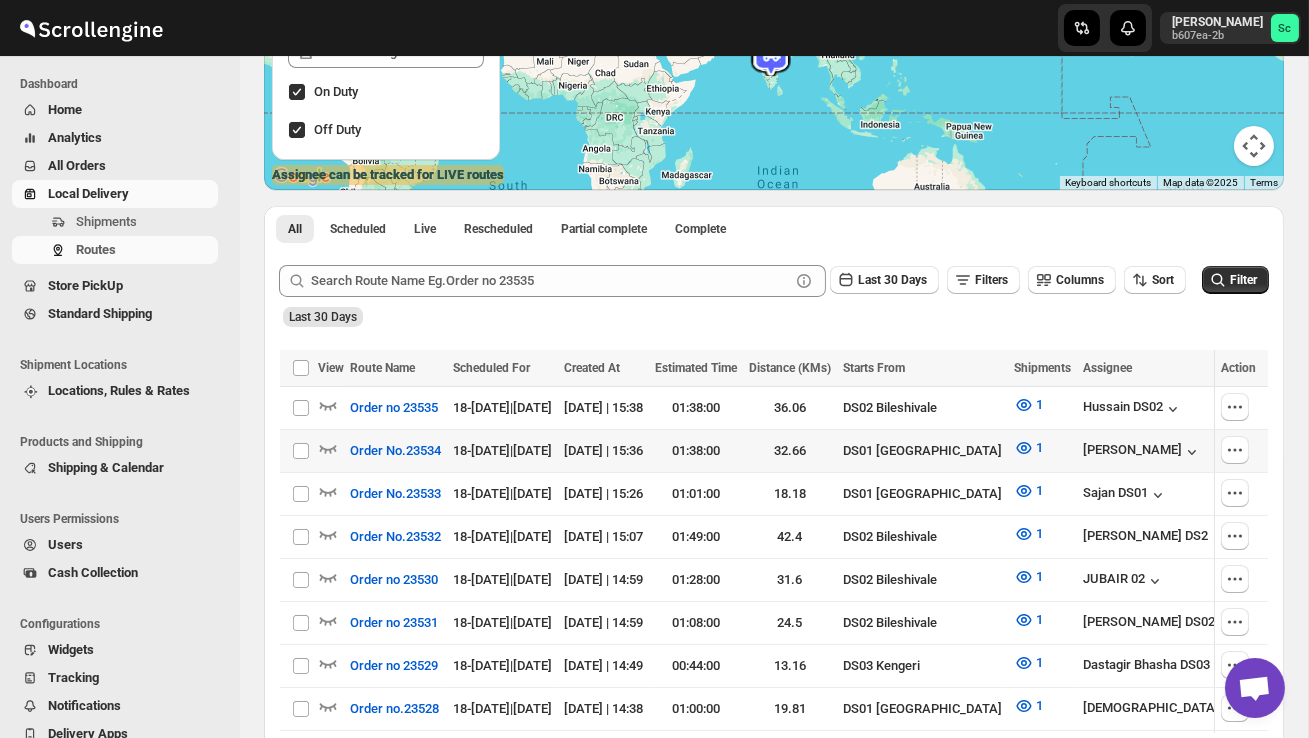 scroll, scrollTop: 341, scrollLeft: 0, axis: vertical 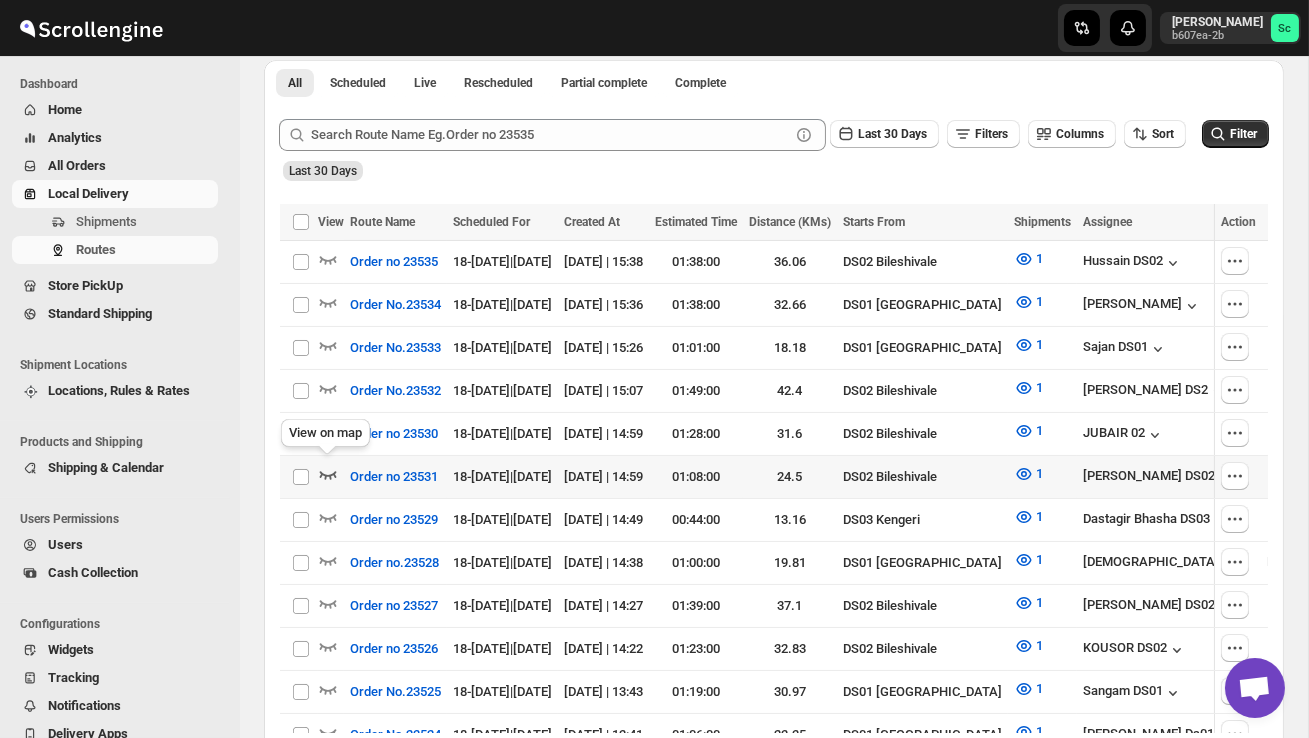 click 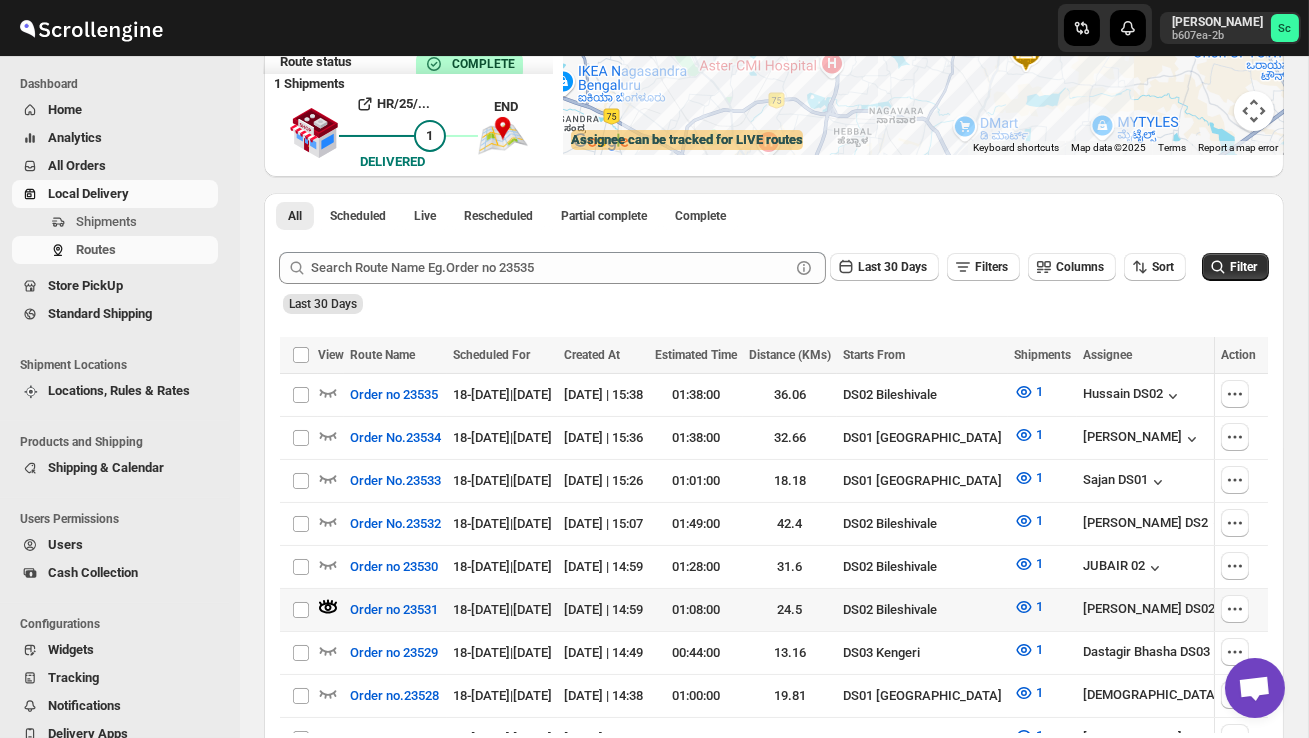 scroll, scrollTop: 360, scrollLeft: 0, axis: vertical 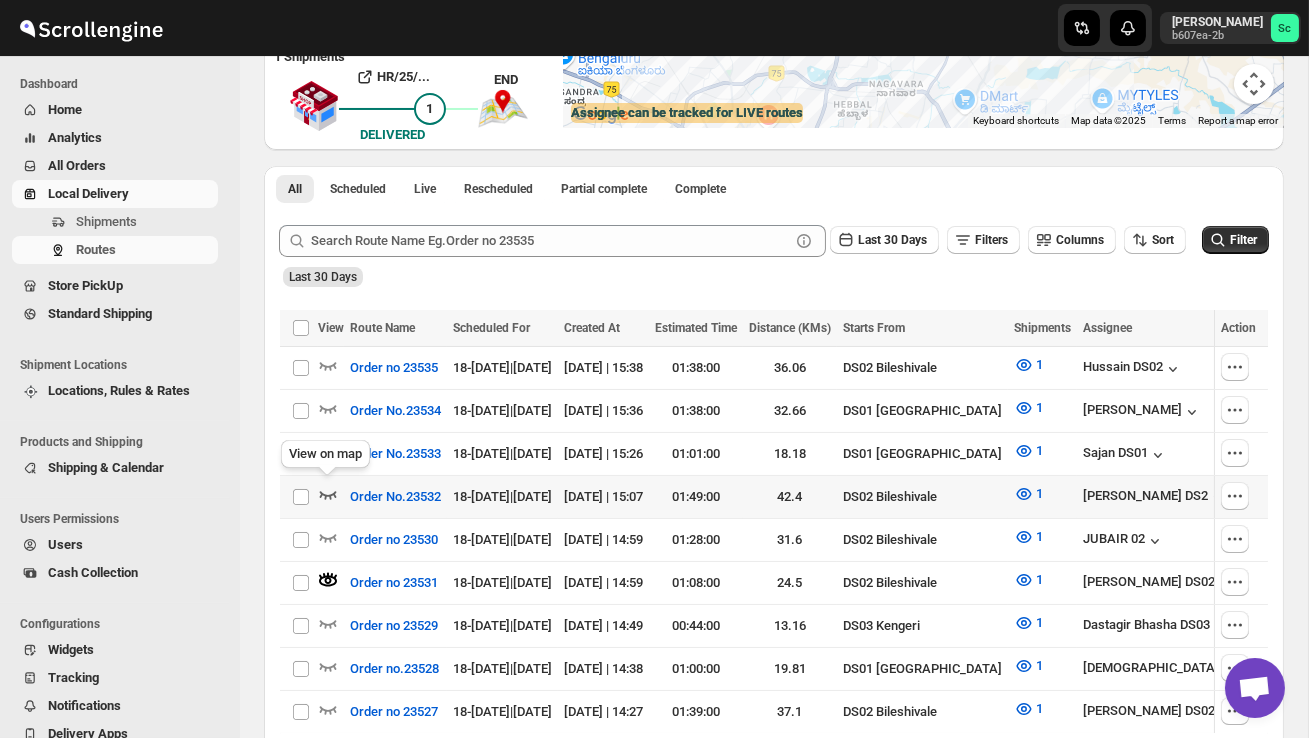 click 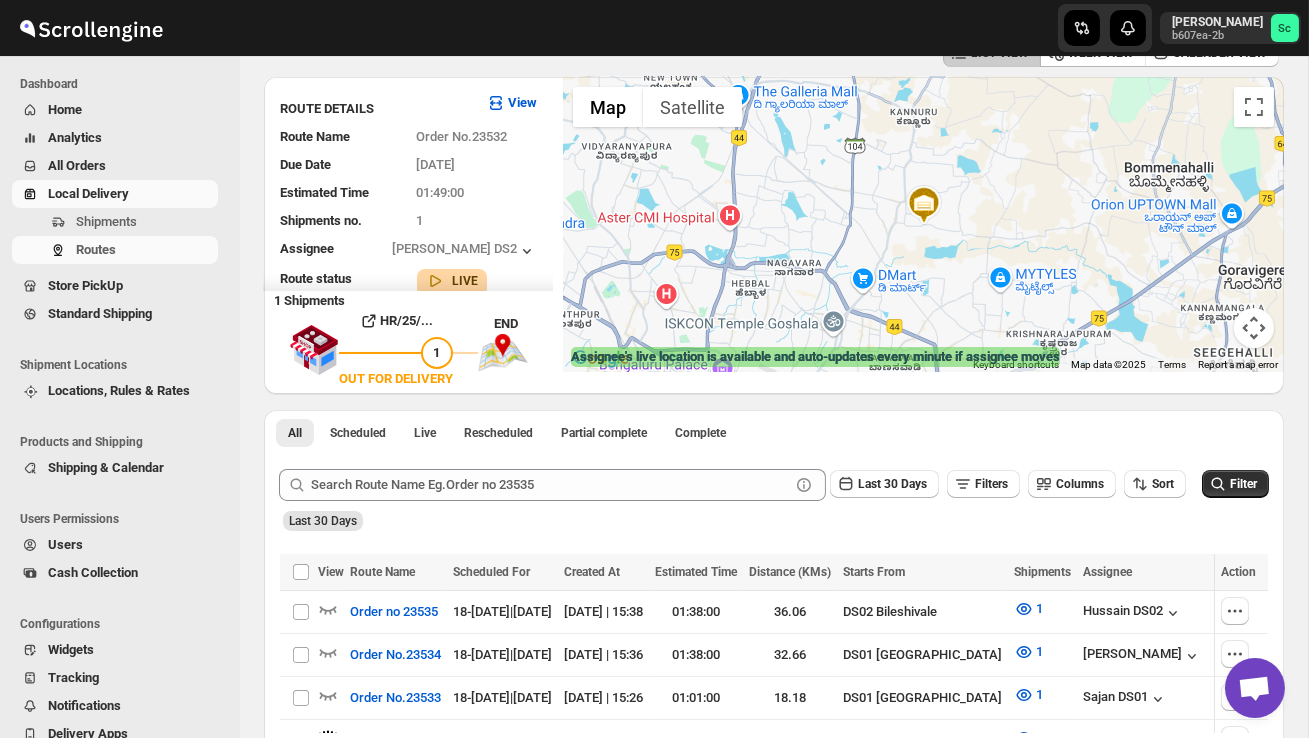 scroll, scrollTop: 0, scrollLeft: 0, axis: both 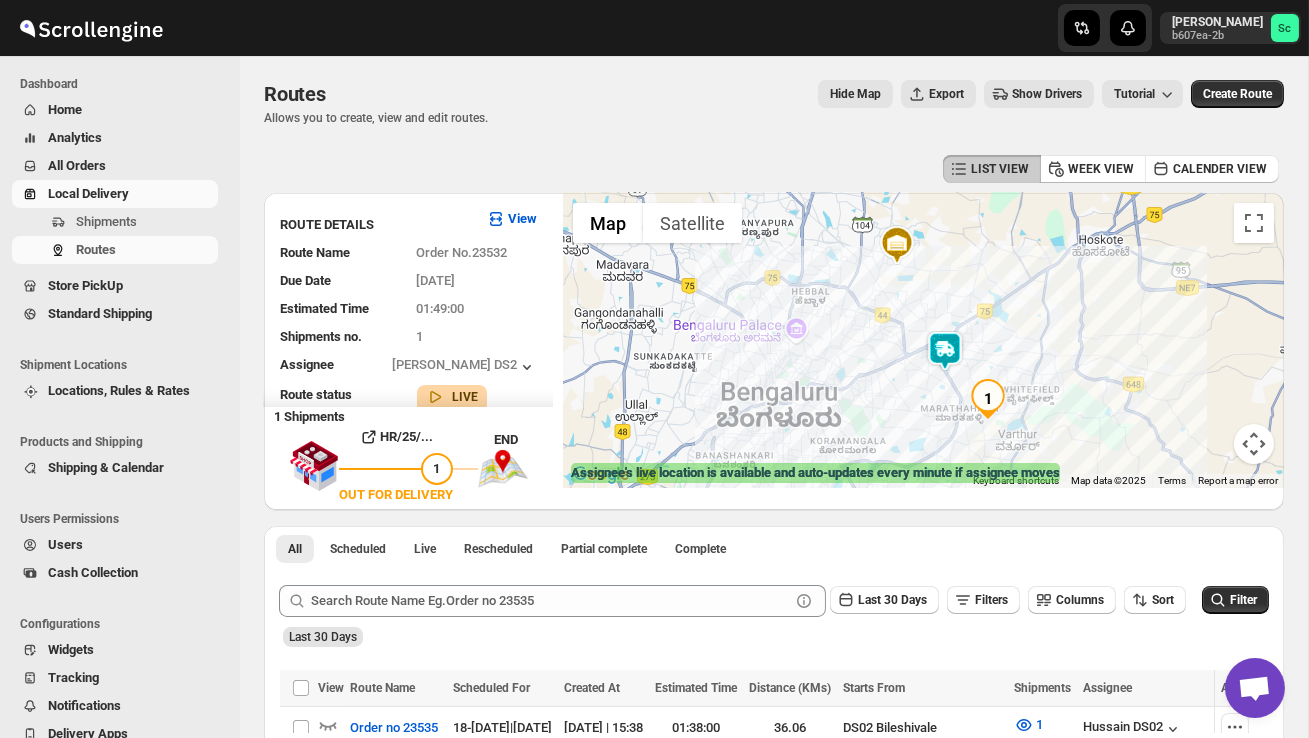 click at bounding box center (945, 351) 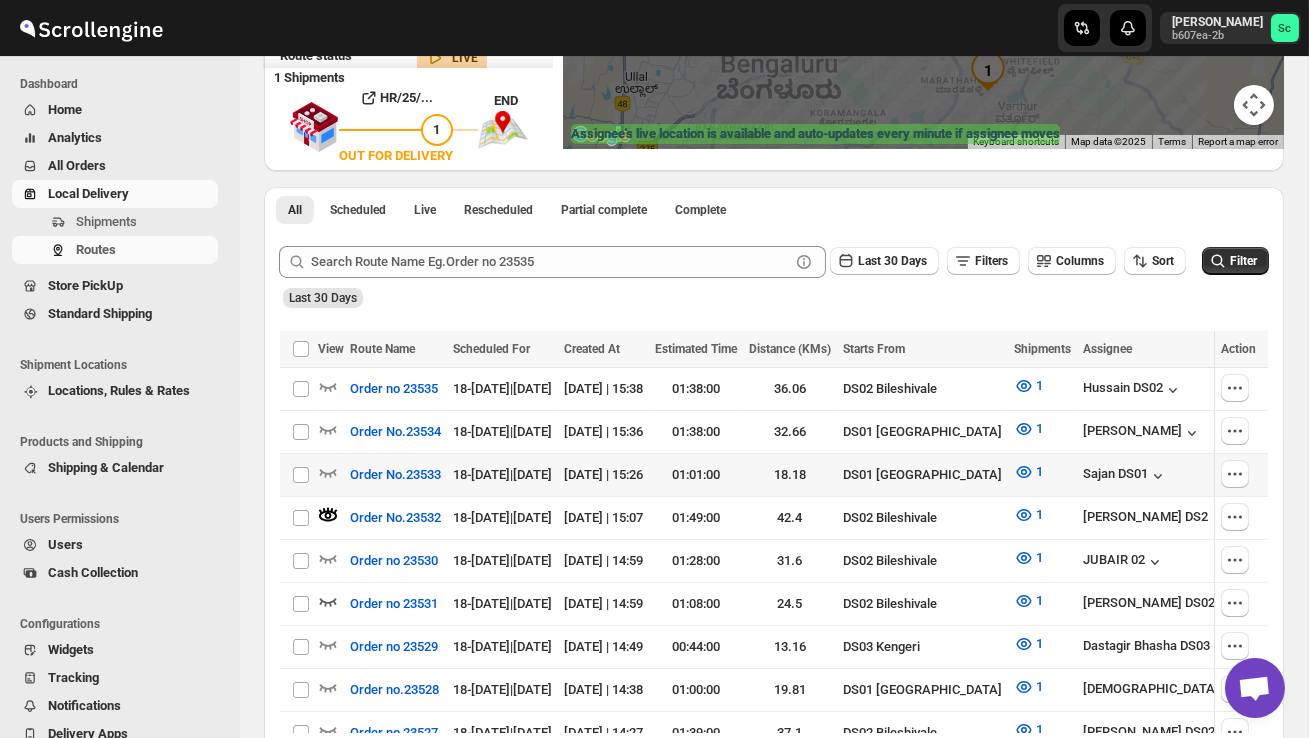scroll, scrollTop: 360, scrollLeft: 0, axis: vertical 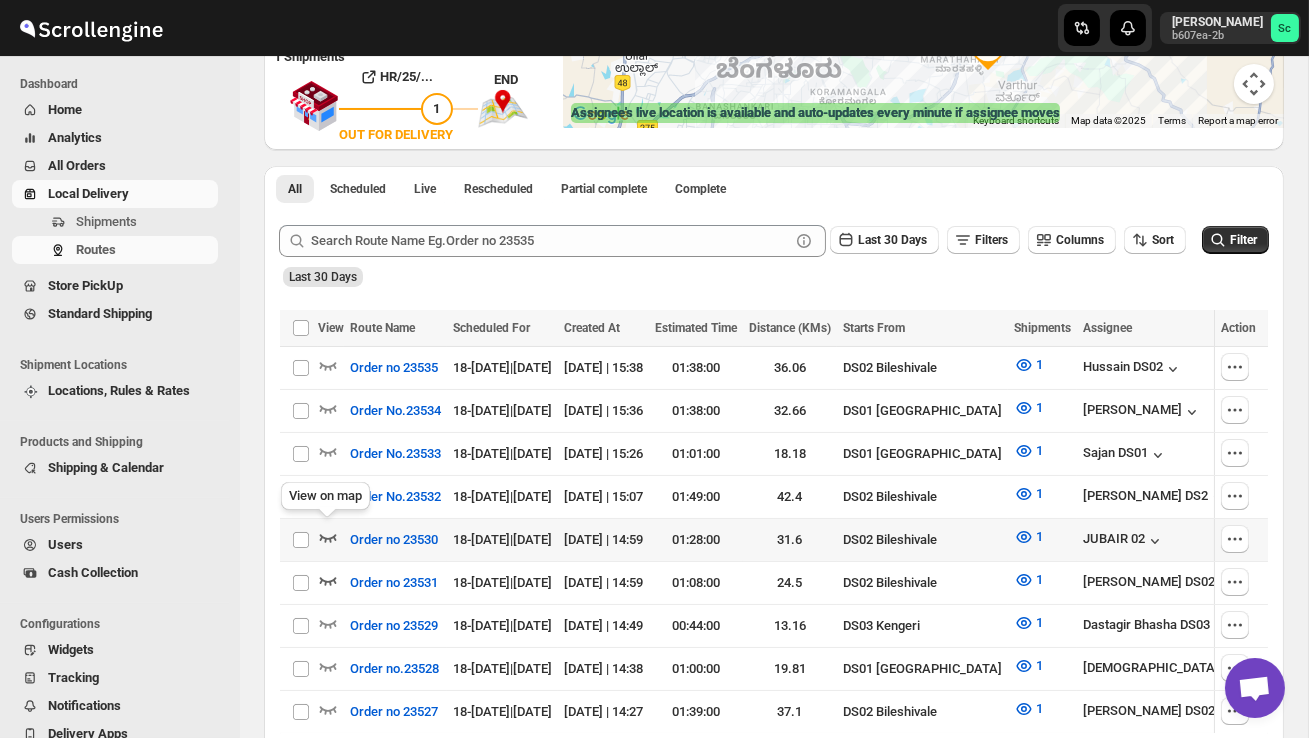 click 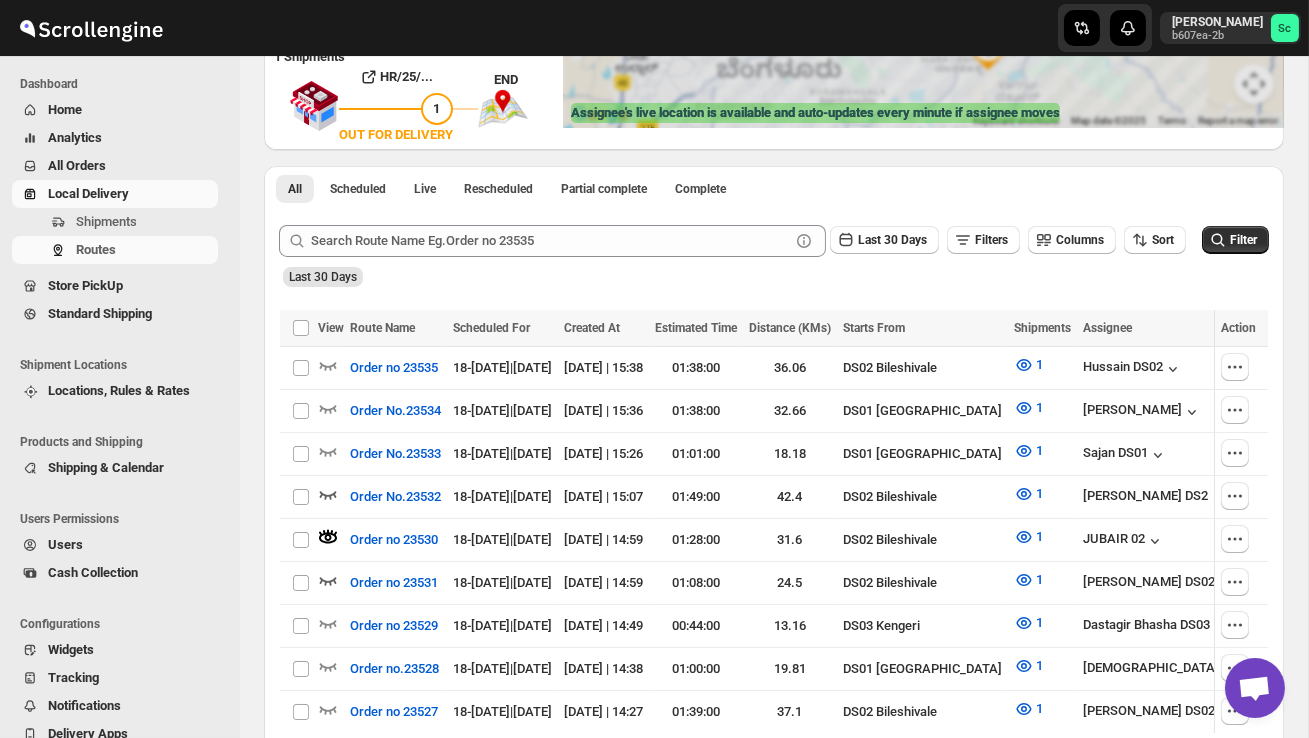 scroll, scrollTop: 310, scrollLeft: 0, axis: vertical 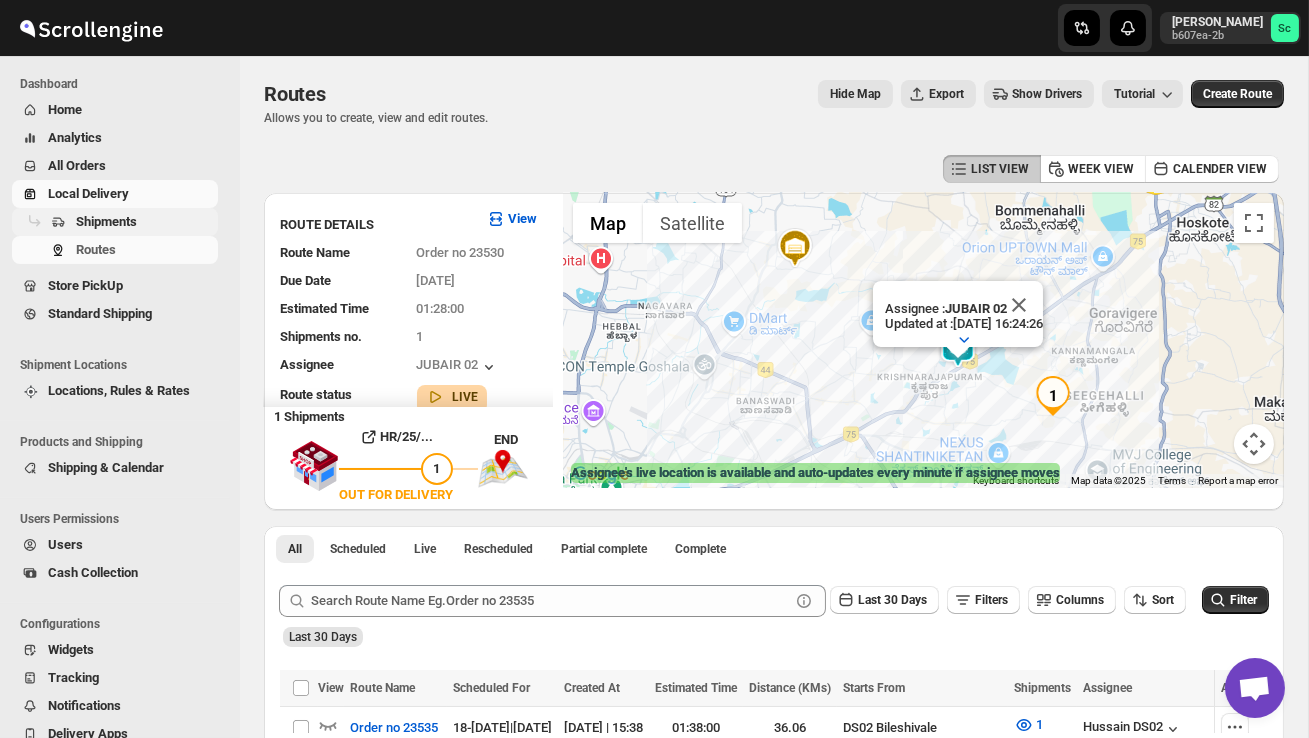 click on "Shipments" at bounding box center [106, 221] 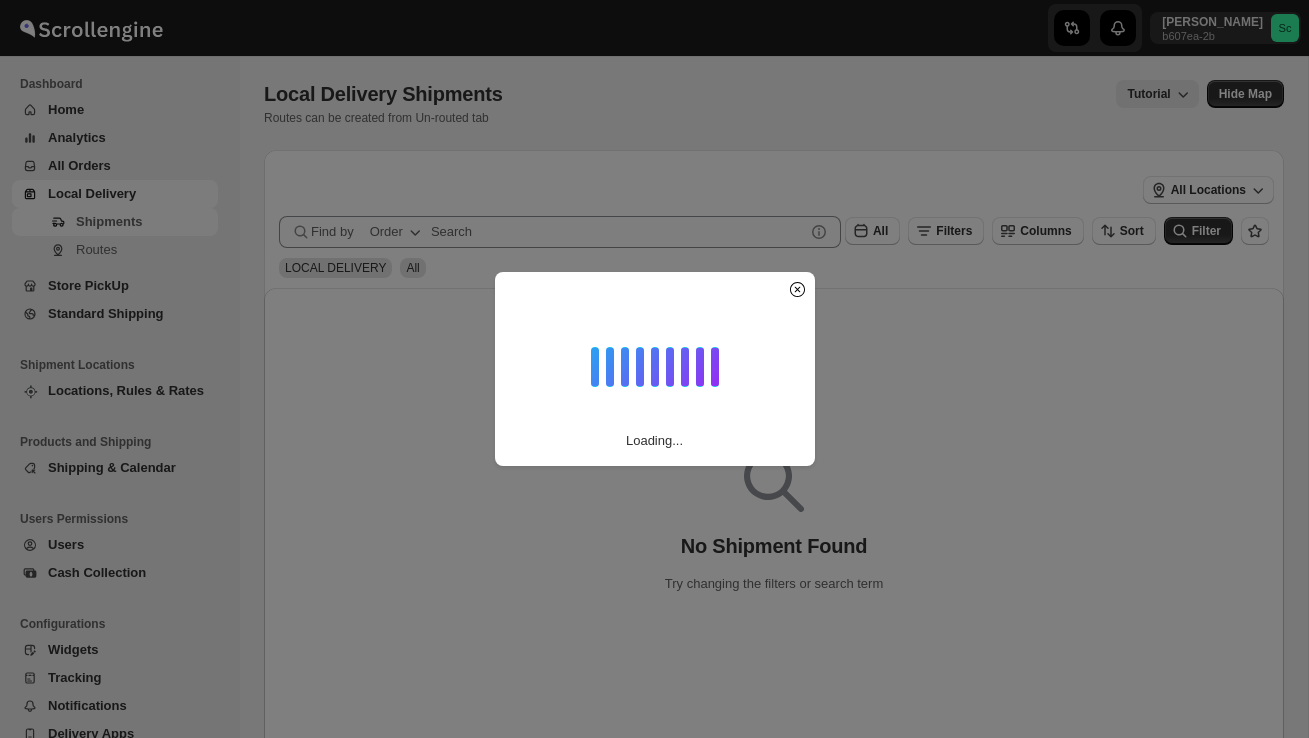 scroll, scrollTop: 0, scrollLeft: 0, axis: both 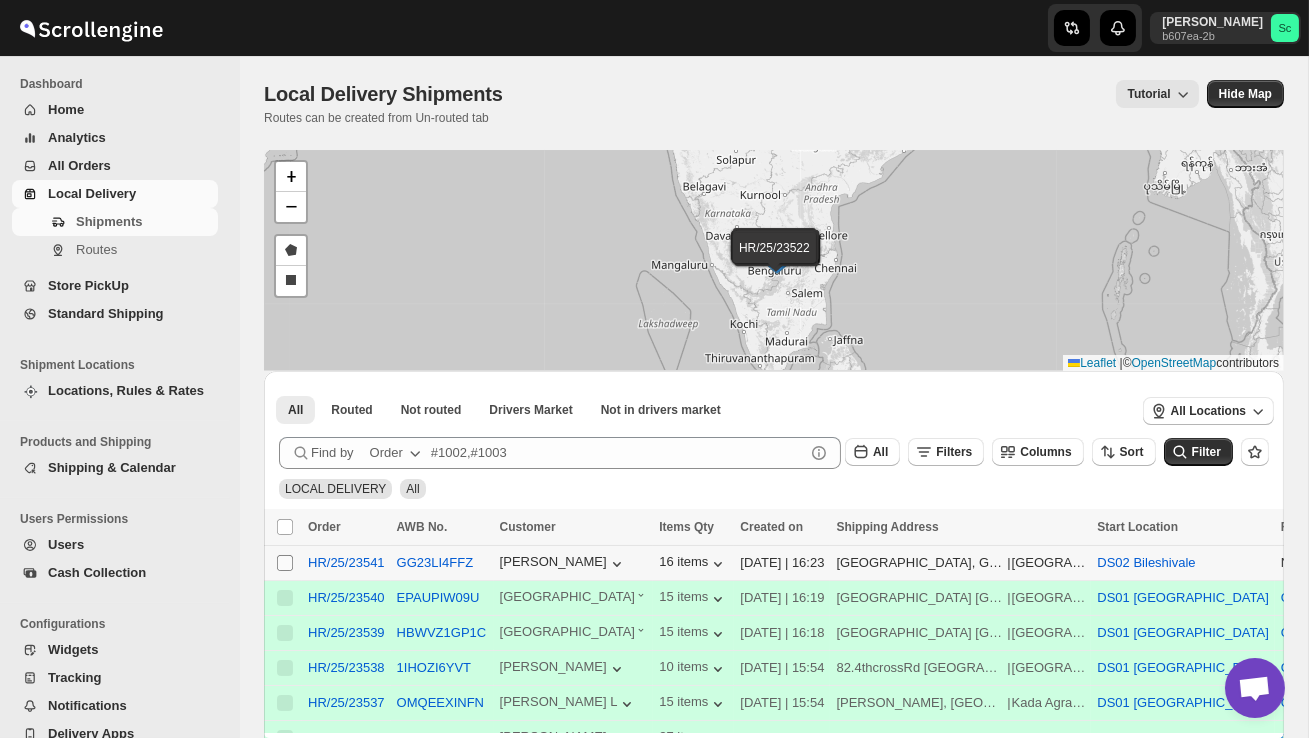 click on "Select shipment" at bounding box center (285, 563) 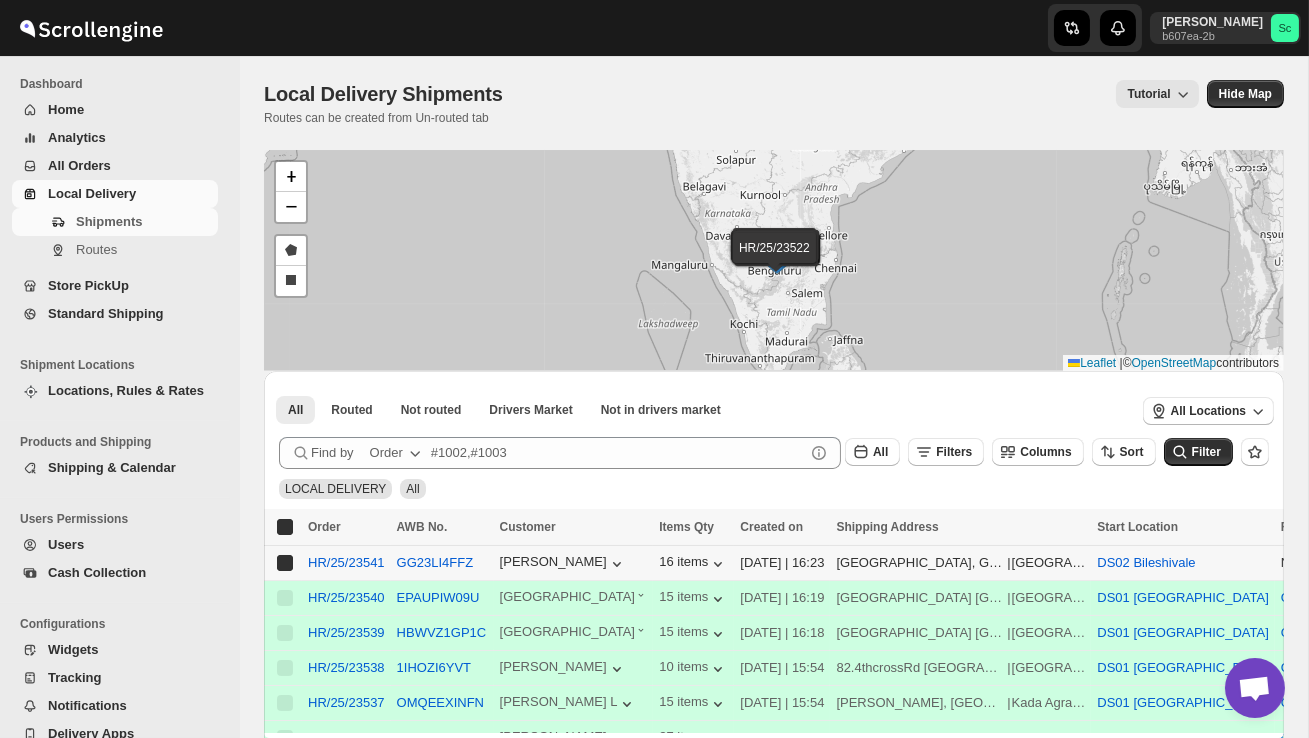 checkbox on "true" 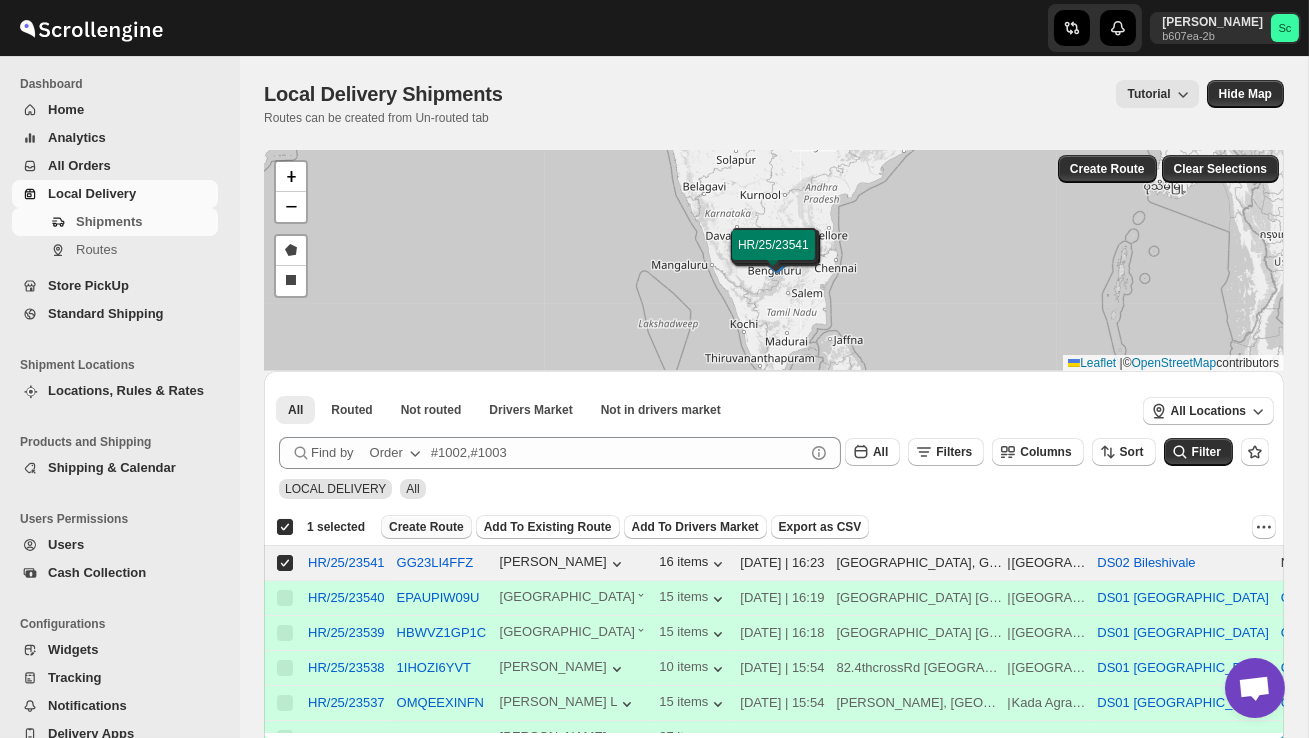 click on "Create Route" at bounding box center (426, 527) 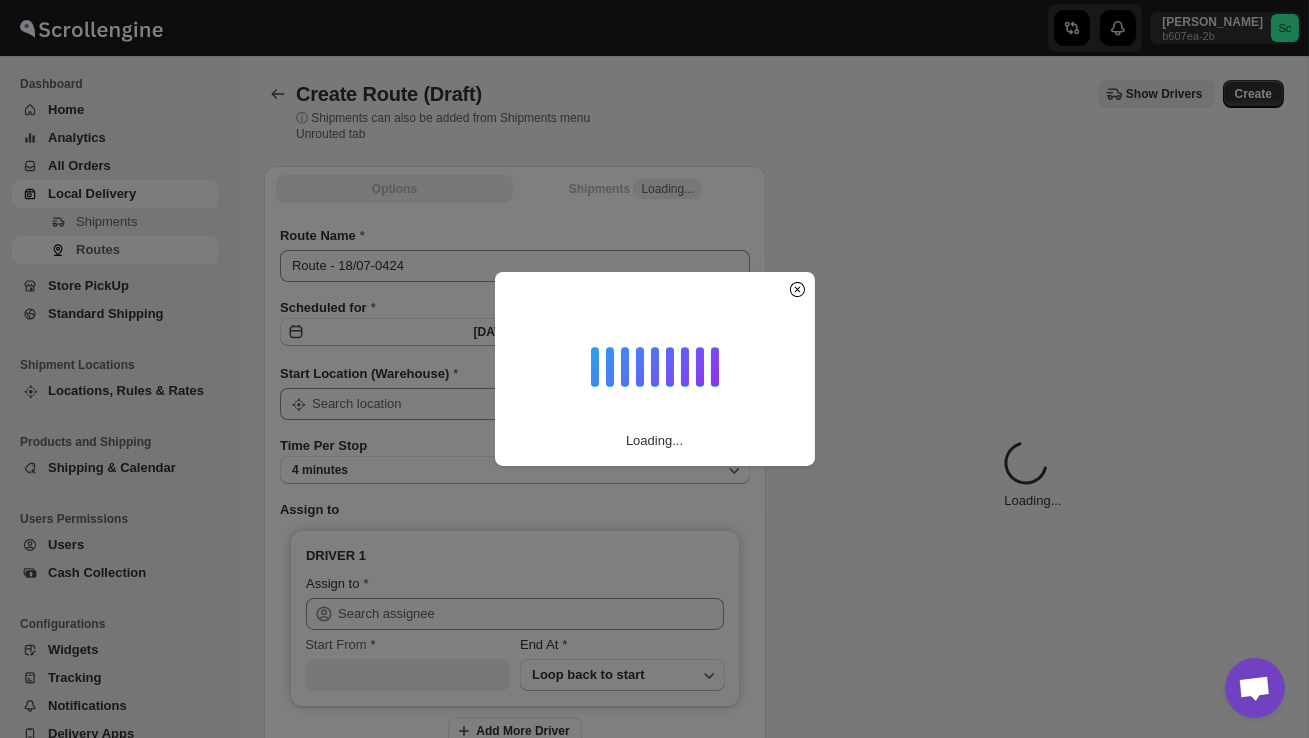 type on "DS02 Bileshivale" 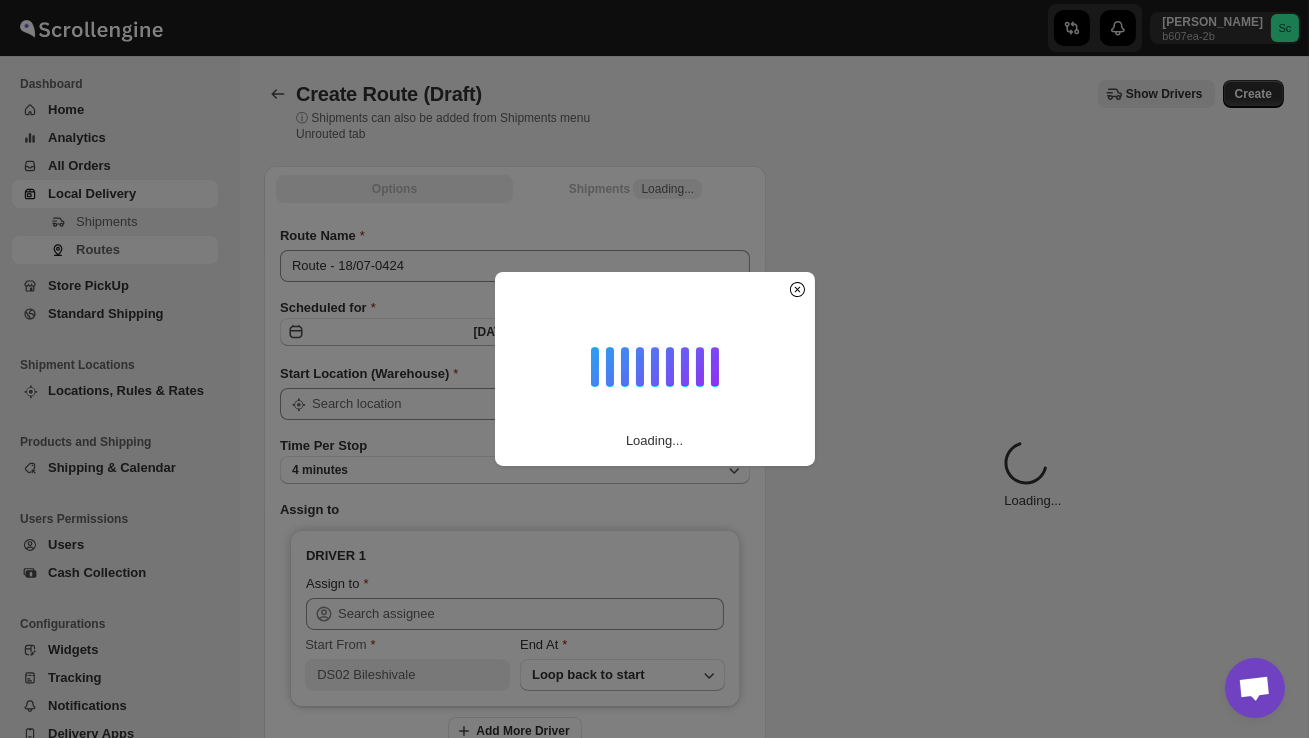 type on "DS02 Bileshivale" 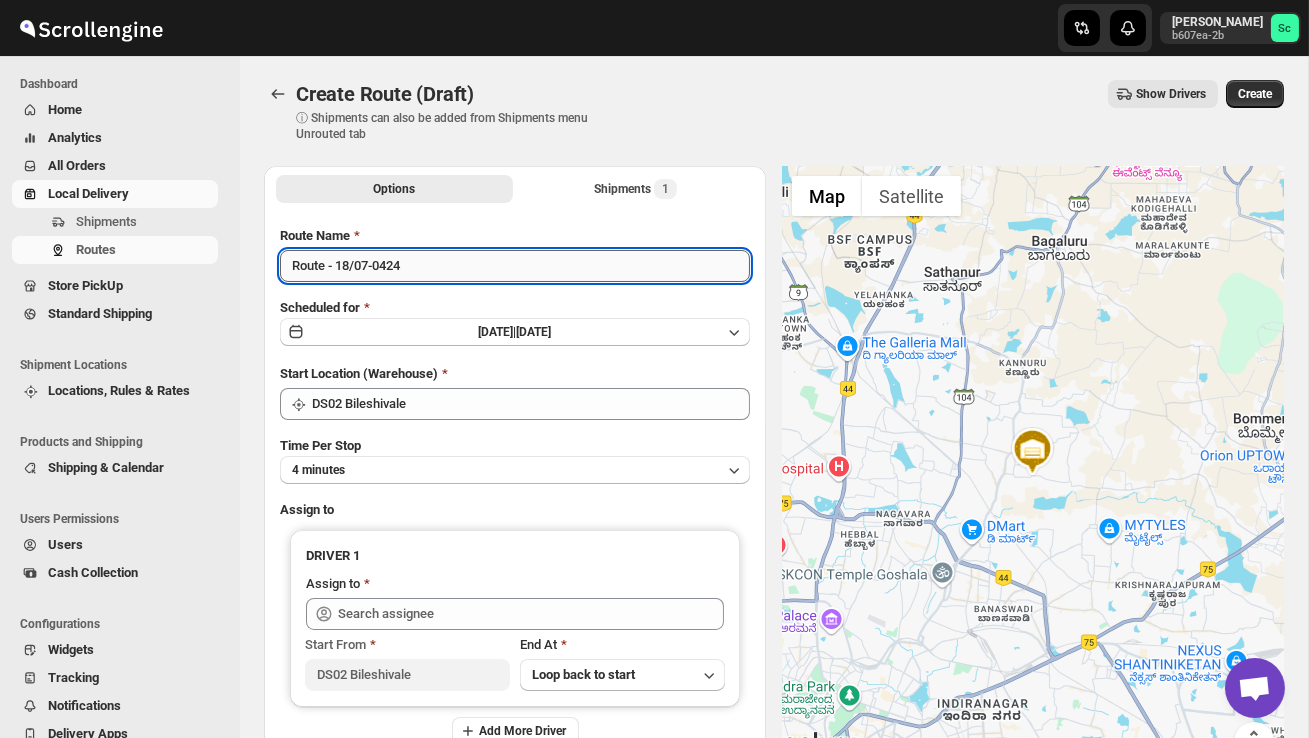 click on "Route - 18/07-0424" at bounding box center [515, 266] 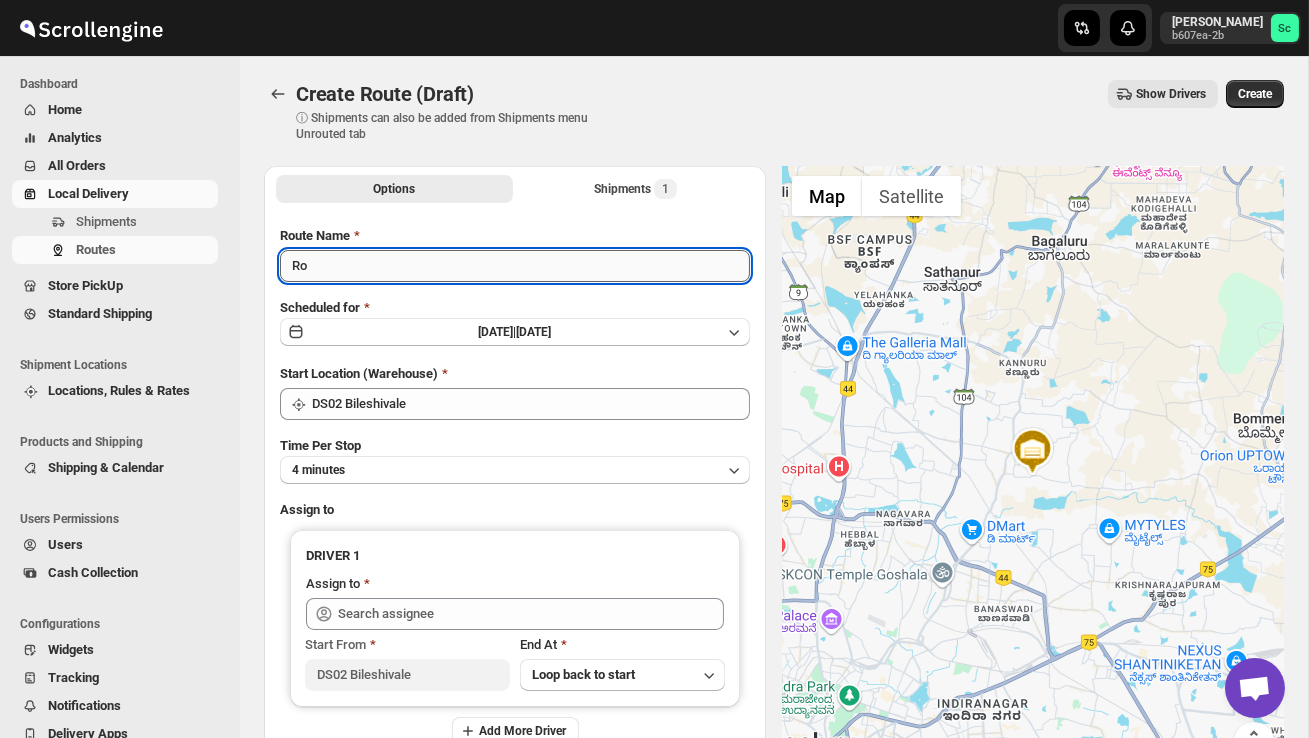 type on "R" 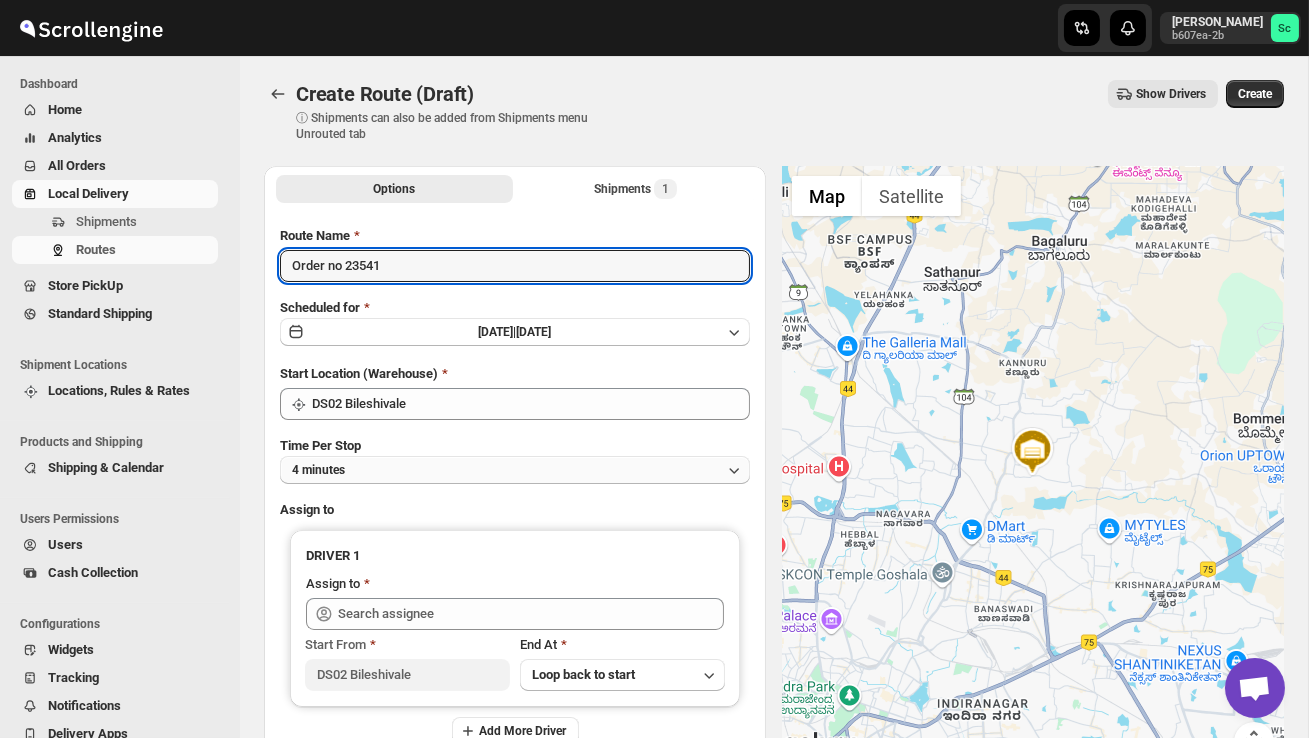 type on "Order no 23541" 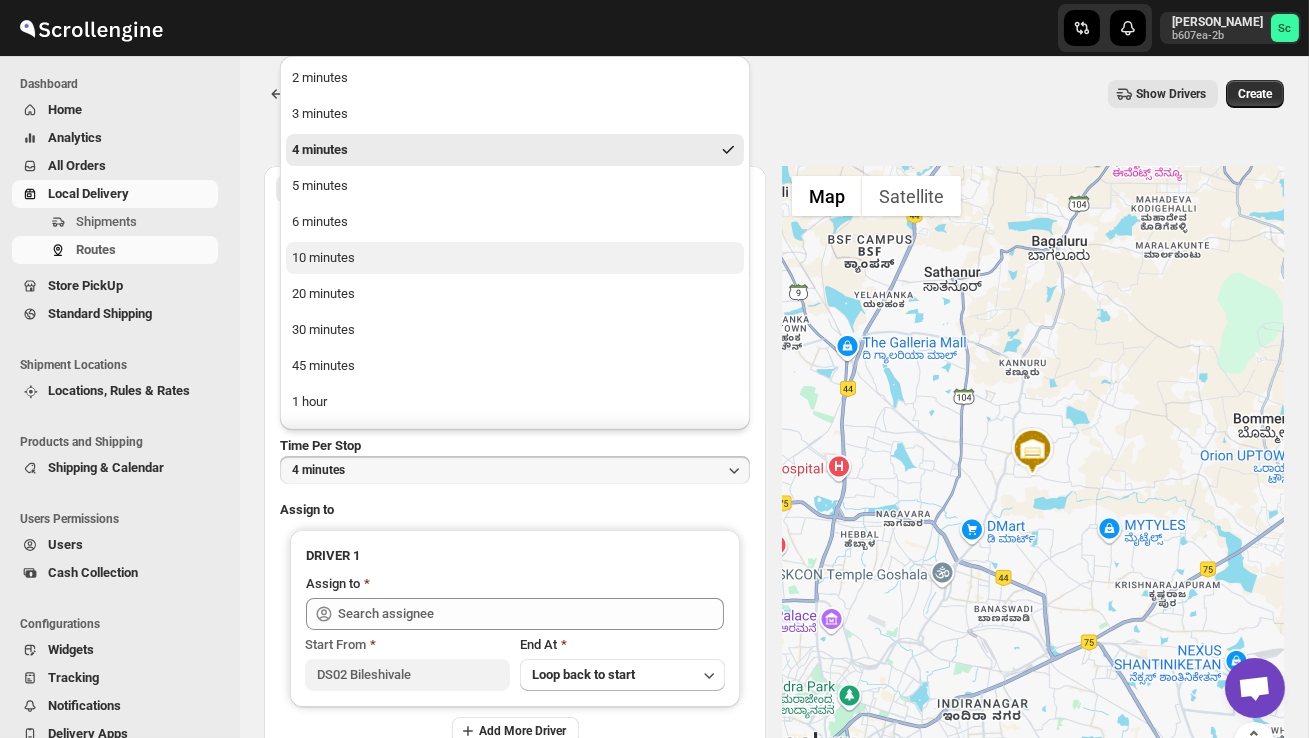click on "10 minutes" at bounding box center (515, 258) 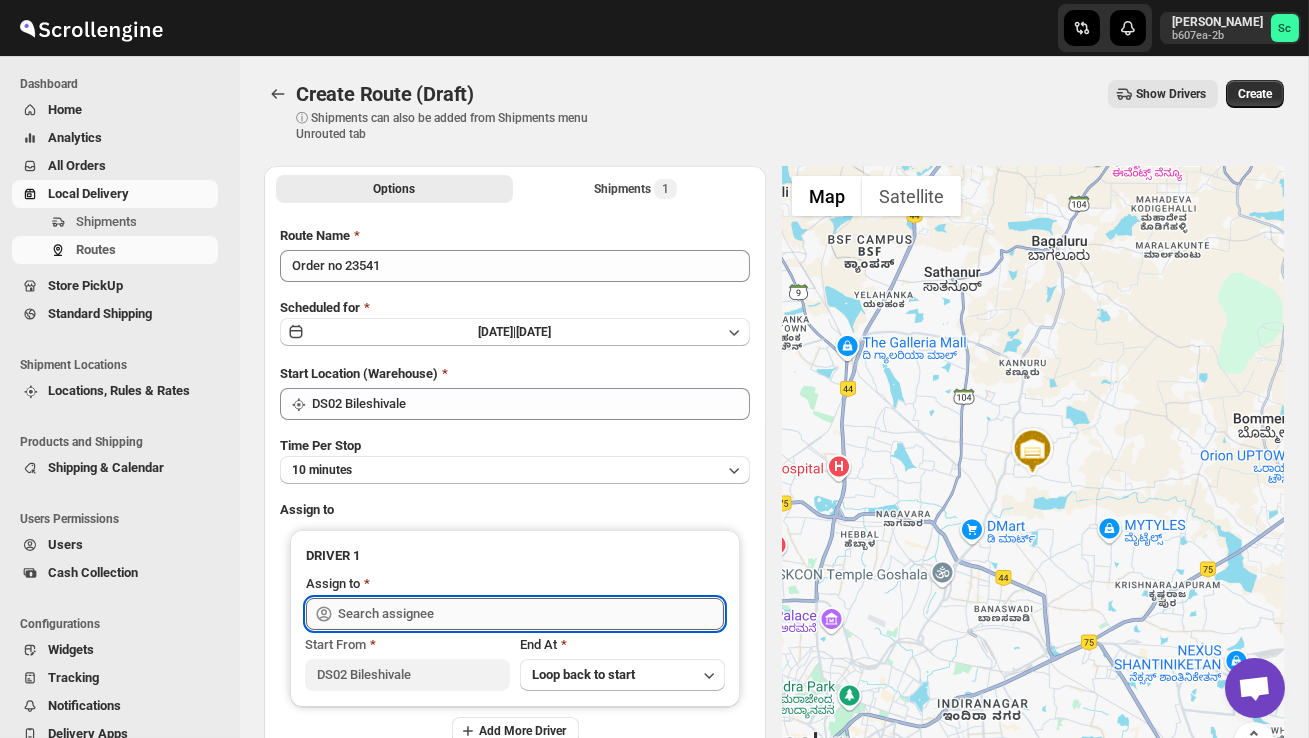 click at bounding box center [531, 614] 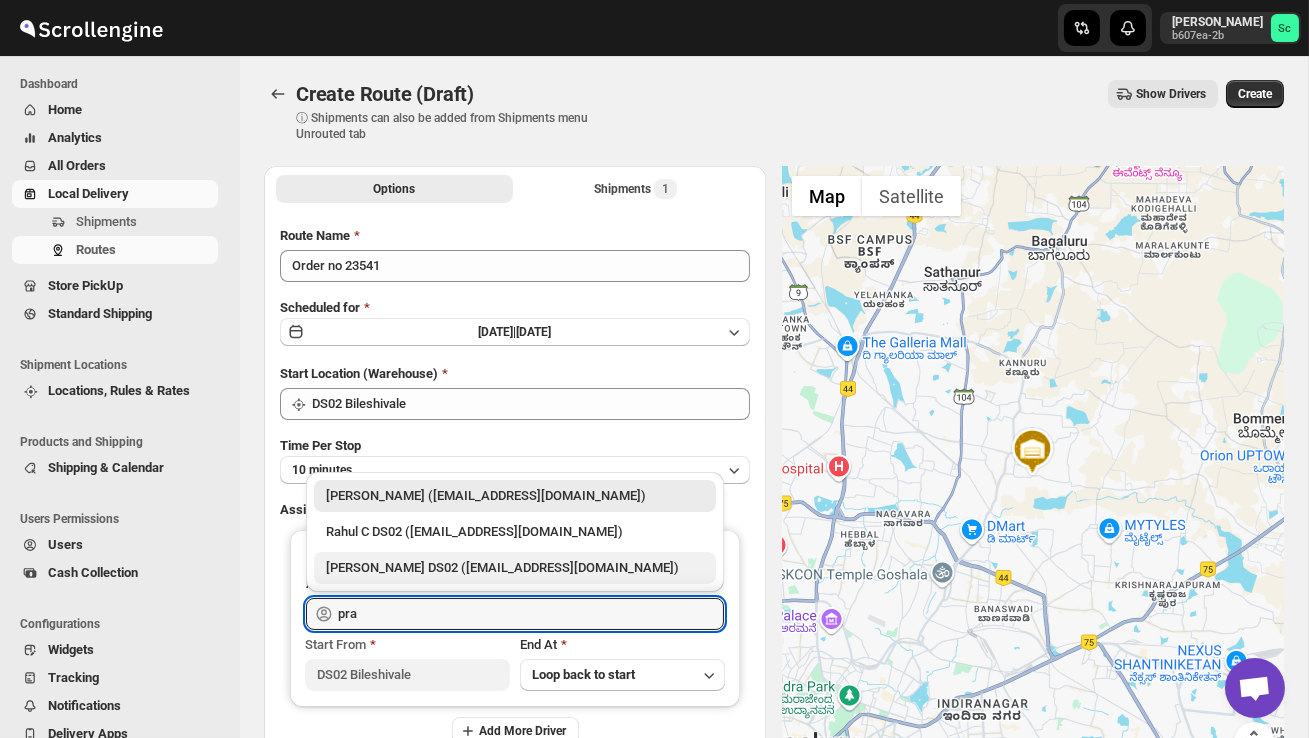 click on "PRAKSH DS02 (tetidoh251@flektel.com)" at bounding box center (515, 568) 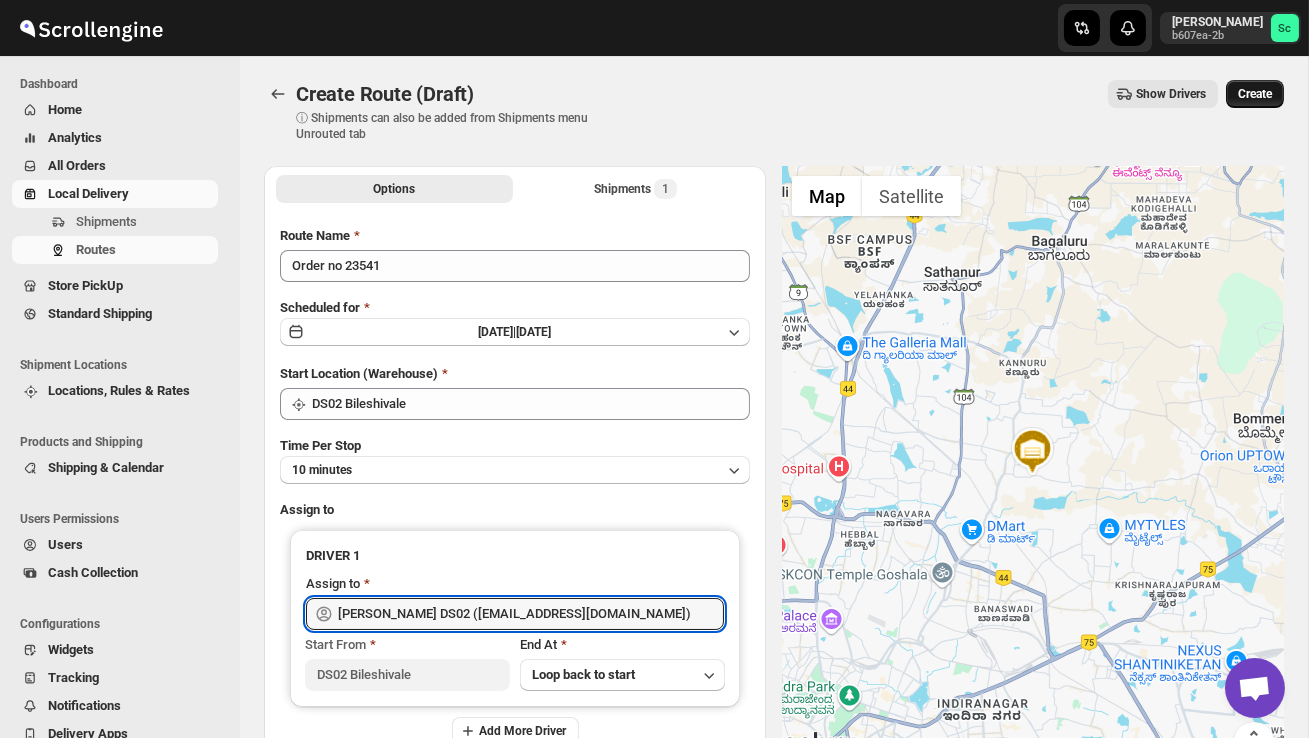 type on "PRAKSH DS02 (tetidoh251@flektel.com)" 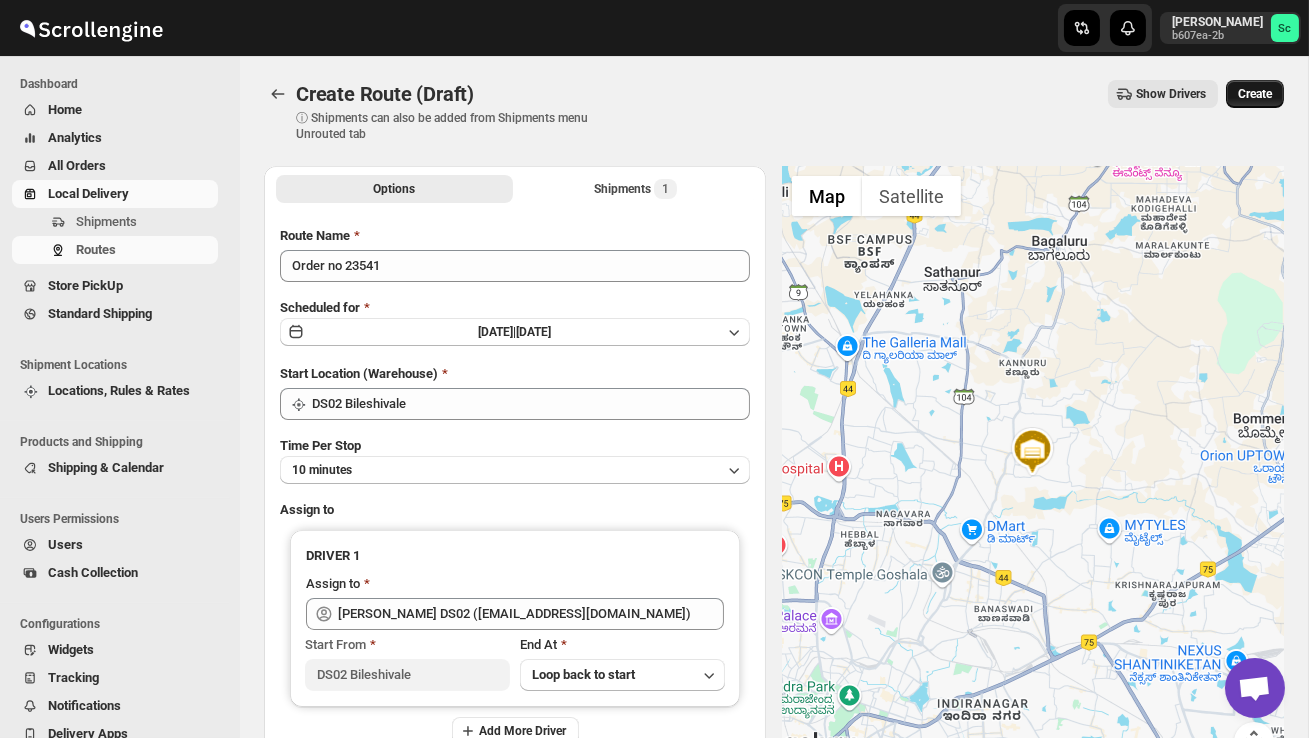 click on "Create" at bounding box center [1255, 94] 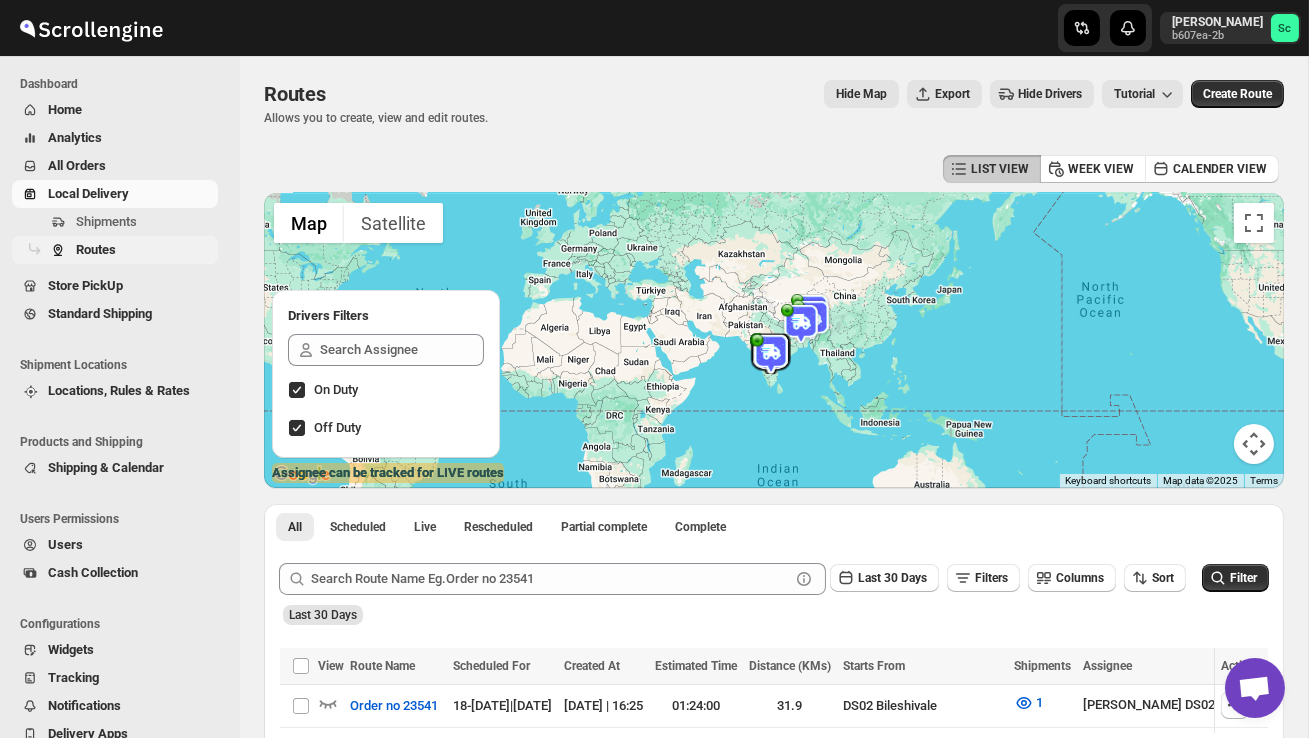click on "Routes" at bounding box center [145, 250] 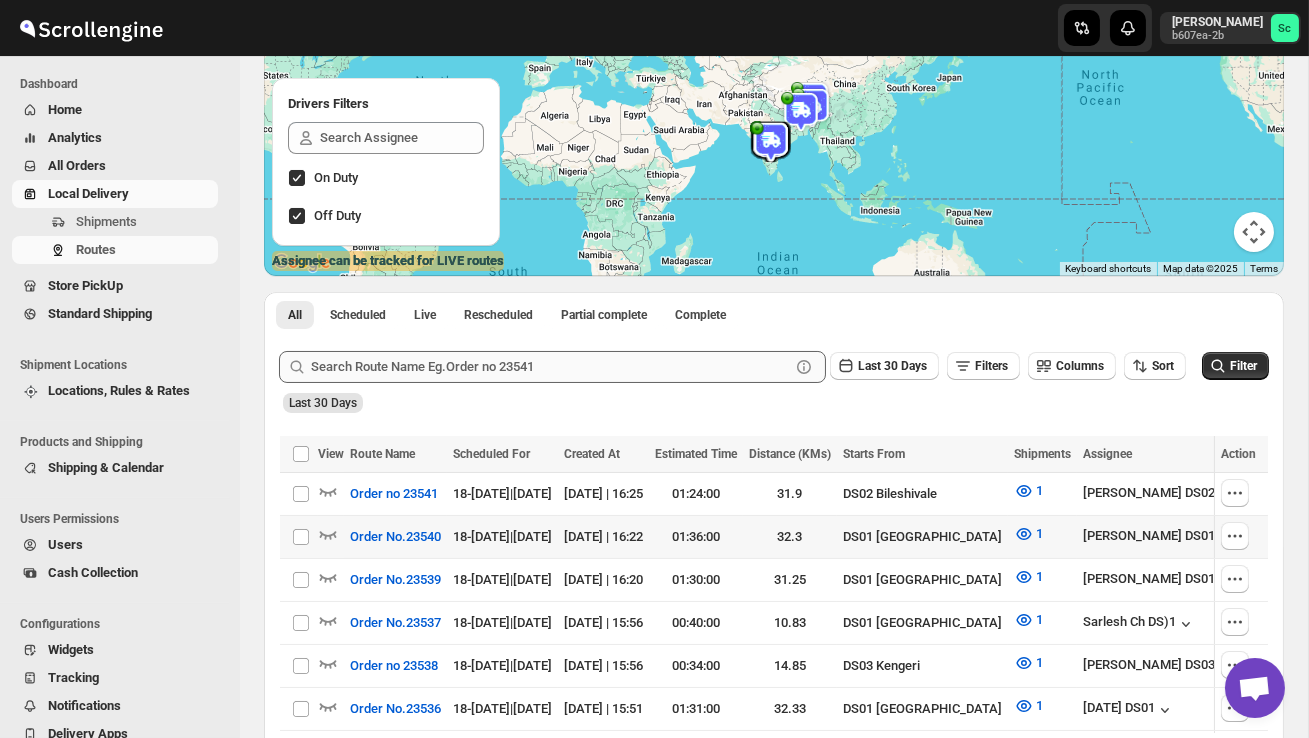 scroll, scrollTop: 228, scrollLeft: 0, axis: vertical 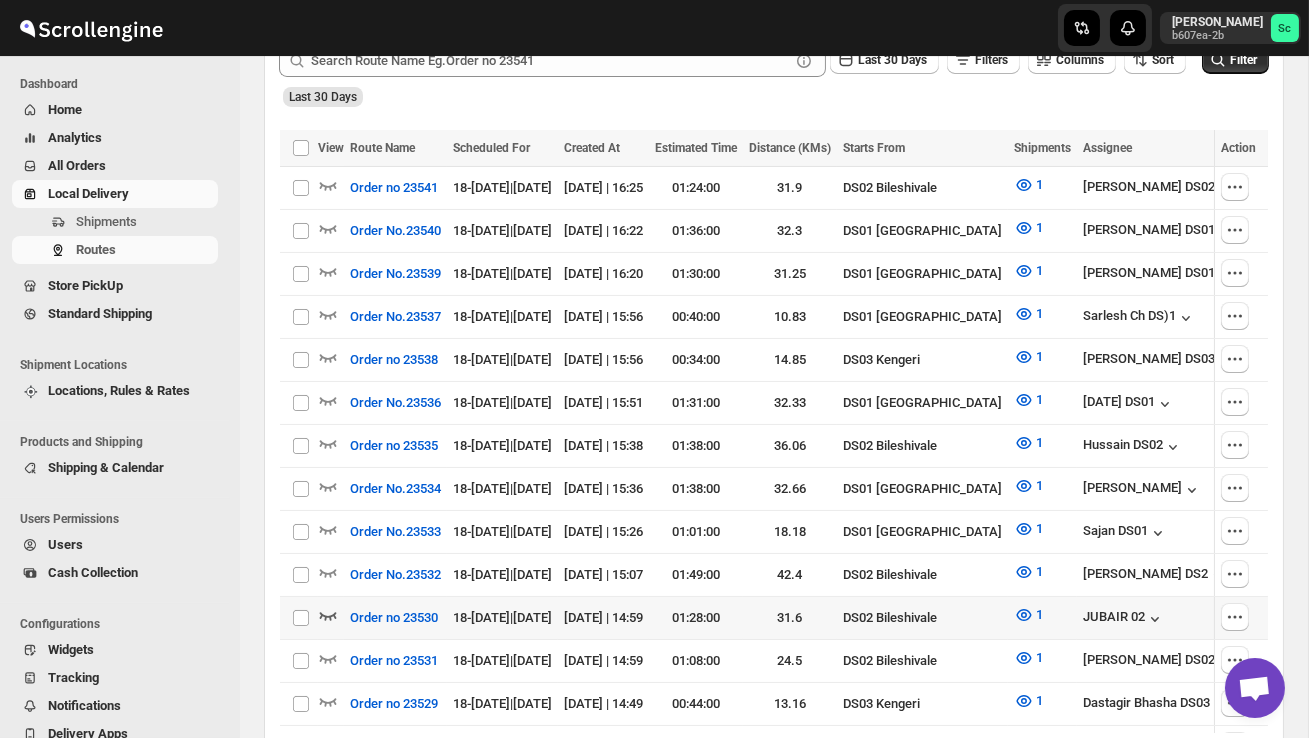 click 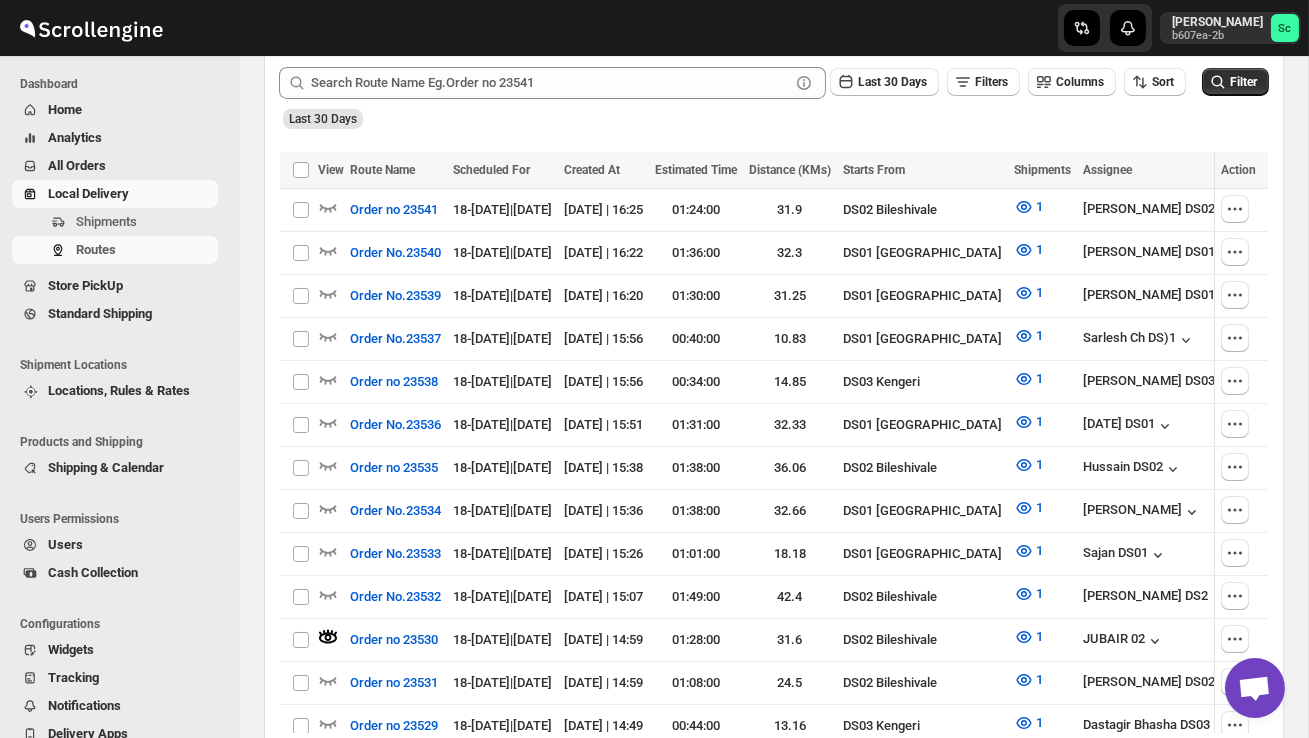 scroll, scrollTop: 0, scrollLeft: 0, axis: both 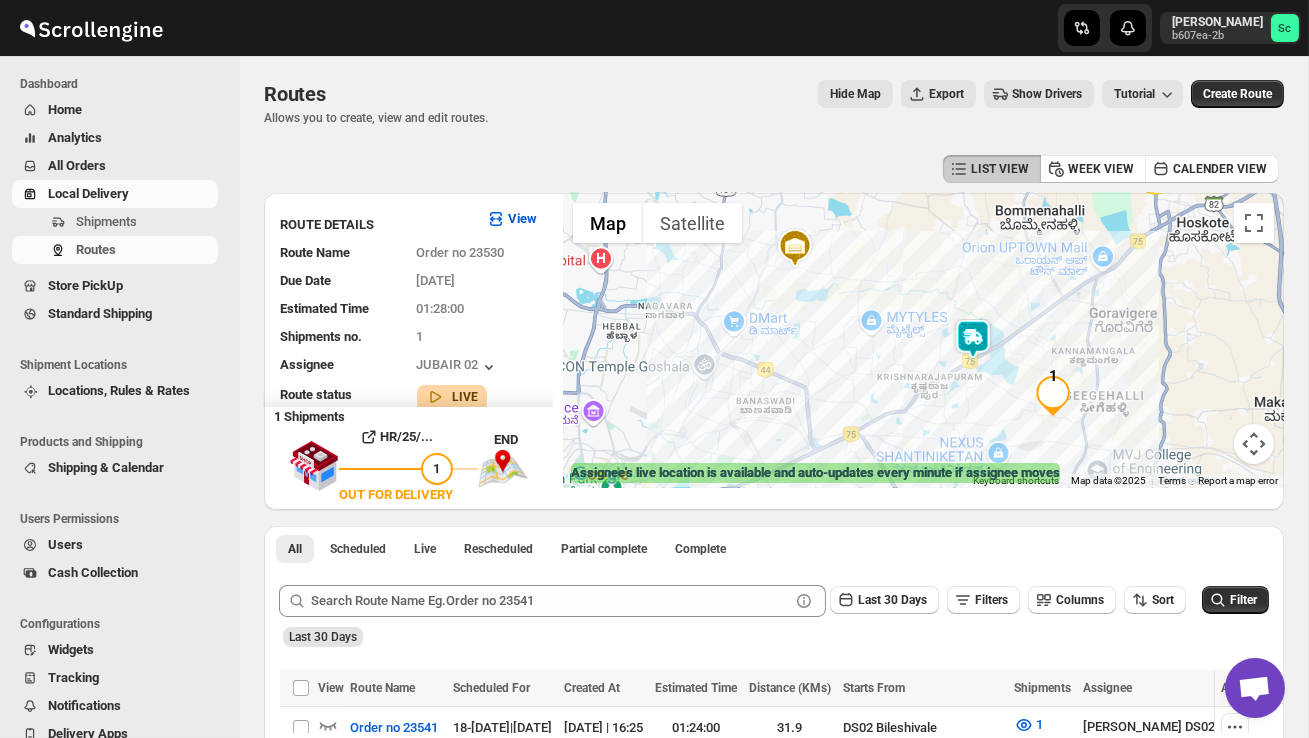 click at bounding box center (973, 339) 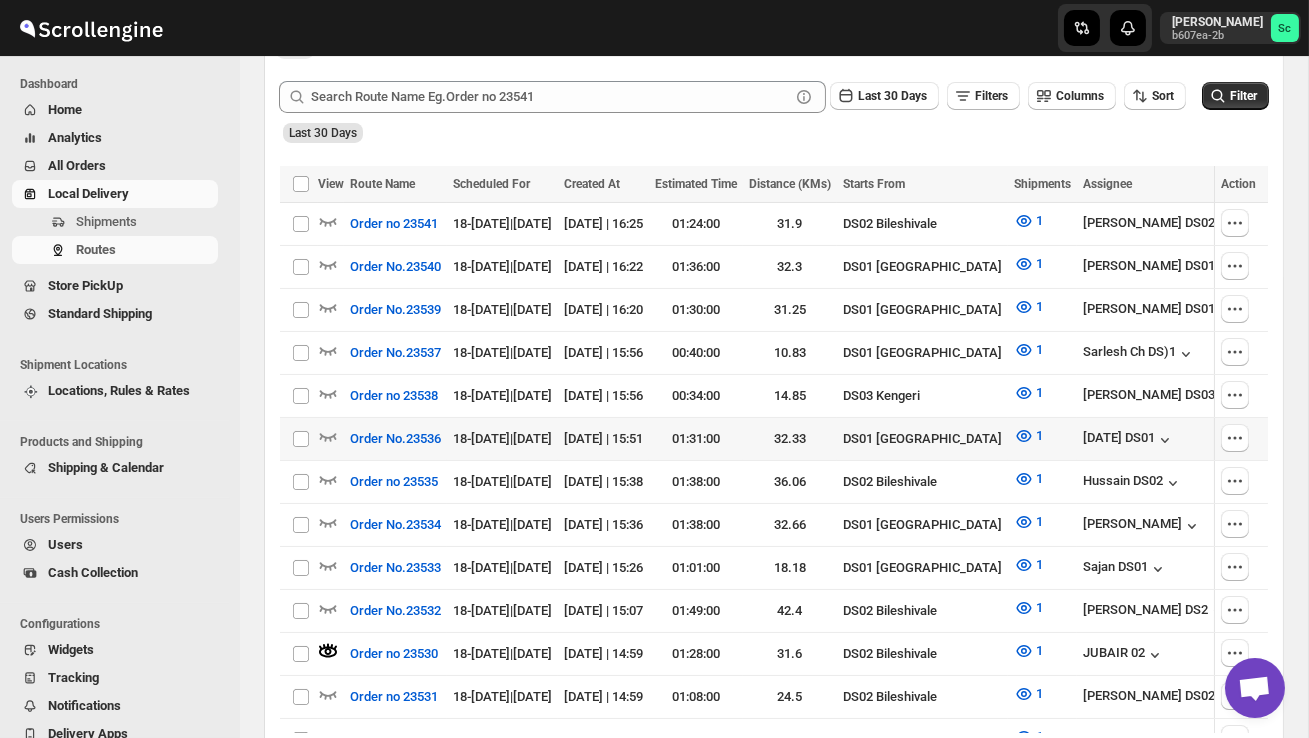 scroll, scrollTop: 510, scrollLeft: 0, axis: vertical 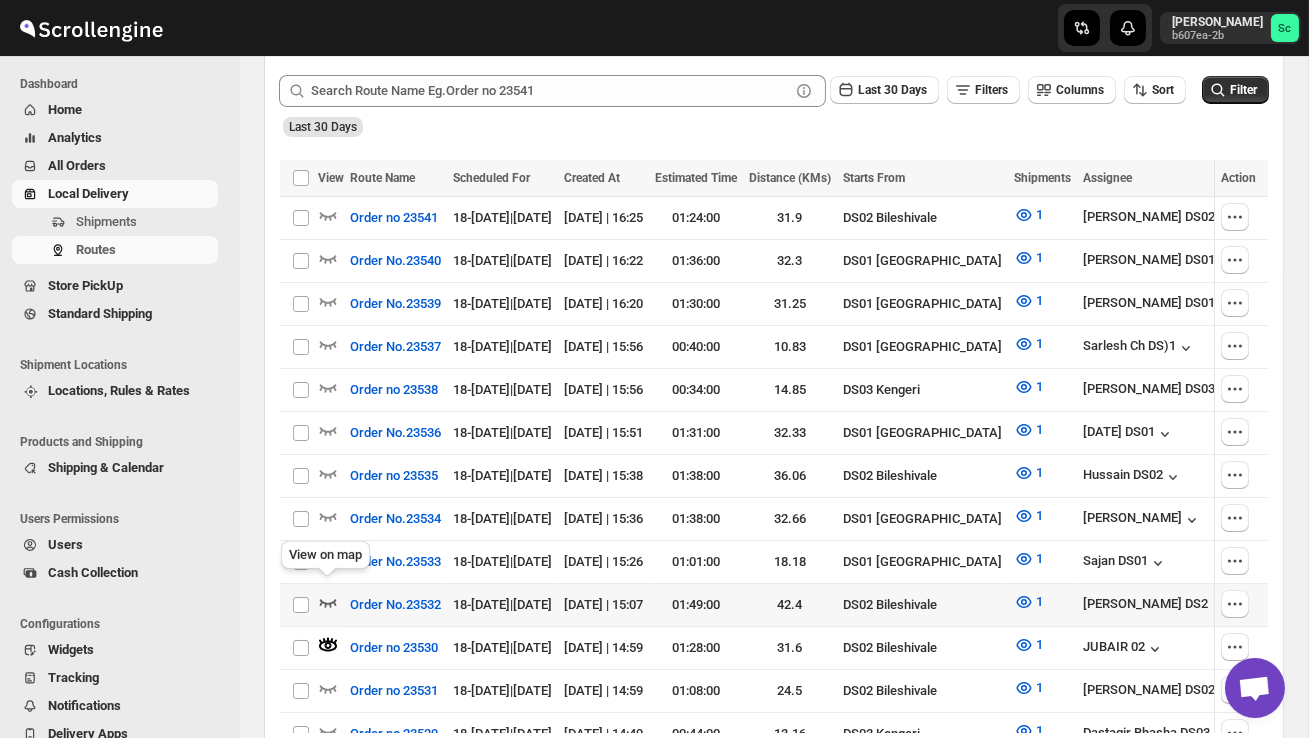 click 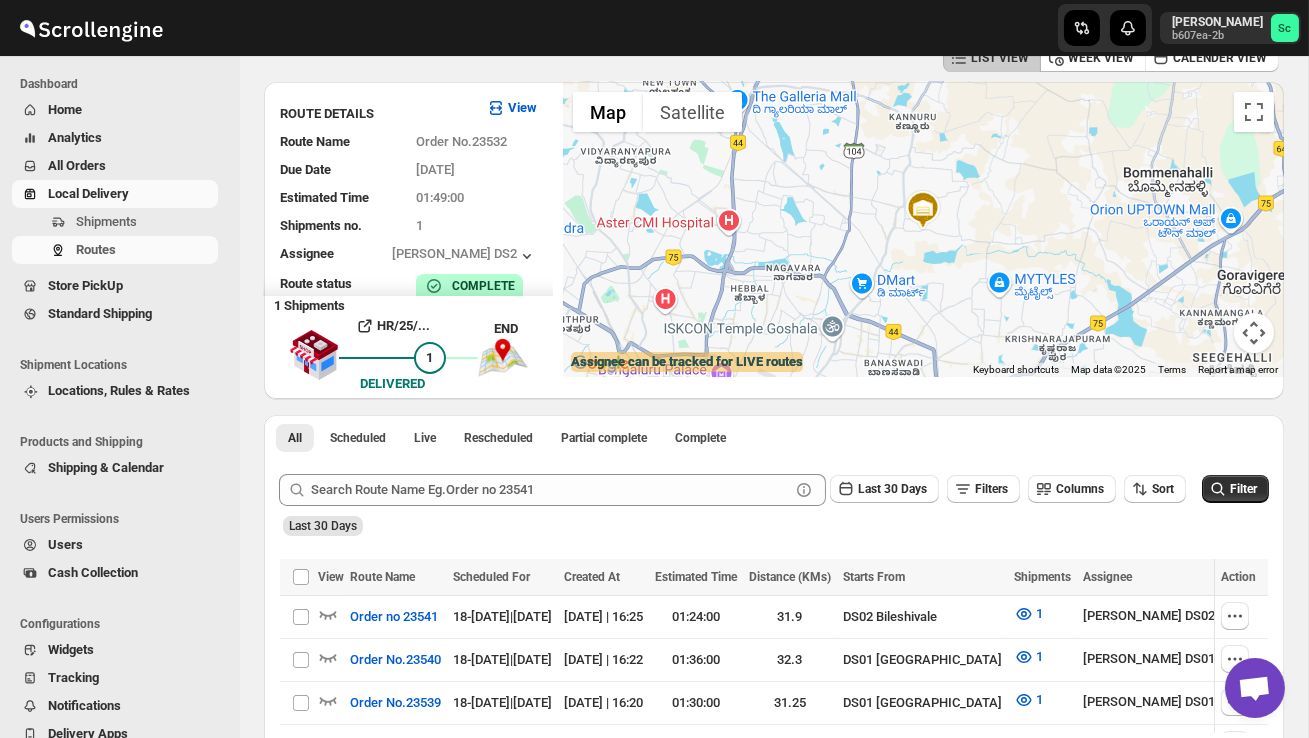 scroll, scrollTop: 0, scrollLeft: 0, axis: both 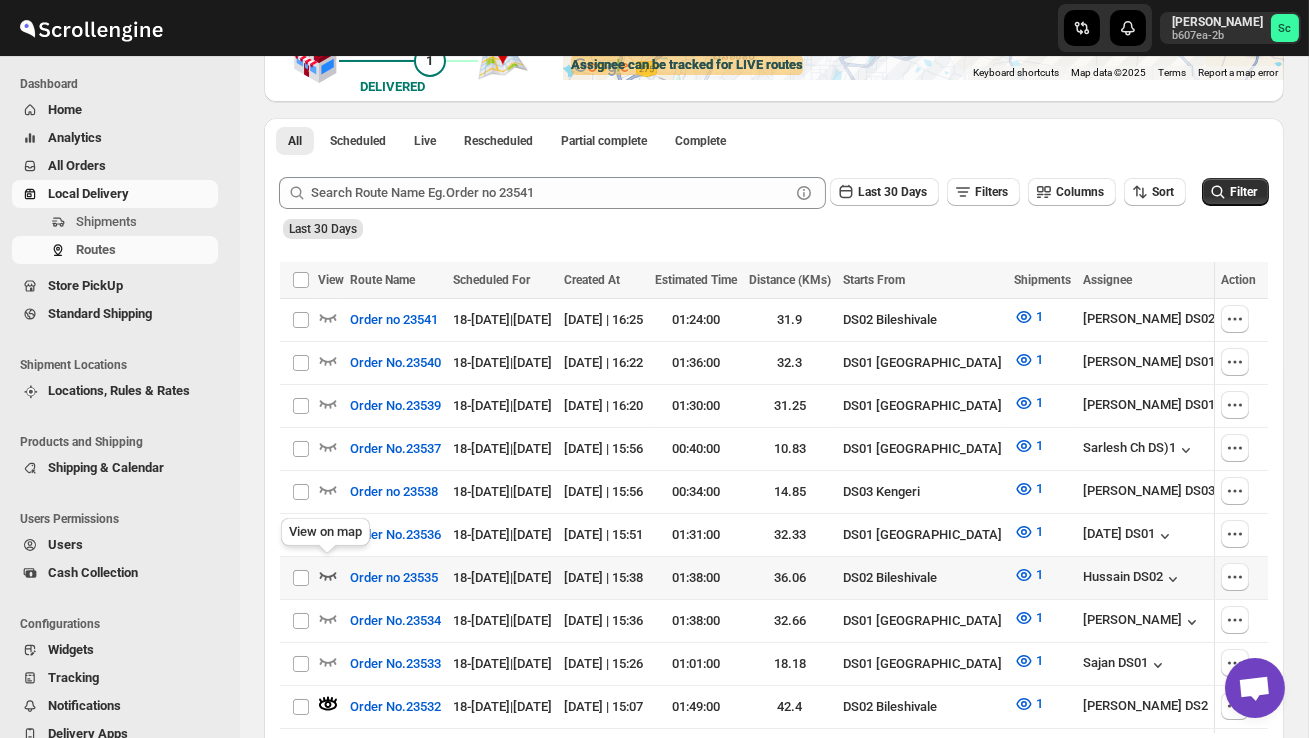 click 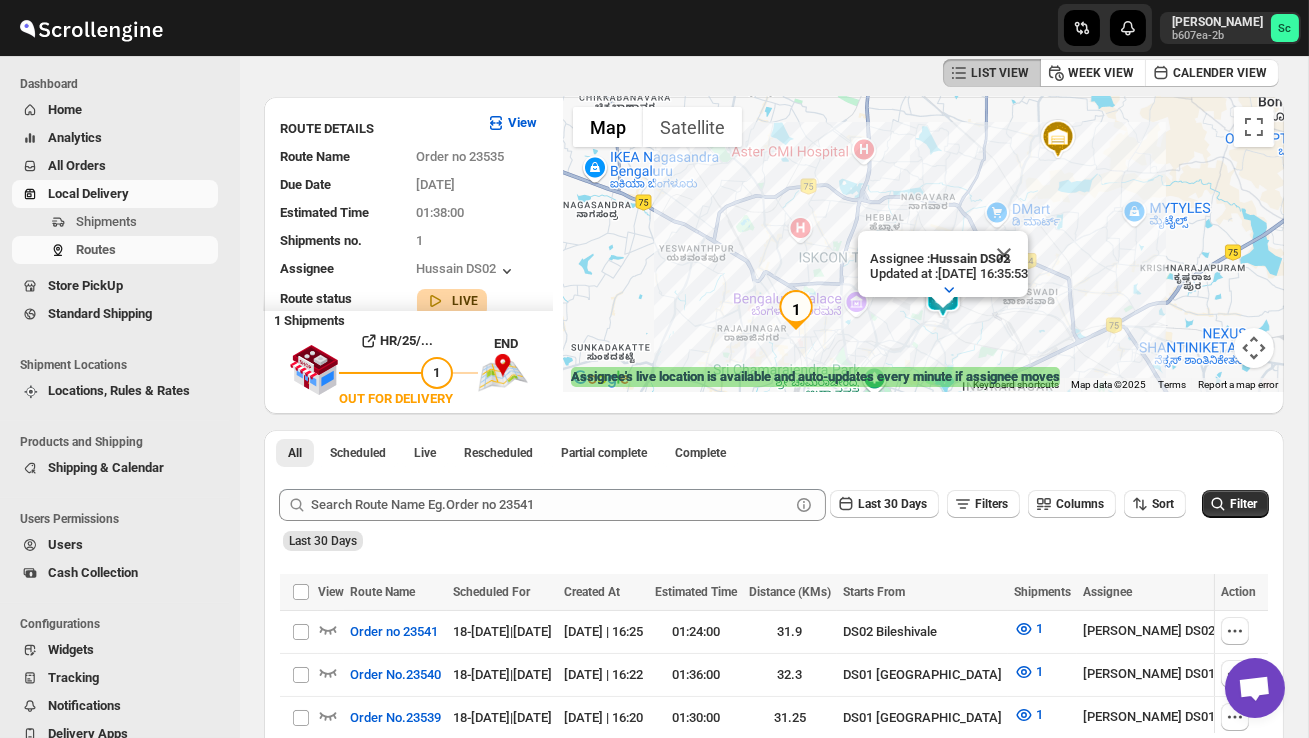 scroll, scrollTop: 90, scrollLeft: 0, axis: vertical 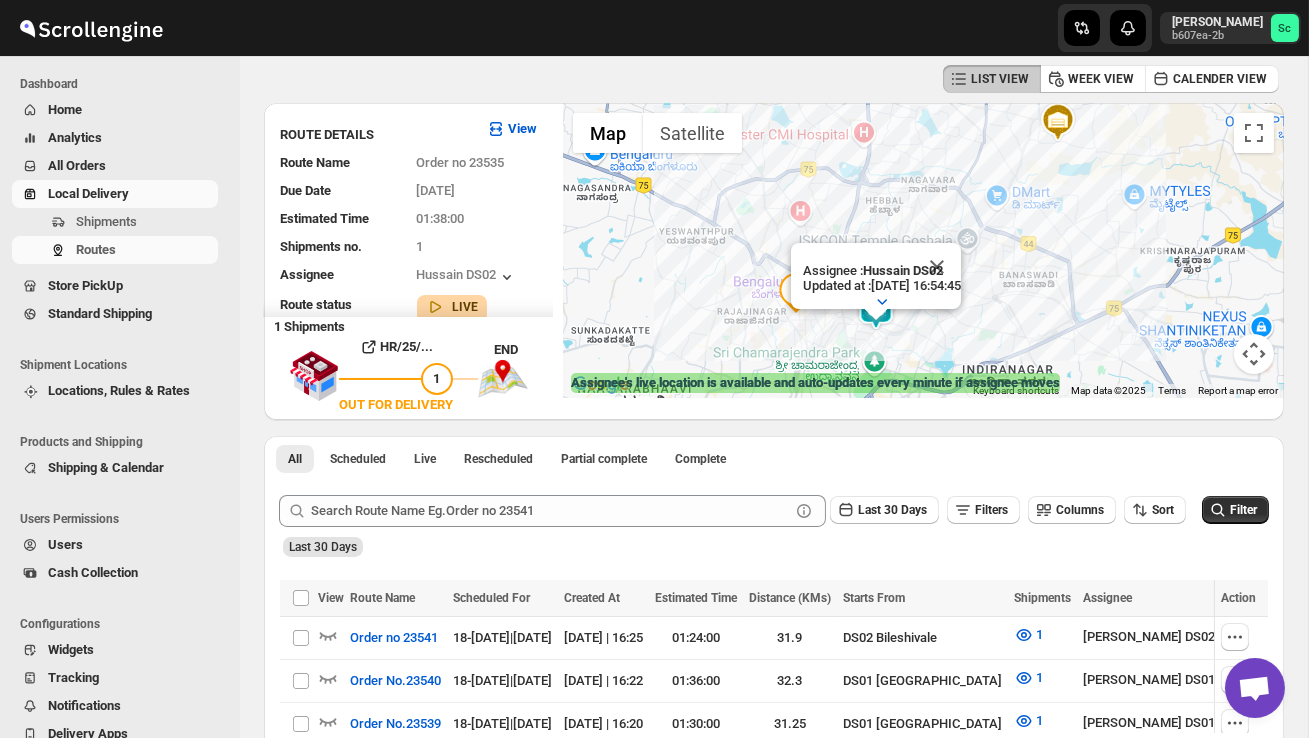 click at bounding box center [937, 267] 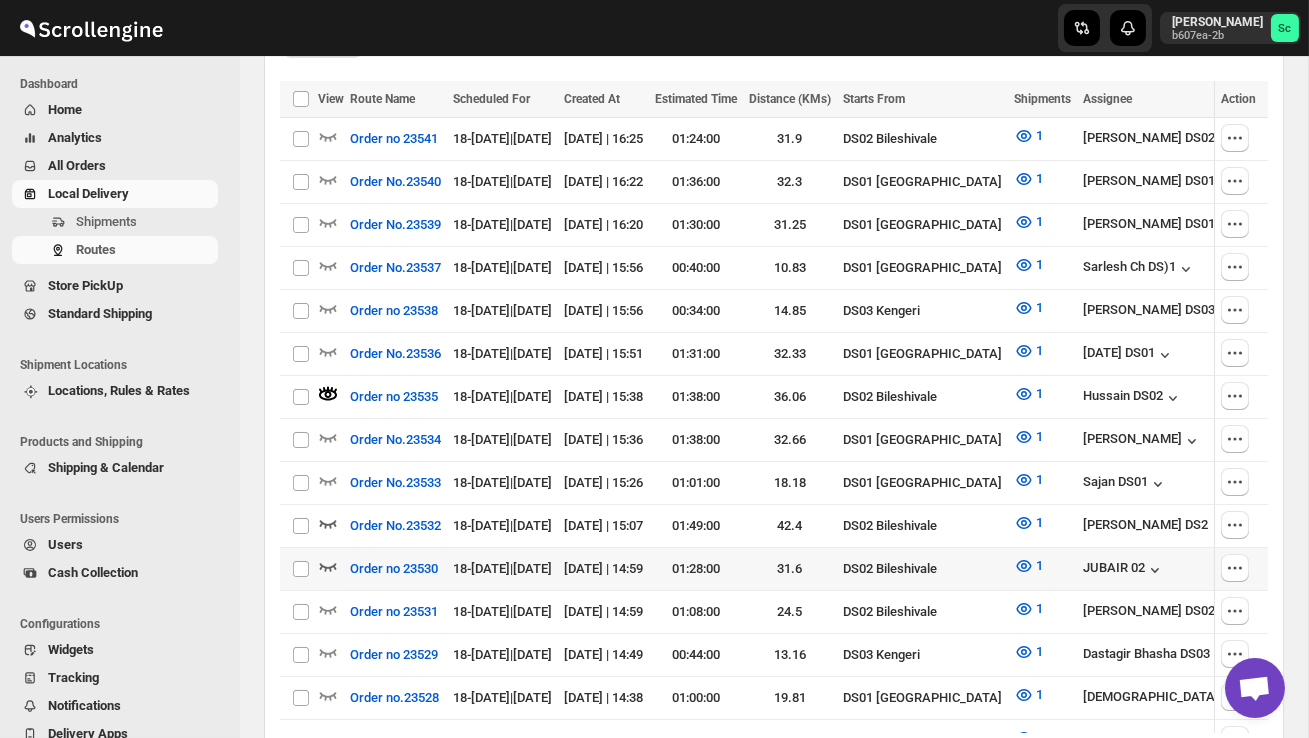 scroll, scrollTop: 594, scrollLeft: 0, axis: vertical 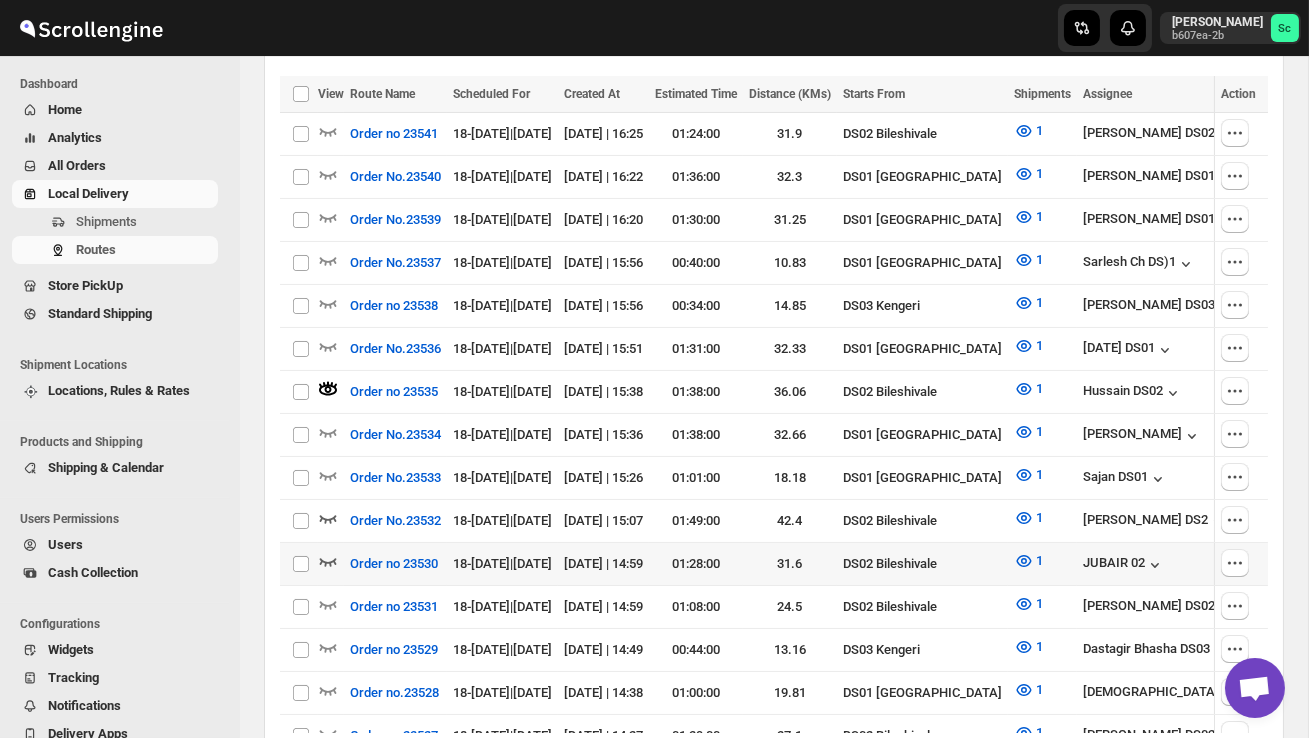 click 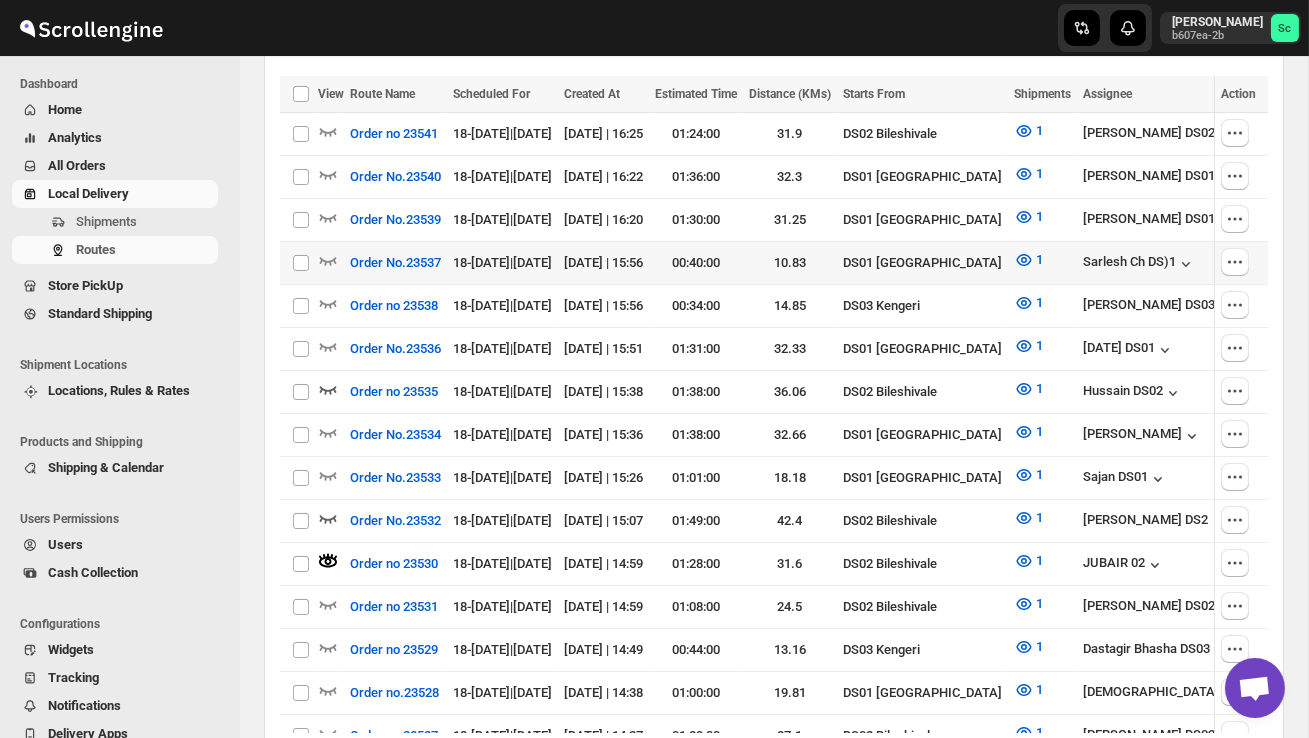 scroll, scrollTop: 0, scrollLeft: 0, axis: both 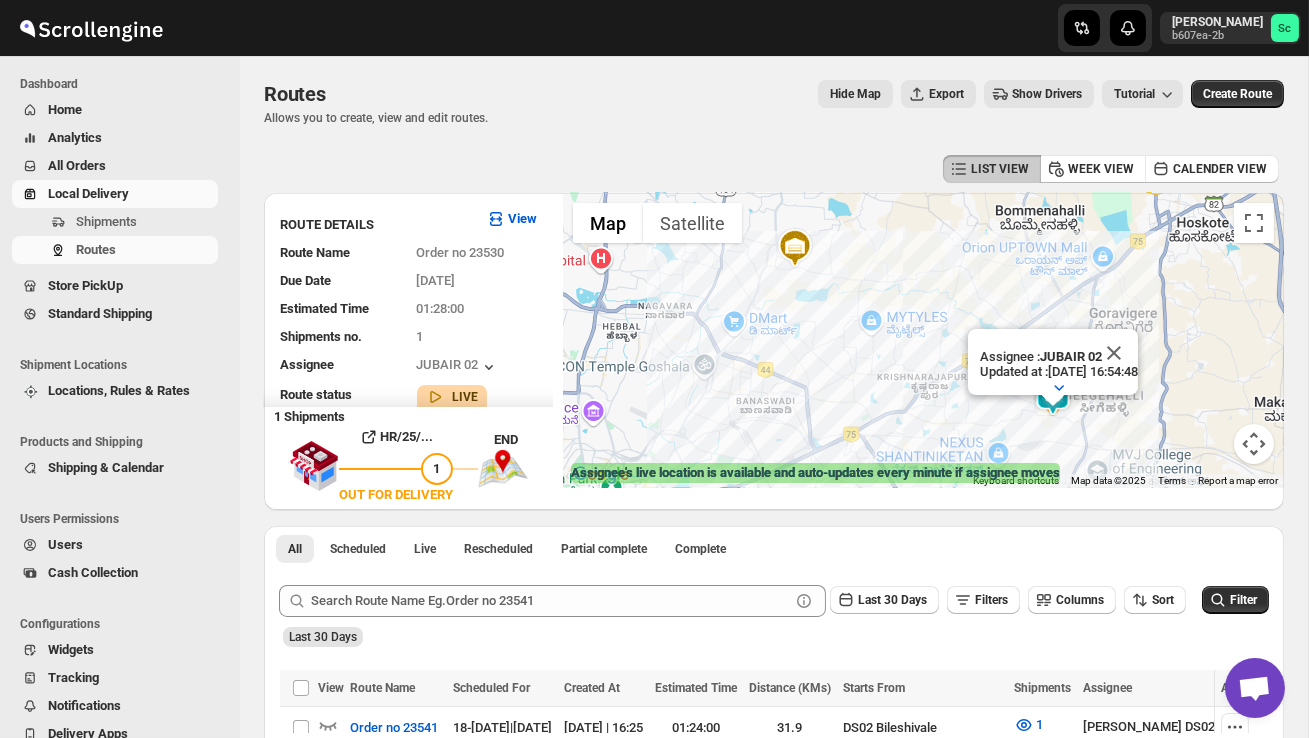 click on "Assignee :  JUBAIR  02 Updated at :  18/07/2025, 16:54:48 Duty mode  Enabled Battery percentage    46% Battery optimization    Disabled Device type    android OS version    13 Device model    V2117 App version    16.4" at bounding box center (923, 340) 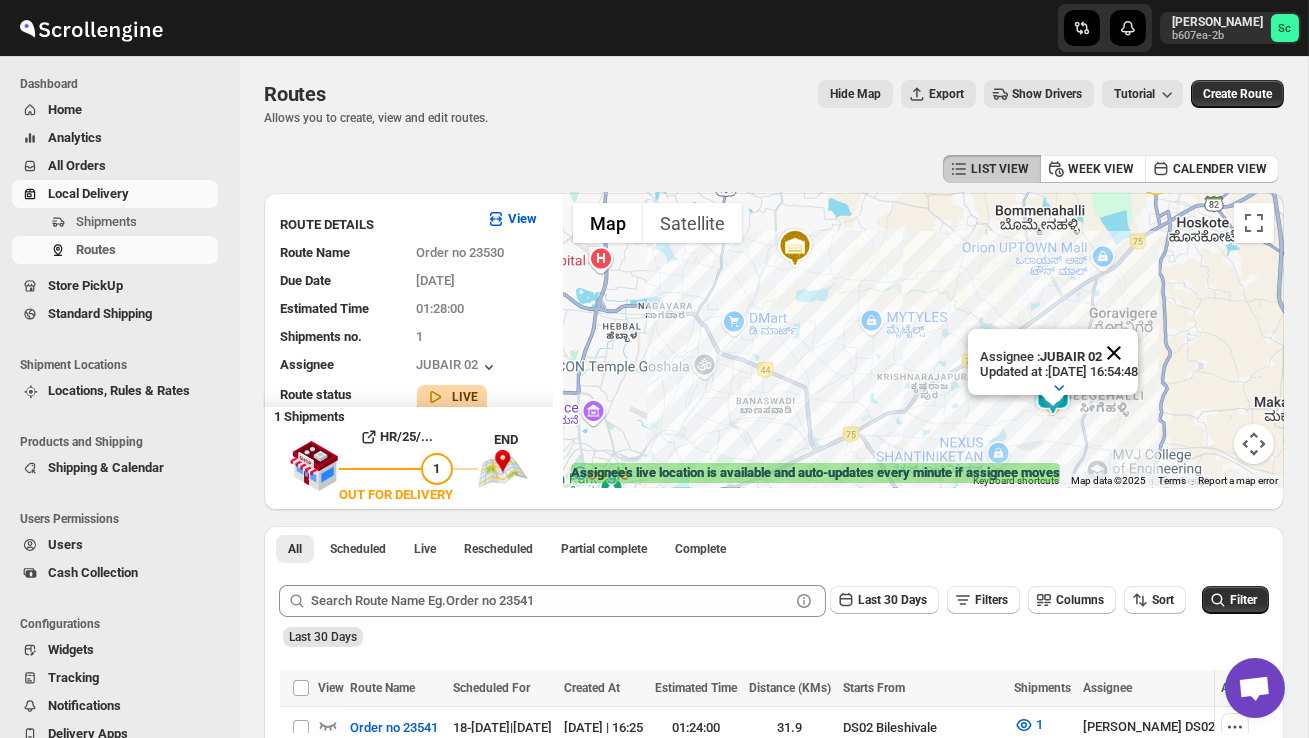 click at bounding box center [1114, 353] 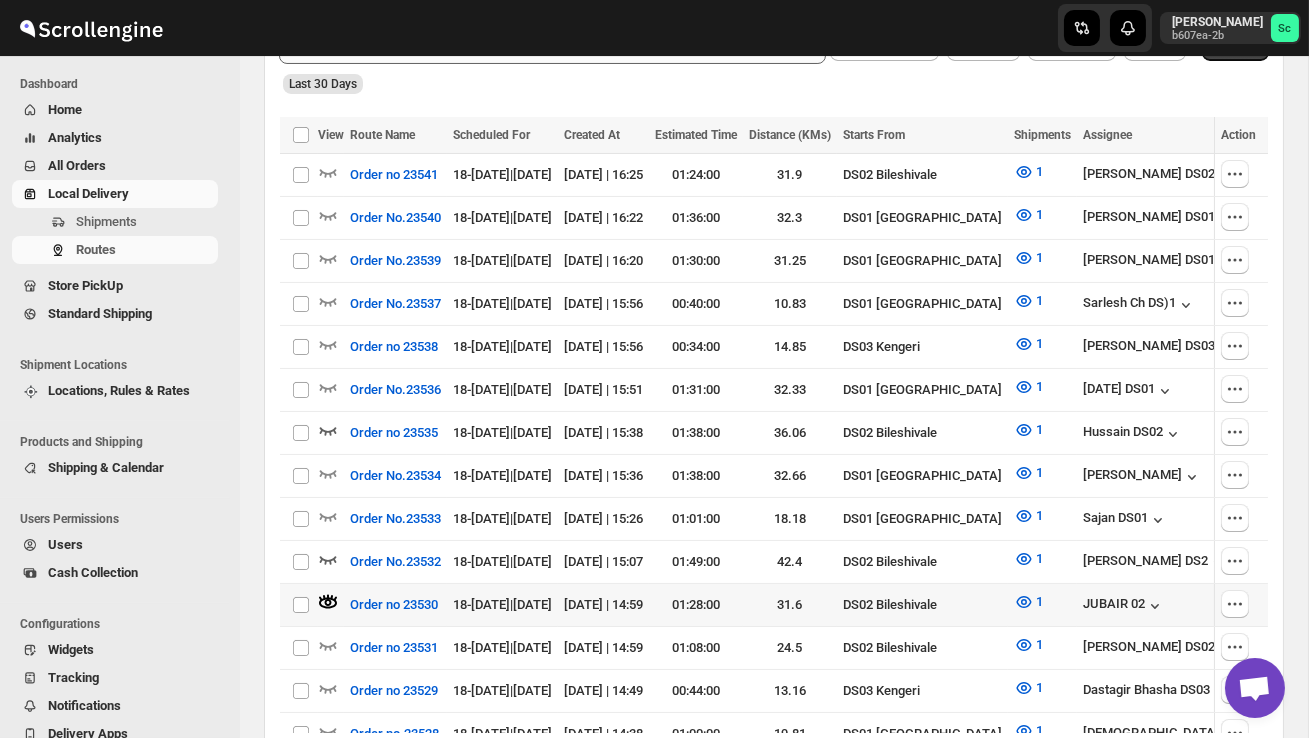 scroll, scrollTop: 558, scrollLeft: 0, axis: vertical 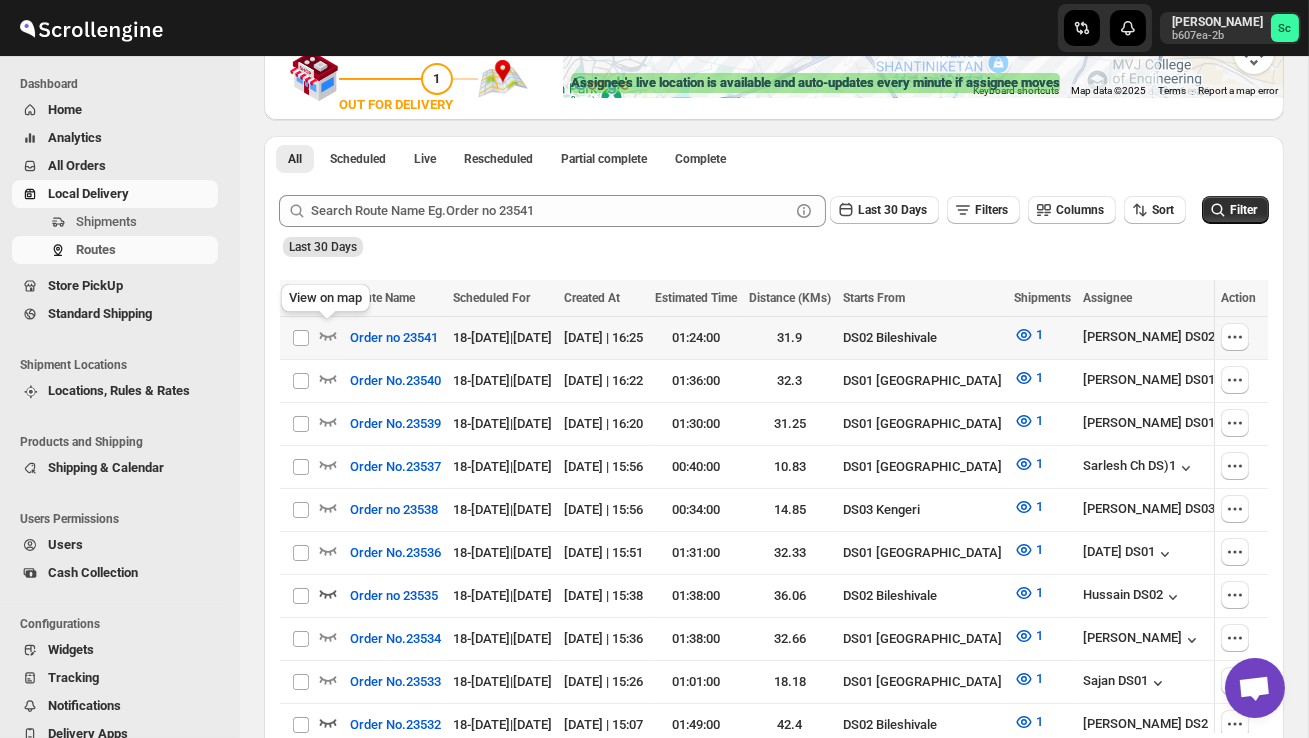 click on "View on map" at bounding box center (325, 302) 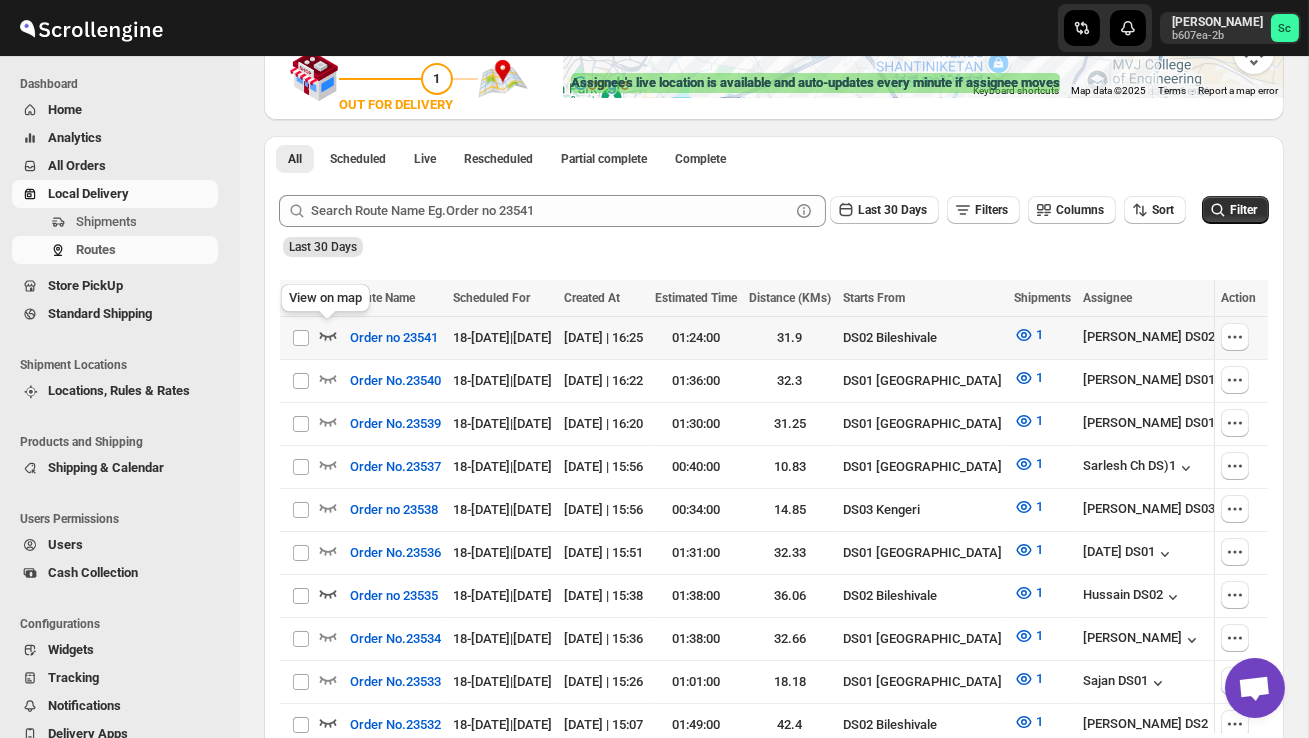 click 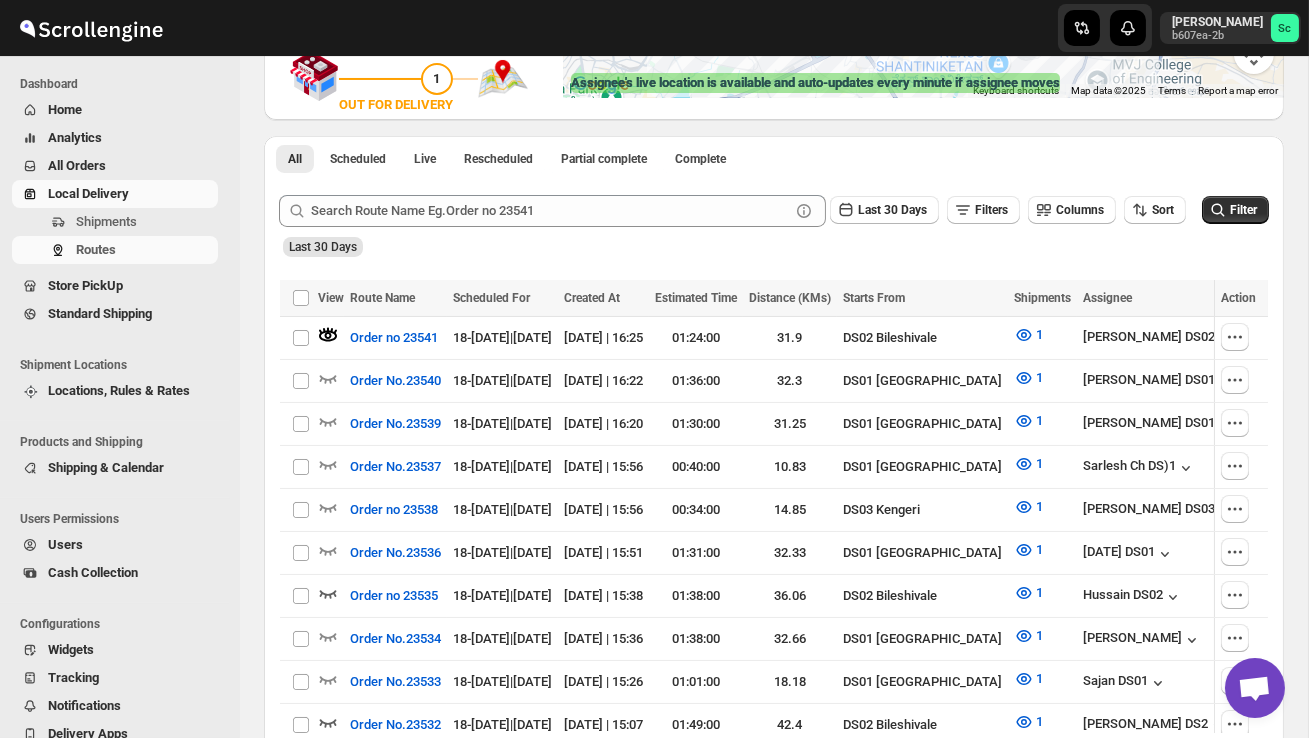 scroll, scrollTop: 0, scrollLeft: 0, axis: both 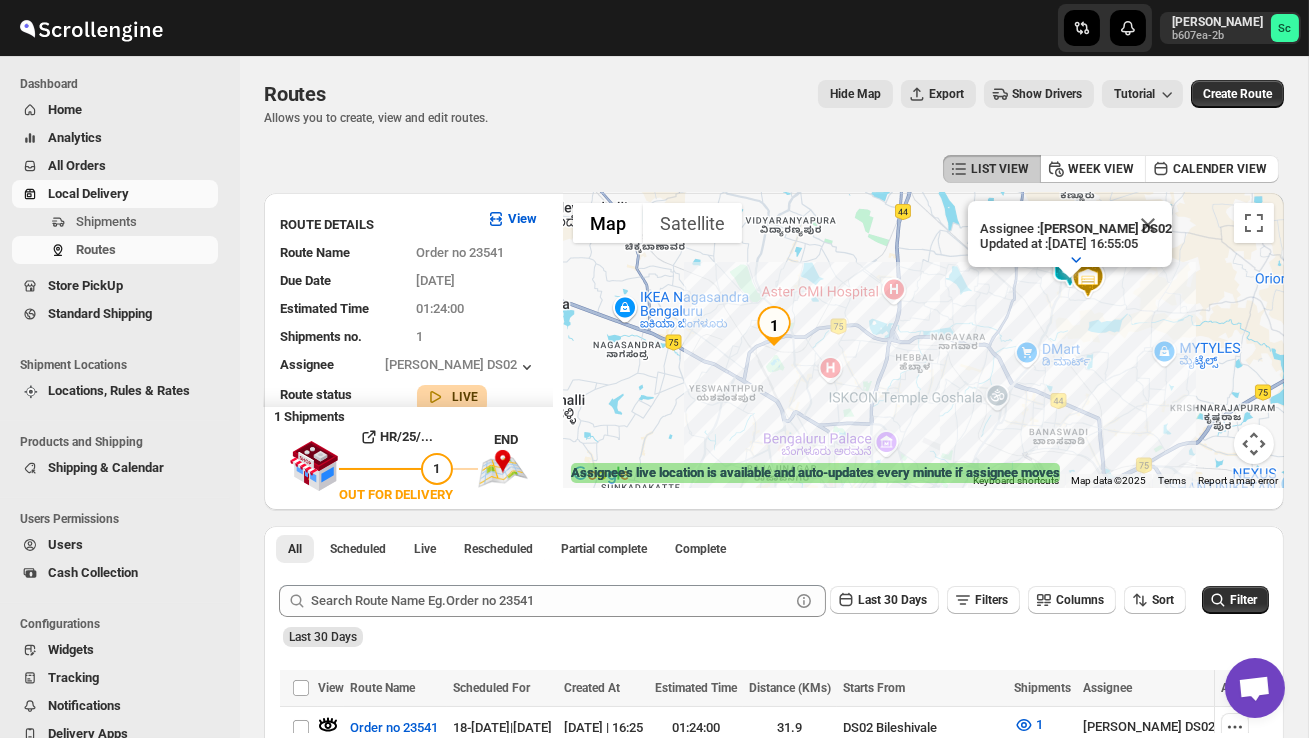 click at bounding box center [1148, 225] 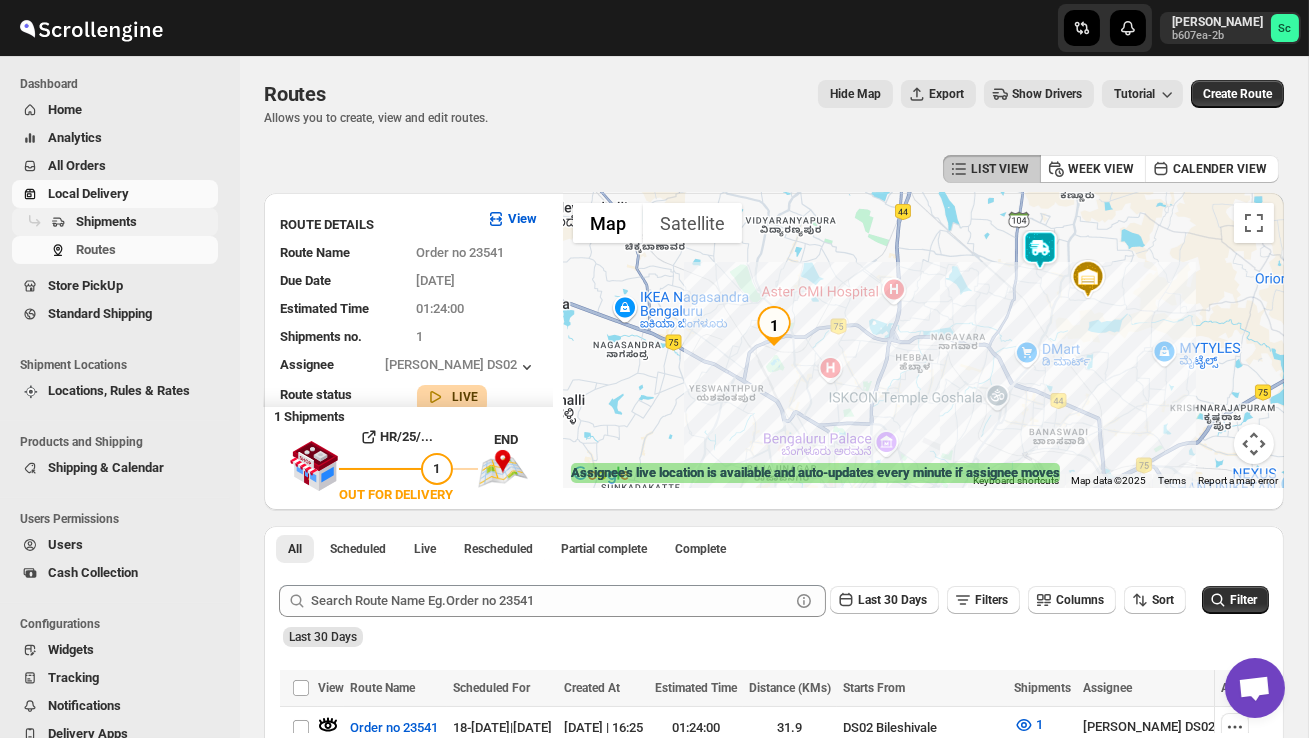 click on "Shipments" at bounding box center (106, 221) 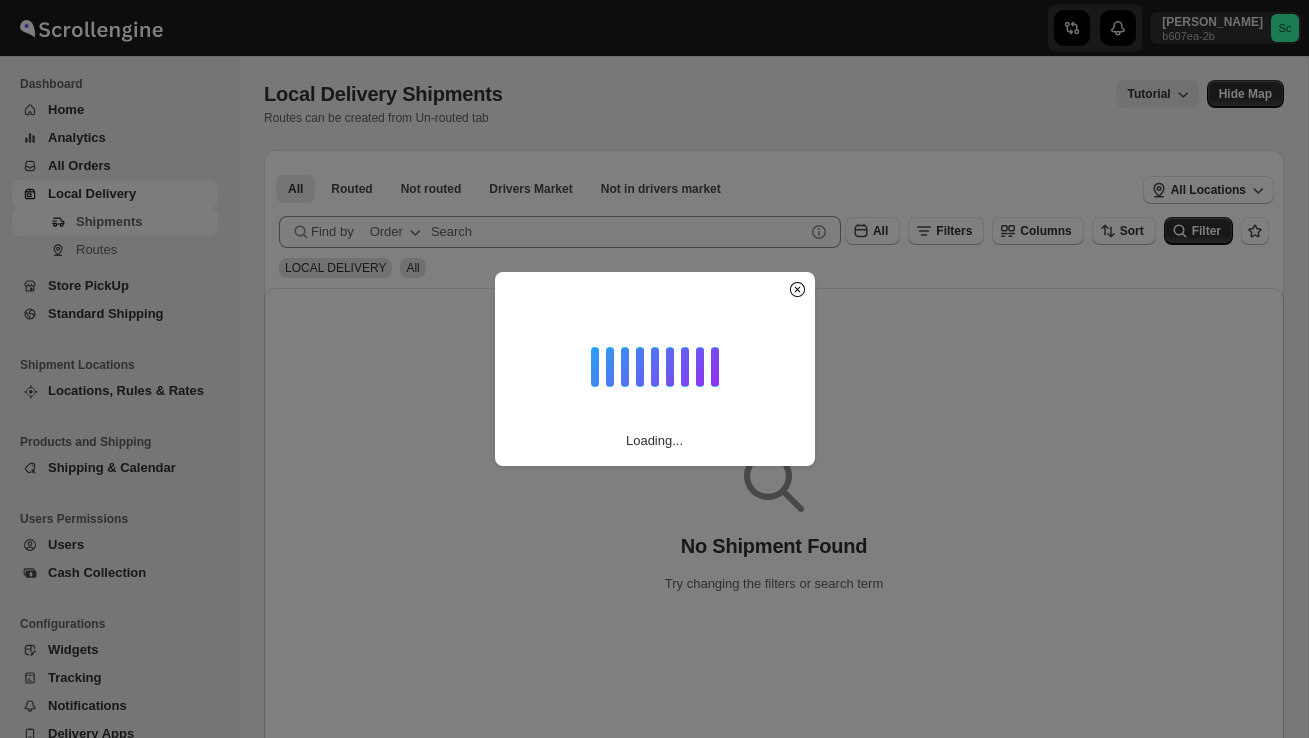 scroll, scrollTop: 0, scrollLeft: 0, axis: both 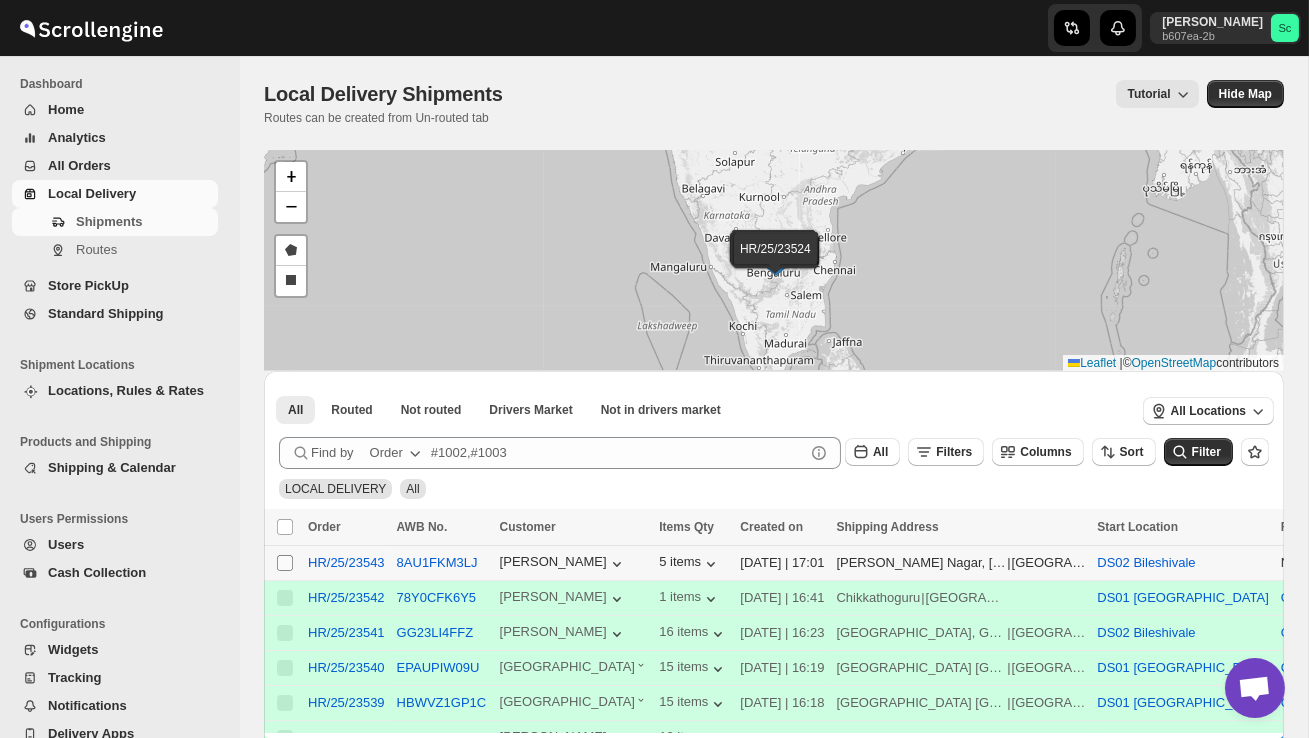 click on "Select shipment" at bounding box center (285, 563) 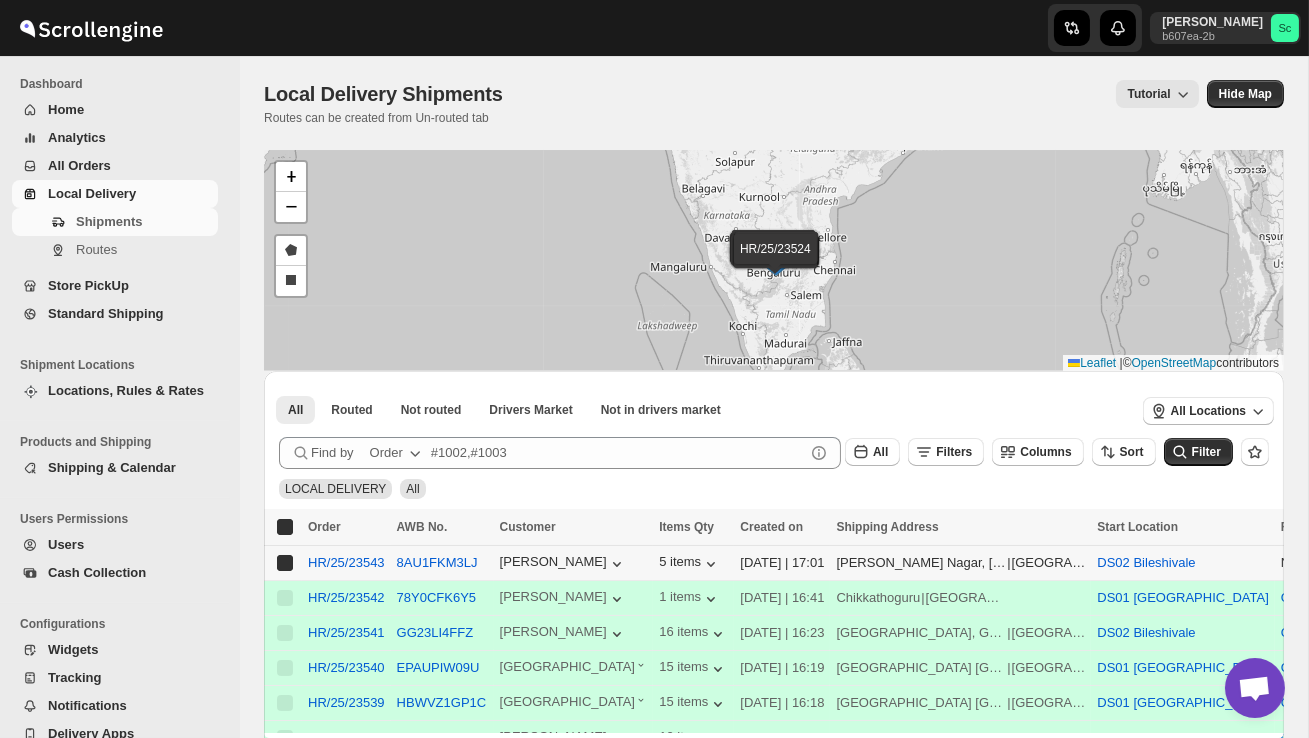 checkbox on "true" 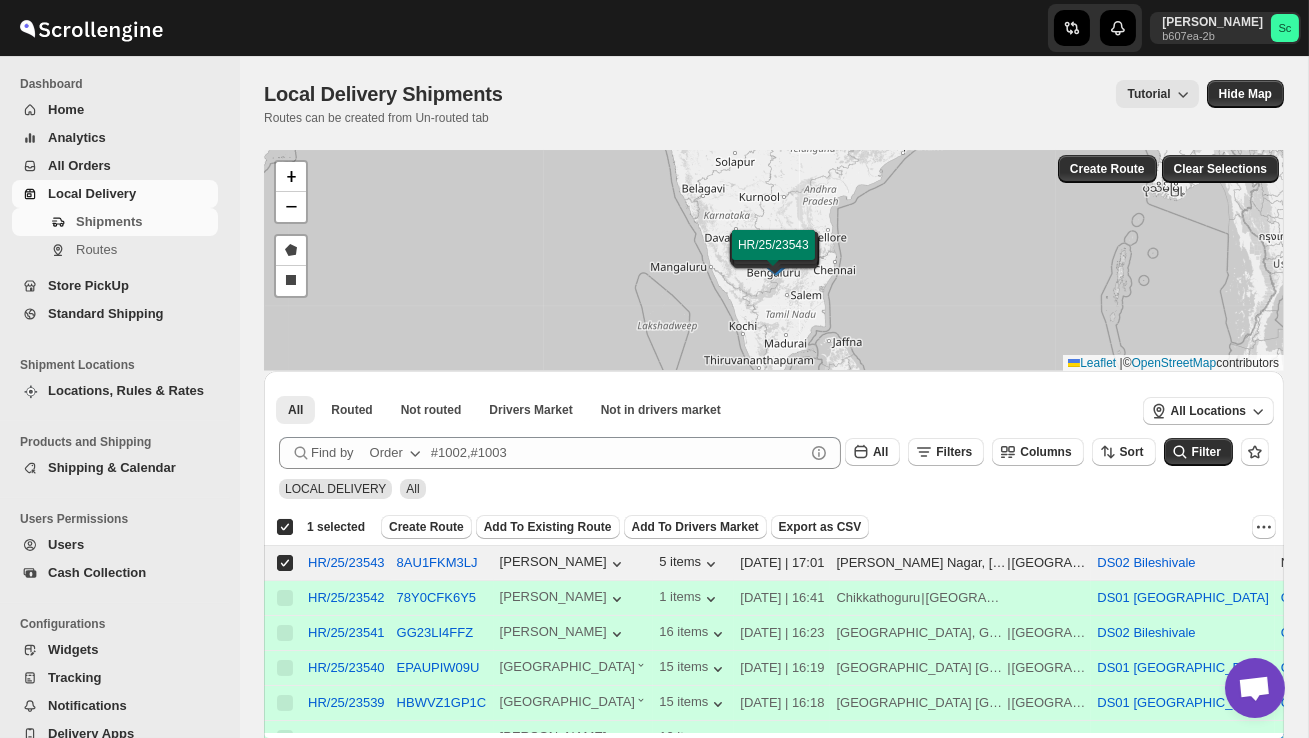 click on "Deselect shipment 1 selected Create Route Add To Existing Route Add To Drivers Market Export as CSV Create Route Add To Existing Route Add To Drivers Market Export as CSV" at bounding box center [774, 527] 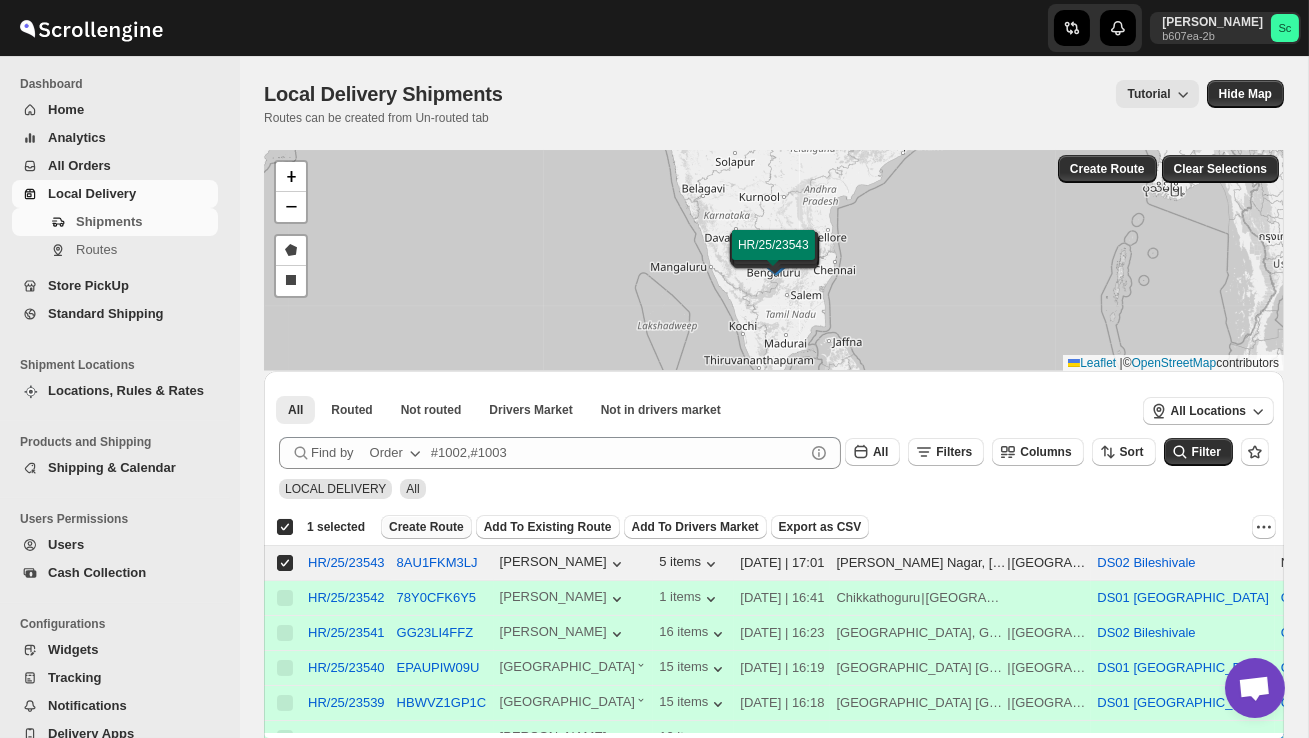 click on "Create Route" at bounding box center [426, 527] 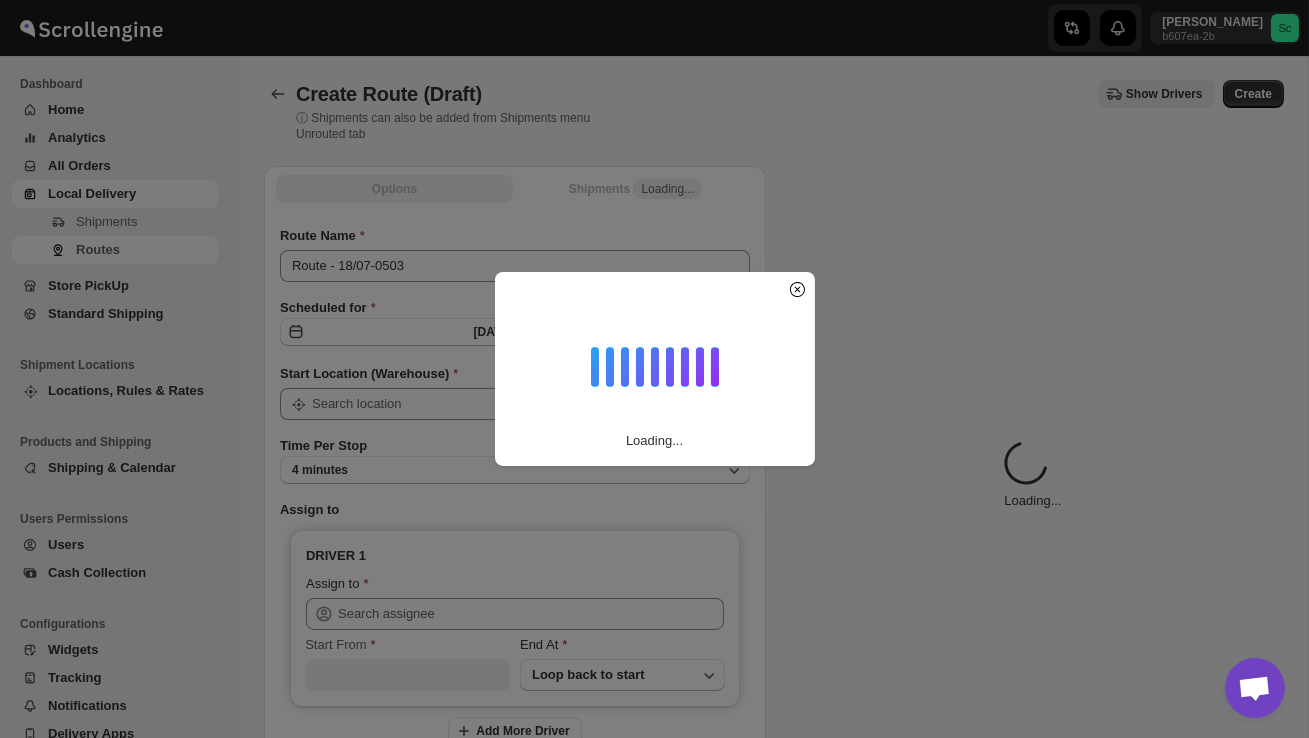 type on "DS02 Bileshivale" 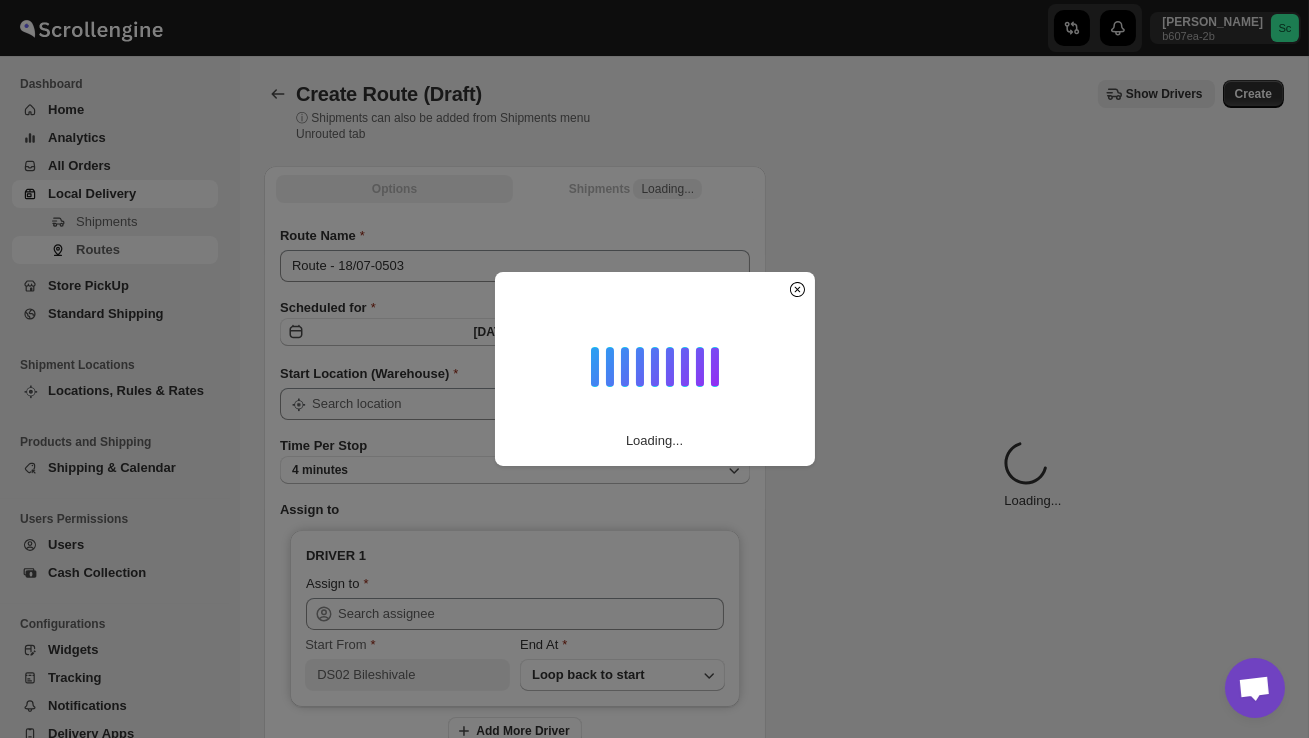 type on "DS02 Bileshivale" 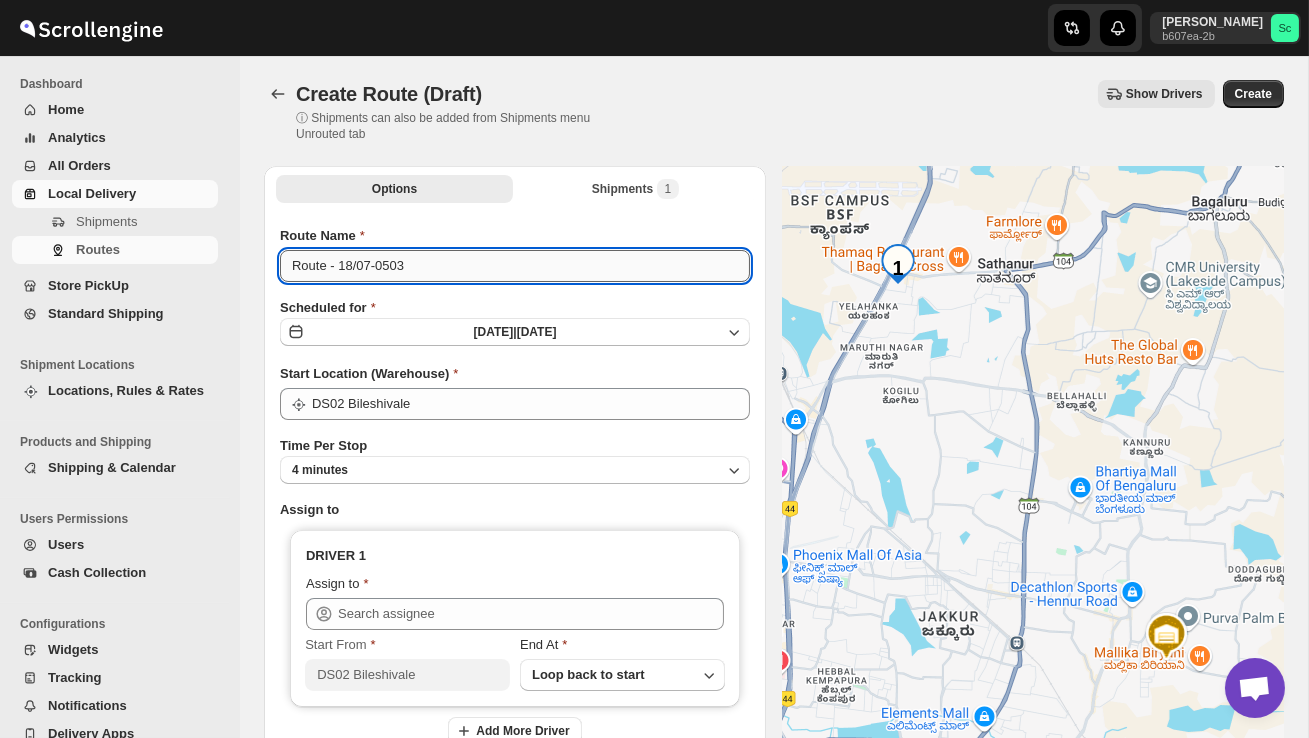 click on "Route - 18/07-0503" at bounding box center (515, 266) 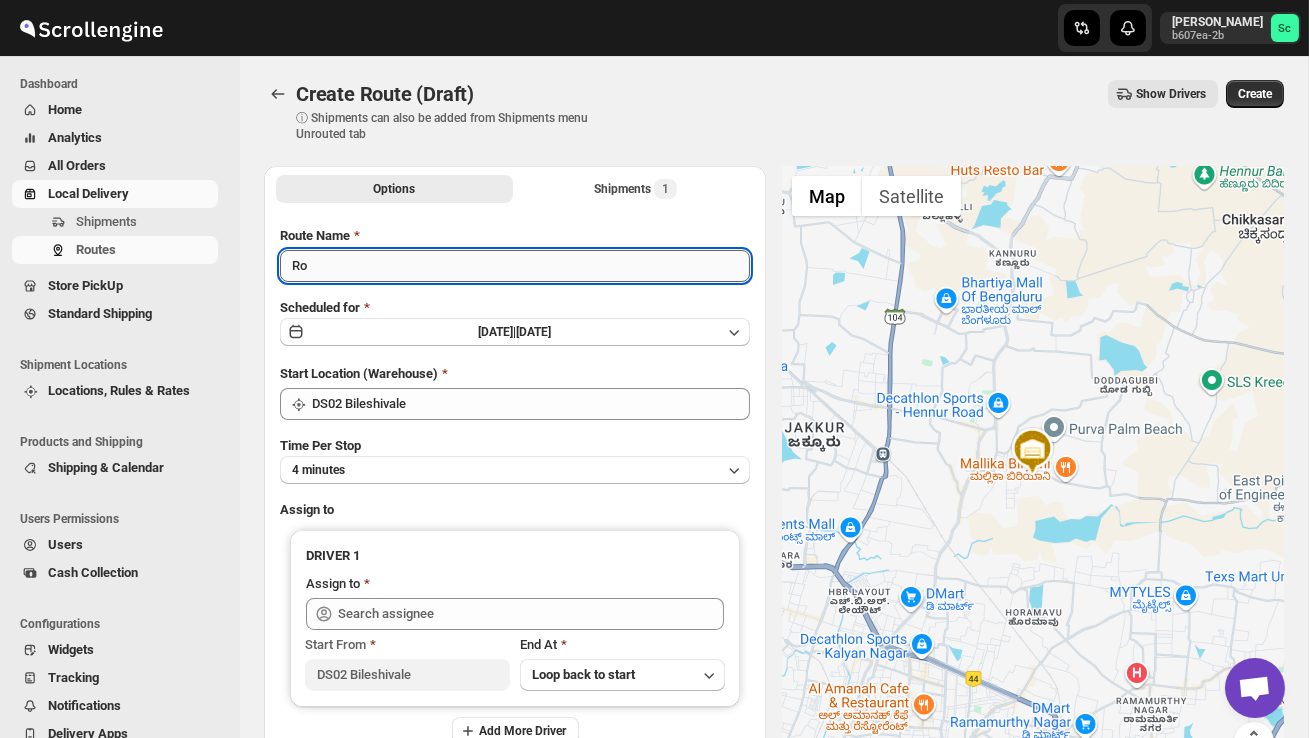 type on "R" 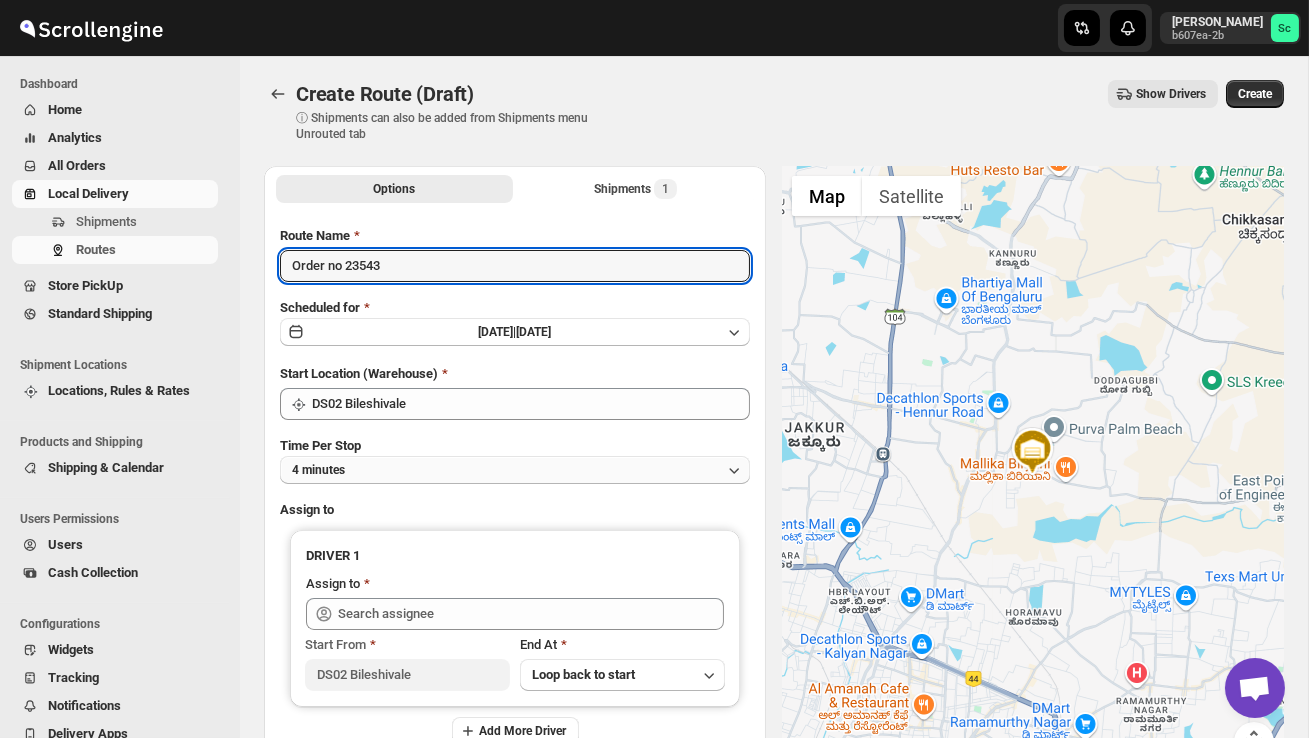 type on "Order no 23543" 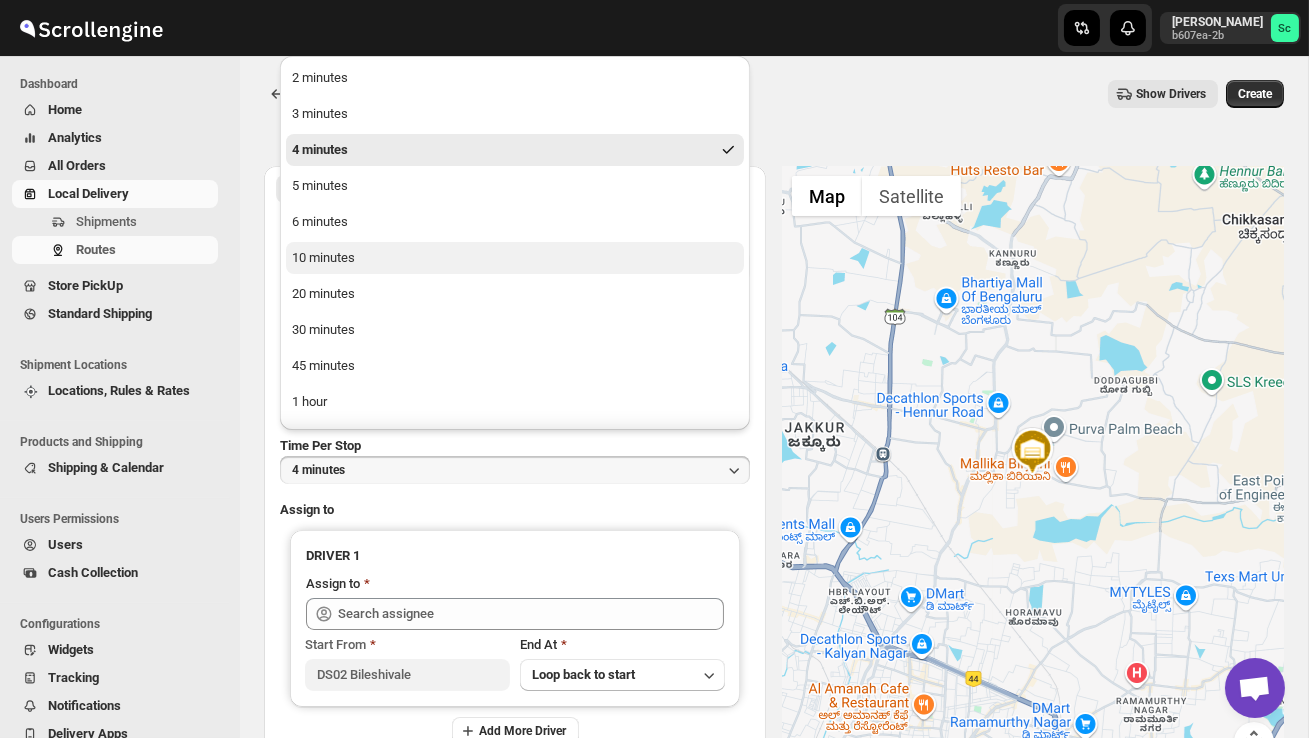 click on "10 minutes" at bounding box center (515, 258) 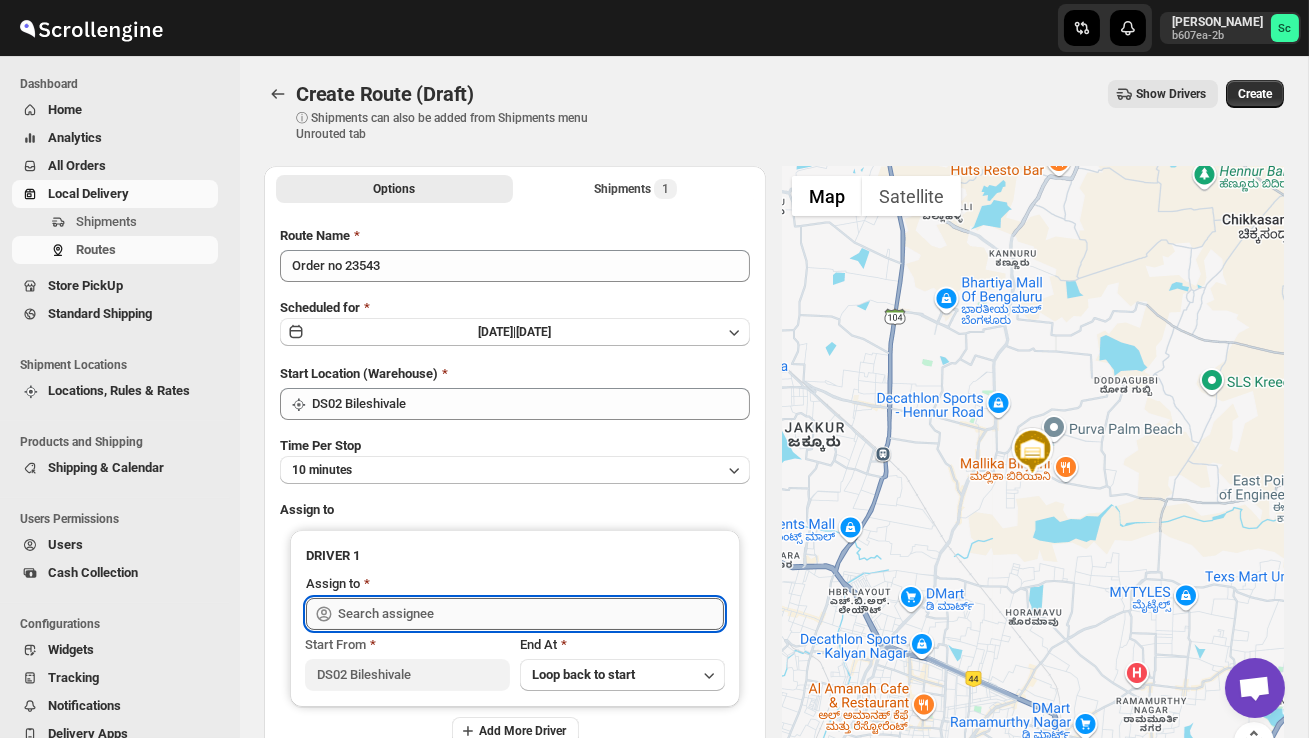 click at bounding box center [531, 614] 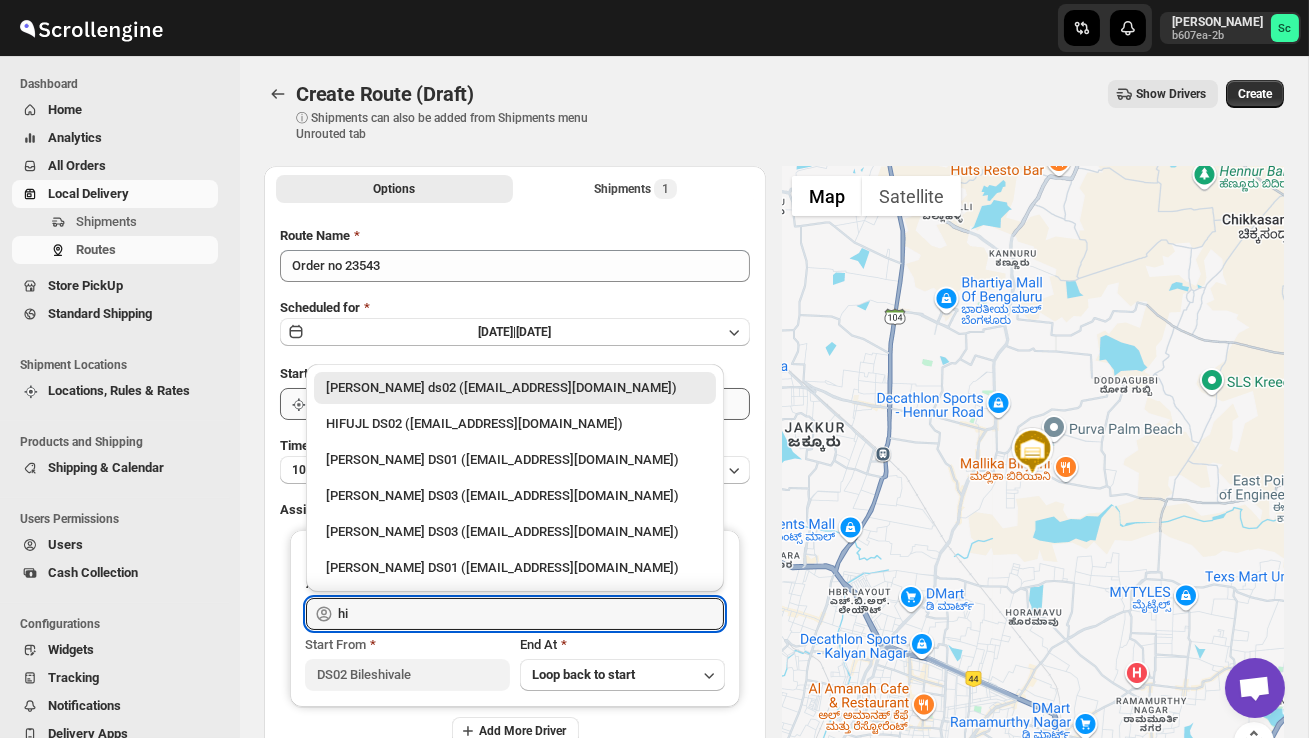 click on "HIFUJL DS02 ([EMAIL_ADDRESS][DOMAIN_NAME])" at bounding box center (515, 424) 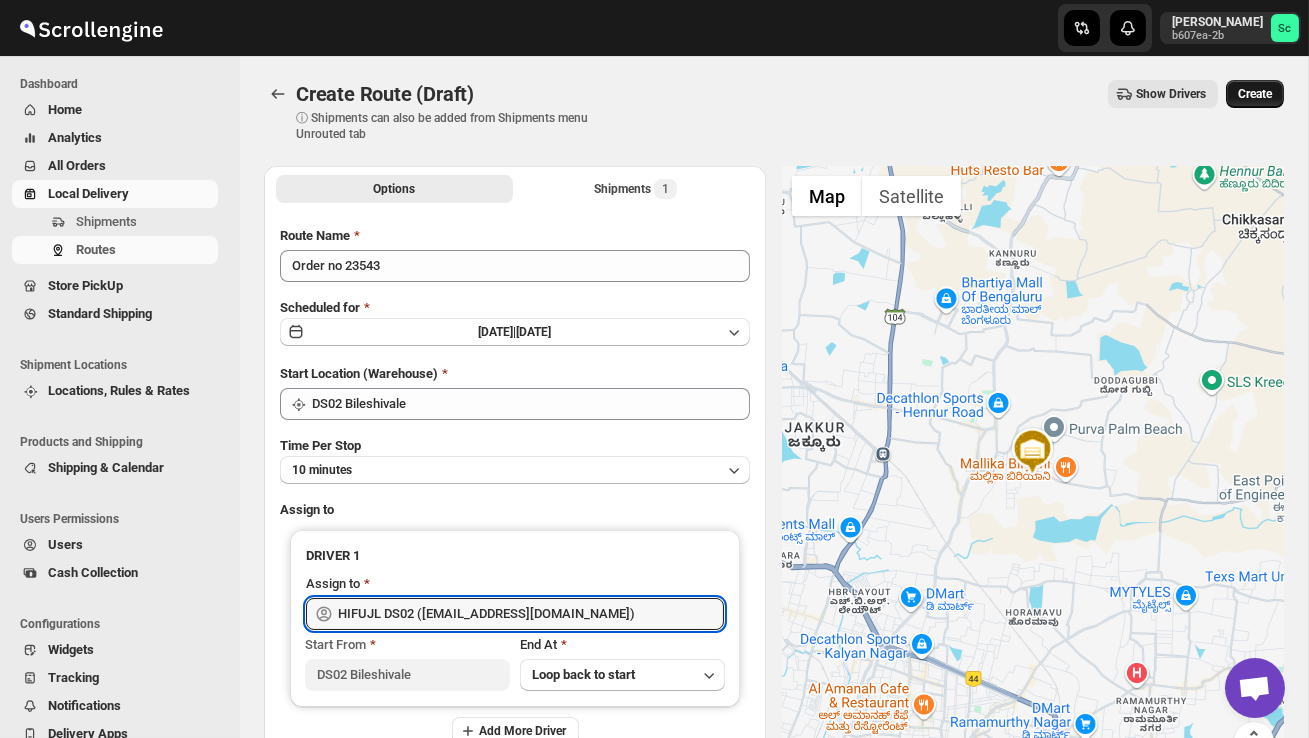 type on "HIFUJL DS02 ([EMAIL_ADDRESS][DOMAIN_NAME])" 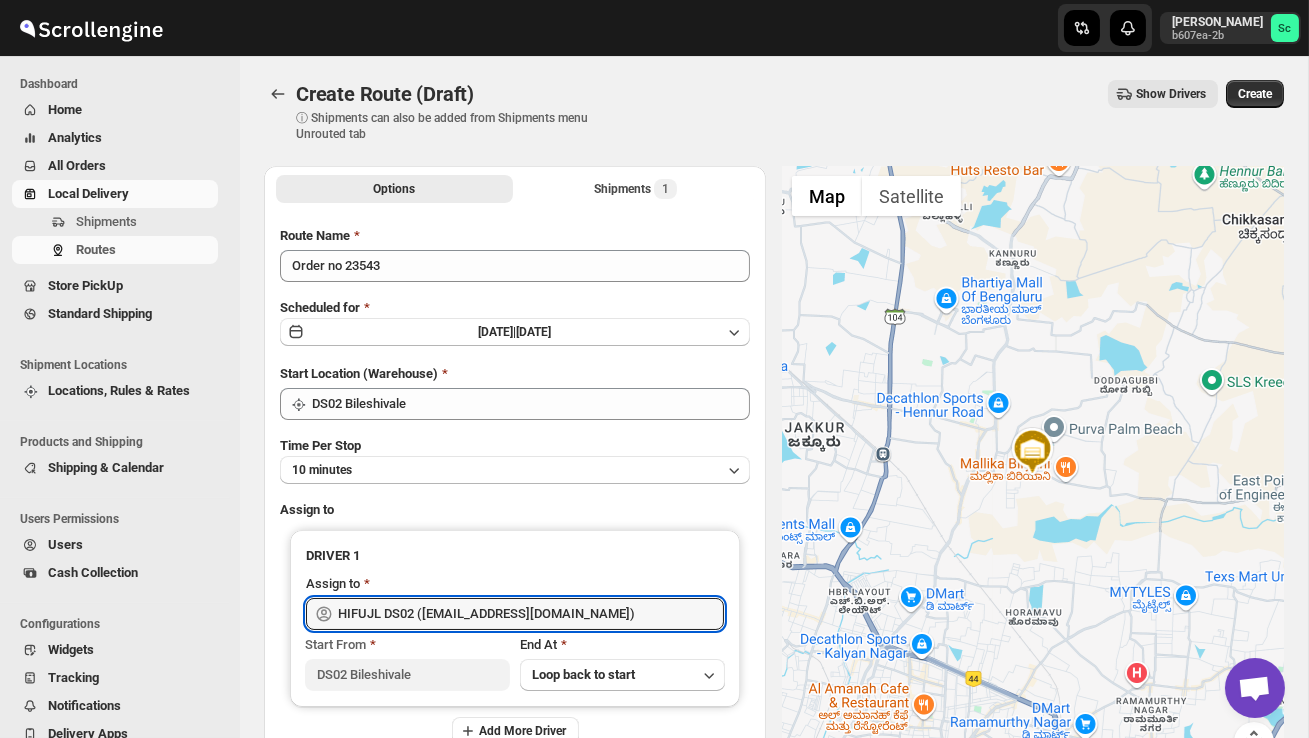 click on "Create" at bounding box center (1255, 94) 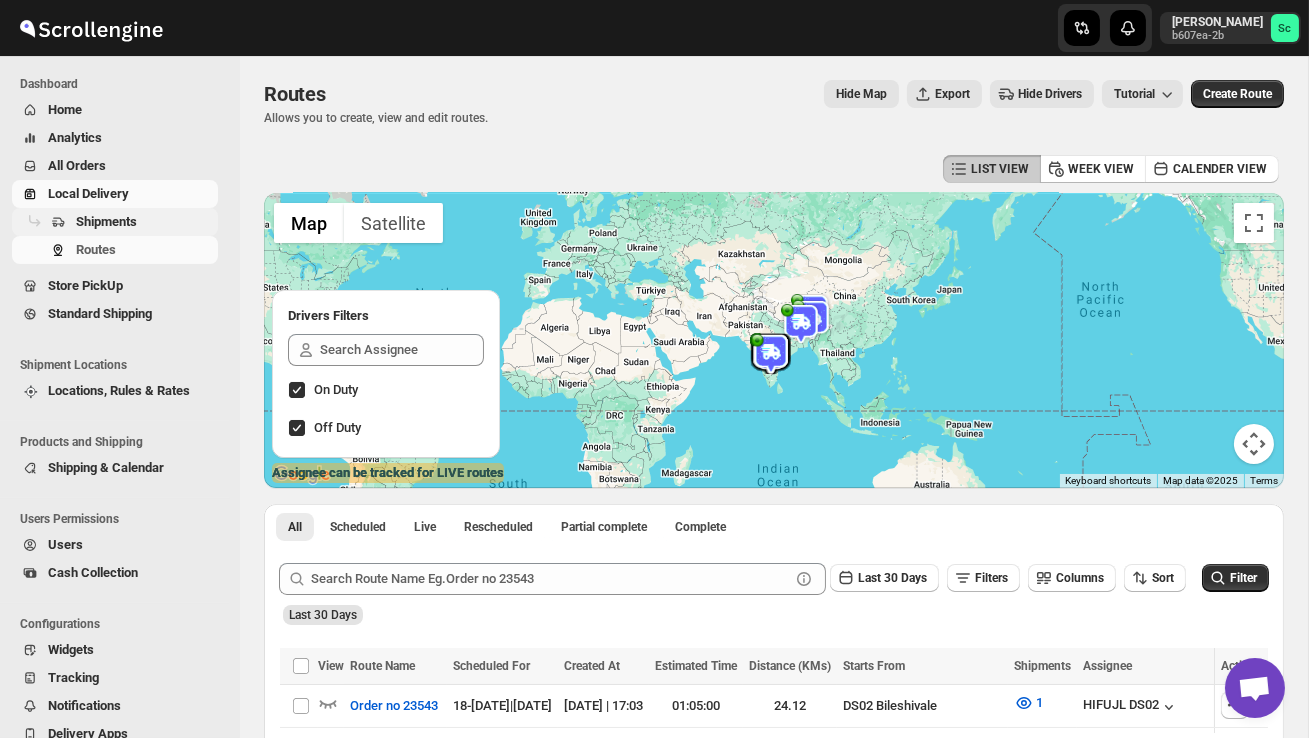 click on "Shipments" at bounding box center (145, 222) 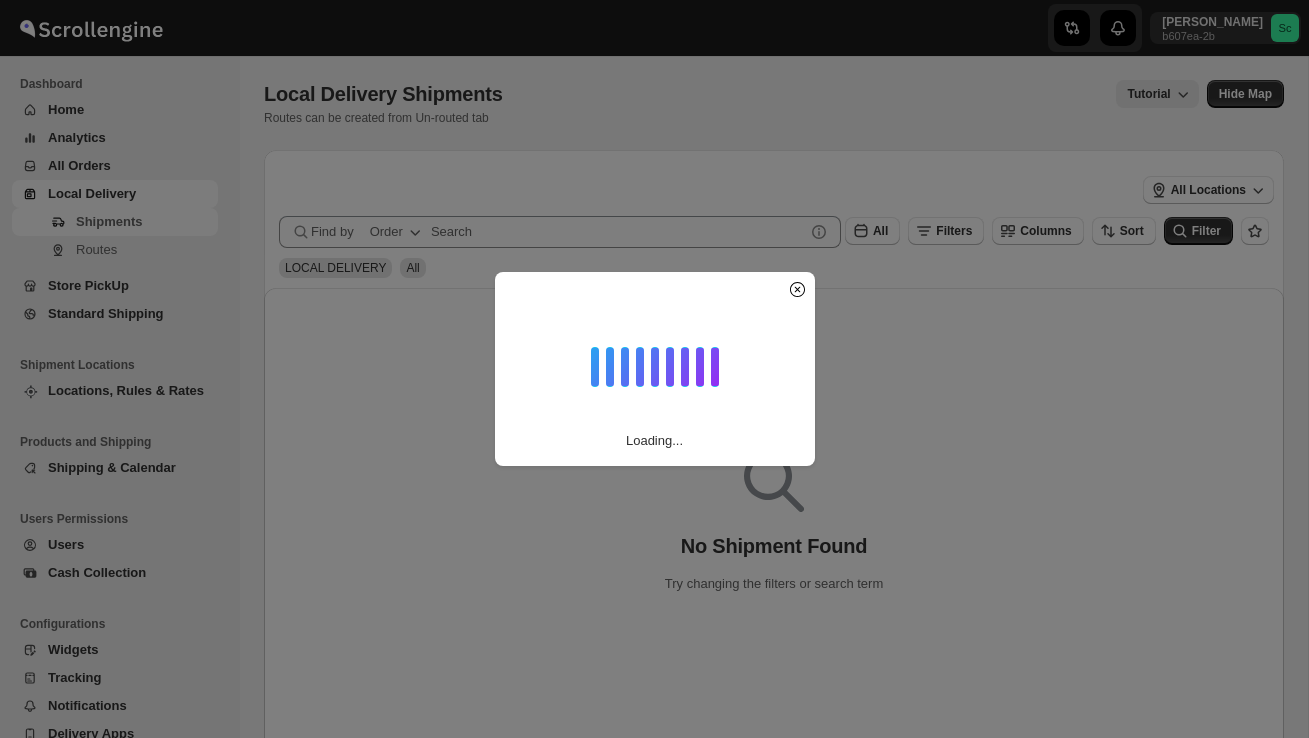 scroll, scrollTop: 0, scrollLeft: 0, axis: both 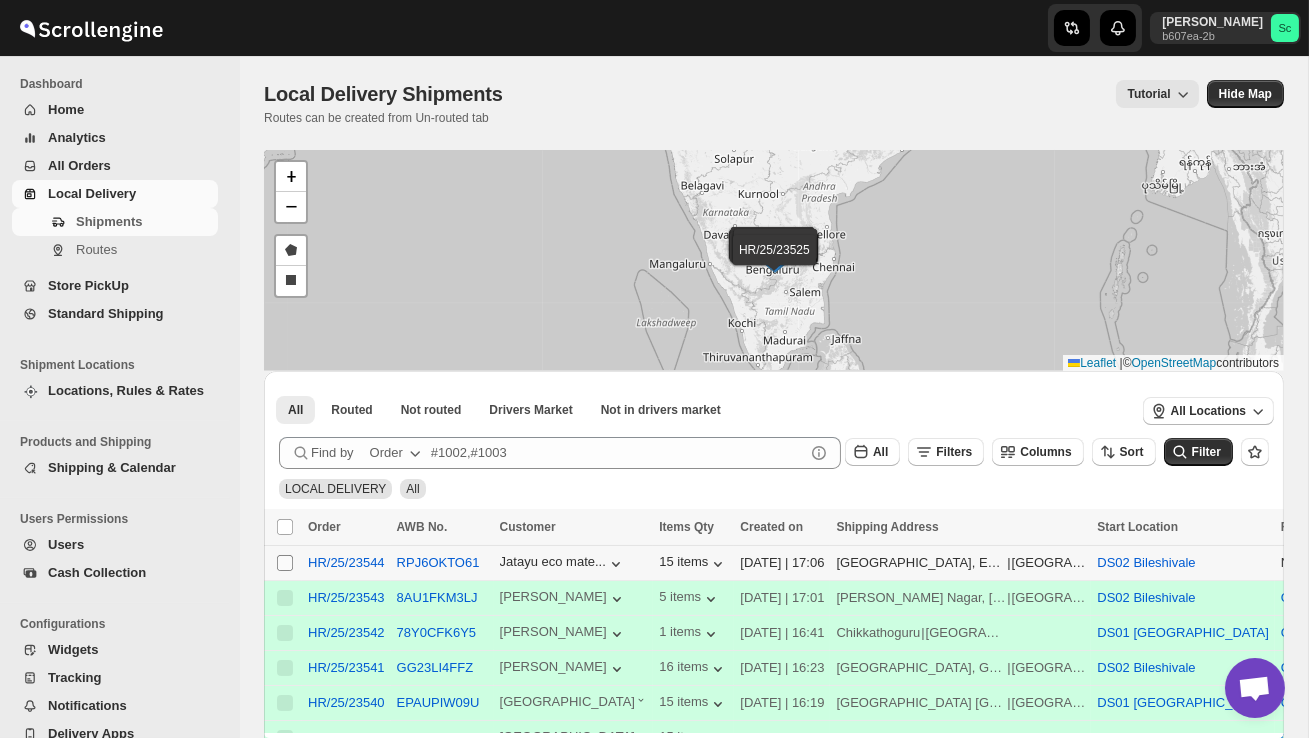 click on "Select shipment" at bounding box center (285, 563) 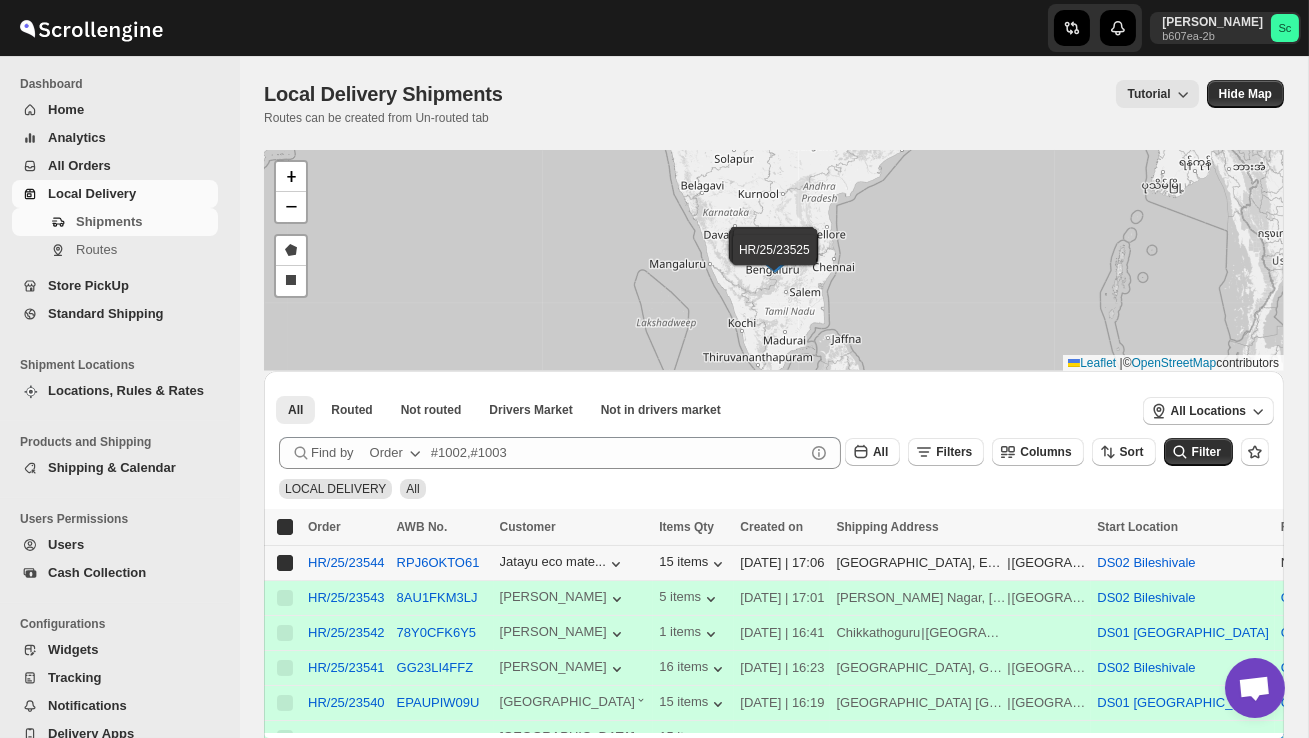 checkbox on "true" 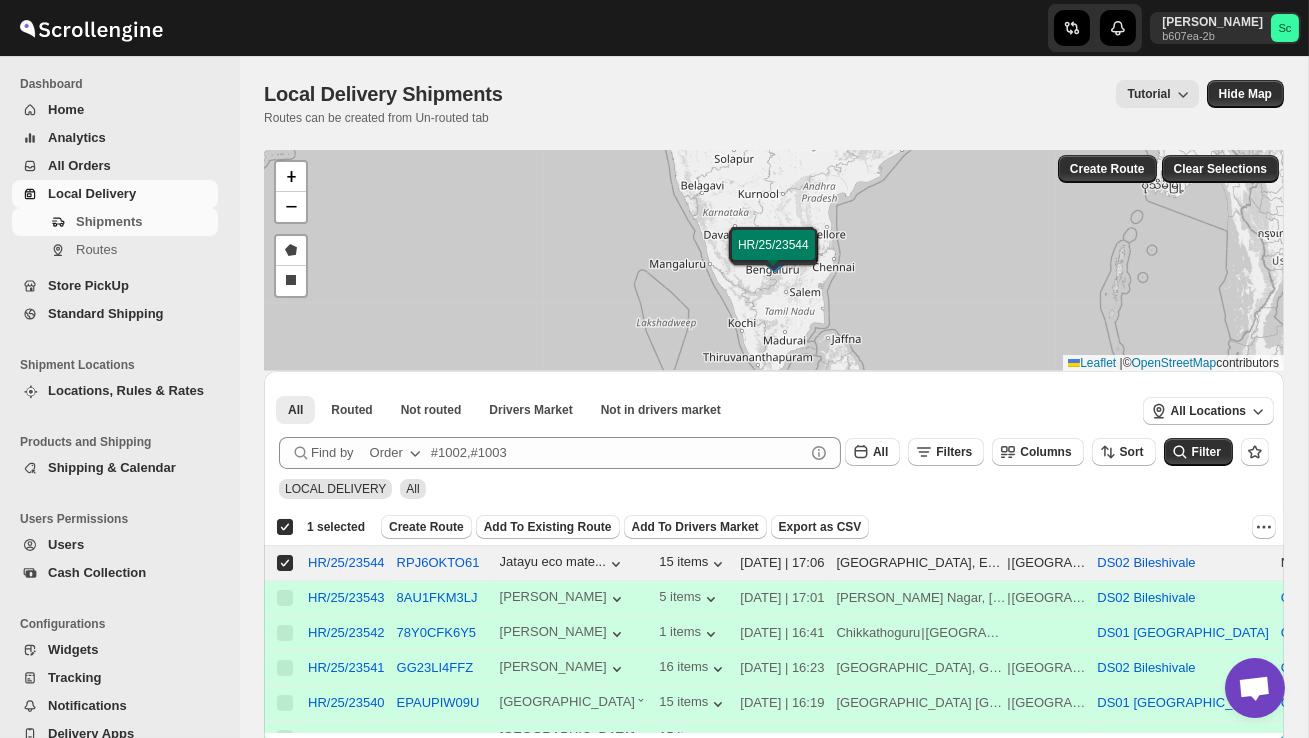 click on "Create Route" at bounding box center [426, 527] 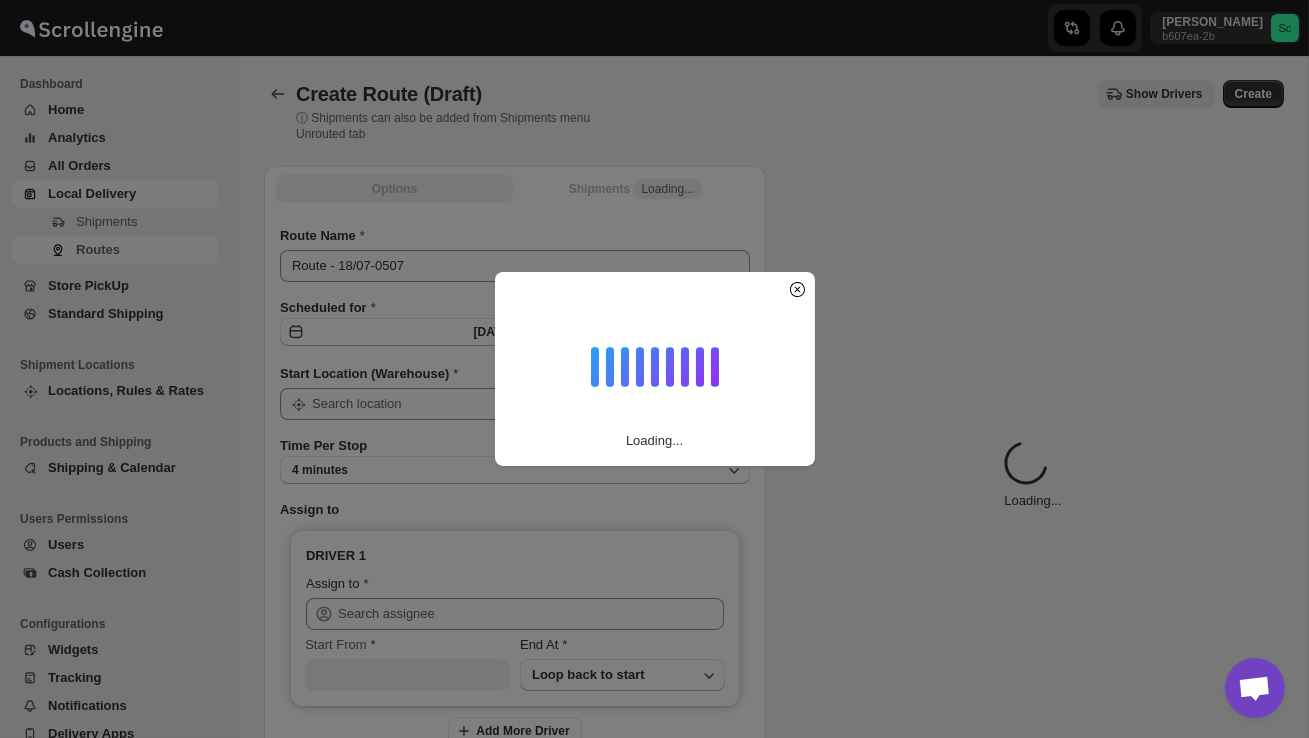 type on "DS02 Bileshivale" 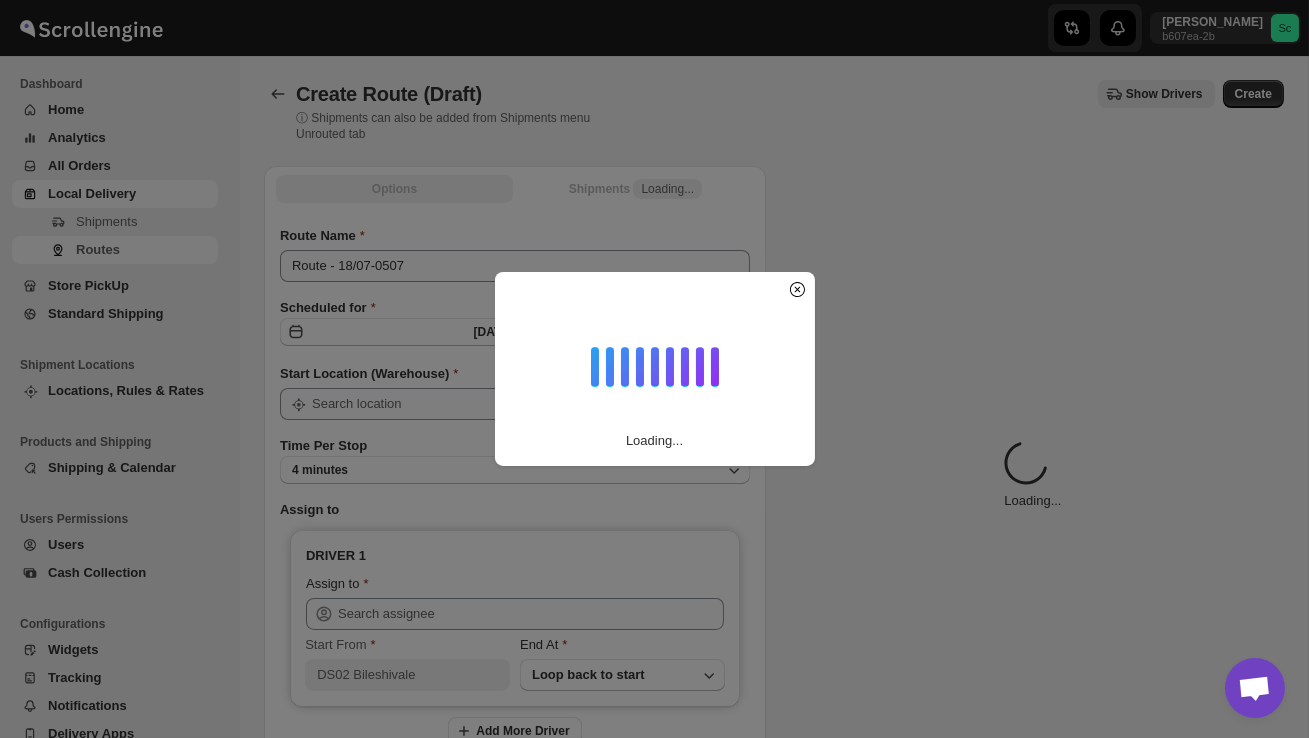 type on "DS02 Bileshivale" 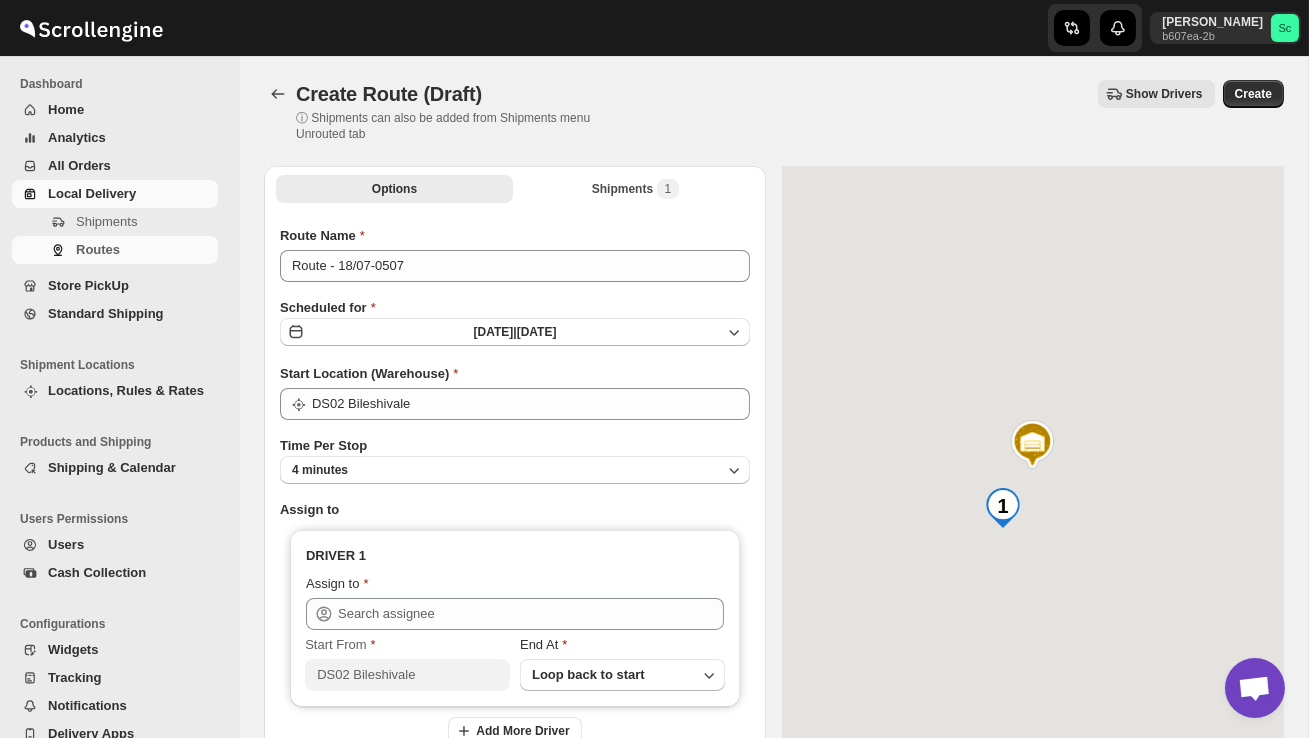 click on "Route Name Route - 18/07-0507 Scheduled for Fri Jul 18 2025   |   Today Start Location (Warehouse) DS02 Bileshivale Time Per Stop 4 minutes Assign to DRIVER 1 Assign to Start From DS02 Bileshivale End At Loop back to start Add More Driver" at bounding box center [515, 495] 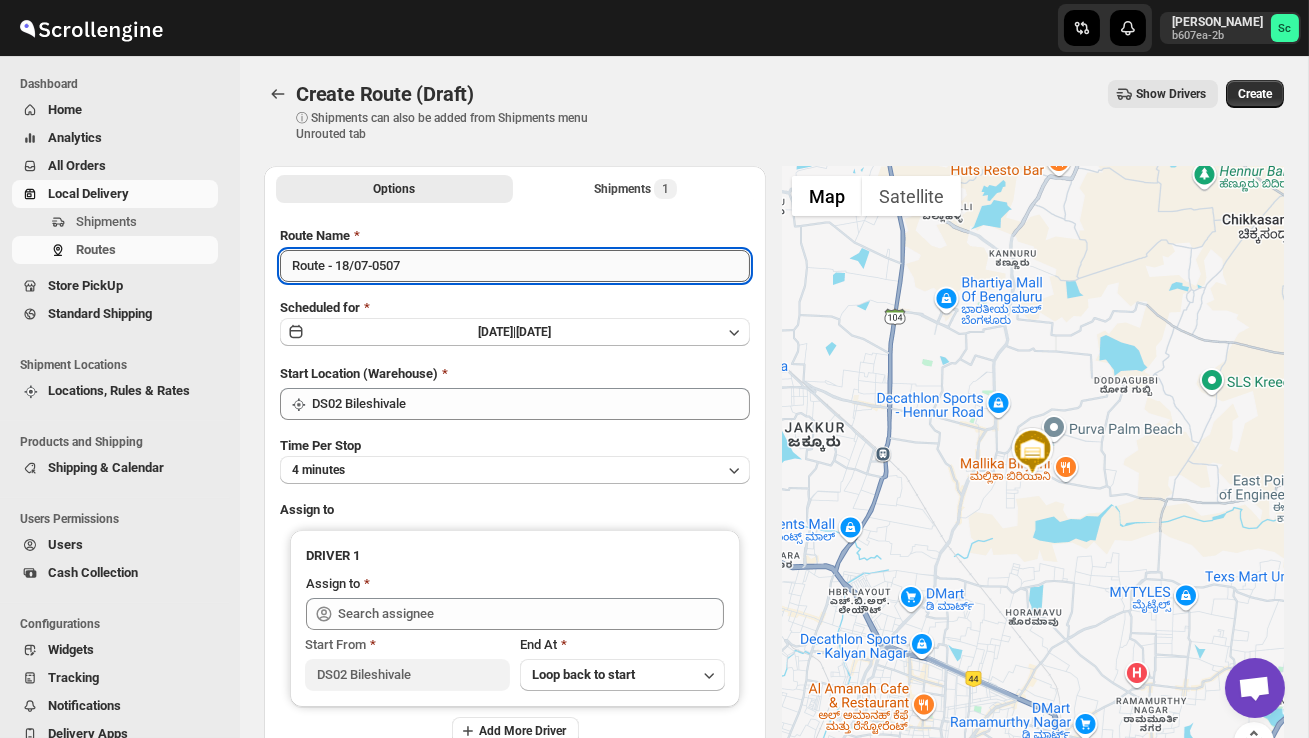 click on "Route - 18/07-0507" at bounding box center (515, 266) 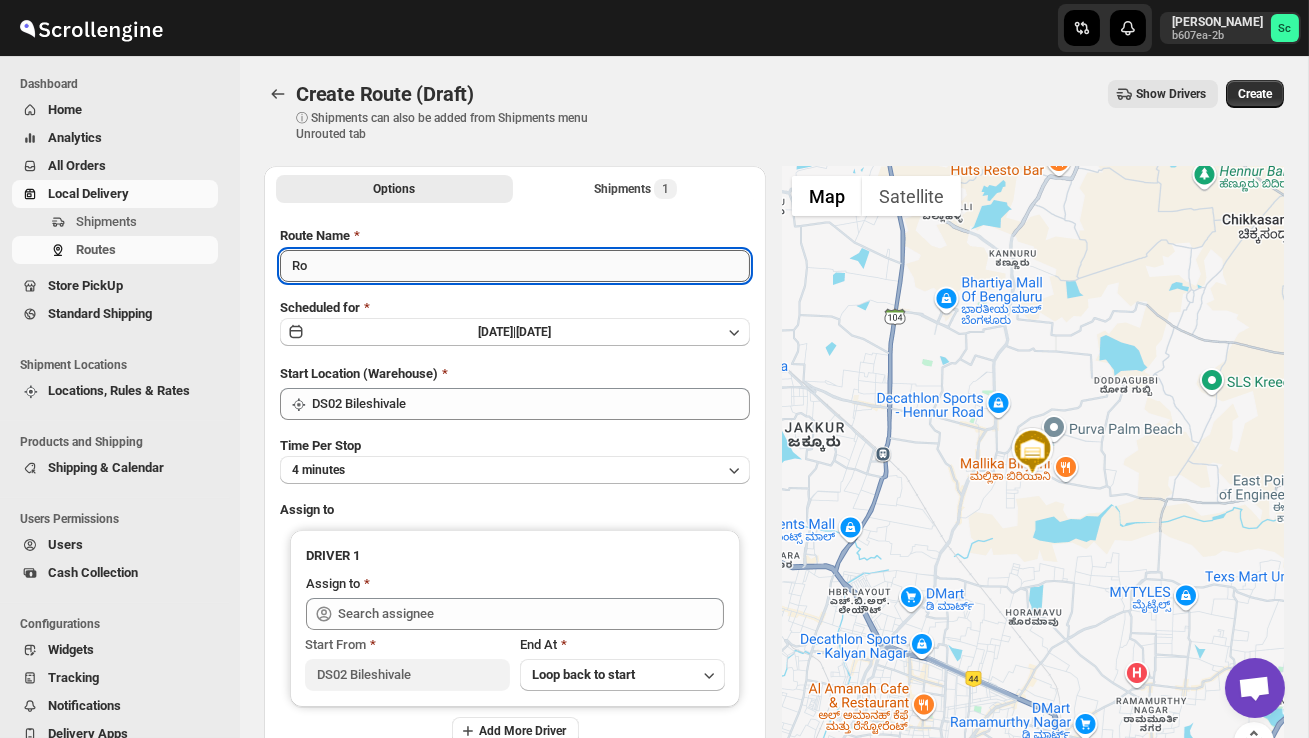 type on "R" 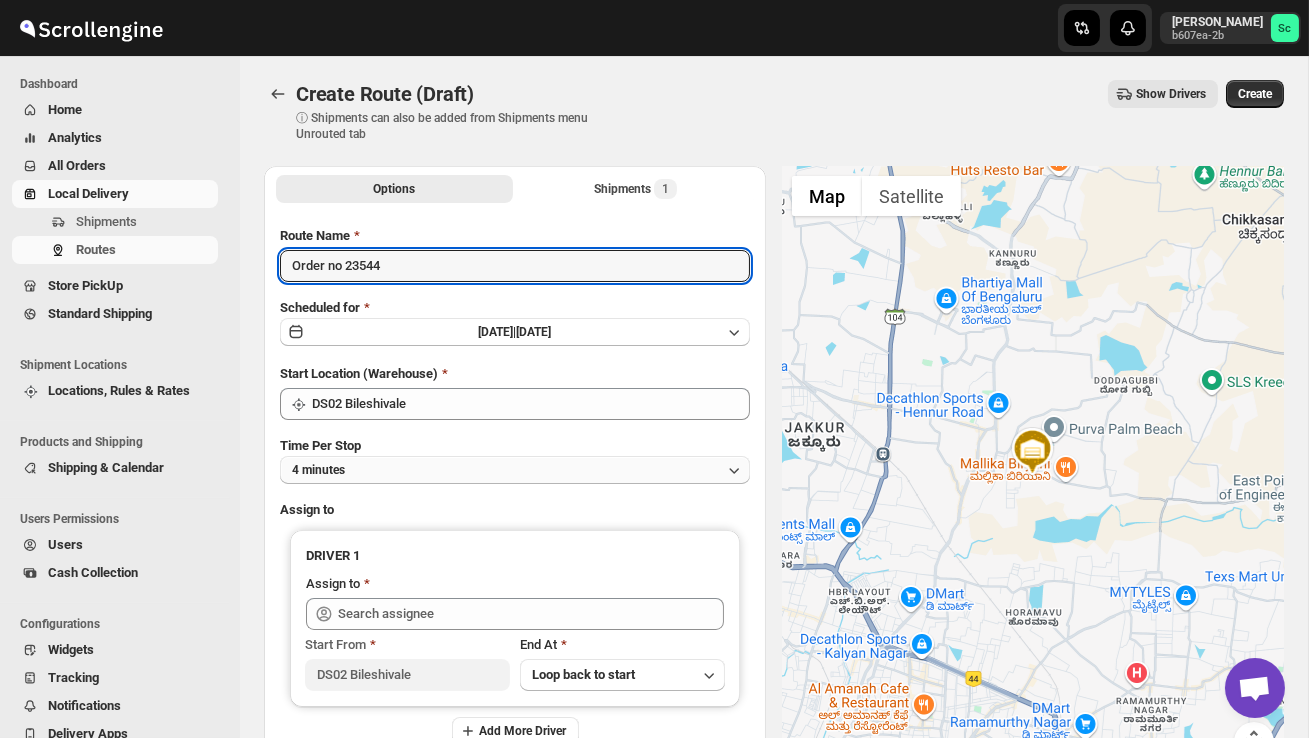 type on "Order no 23544" 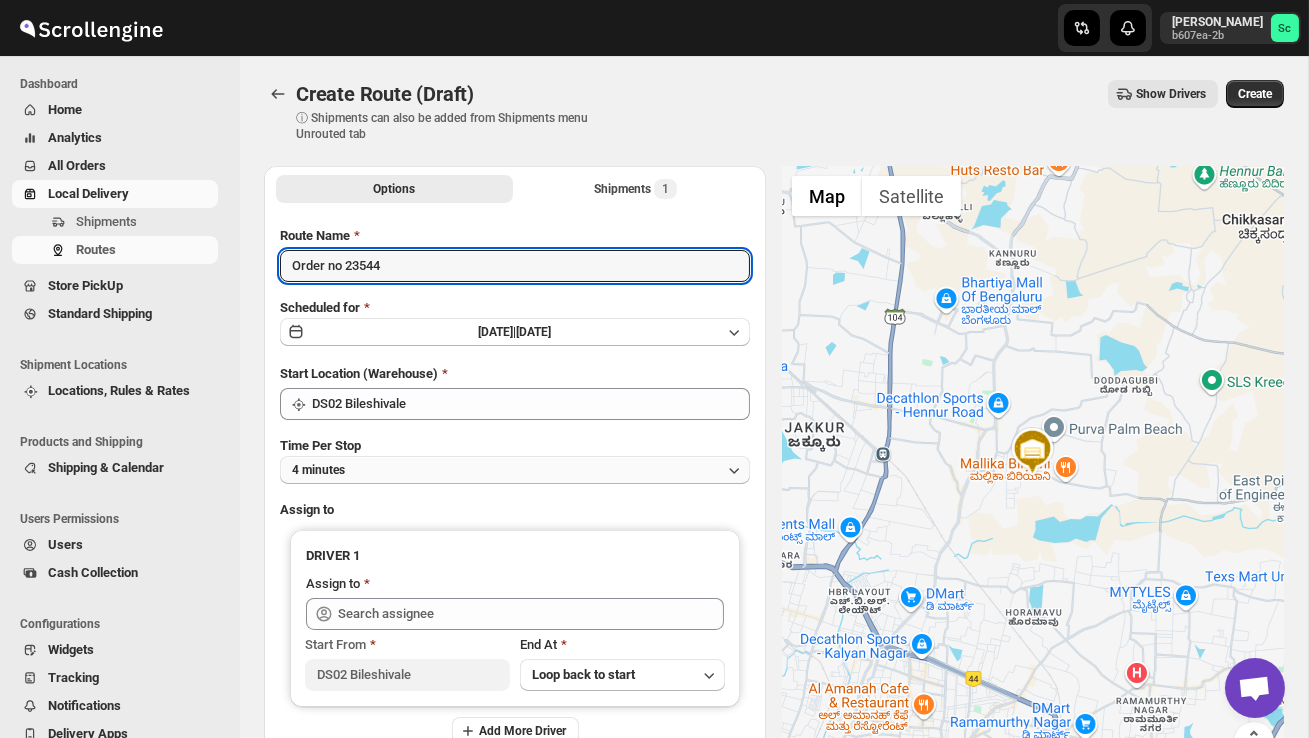 click on "4 minutes" at bounding box center [515, 470] 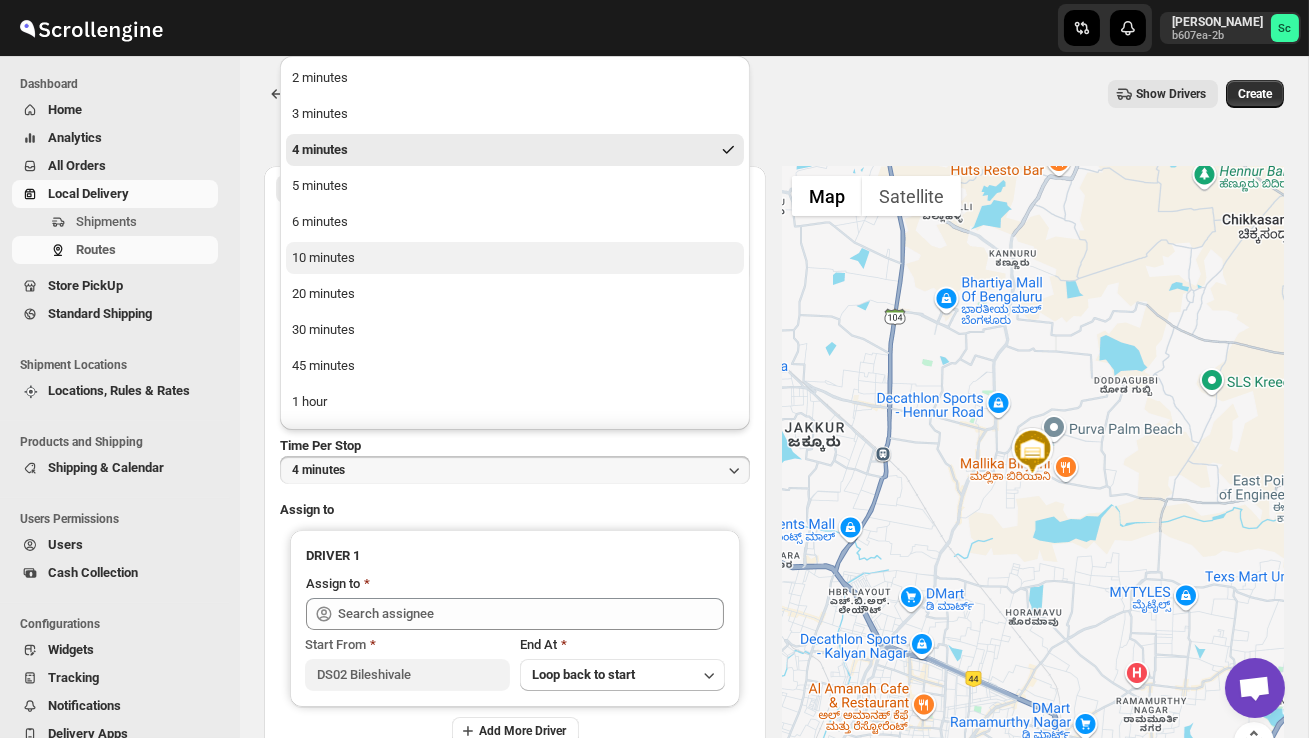 click on "10 minutes" at bounding box center (515, 258) 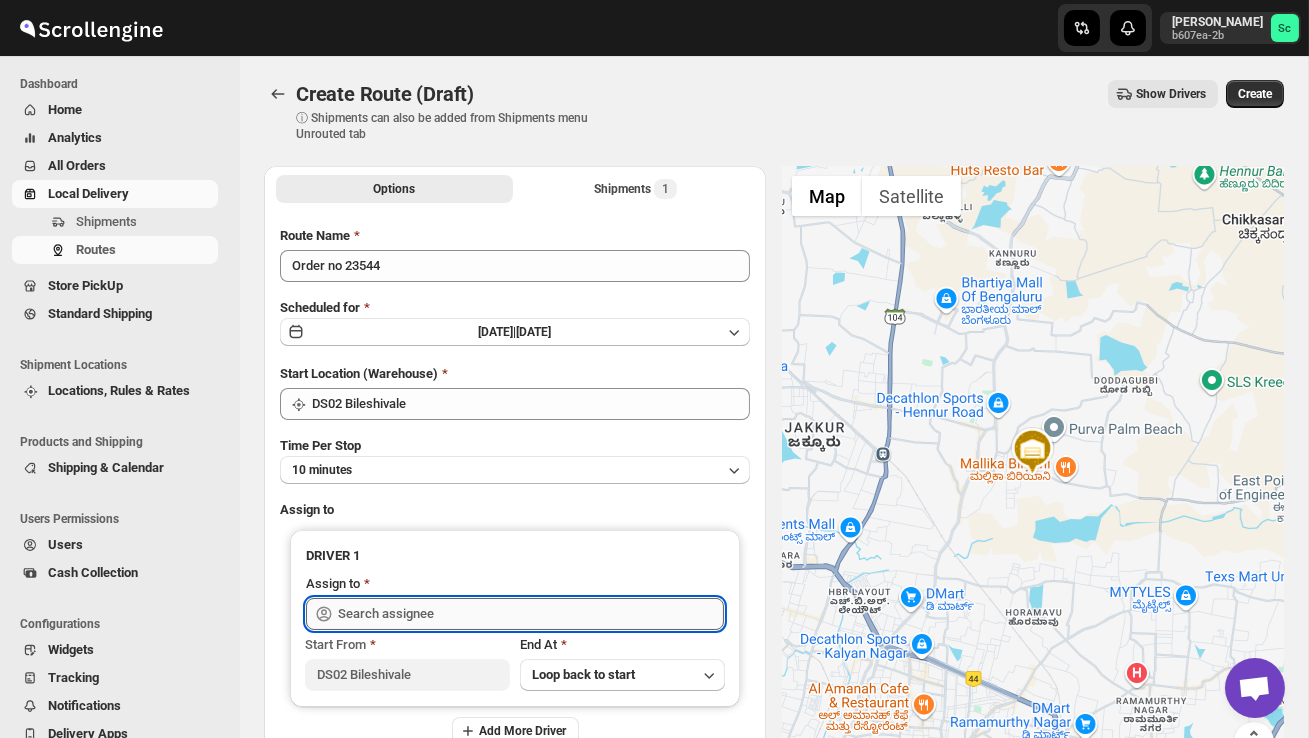click at bounding box center [531, 614] 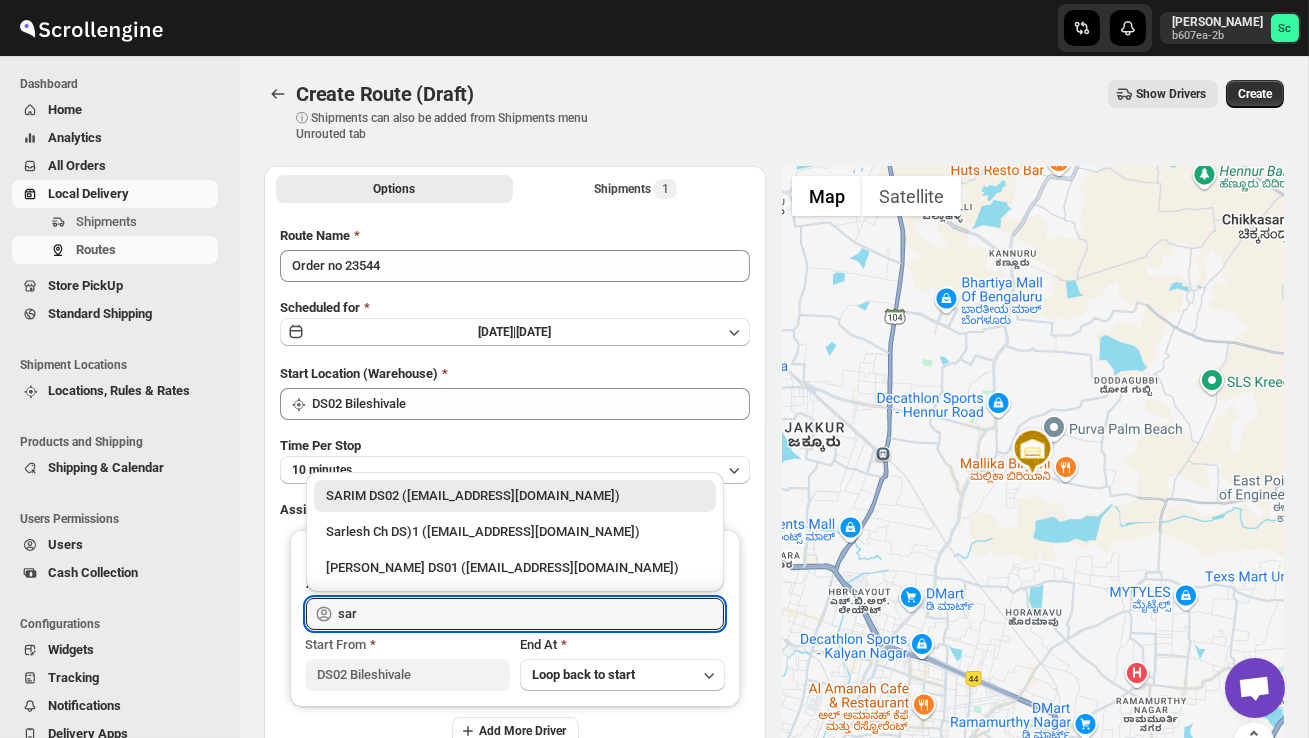 click on "SARIM DS02 ([EMAIL_ADDRESS][DOMAIN_NAME])" at bounding box center [515, 496] 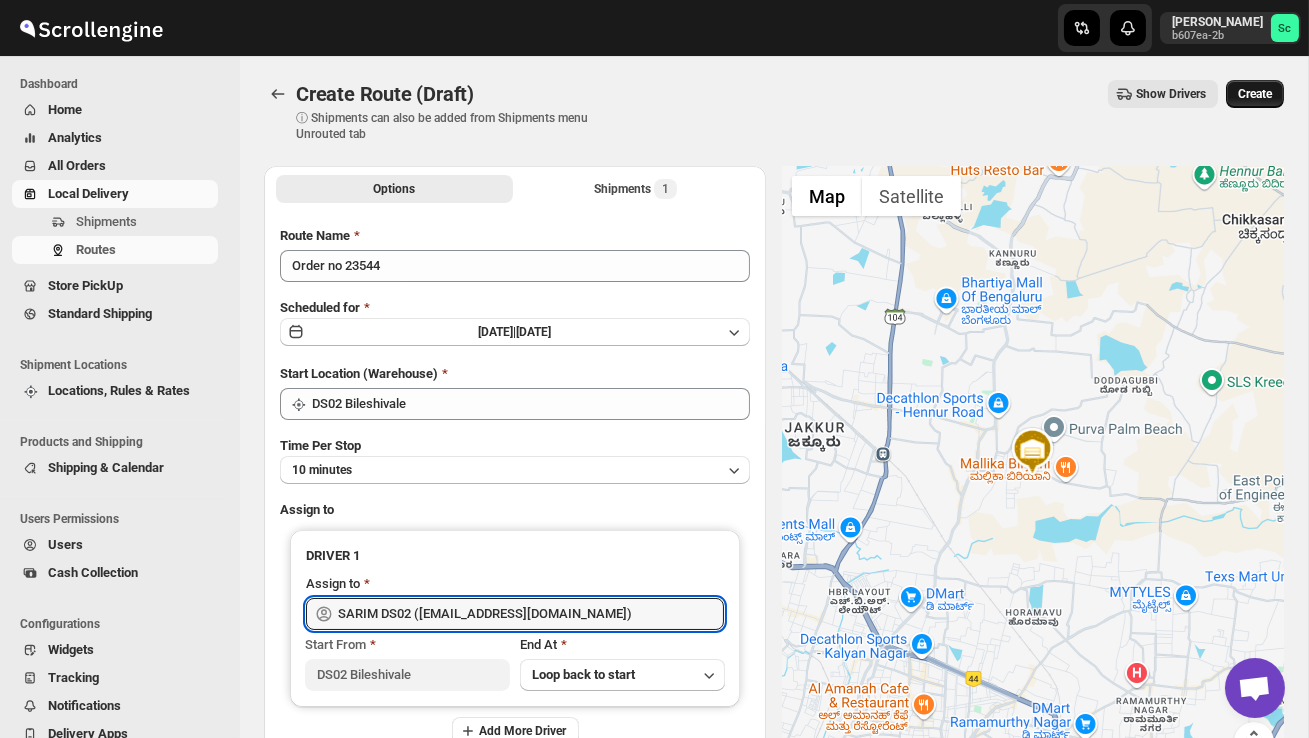 type on "SARIM DS02 ([EMAIL_ADDRESS][DOMAIN_NAME])" 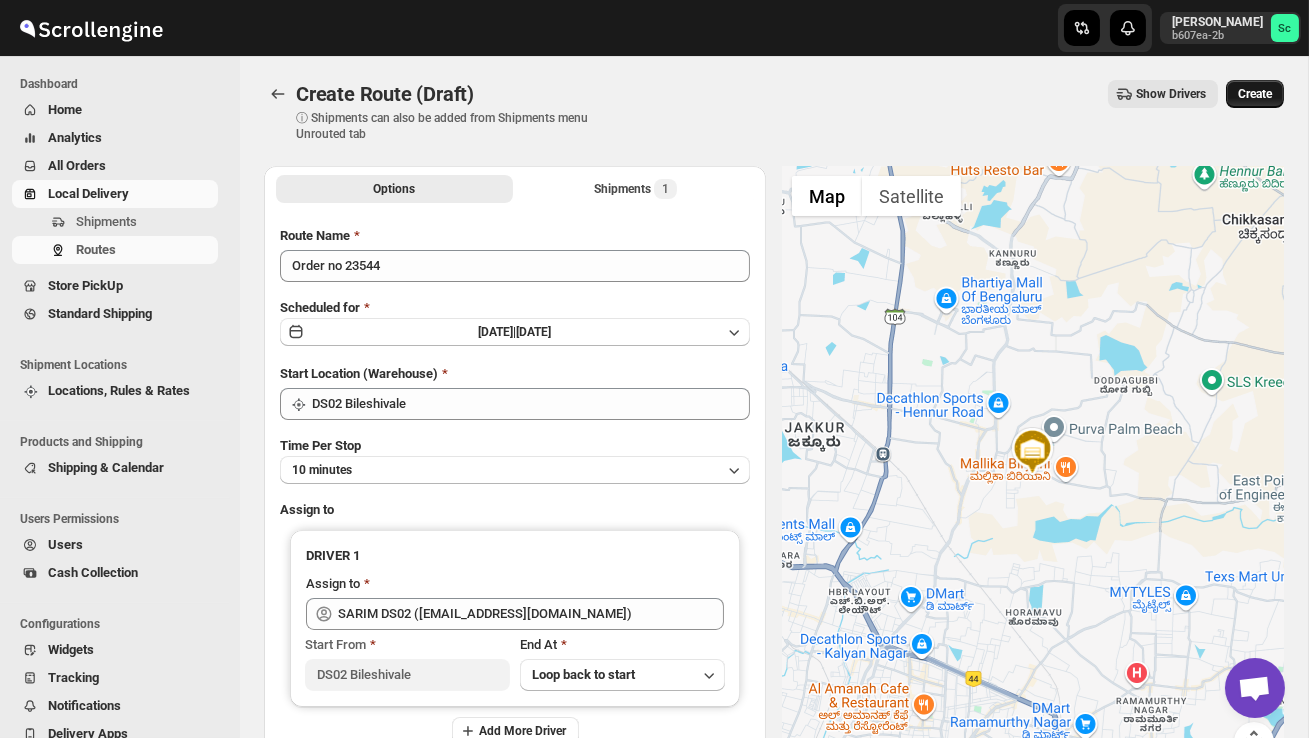 click on "Create" at bounding box center [1255, 94] 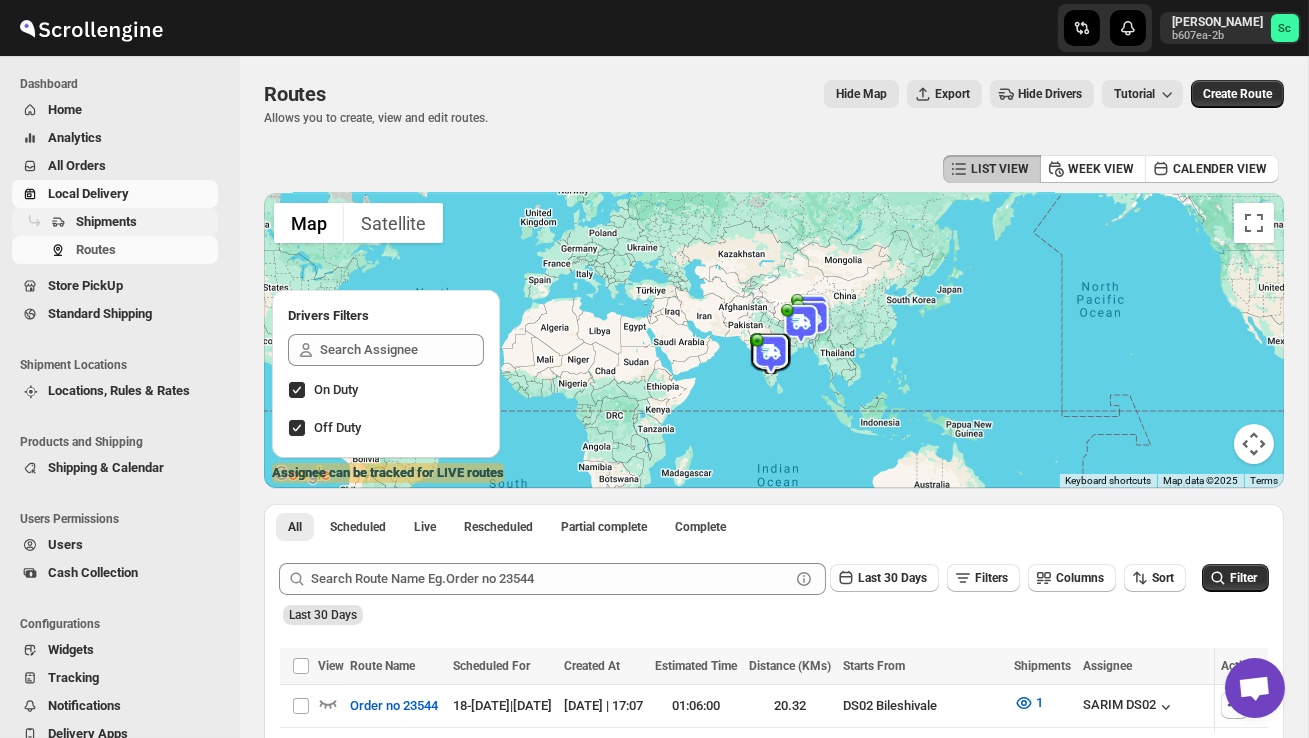 click on "Shipments" at bounding box center (145, 222) 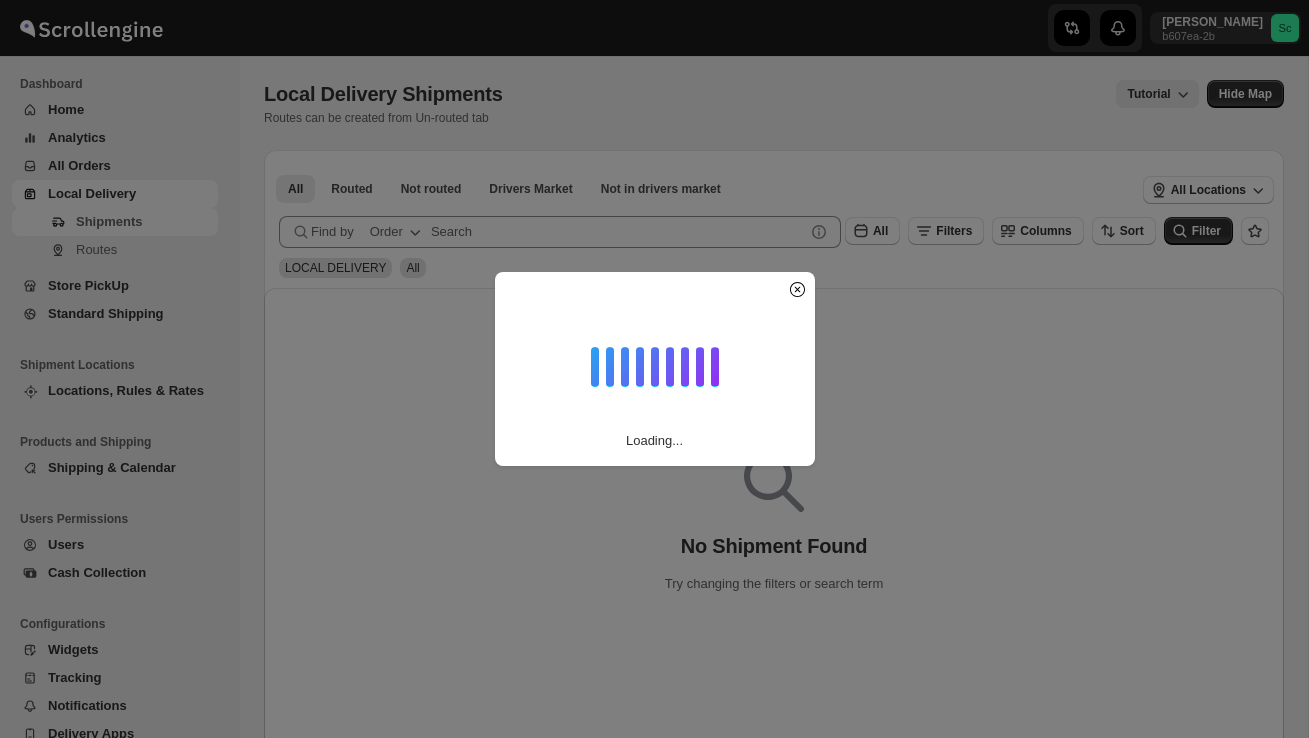 scroll, scrollTop: 0, scrollLeft: 0, axis: both 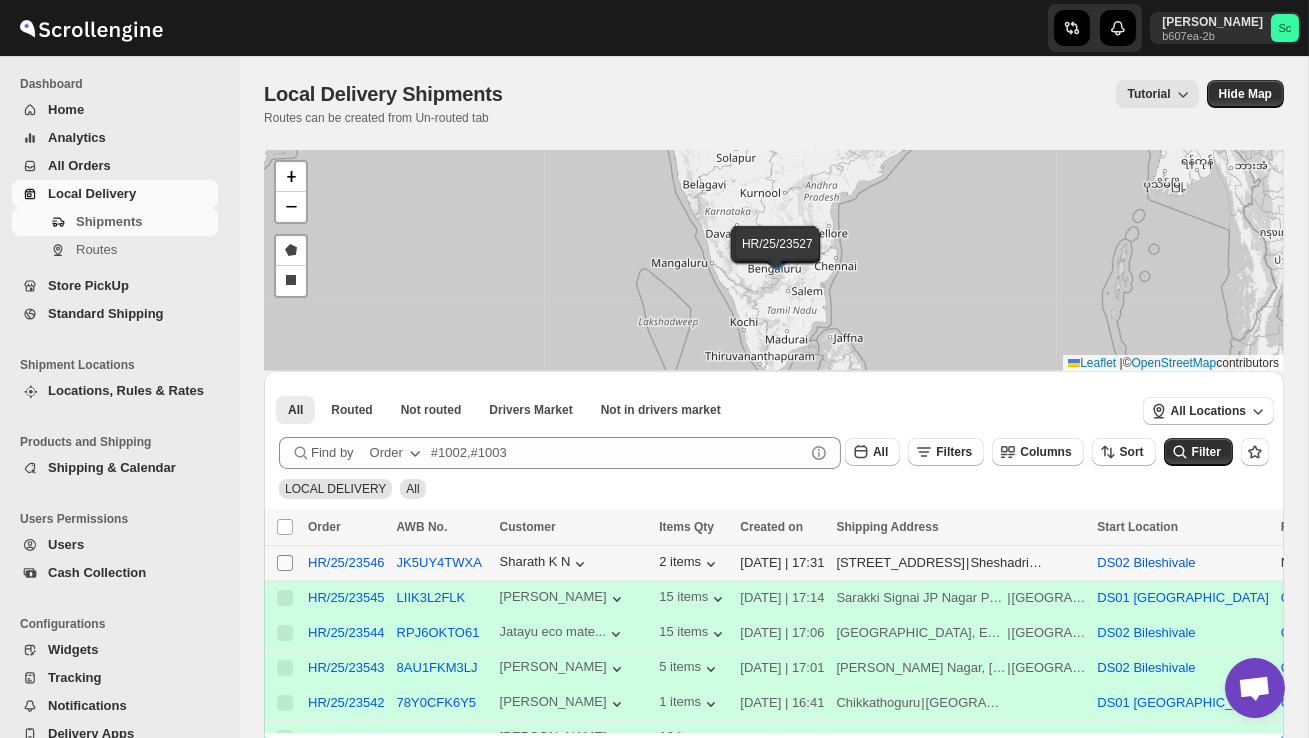 click on "Select shipment" at bounding box center [285, 563] 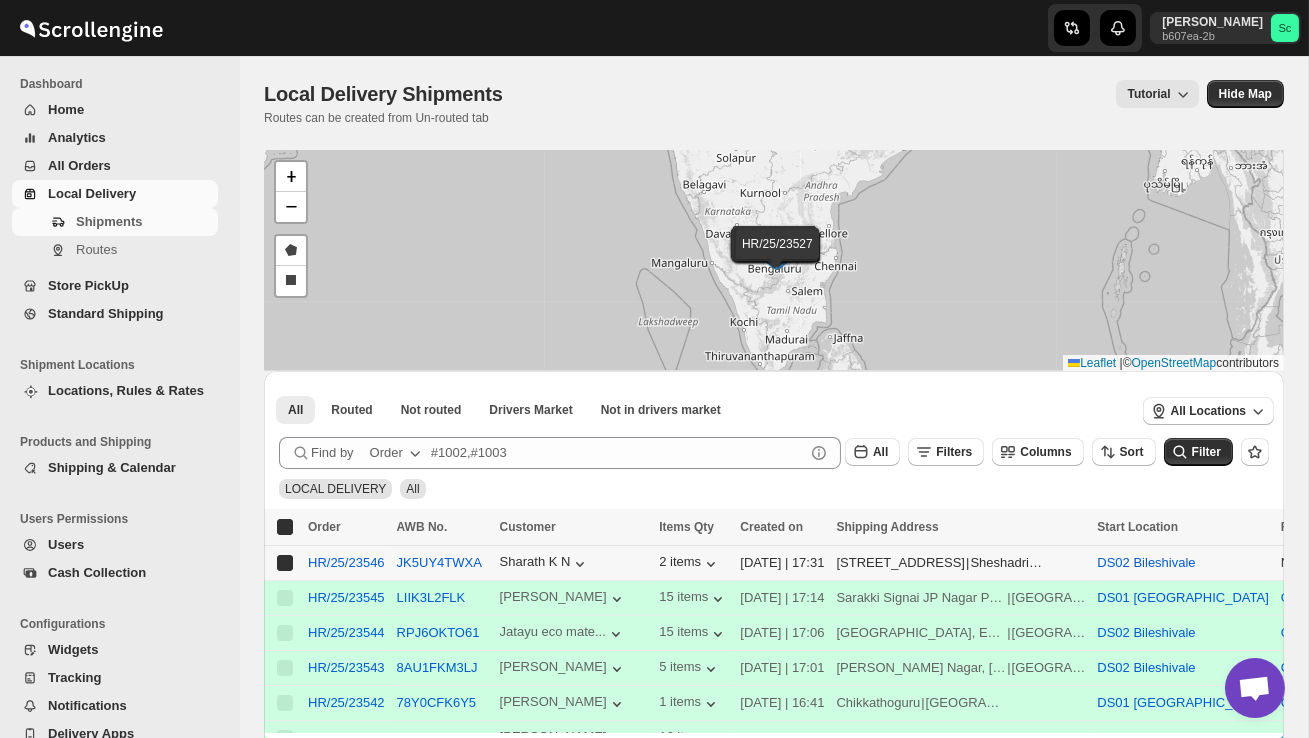 checkbox on "true" 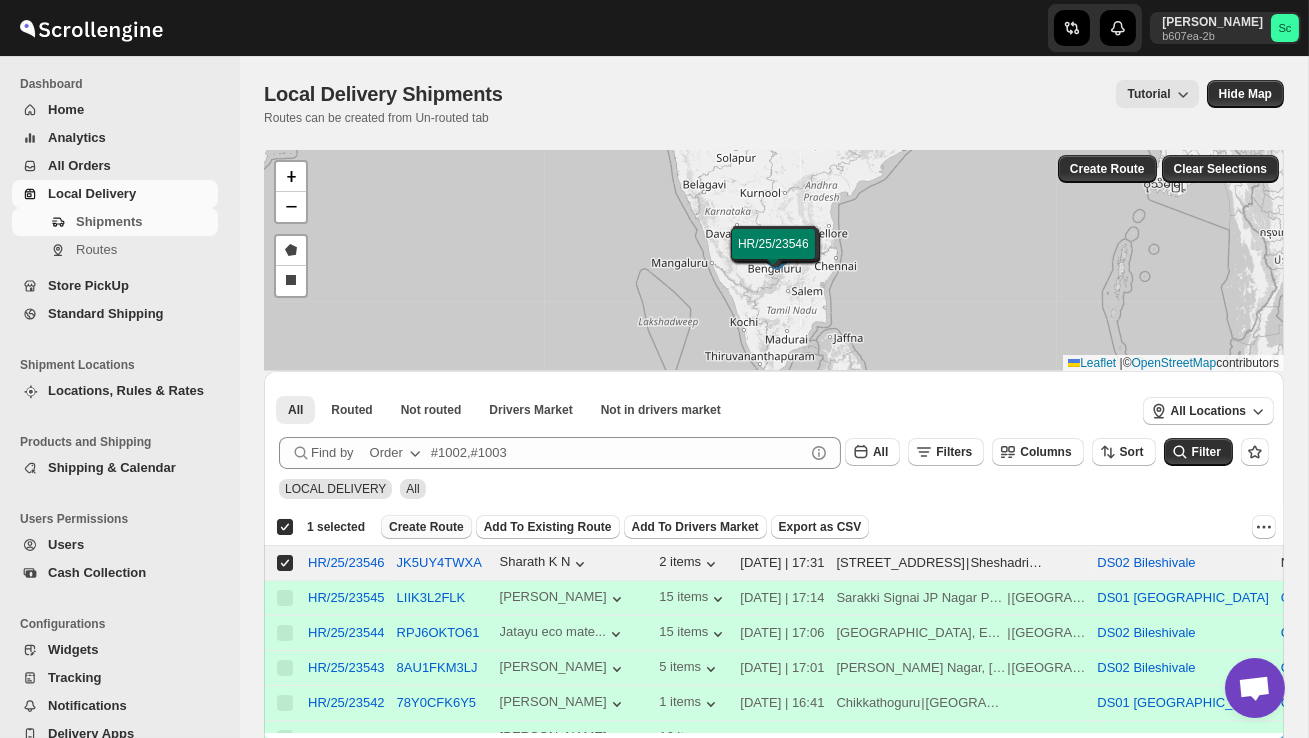 click on "Create Route" at bounding box center (426, 527) 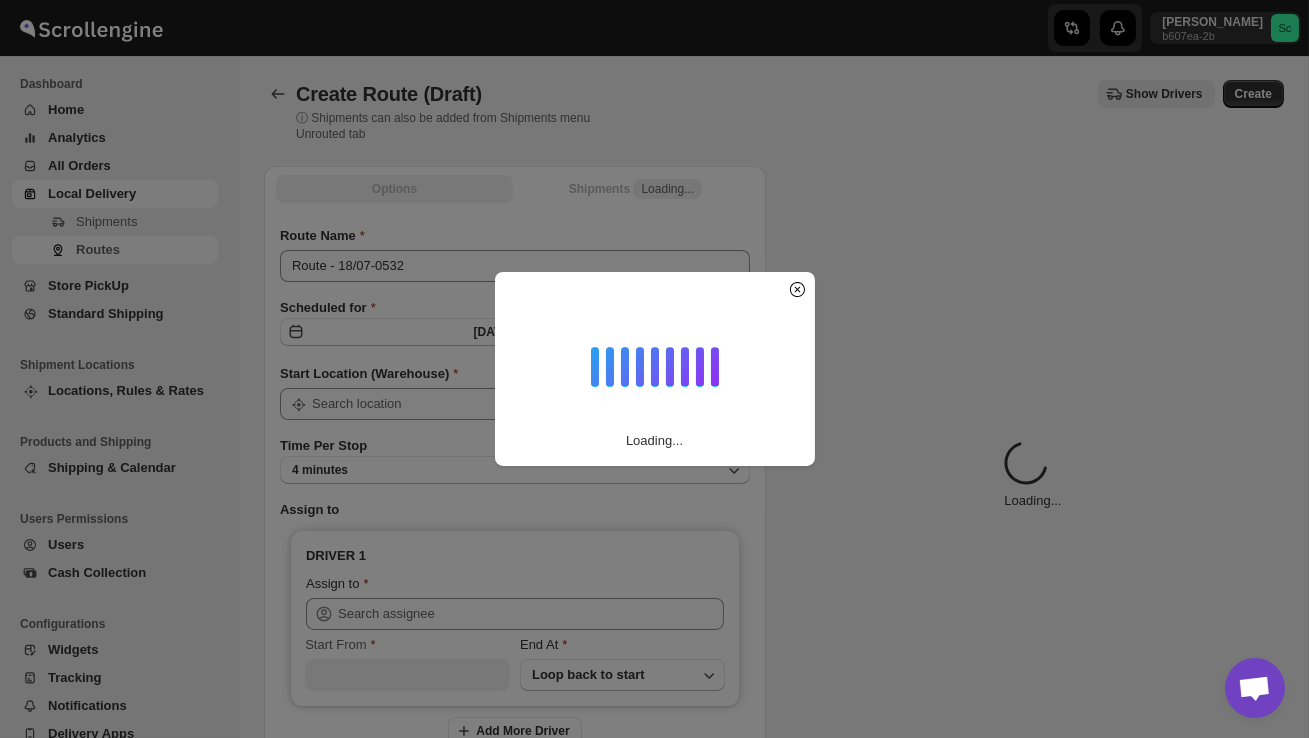 type on "DS02 Bileshivale" 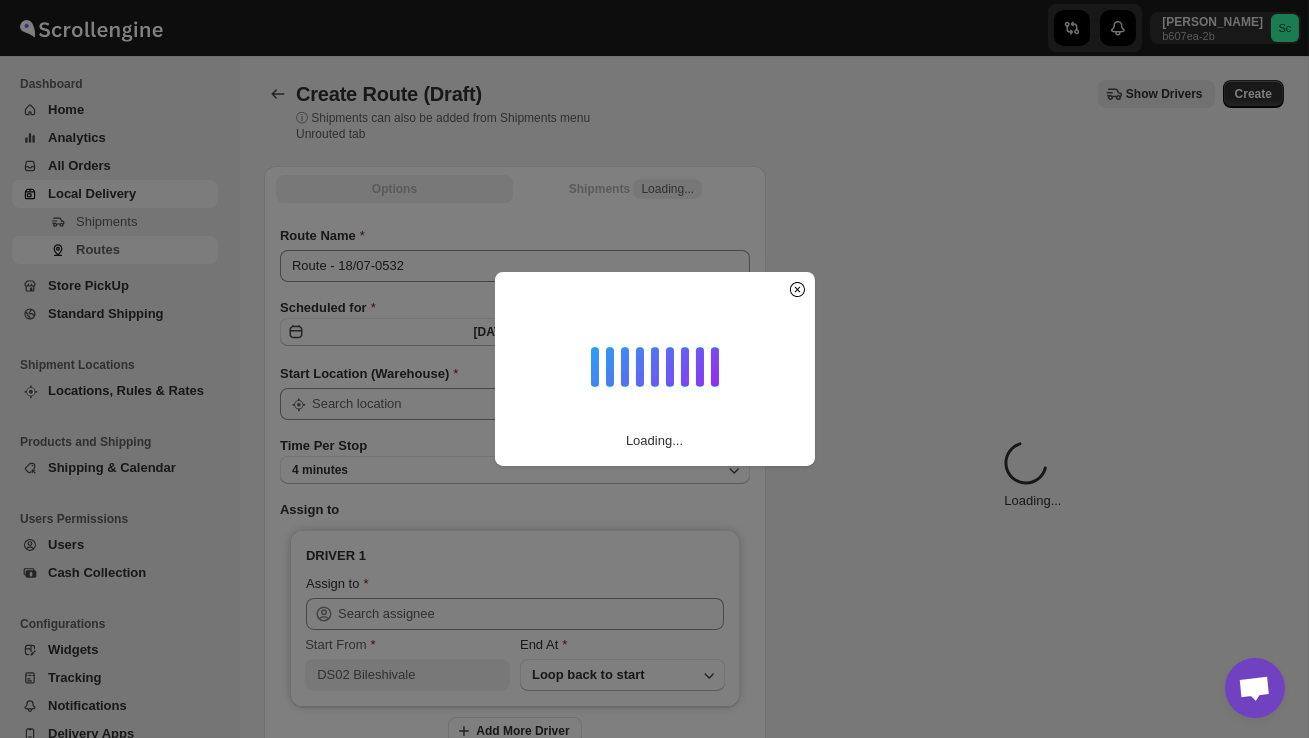 type on "DS02 Bileshivale" 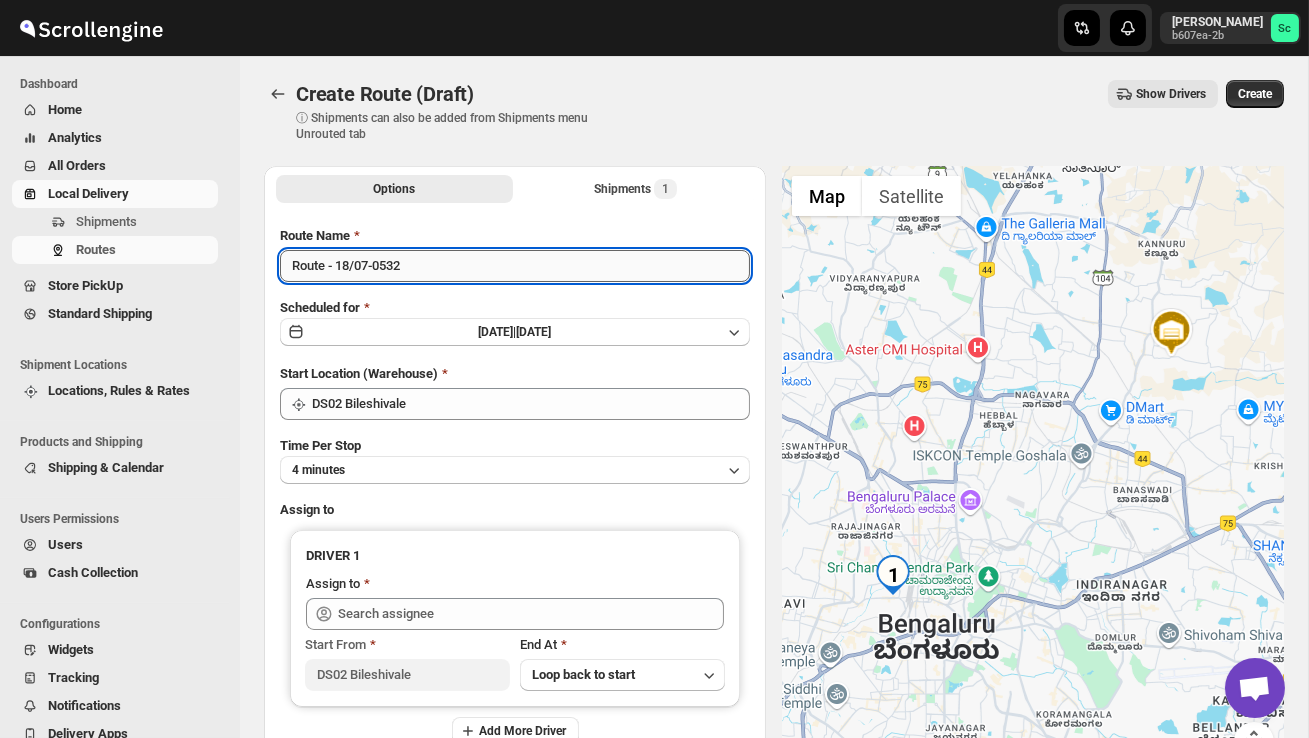 click on "Route - 18/07-0532" at bounding box center [515, 266] 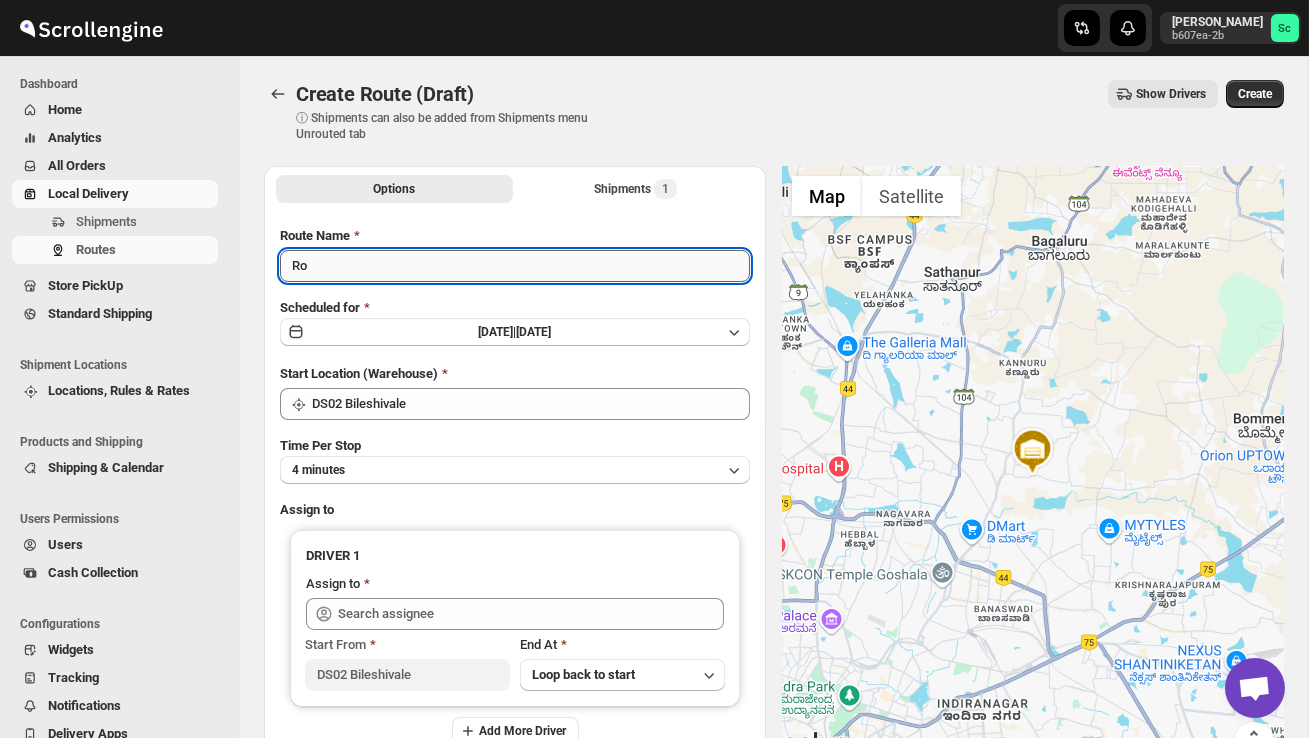type on "R" 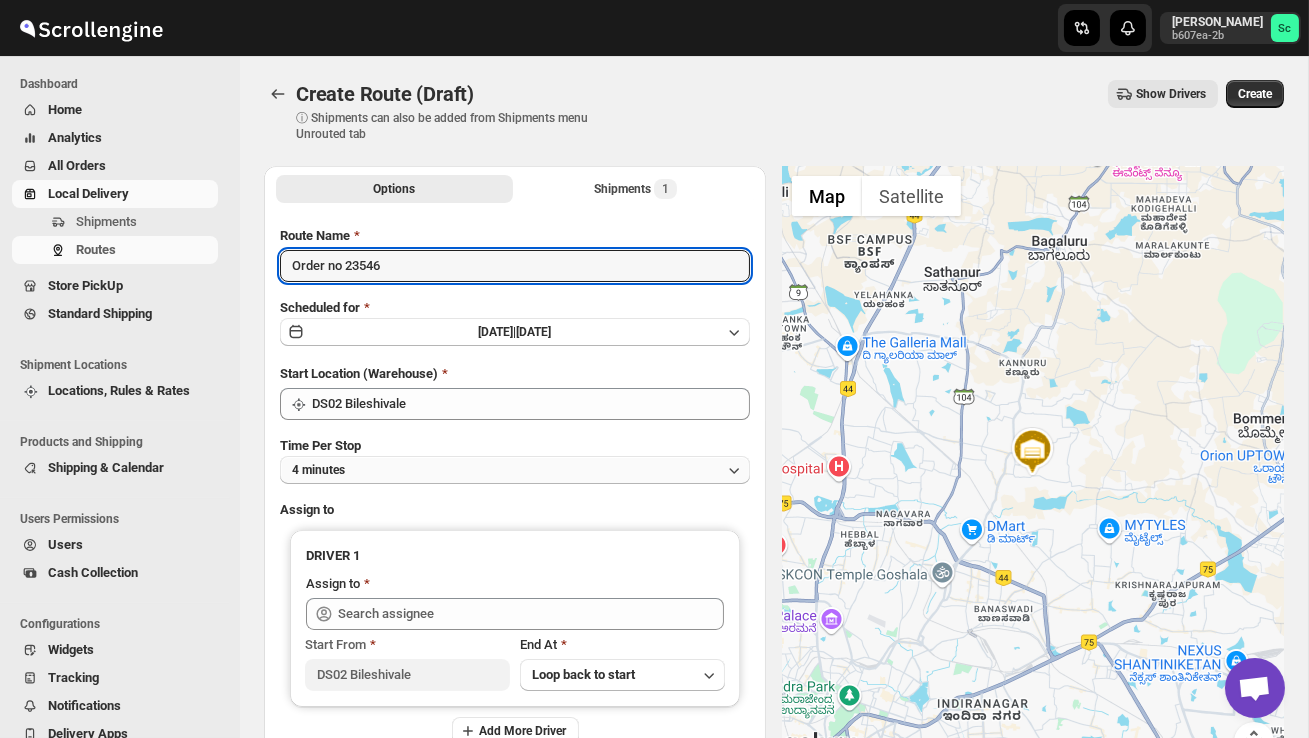 type on "Order no 23546" 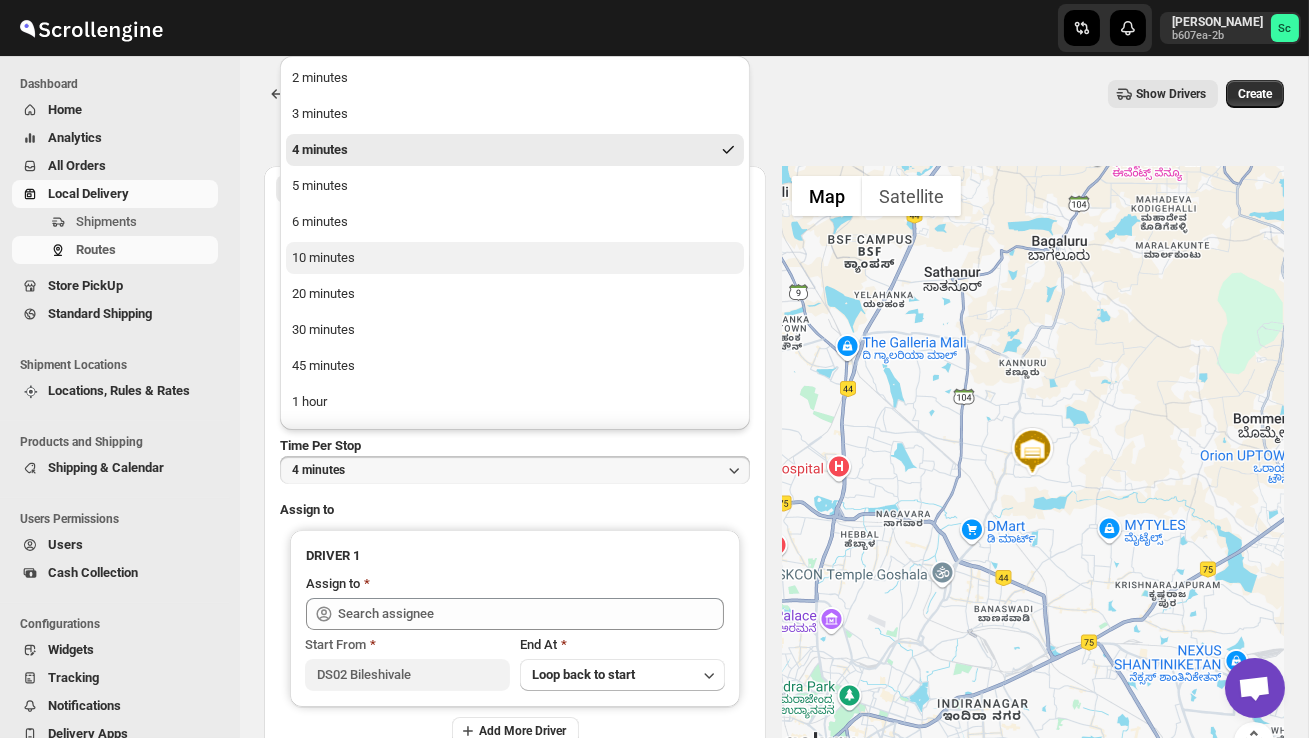 click on "10 minutes" at bounding box center (515, 258) 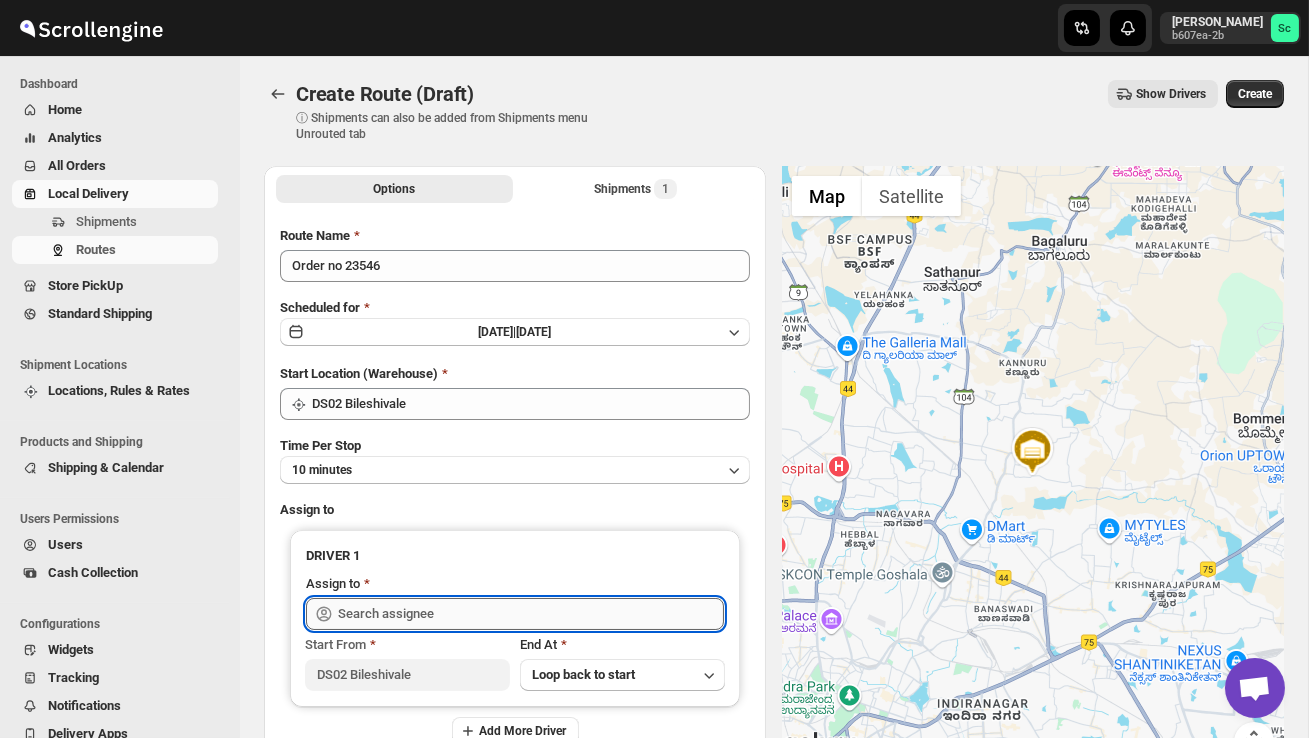 click at bounding box center [531, 614] 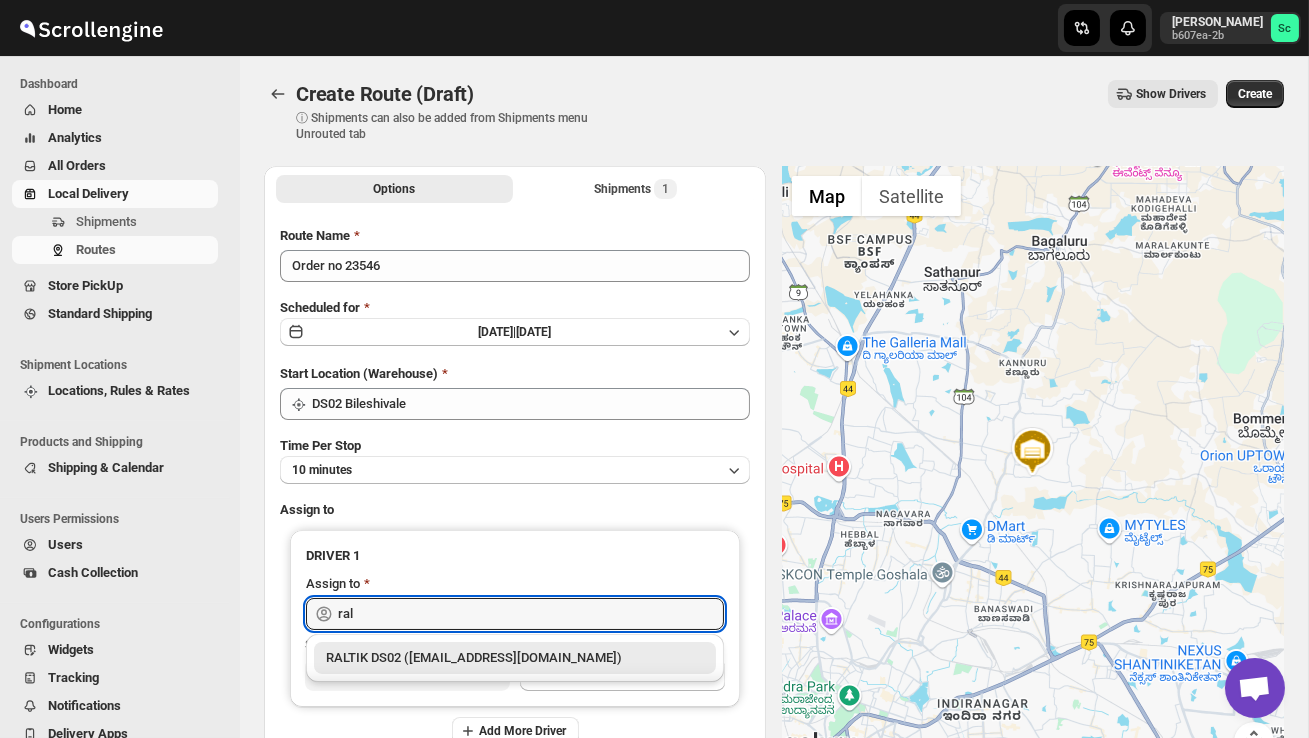 click on "RALTIK DS02 ([EMAIL_ADDRESS][DOMAIN_NAME])" at bounding box center (515, 658) 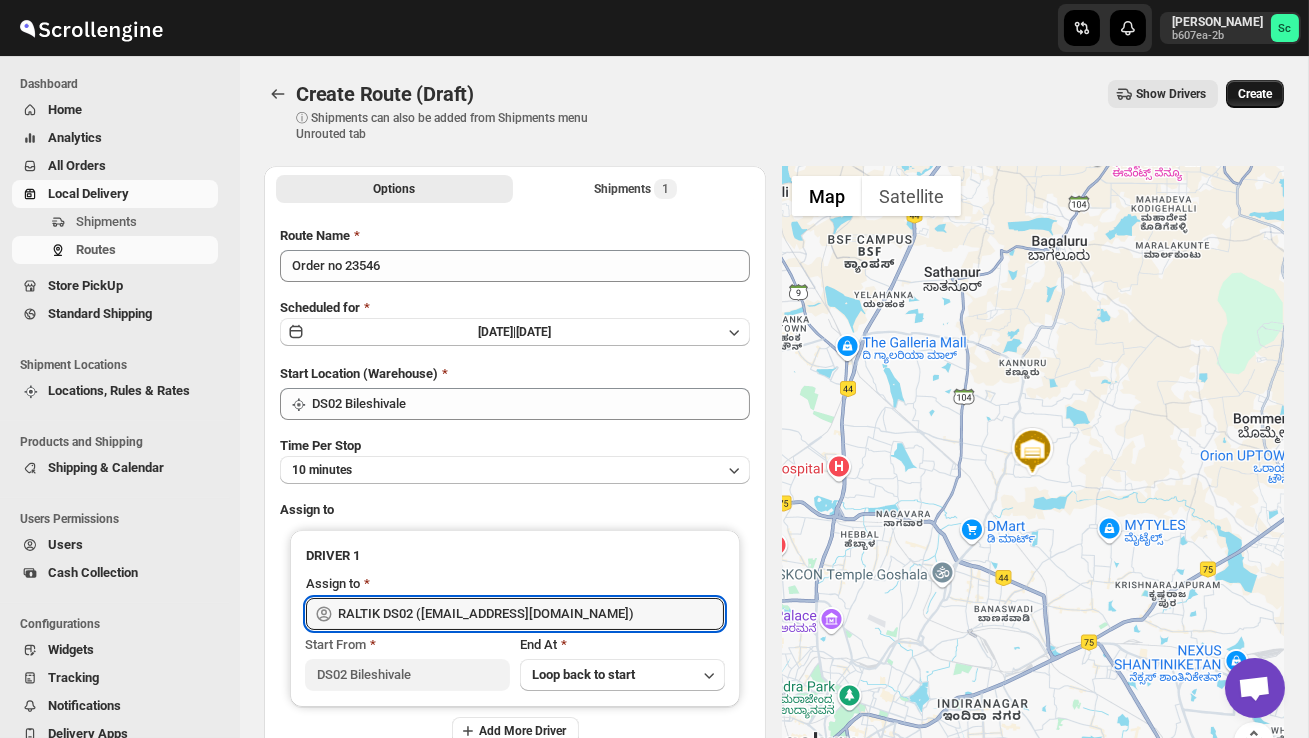 type on "RALTIK DS02 ([EMAIL_ADDRESS][DOMAIN_NAME])" 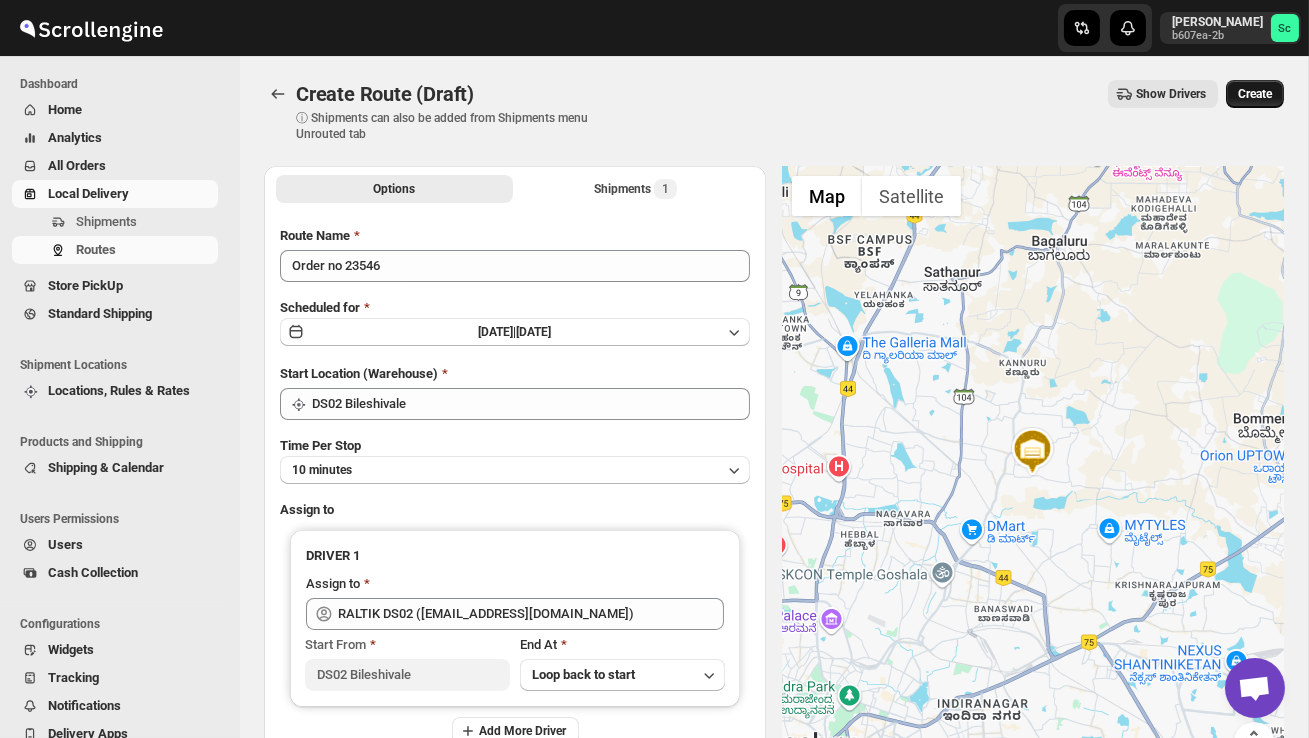 click on "Create" at bounding box center [1255, 94] 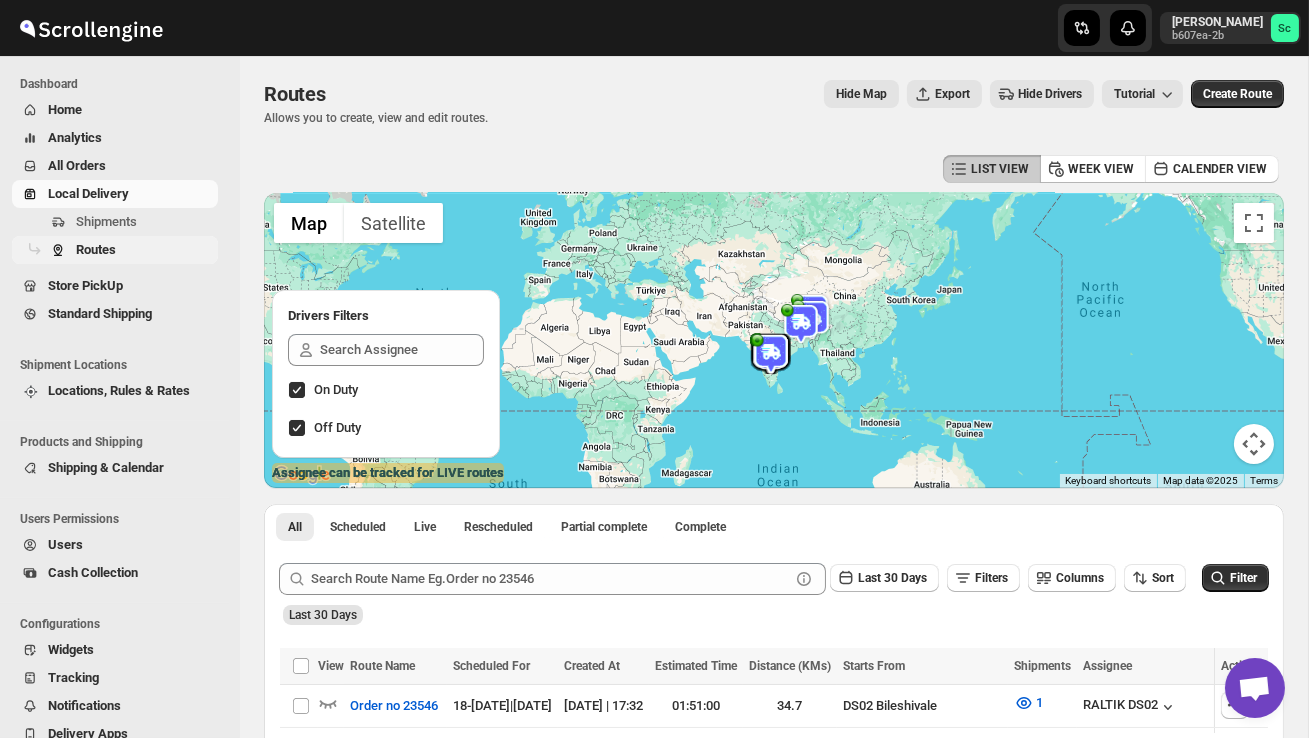 click on "Routes" at bounding box center [115, 250] 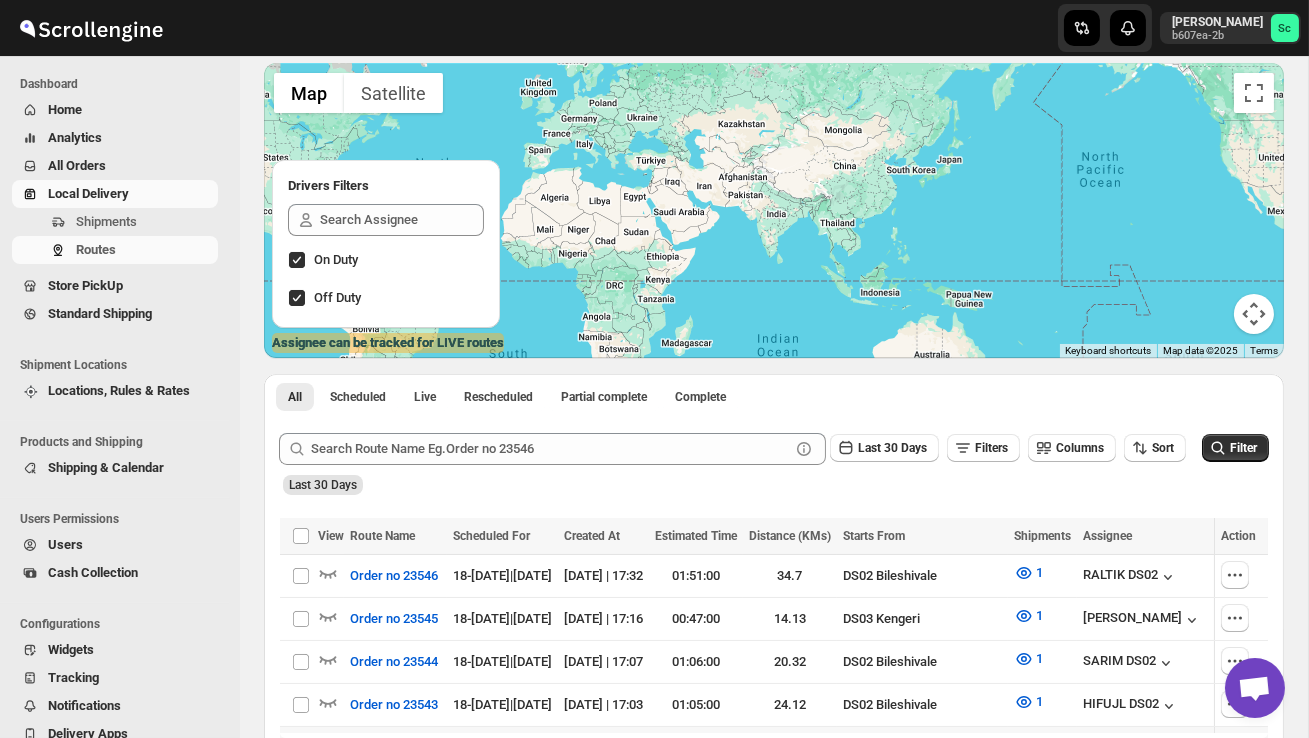 scroll, scrollTop: 476, scrollLeft: 0, axis: vertical 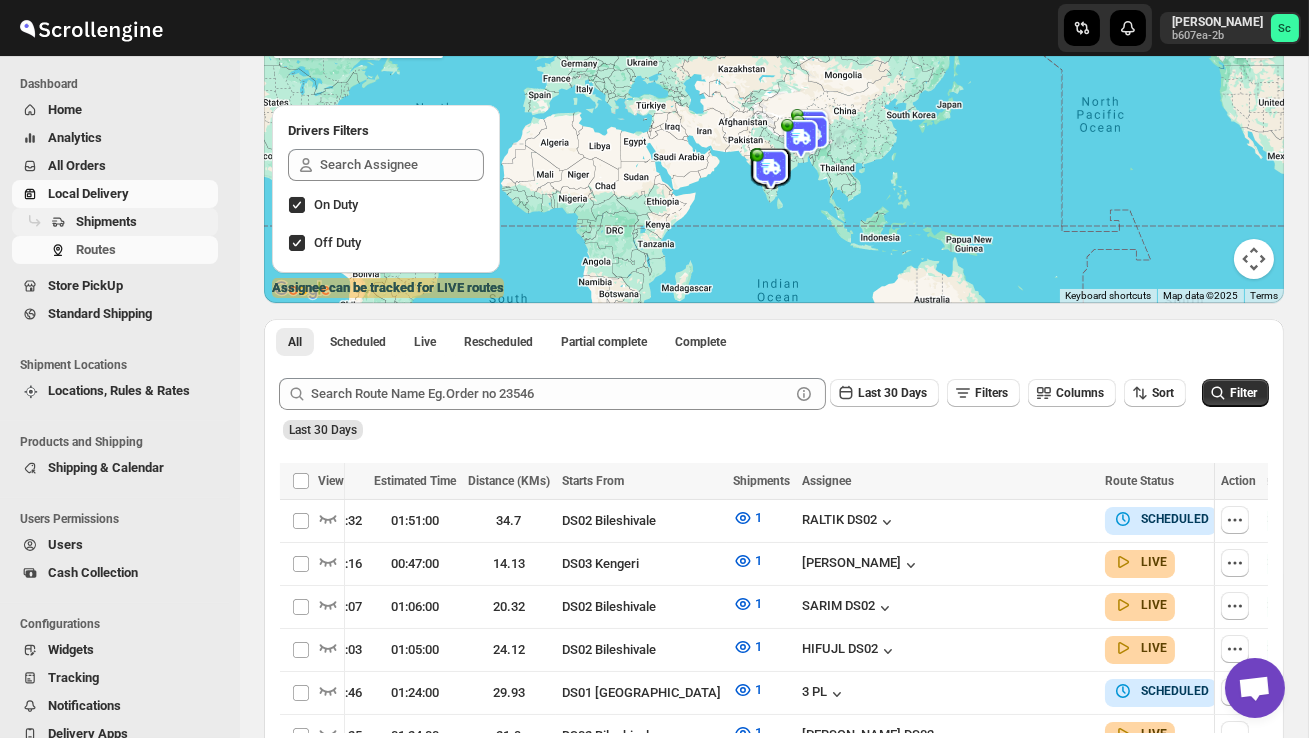 click on "Shipments" at bounding box center [106, 221] 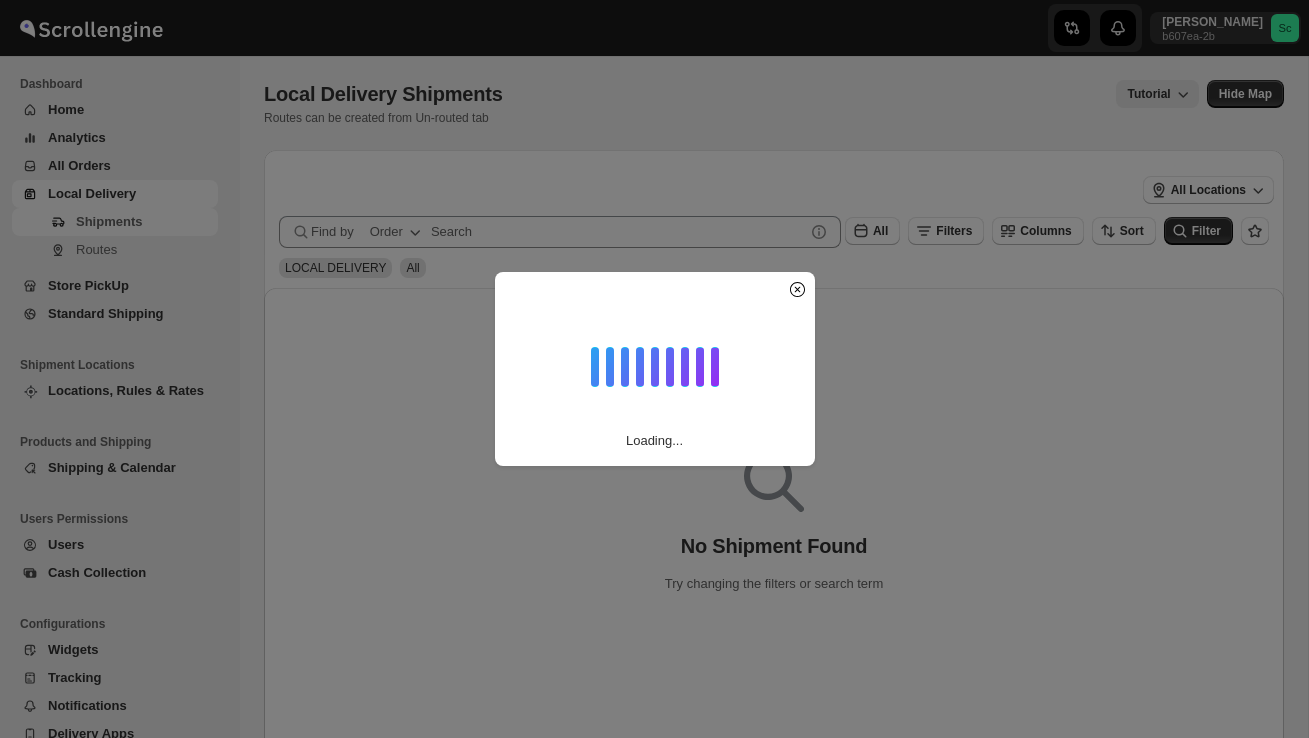 scroll, scrollTop: 0, scrollLeft: 0, axis: both 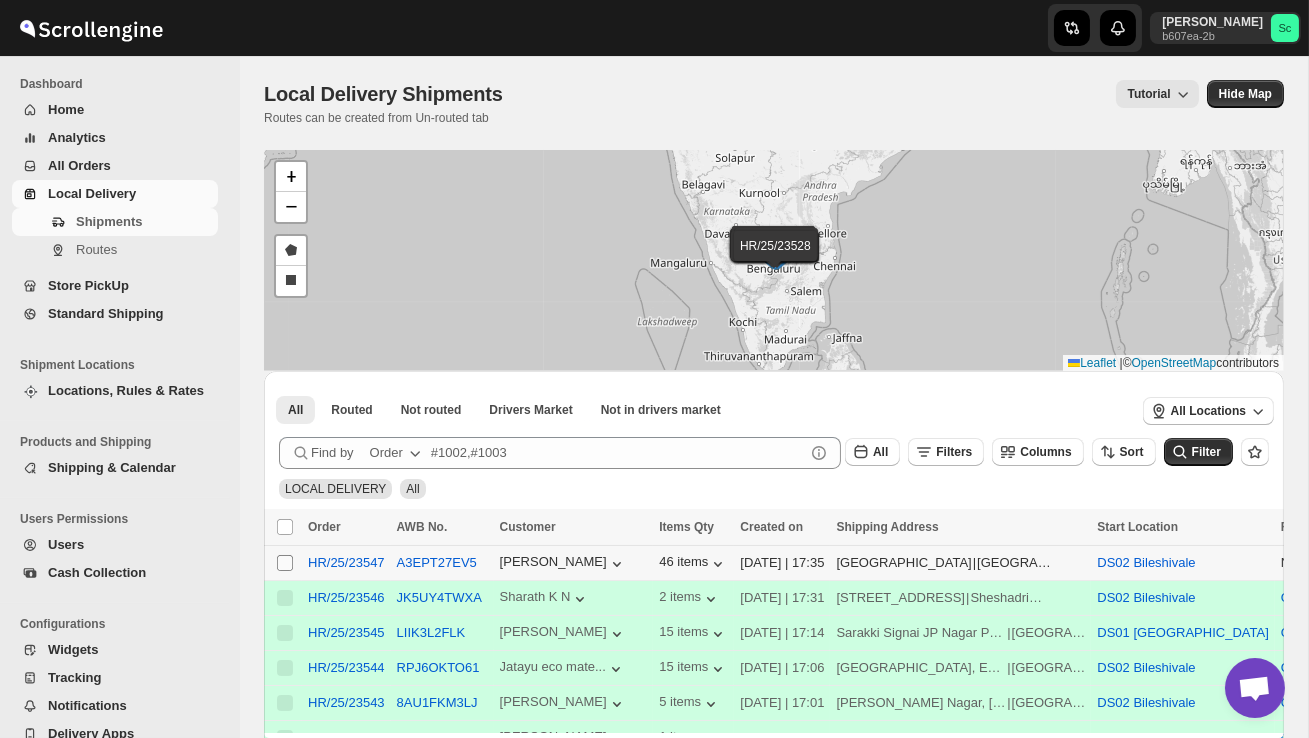 click on "Select shipment" at bounding box center [285, 563] 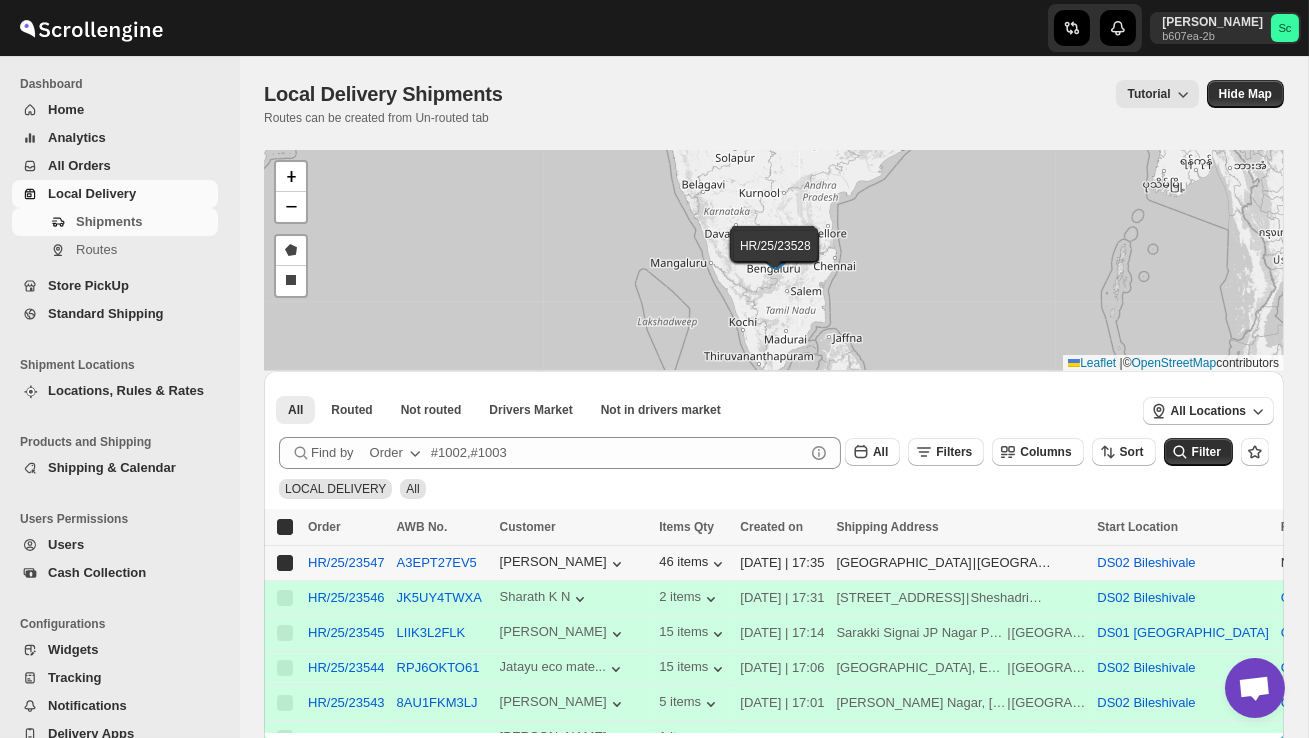 checkbox on "true" 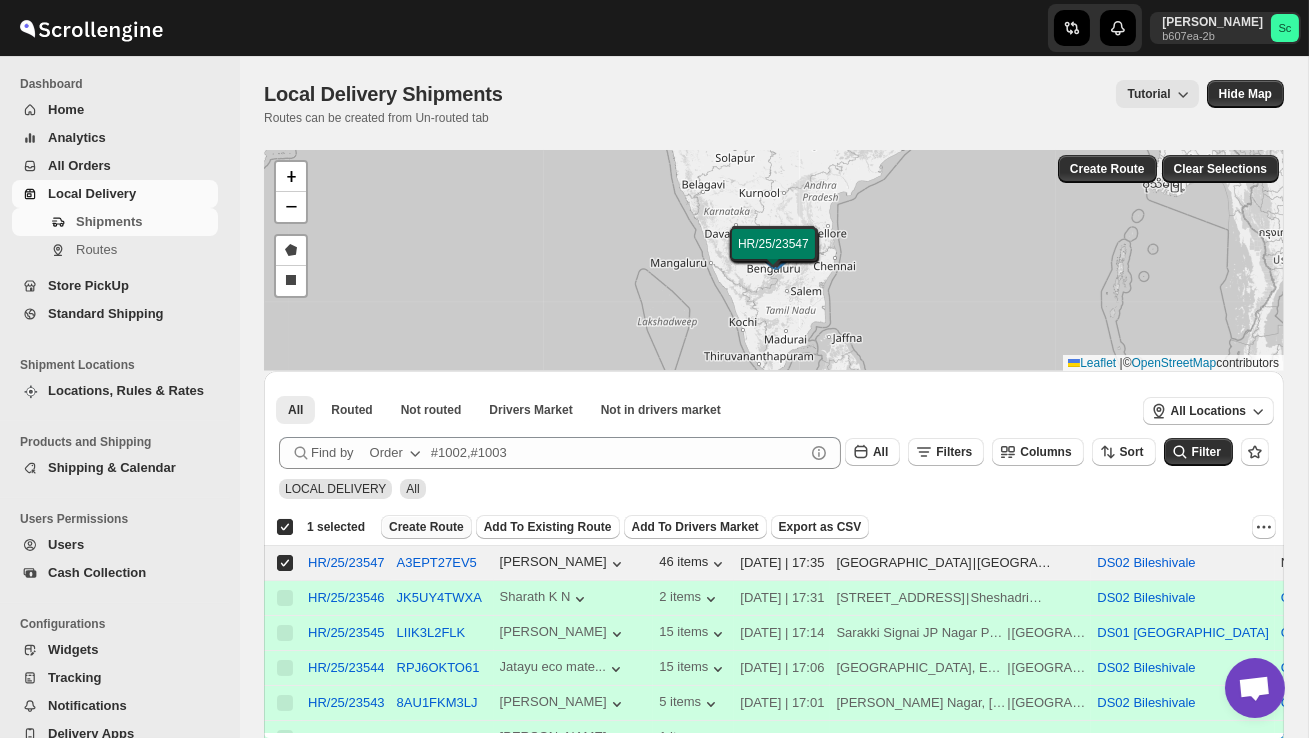 click on "Create Route" at bounding box center [426, 527] 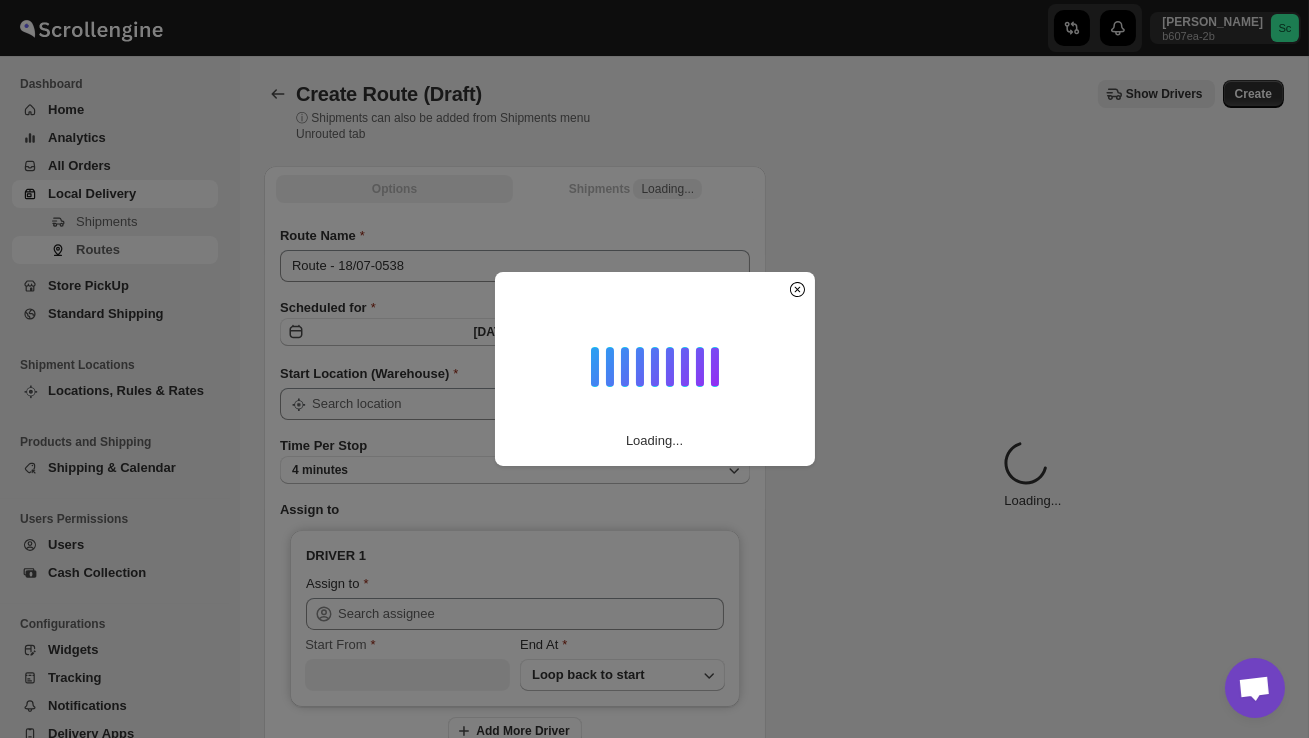 type on "DS02 Bileshivale" 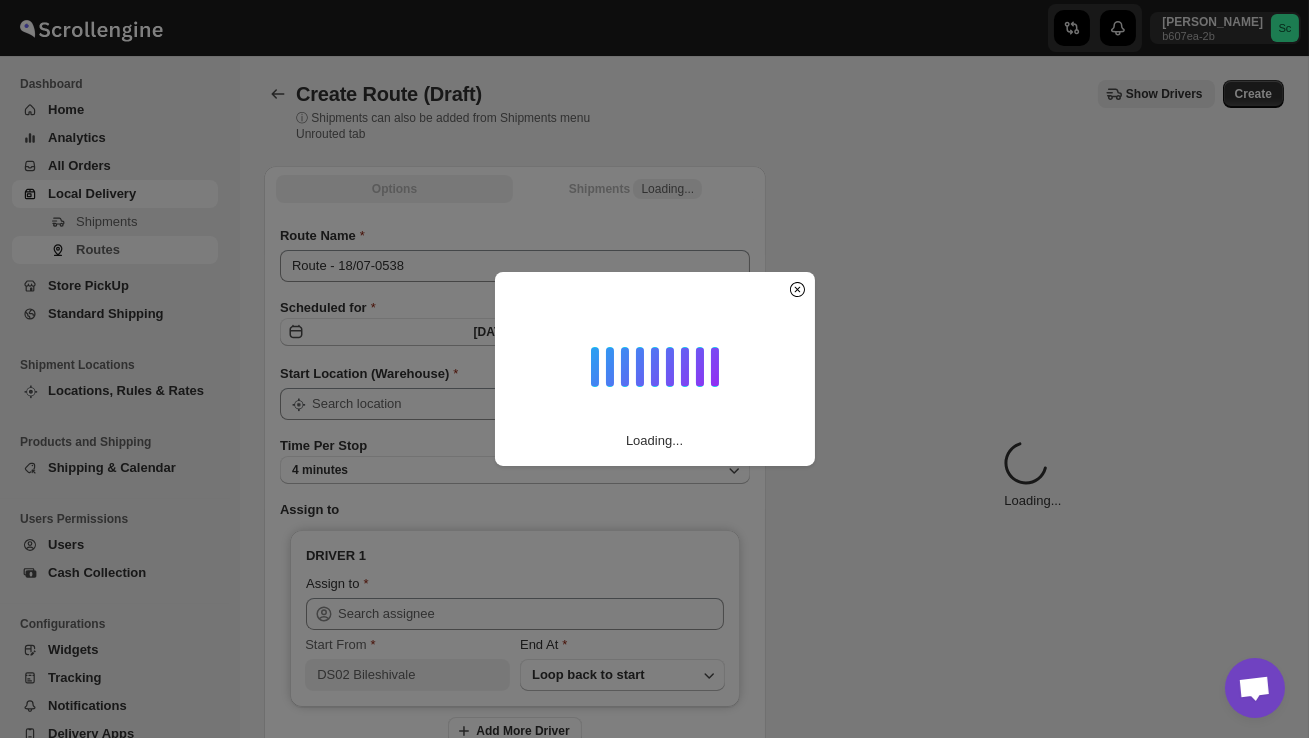 type on "DS02 Bileshivale" 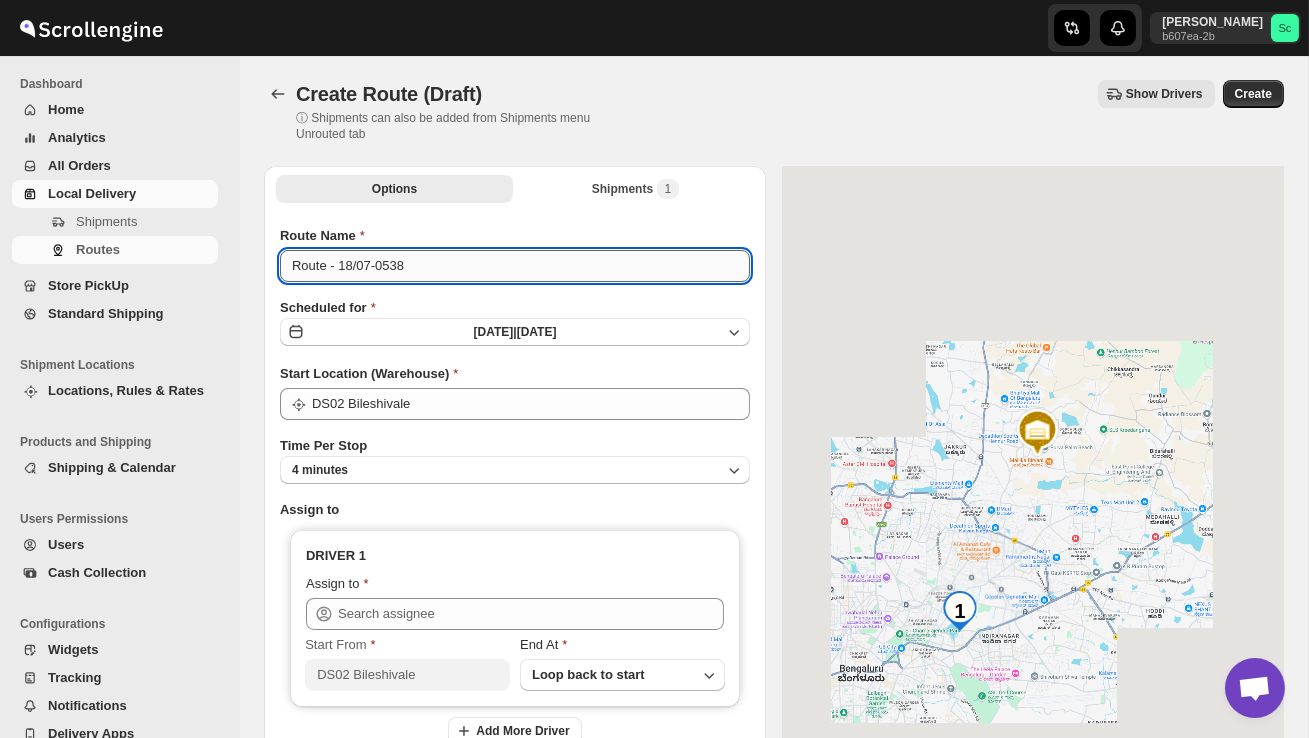click on "Route - 18/07-0538" at bounding box center [515, 266] 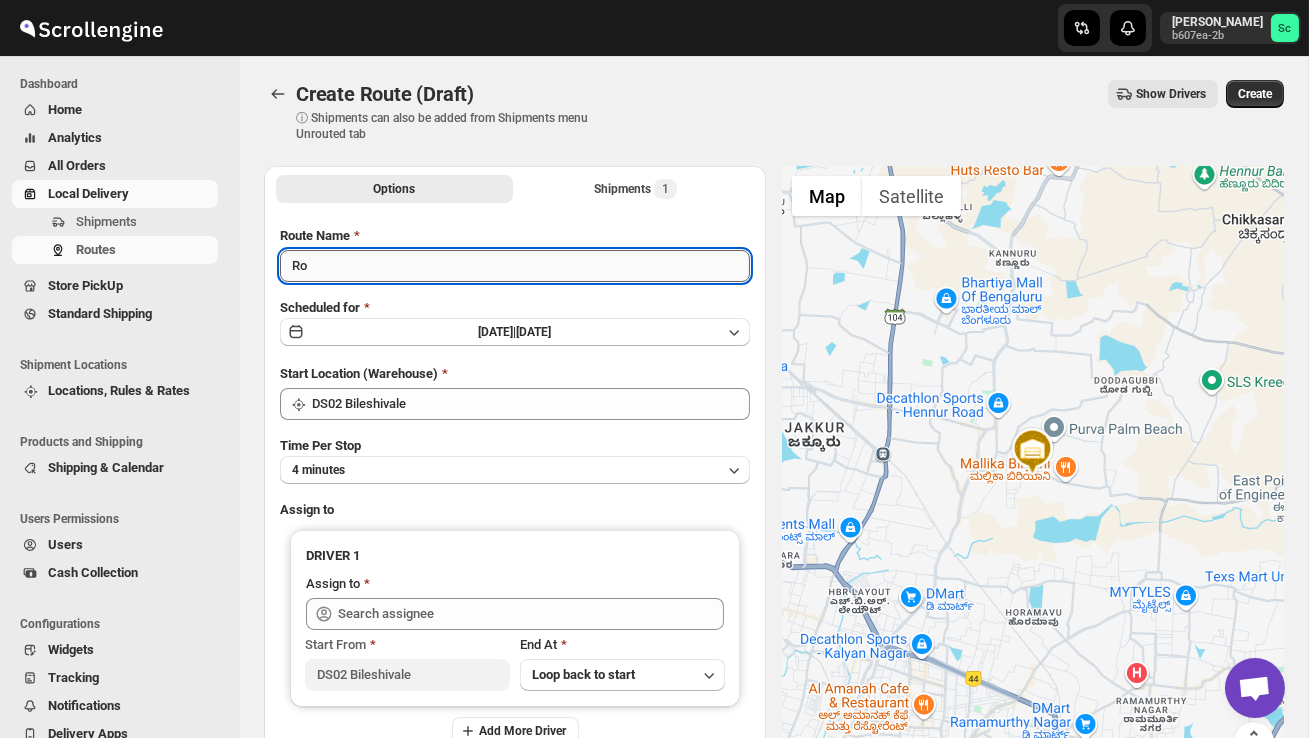 type on "R" 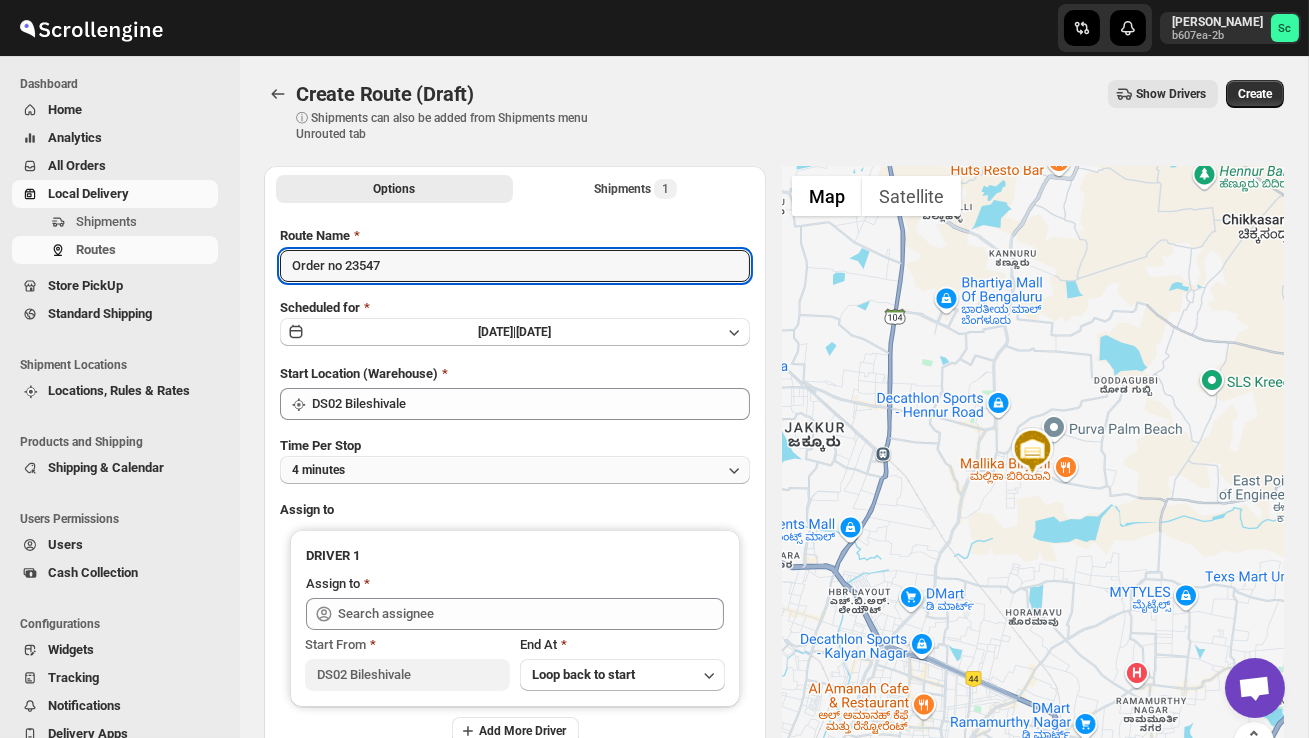 type on "Order no 23547" 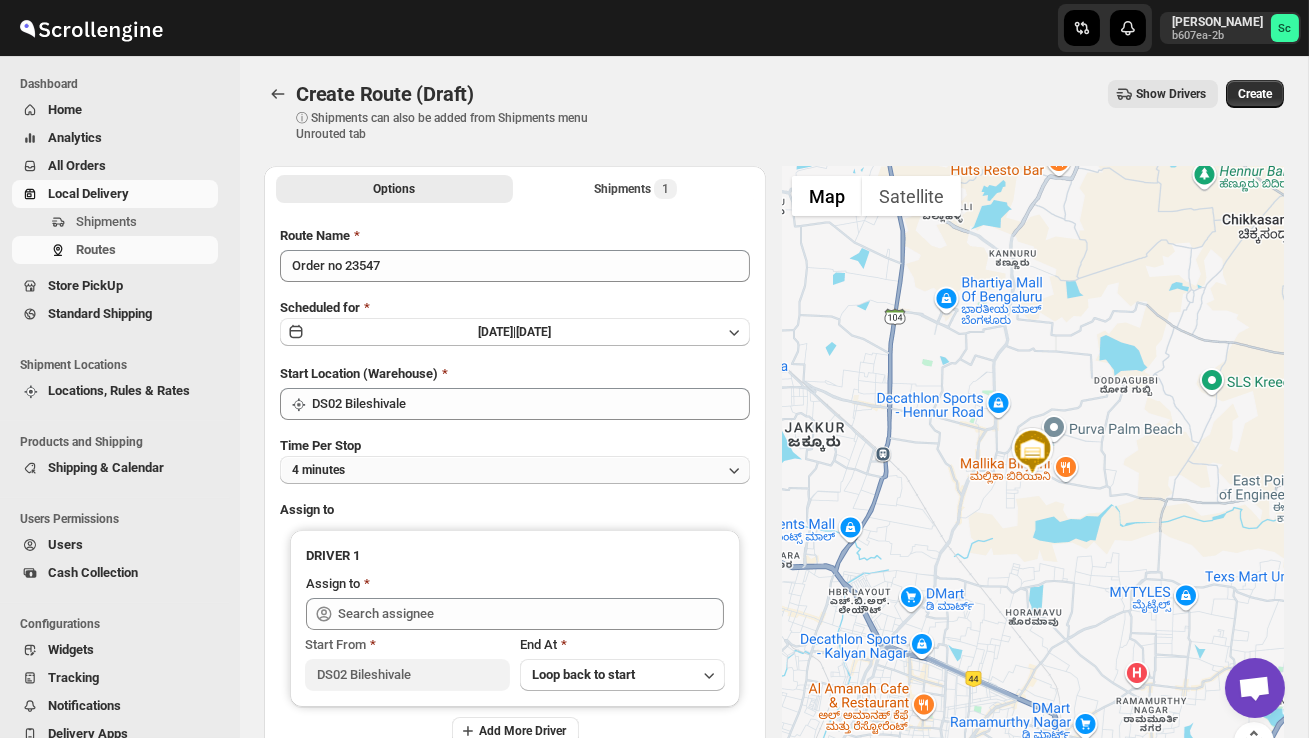 click on "4 minutes" at bounding box center [515, 470] 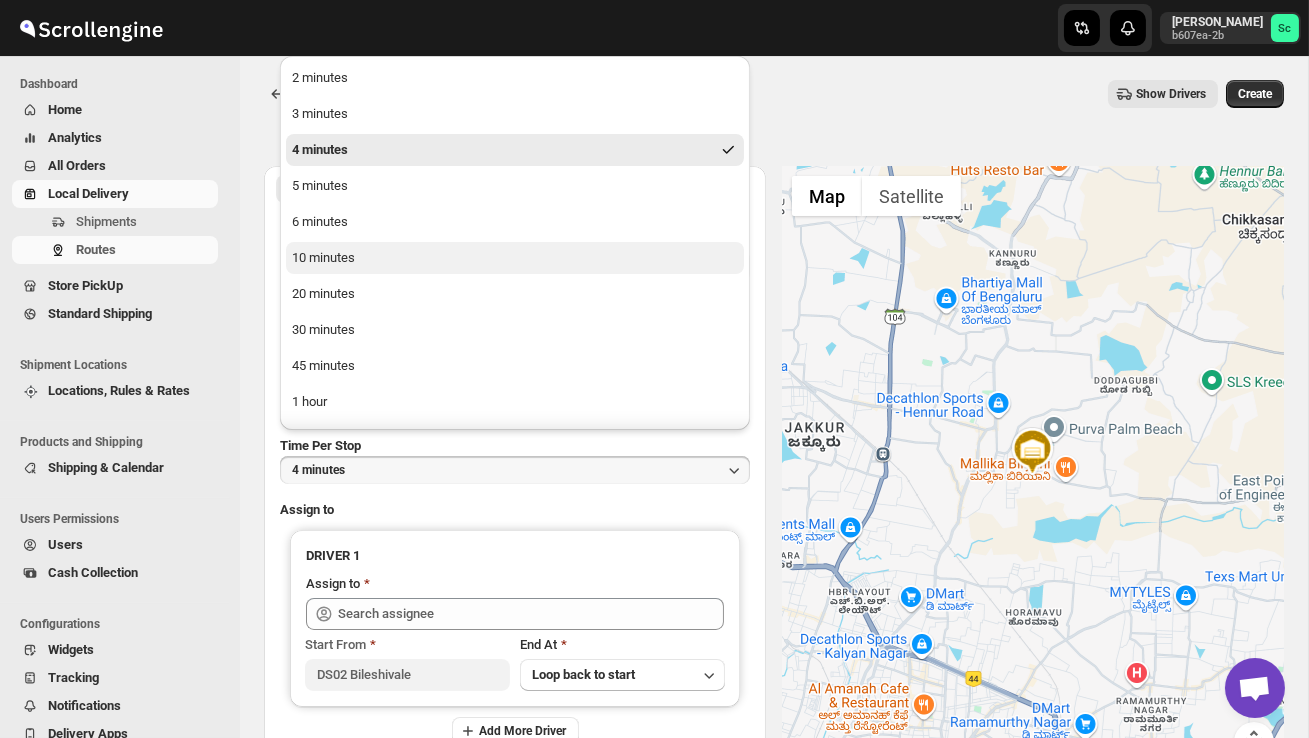click on "10 minutes" at bounding box center [515, 258] 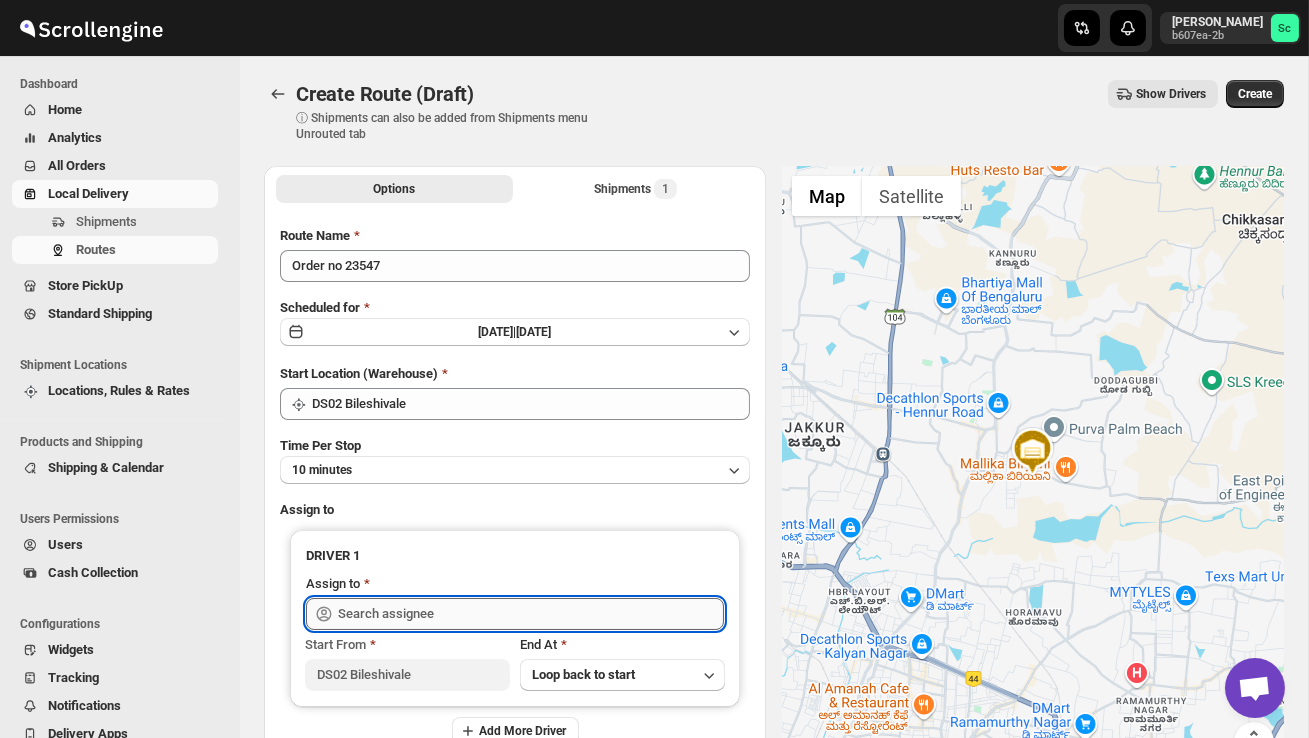 click at bounding box center [531, 614] 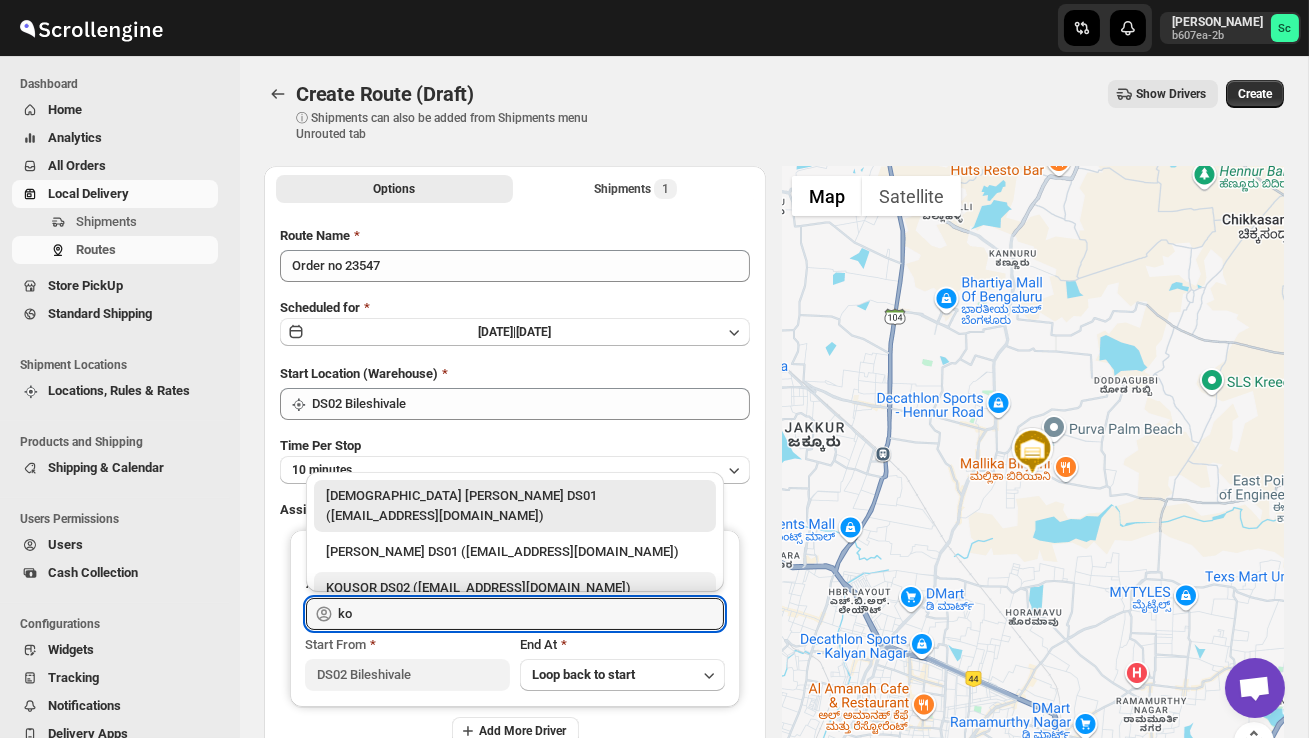 click on "KOUSOR DS02 (xivebi6567@decodewp.com)" at bounding box center (515, 588) 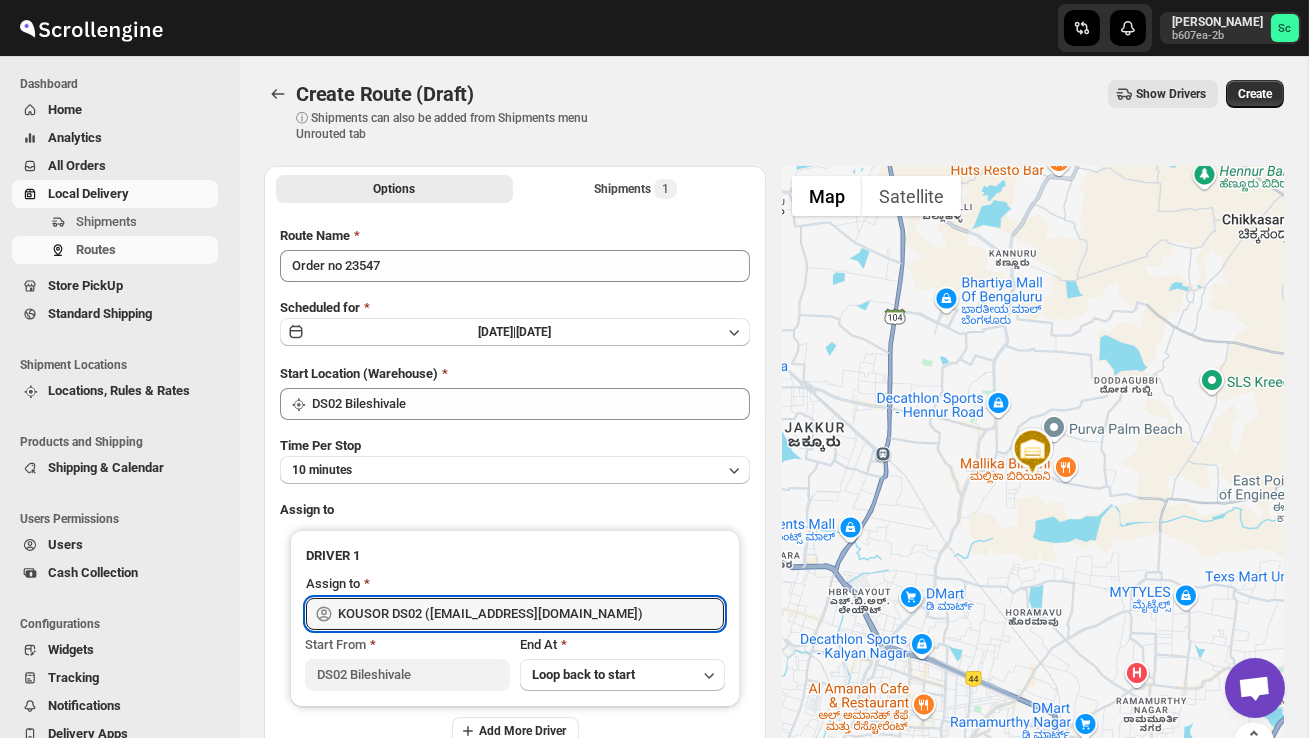 type on "KOUSOR DS02 (xivebi6567@decodewp.com)" 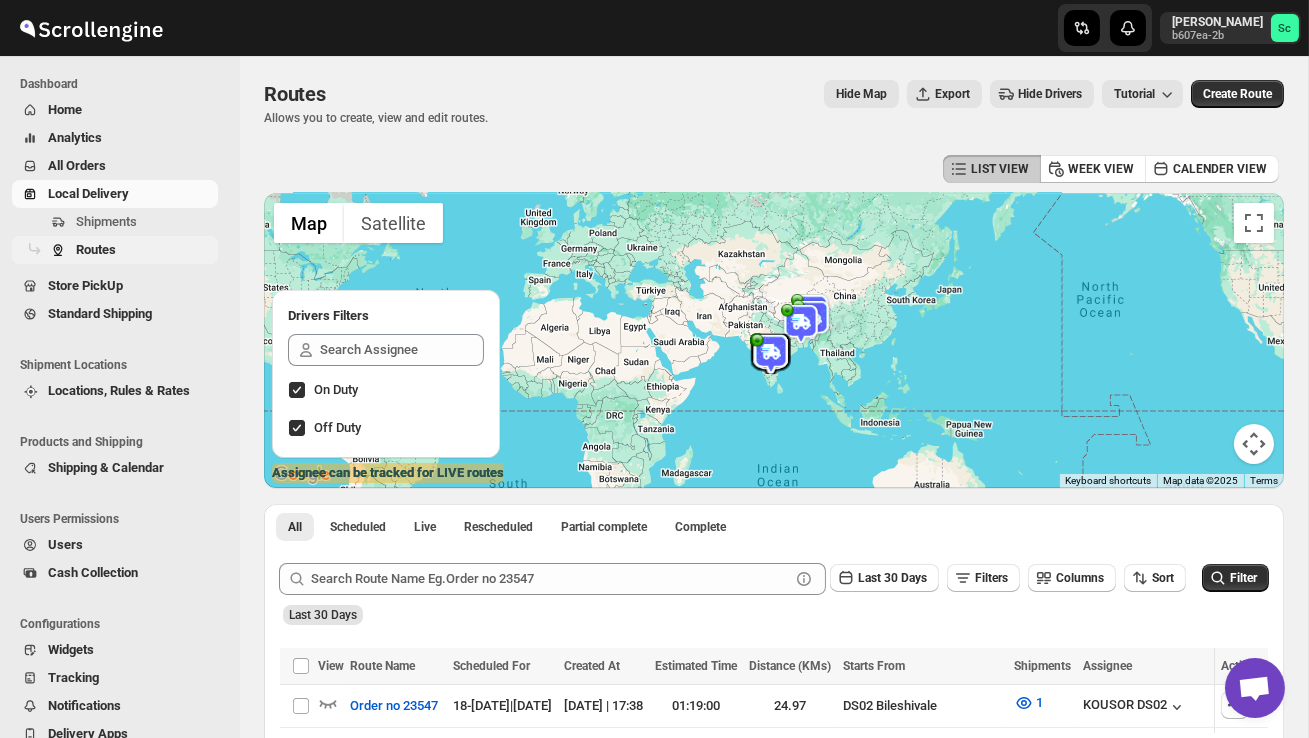 click on "Routes" at bounding box center (96, 249) 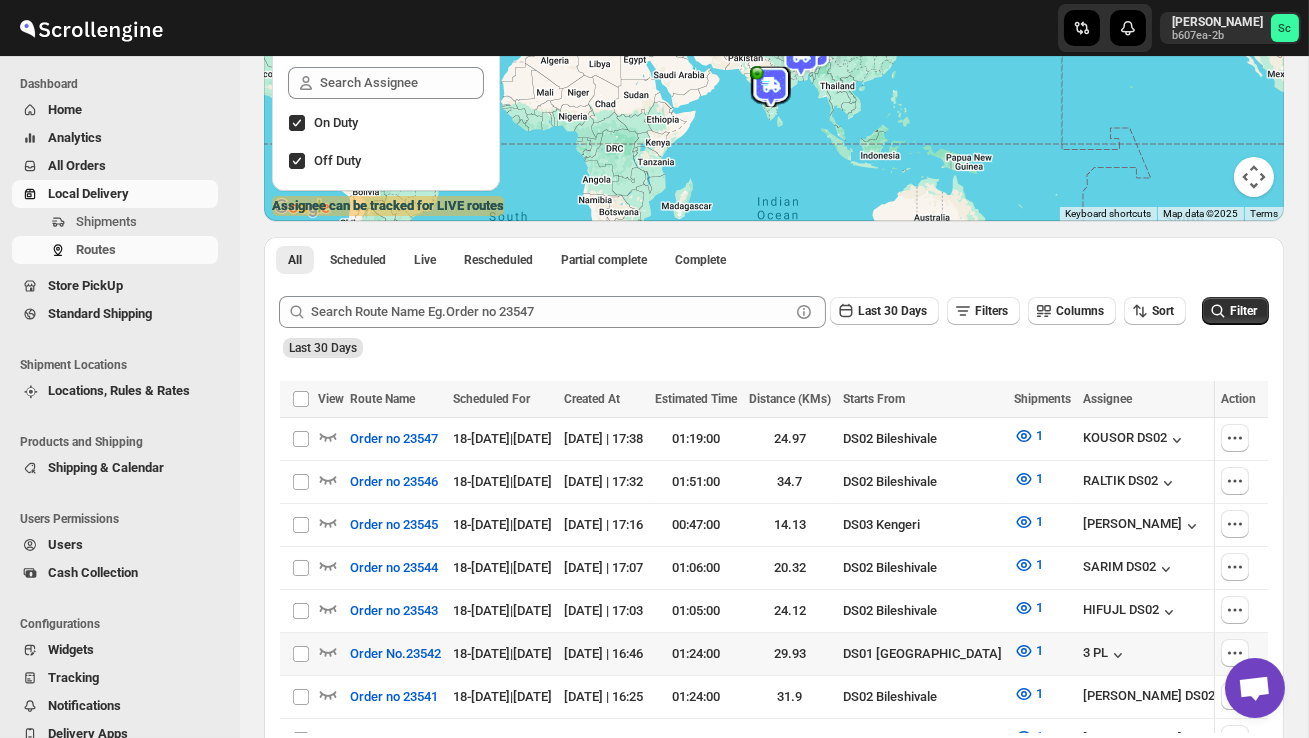 scroll, scrollTop: 277, scrollLeft: 0, axis: vertical 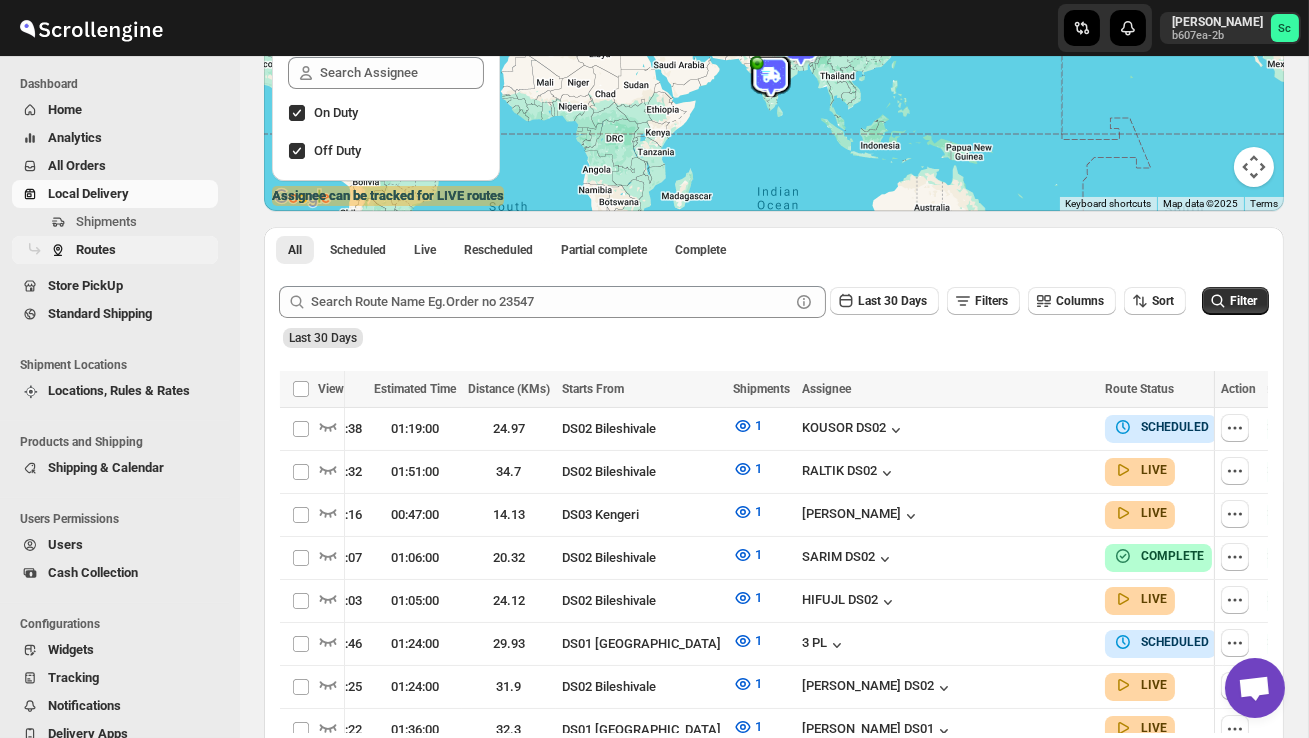 click on "Routes" at bounding box center (145, 250) 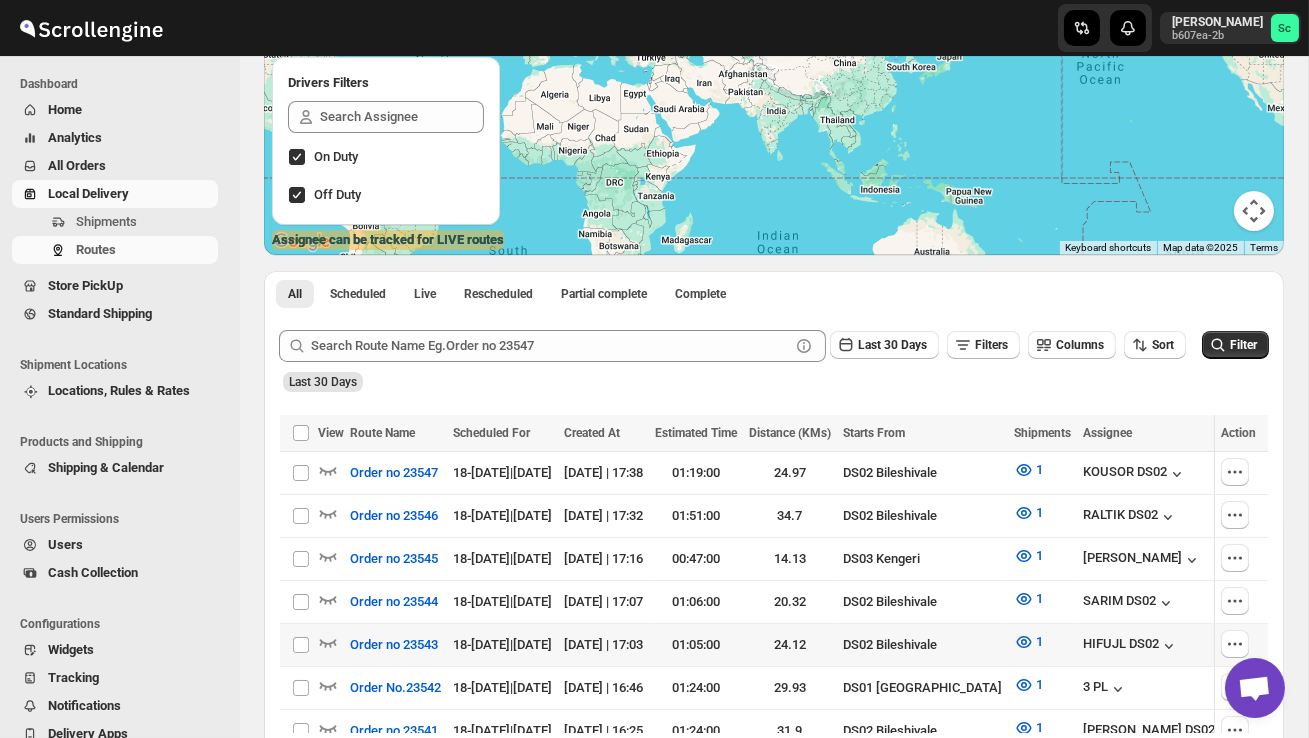 scroll, scrollTop: 261, scrollLeft: 0, axis: vertical 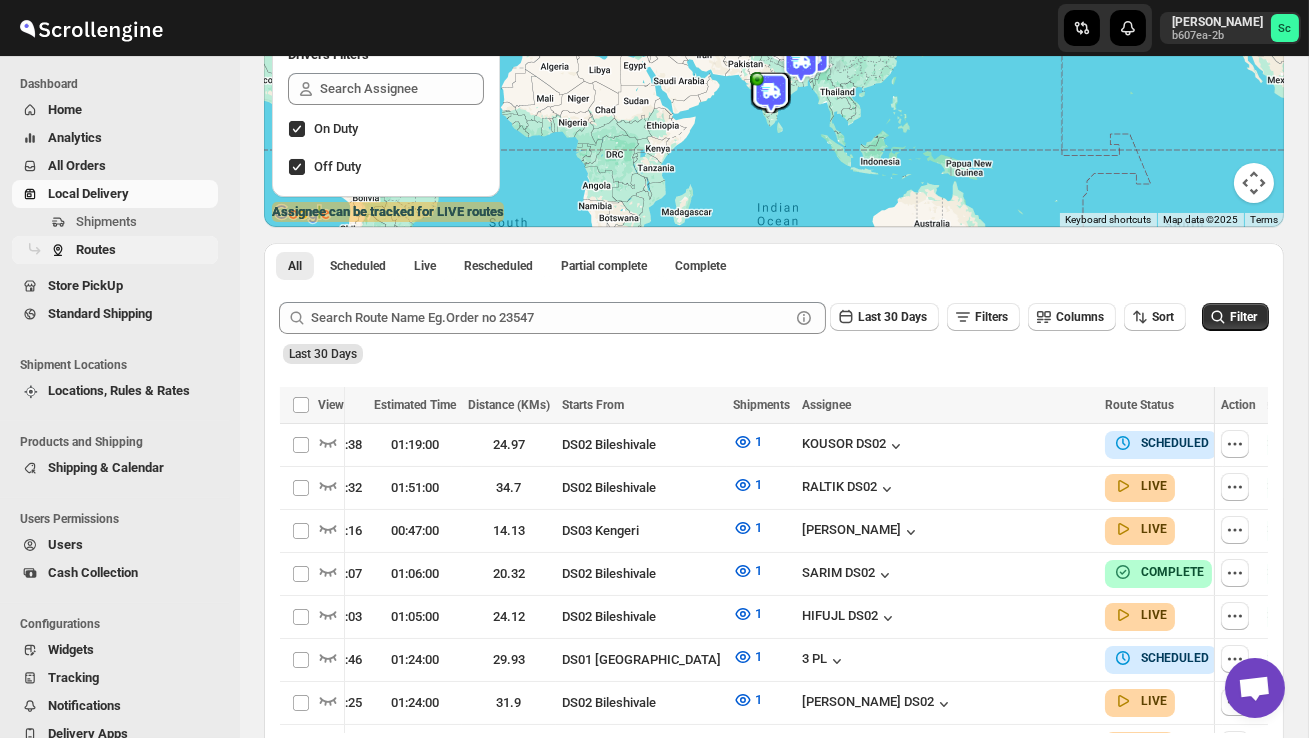 click on "Routes" at bounding box center [96, 249] 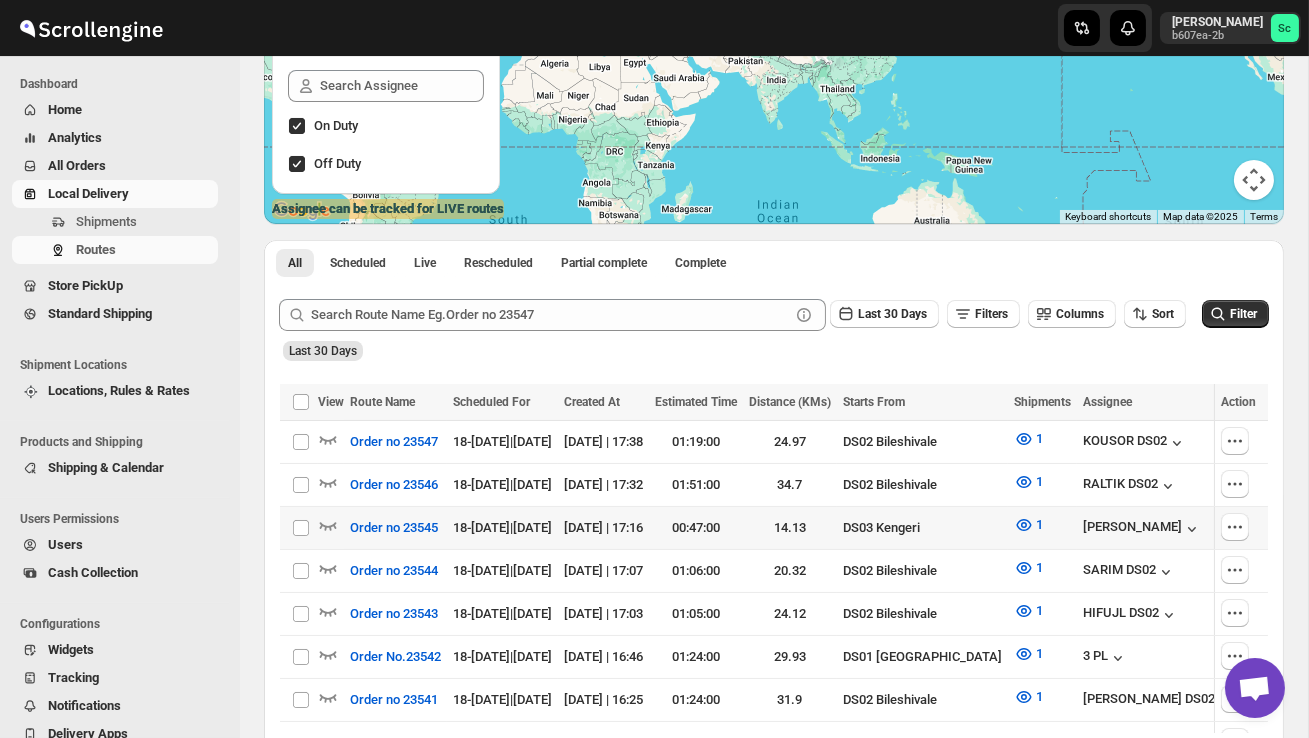 scroll, scrollTop: 269, scrollLeft: 0, axis: vertical 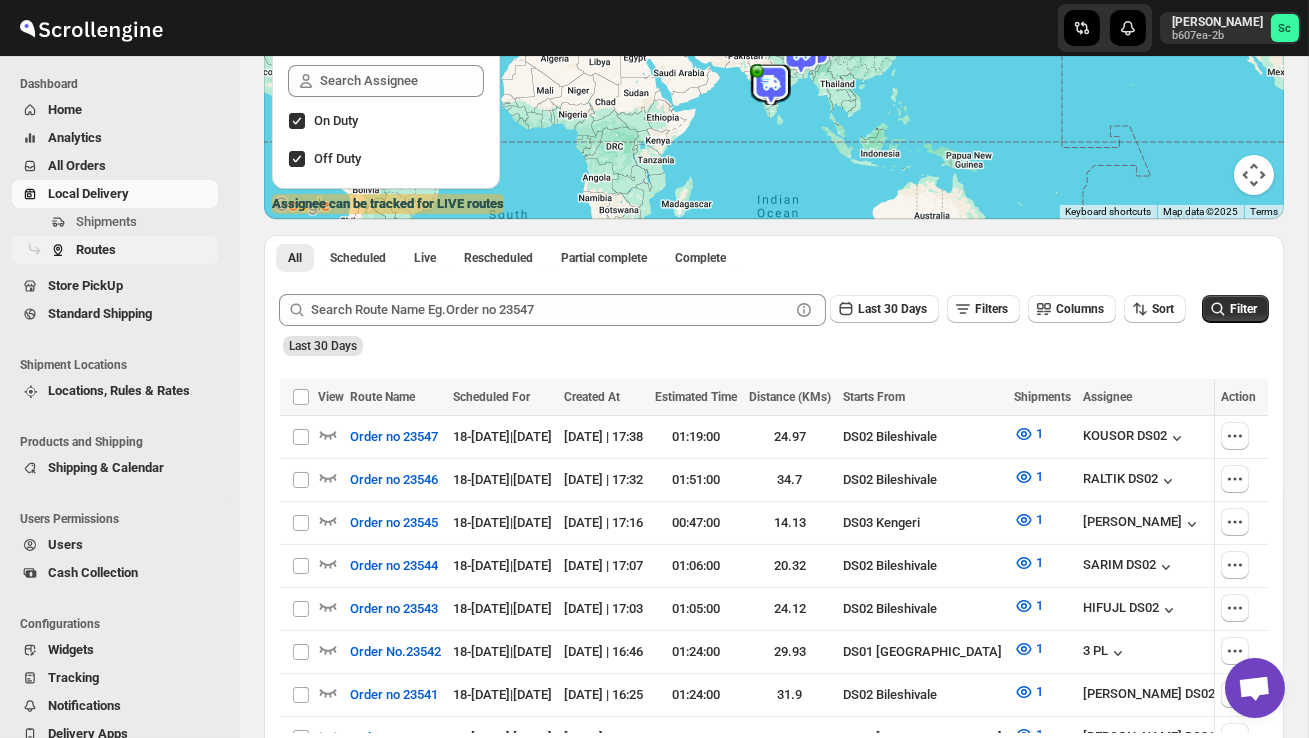 click on "Routes" at bounding box center (145, 250) 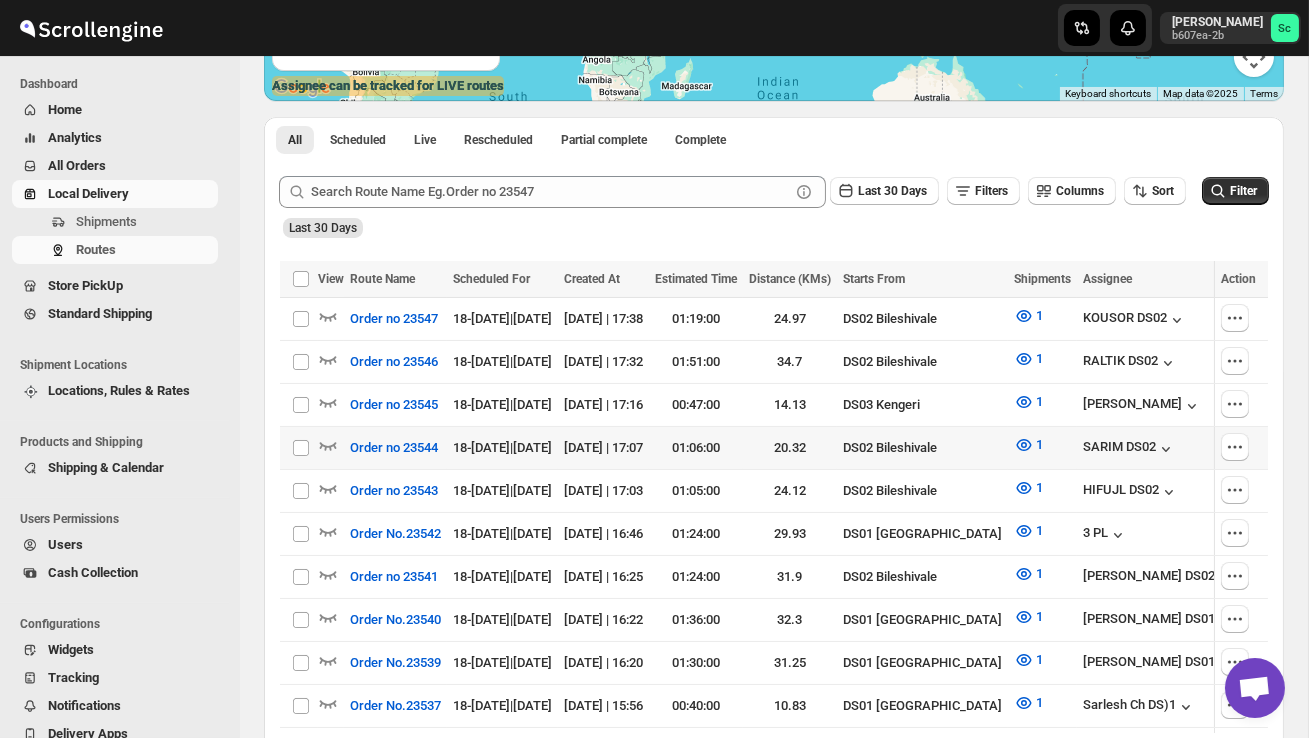 scroll, scrollTop: 399, scrollLeft: 0, axis: vertical 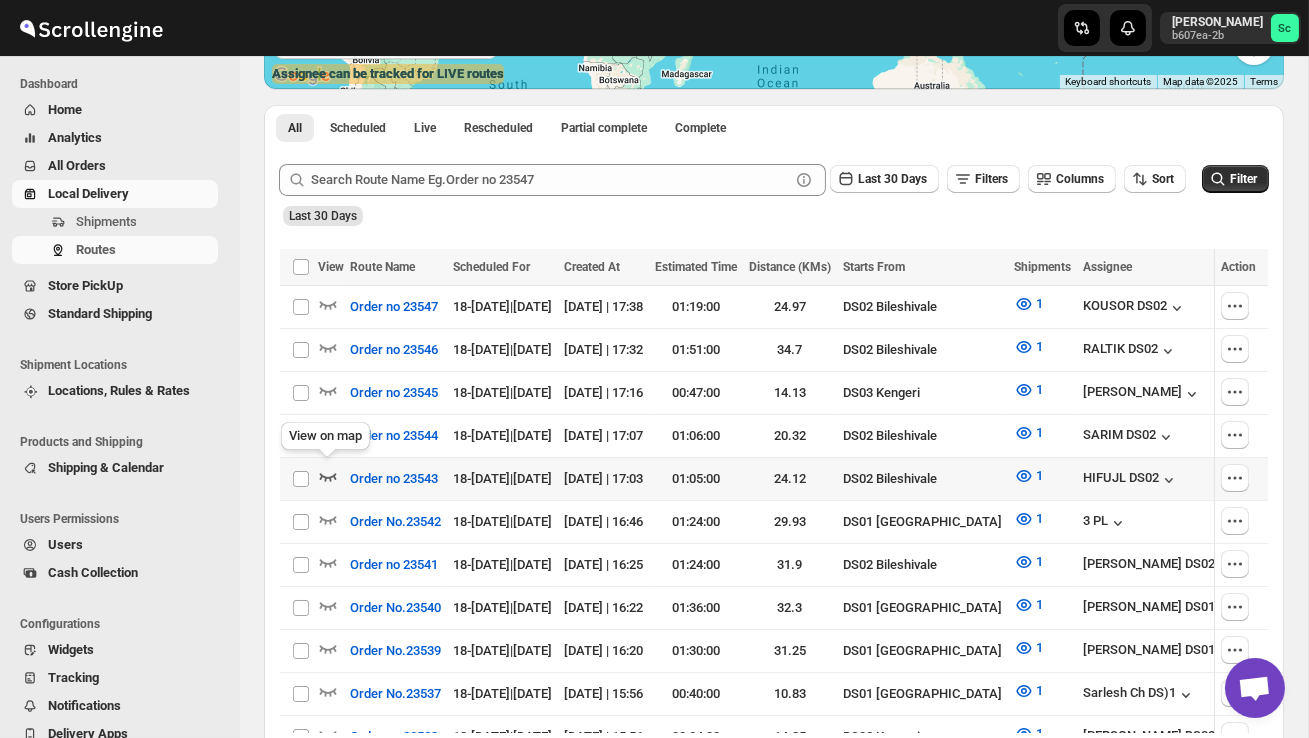 click 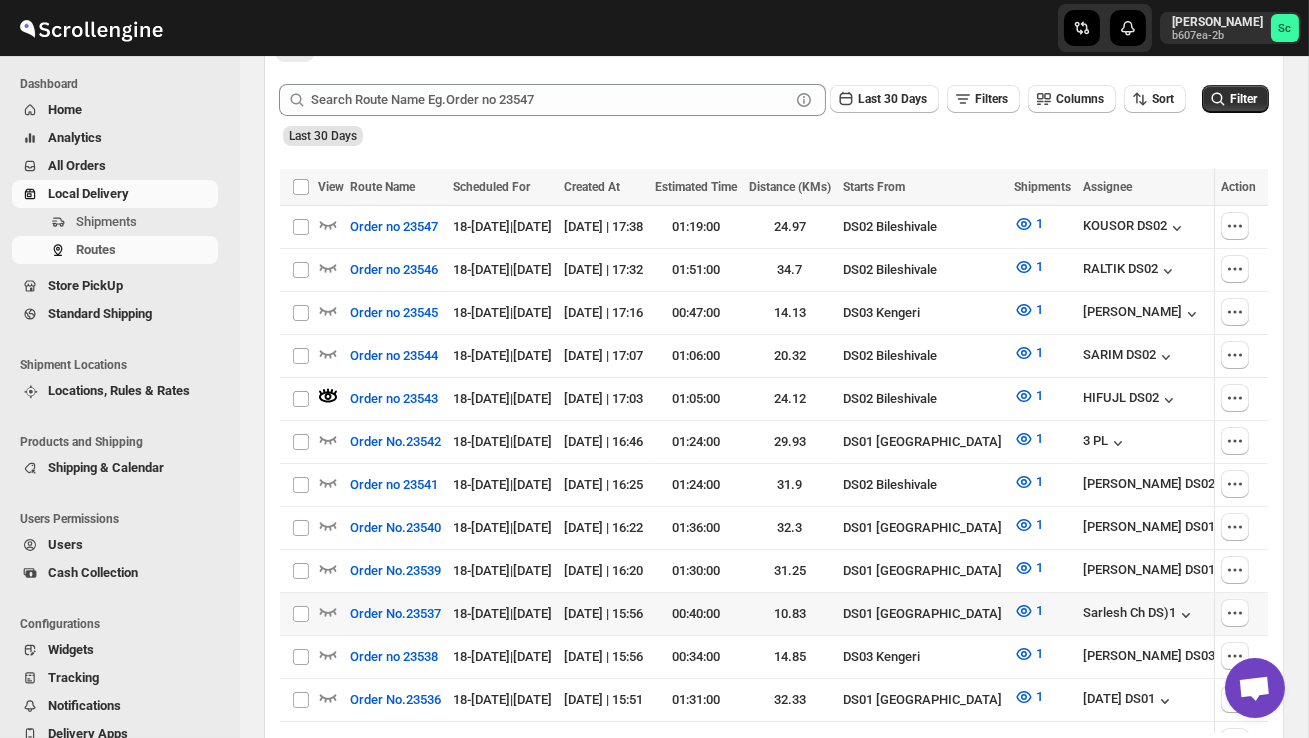 scroll, scrollTop: 546, scrollLeft: 0, axis: vertical 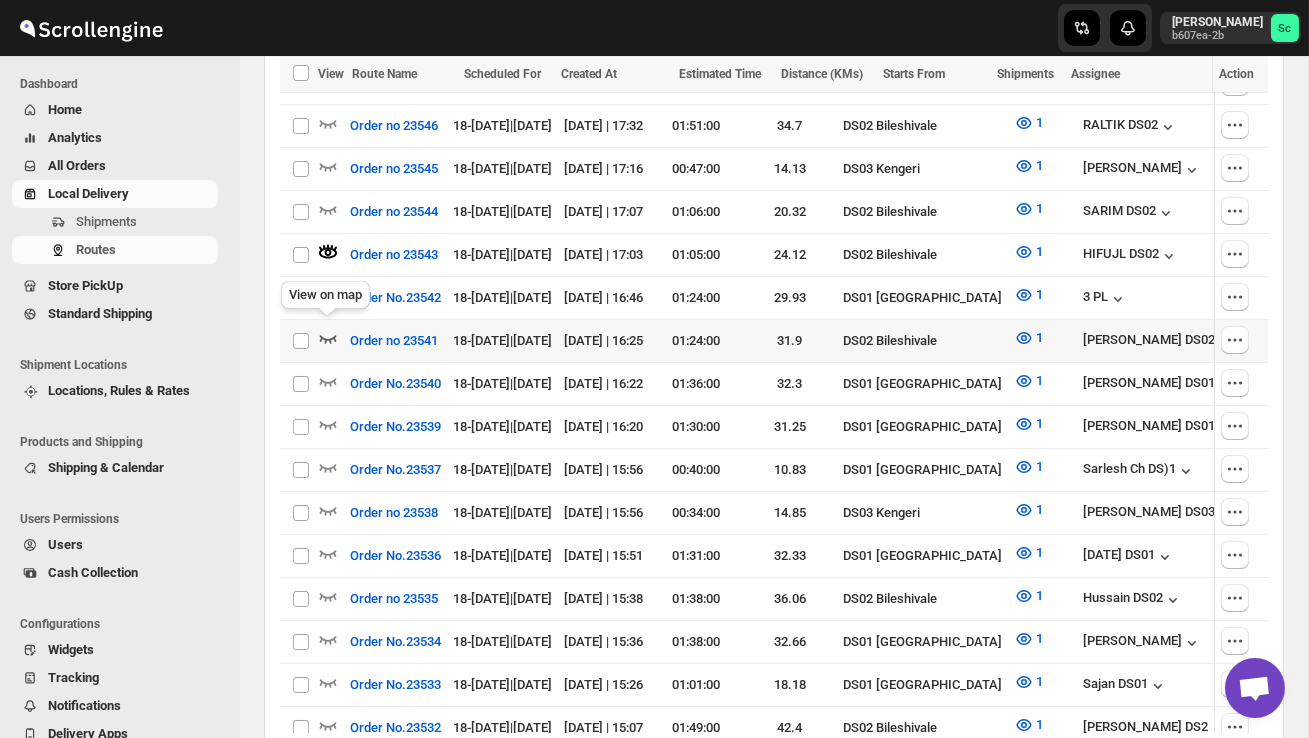 click 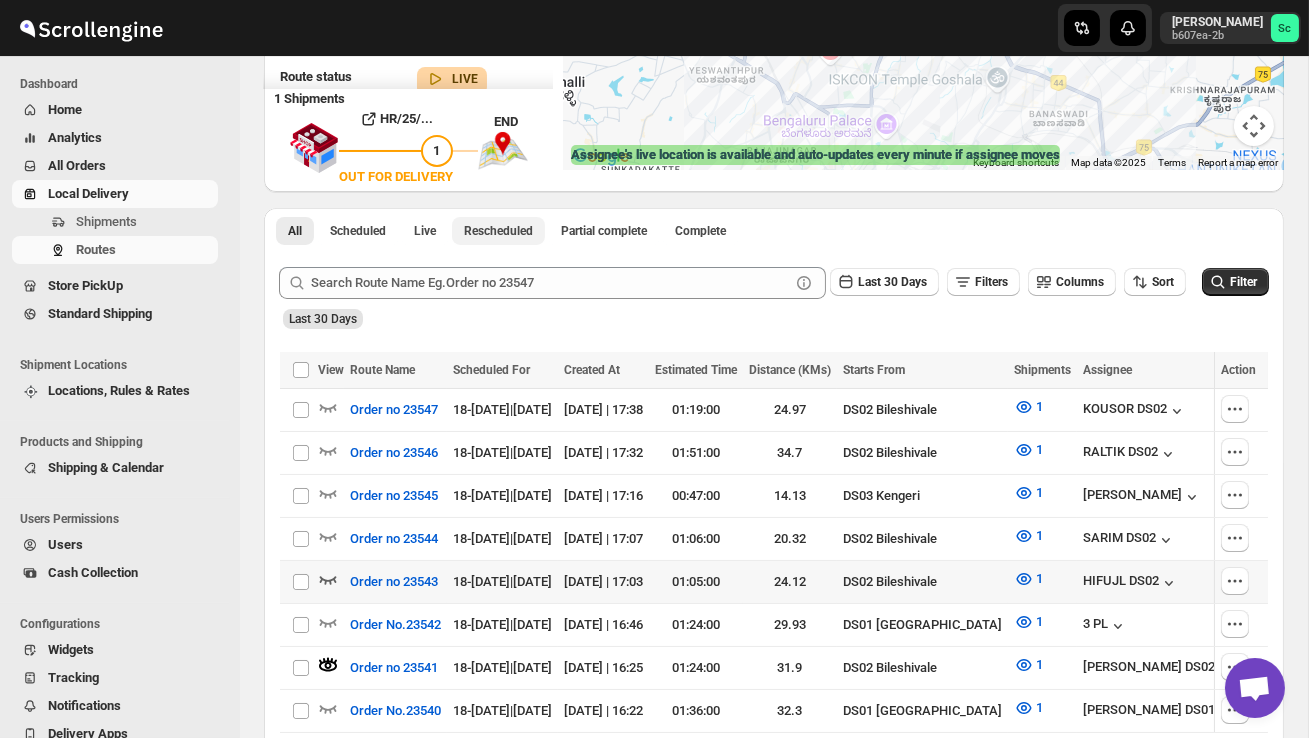 scroll, scrollTop: 320, scrollLeft: 0, axis: vertical 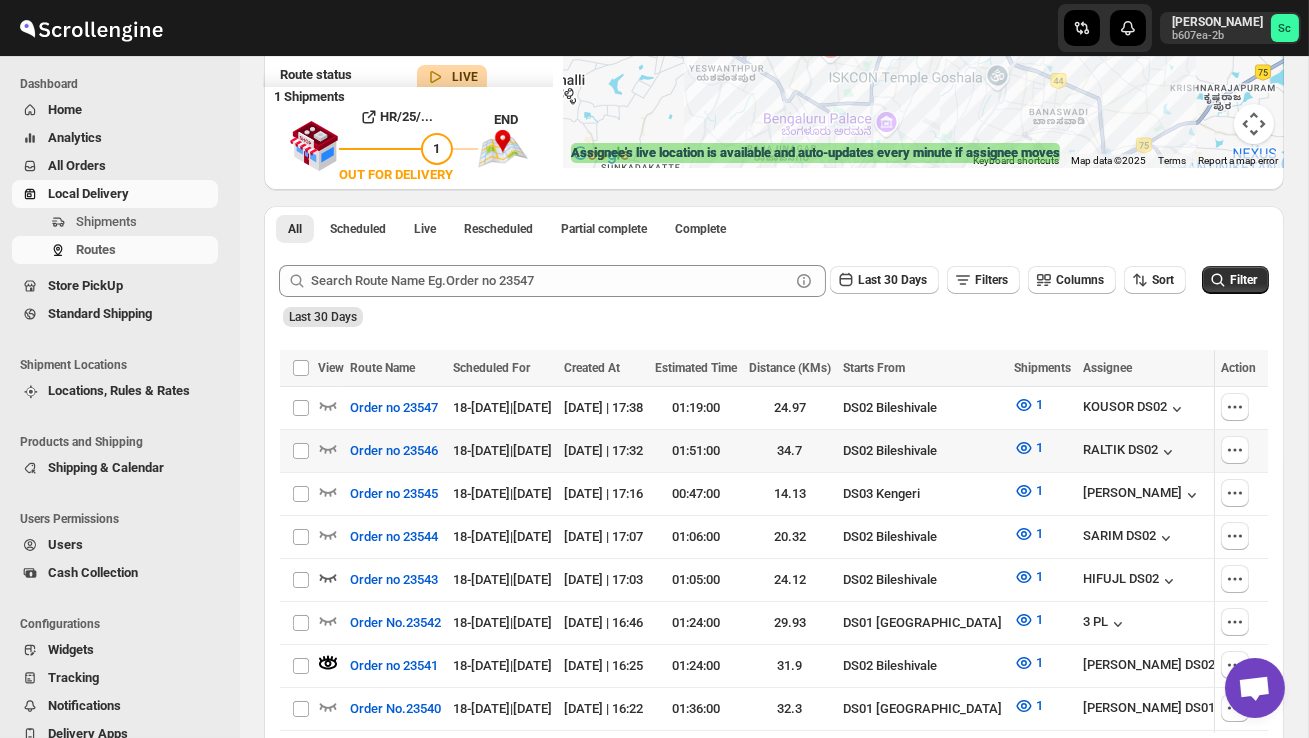 click at bounding box center (331, 451) 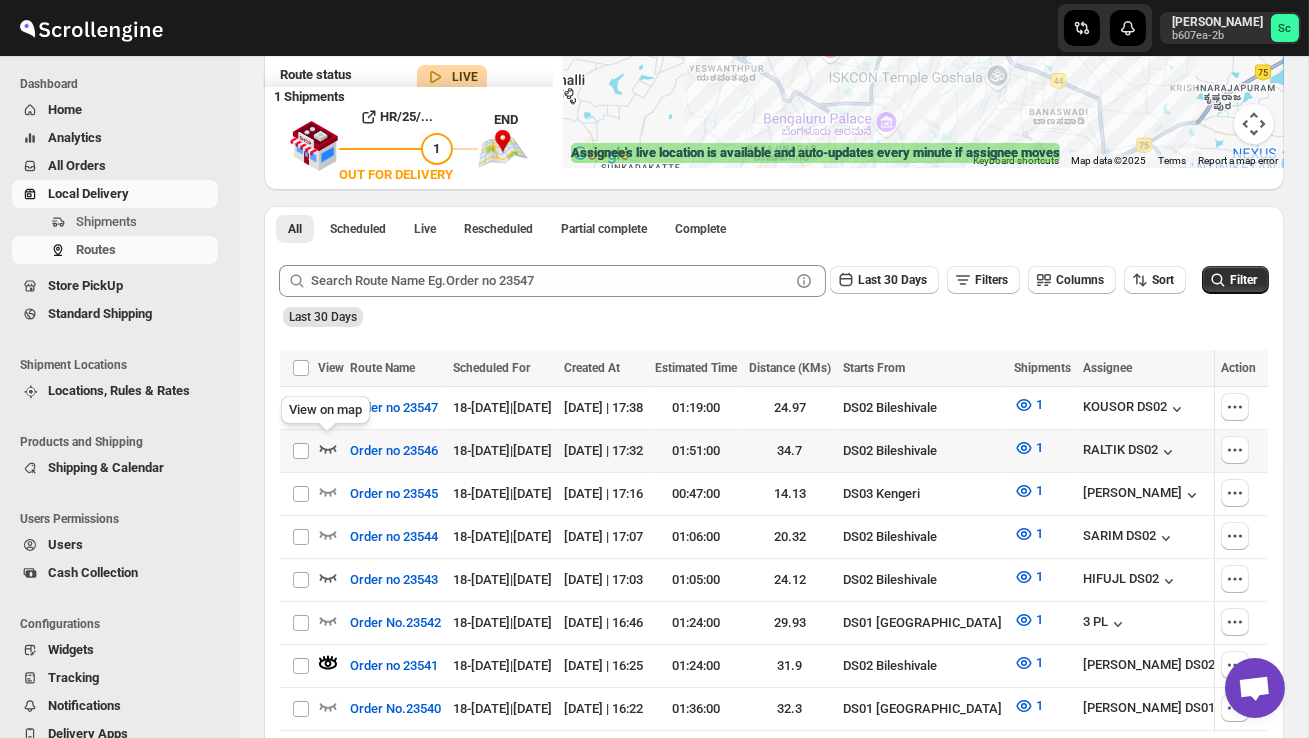 click 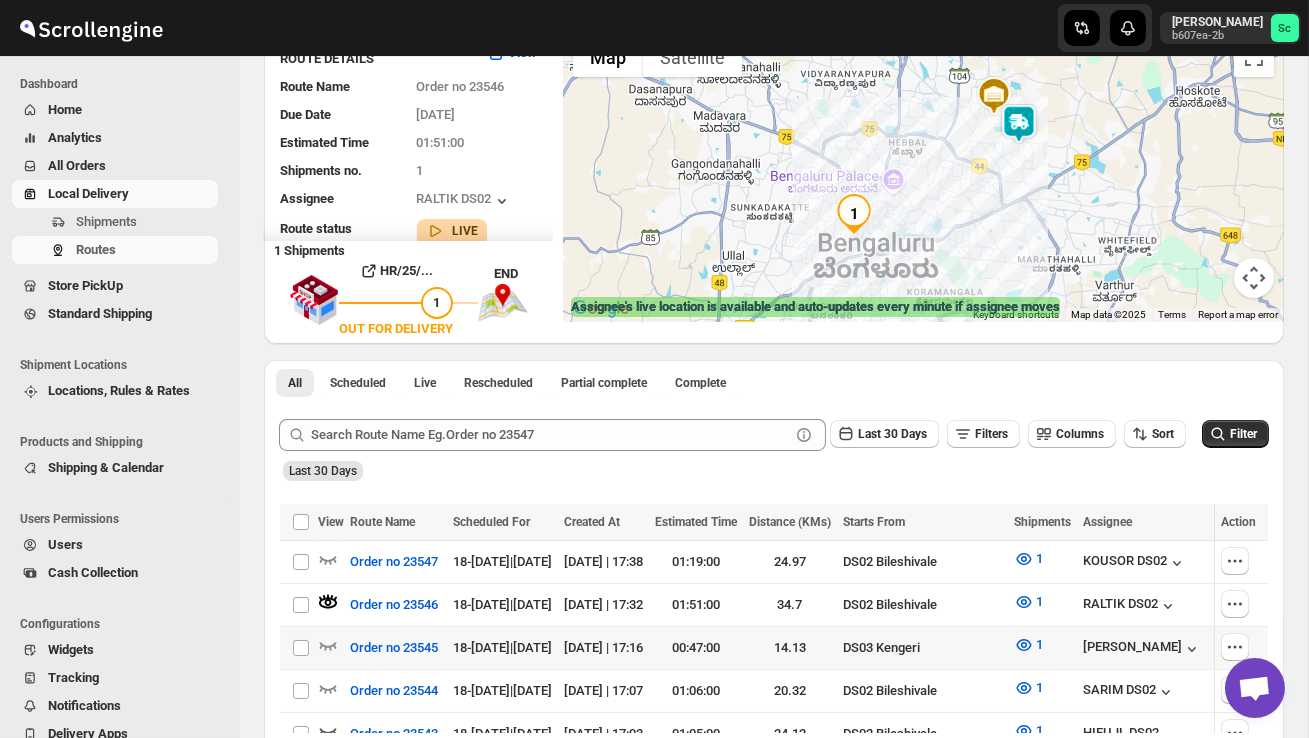scroll, scrollTop: 180, scrollLeft: 0, axis: vertical 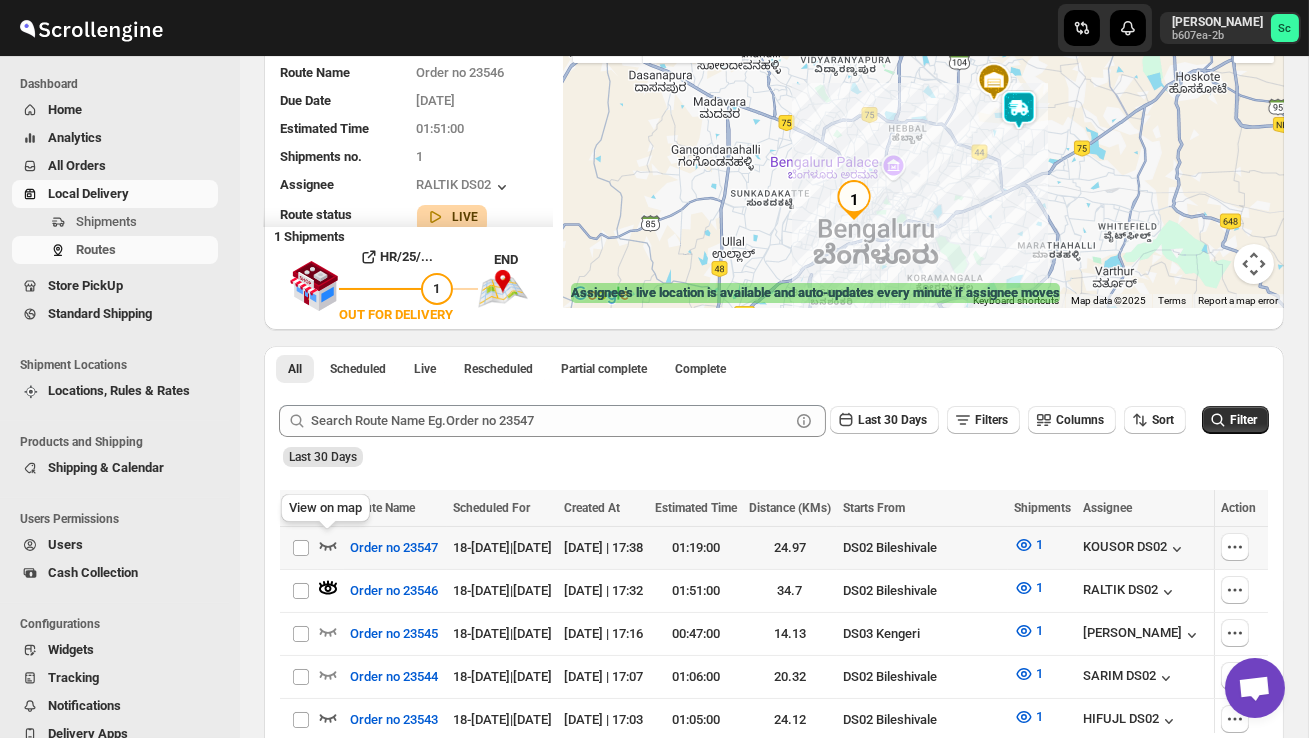 click 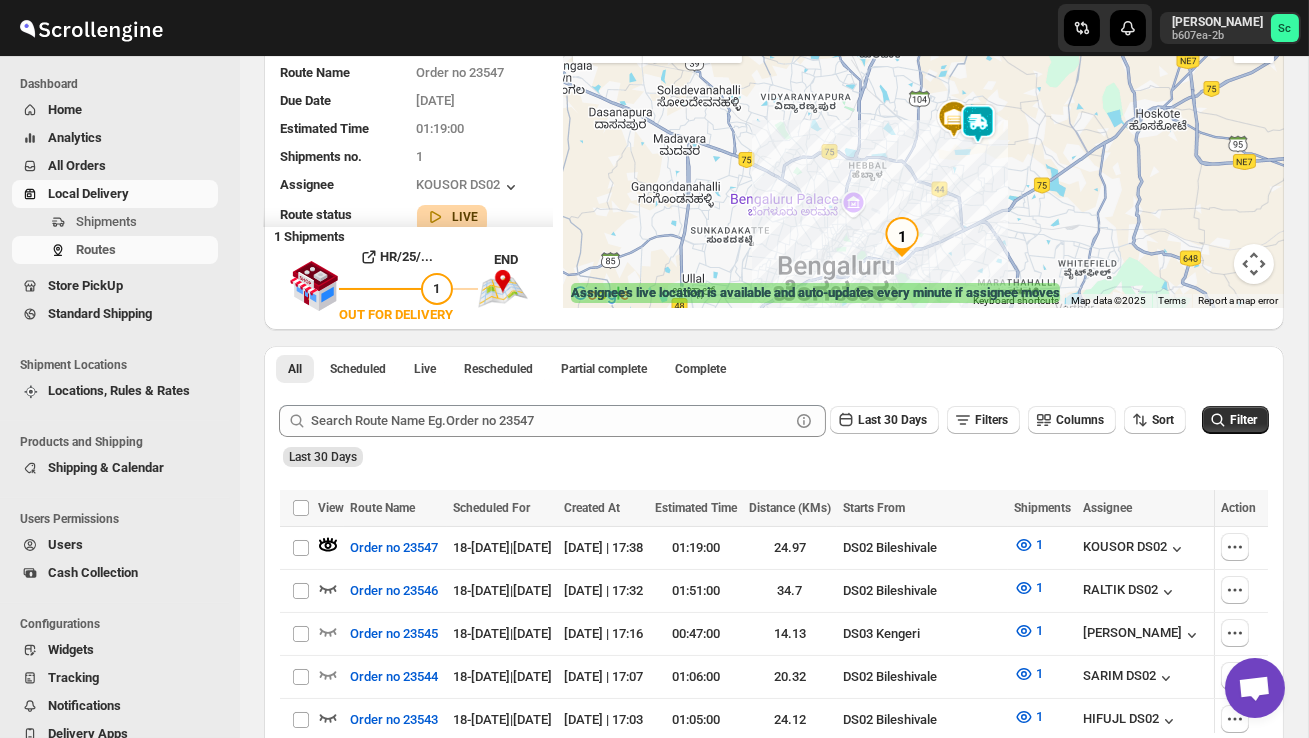 drag, startPoint x: 989, startPoint y: 147, endPoint x: 989, endPoint y: 203, distance: 56 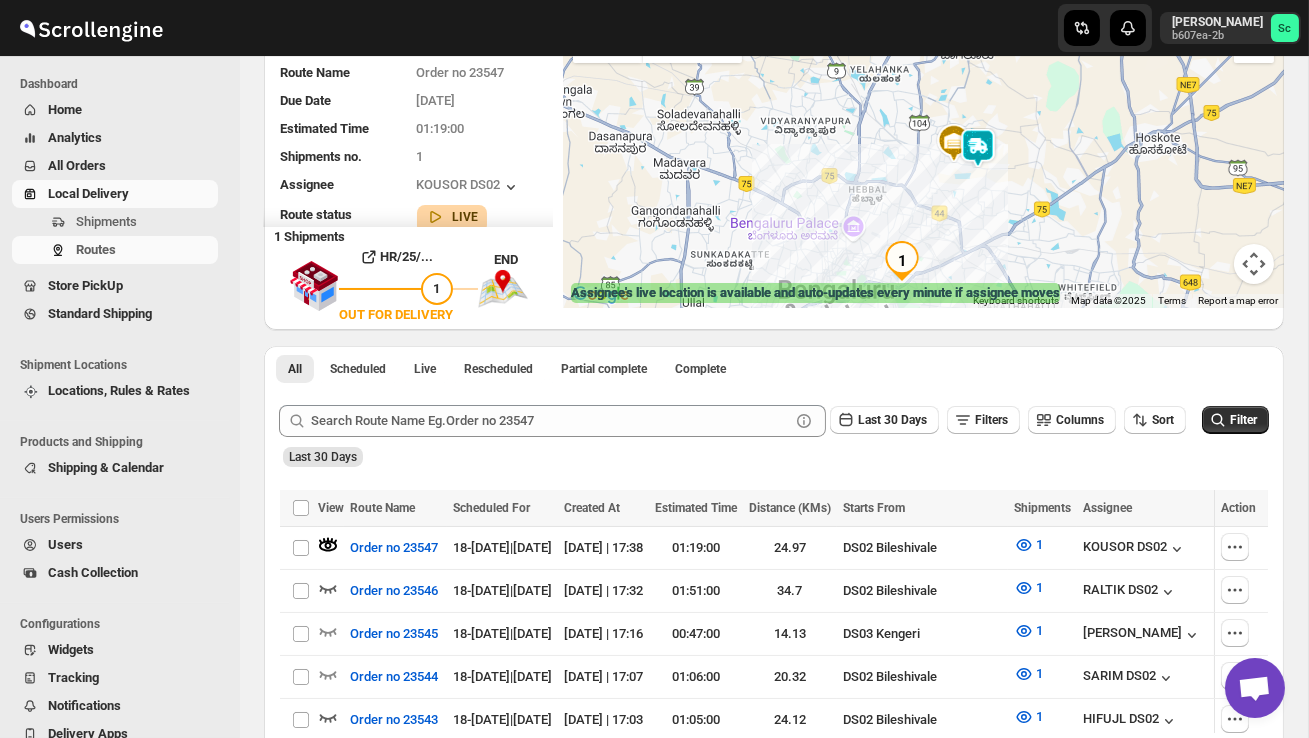 click at bounding box center [978, 148] 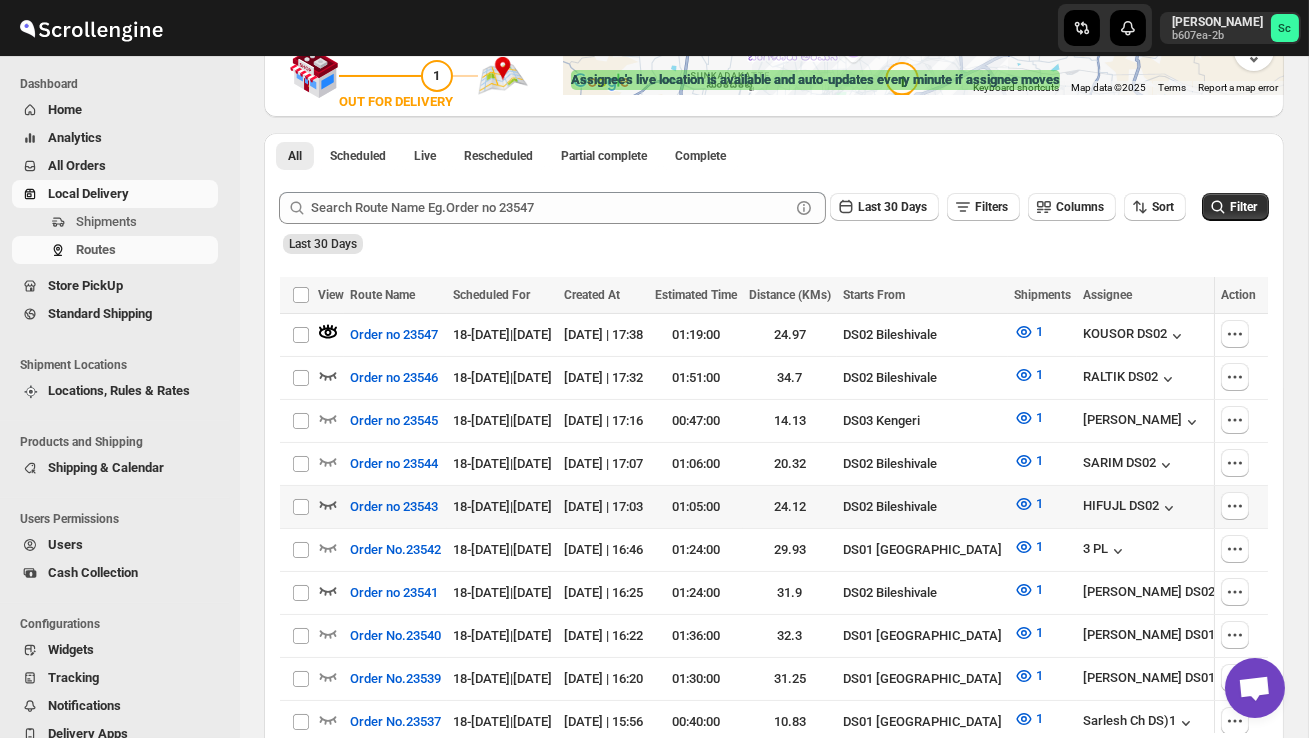 scroll, scrollTop: 396, scrollLeft: 0, axis: vertical 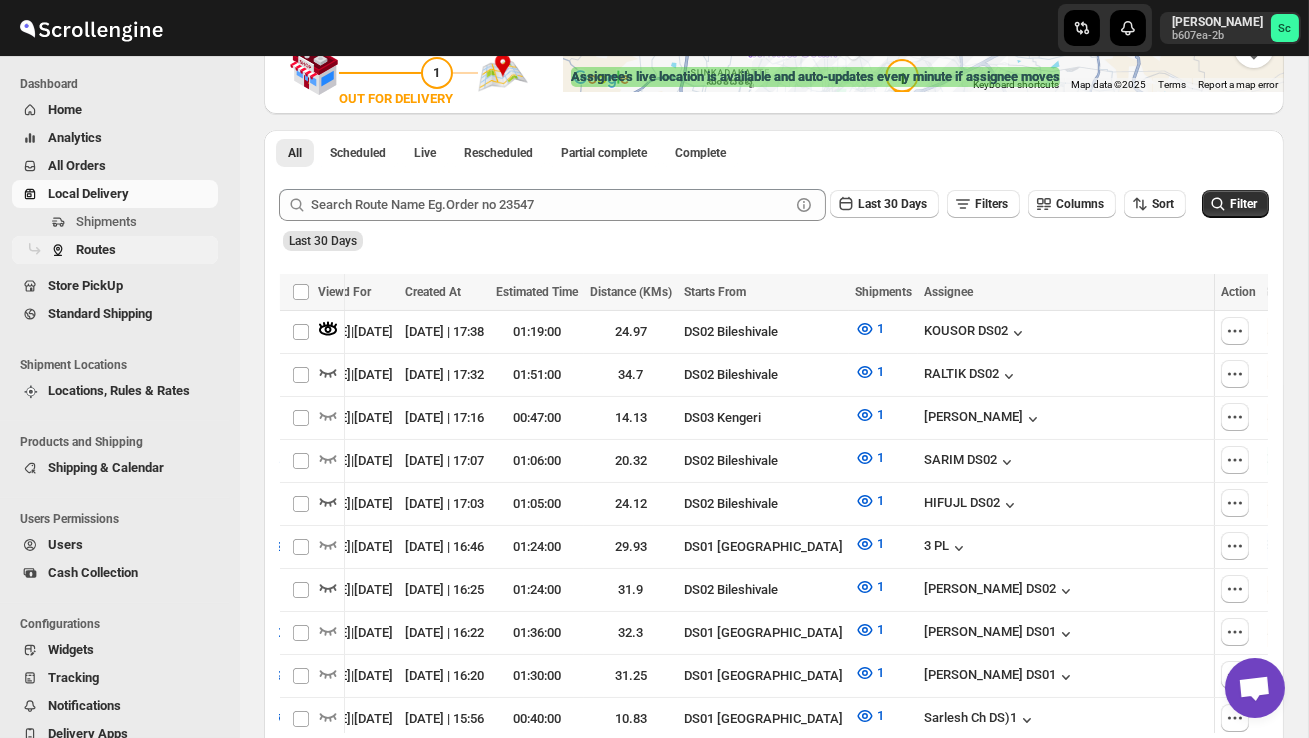 click on "Routes" at bounding box center [145, 250] 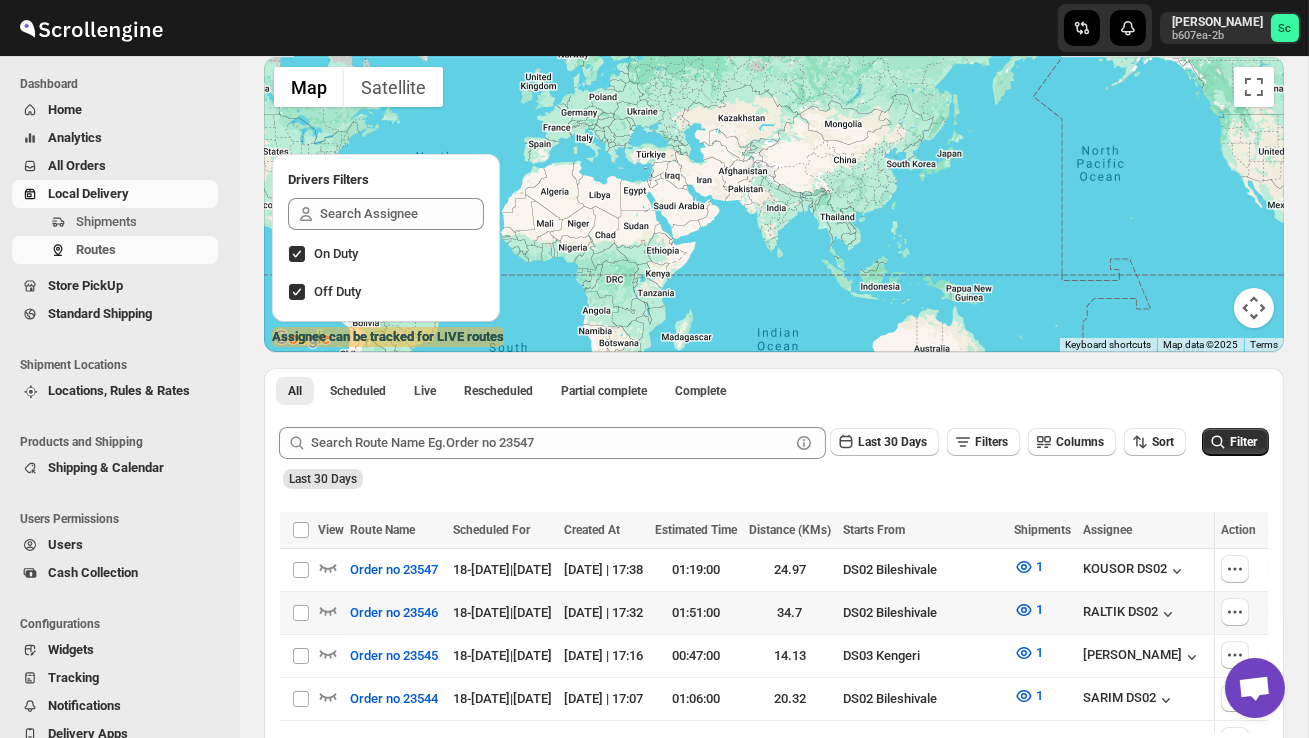 scroll, scrollTop: 226, scrollLeft: 0, axis: vertical 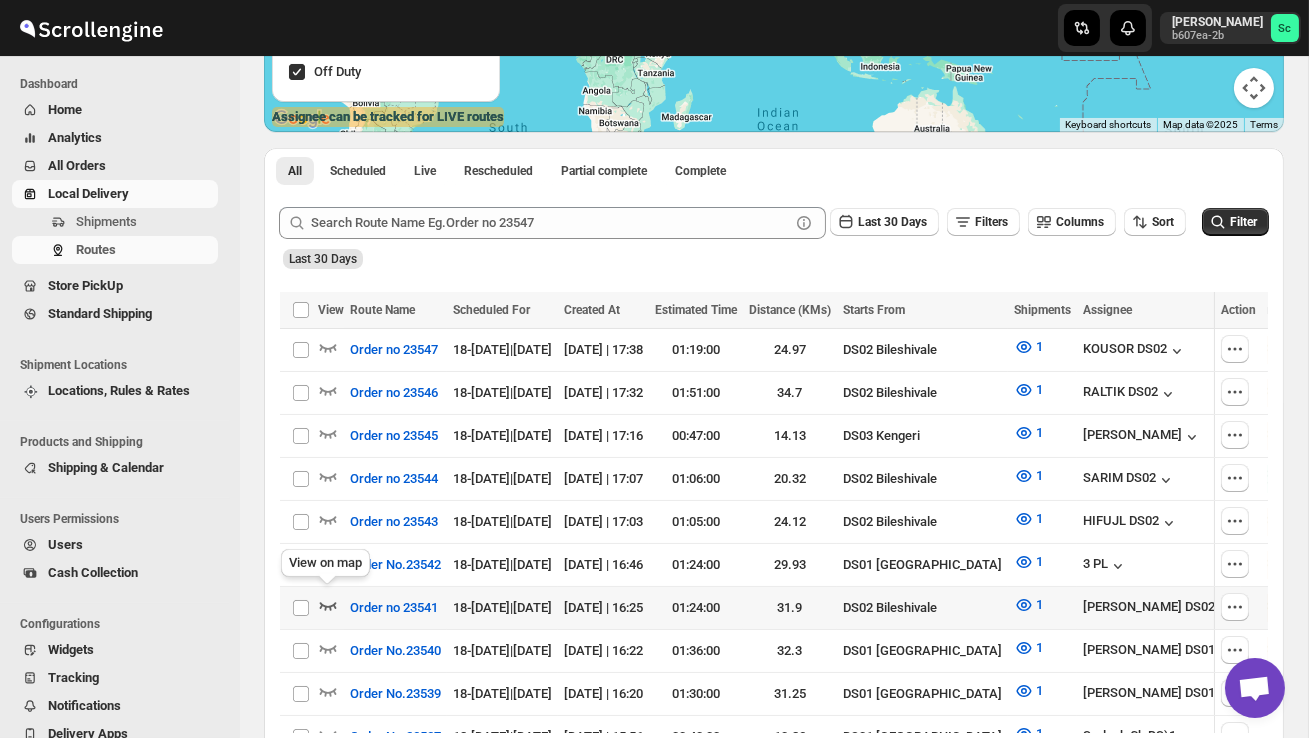 click 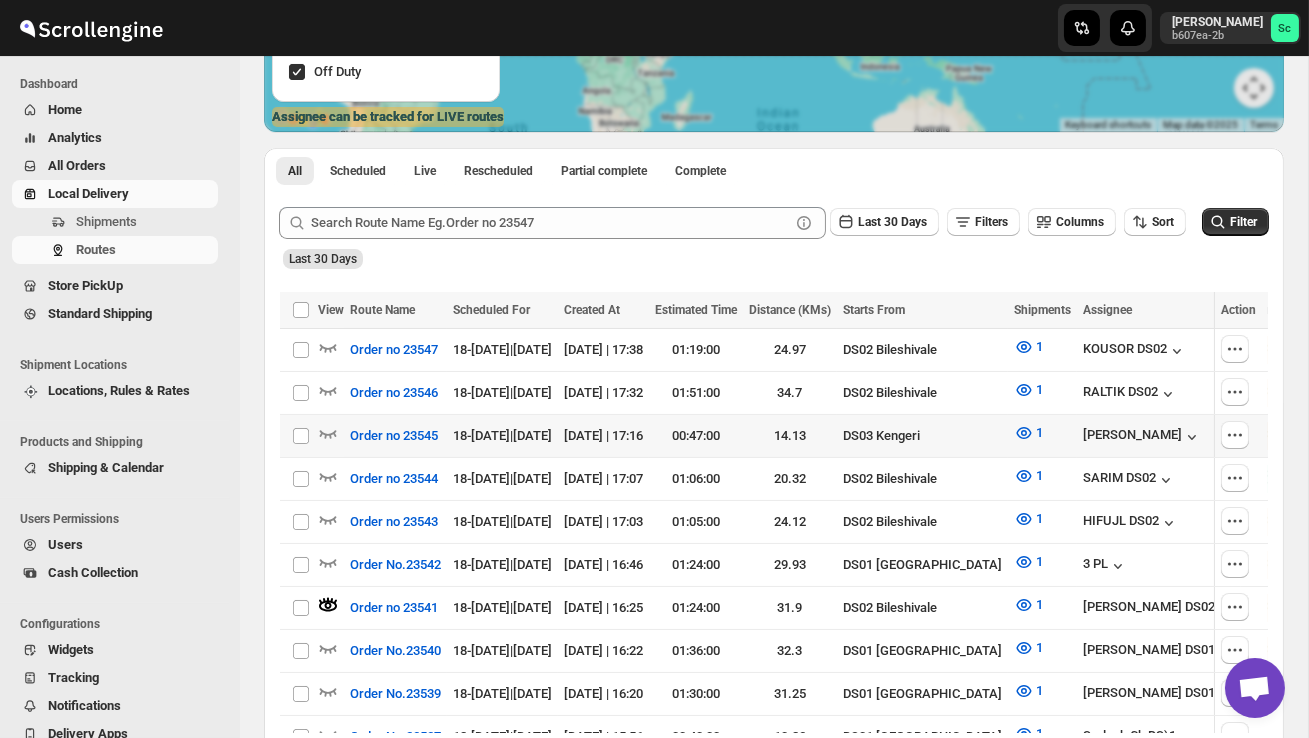 scroll, scrollTop: 0, scrollLeft: 0, axis: both 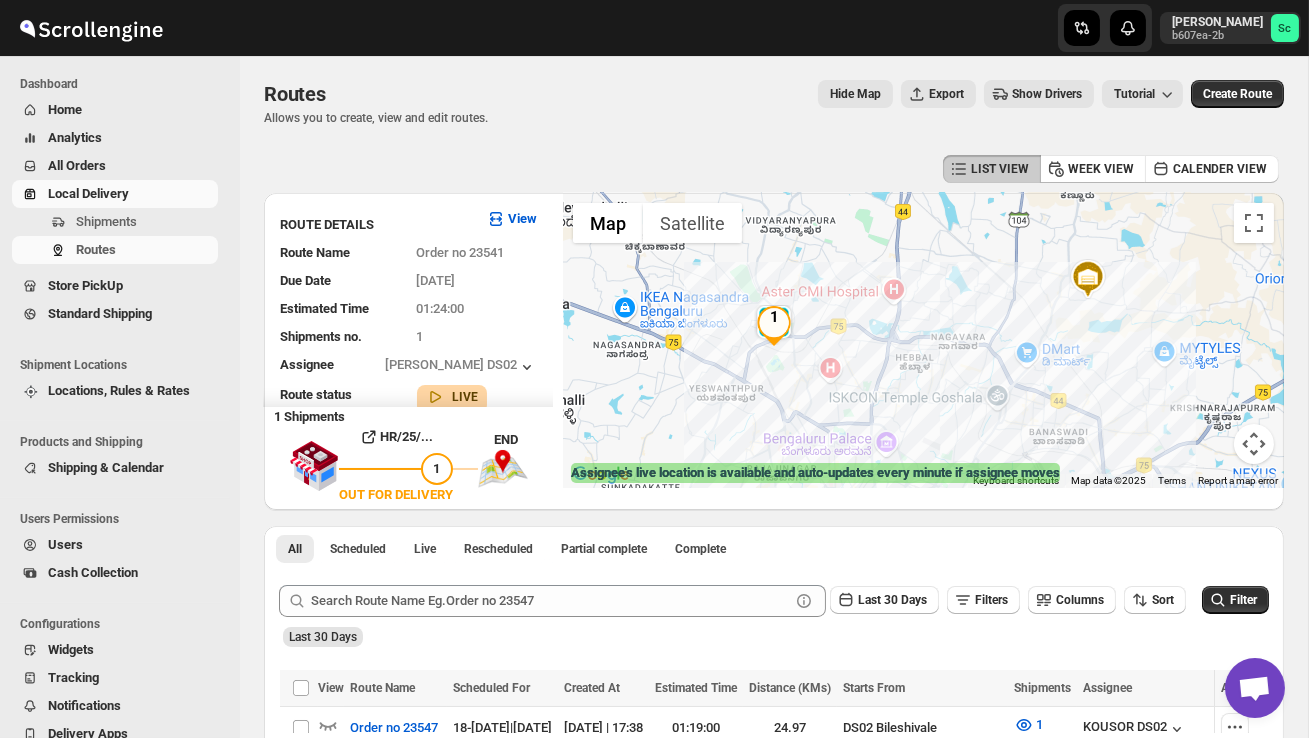click at bounding box center [923, 340] 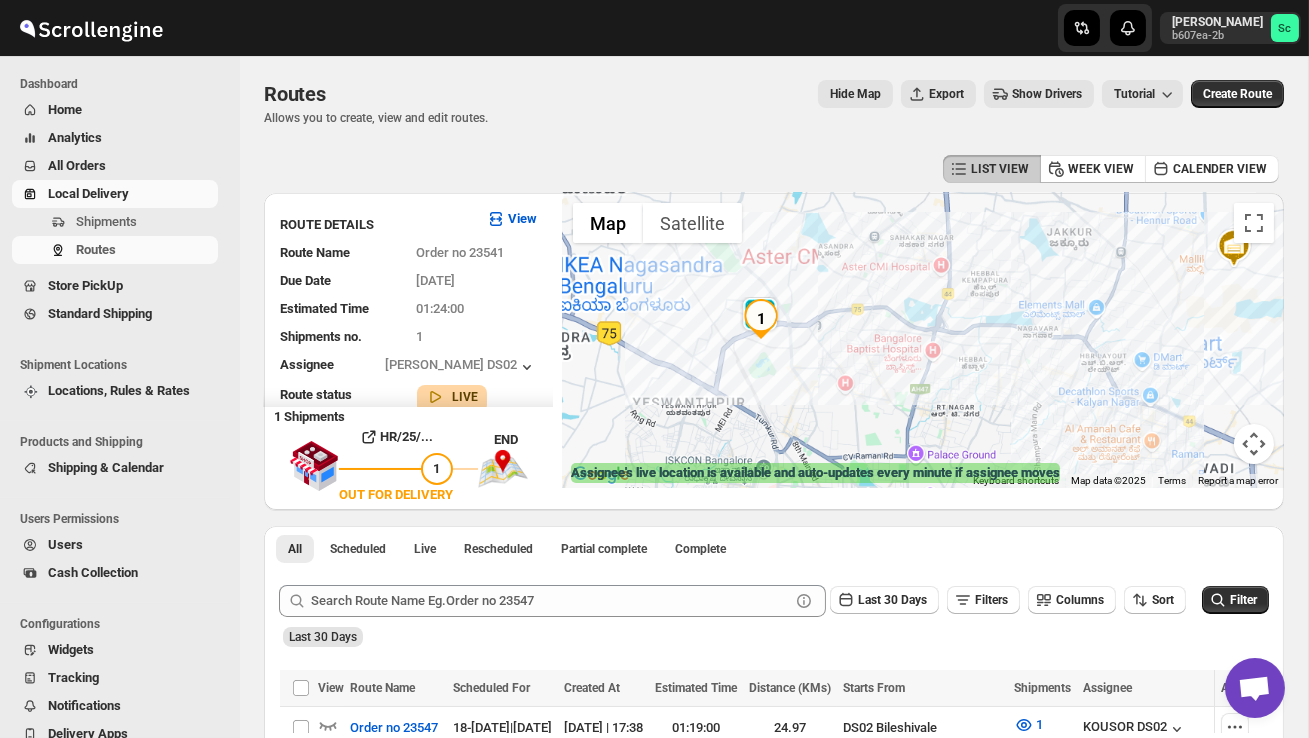 click at bounding box center [923, 340] 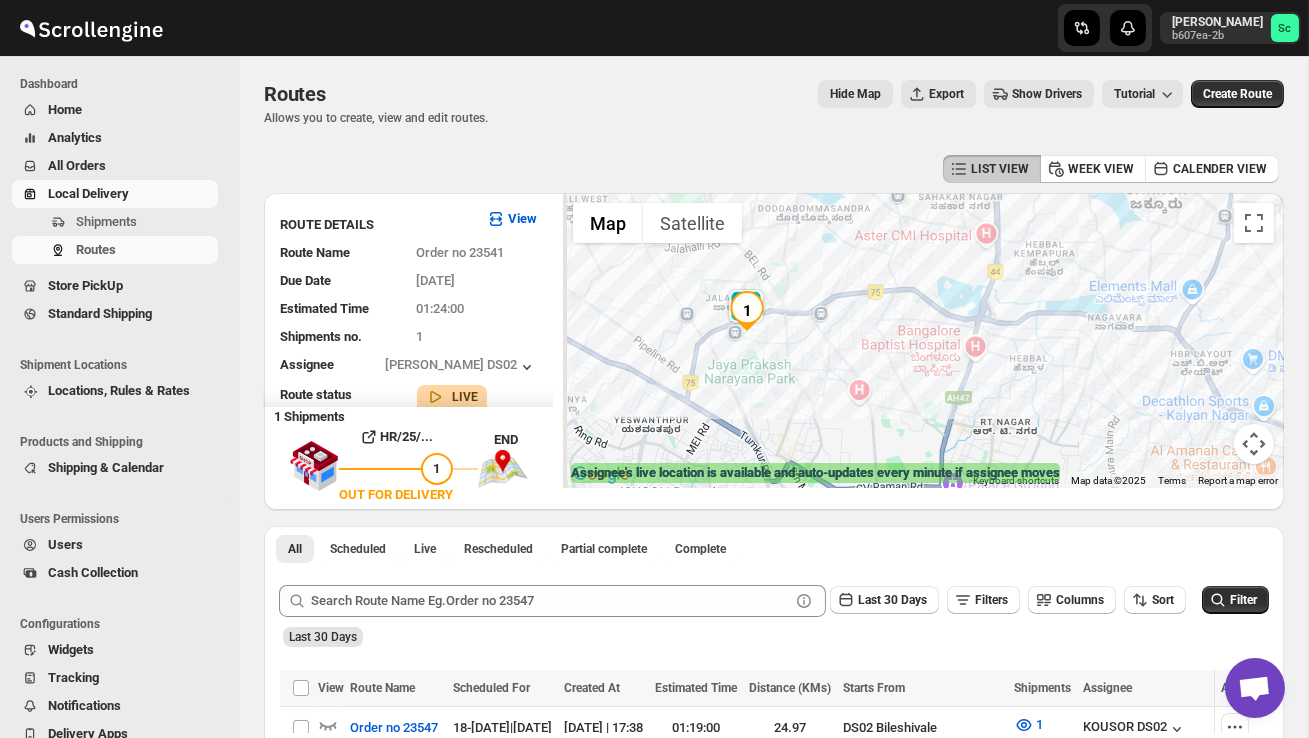 click at bounding box center [923, 340] 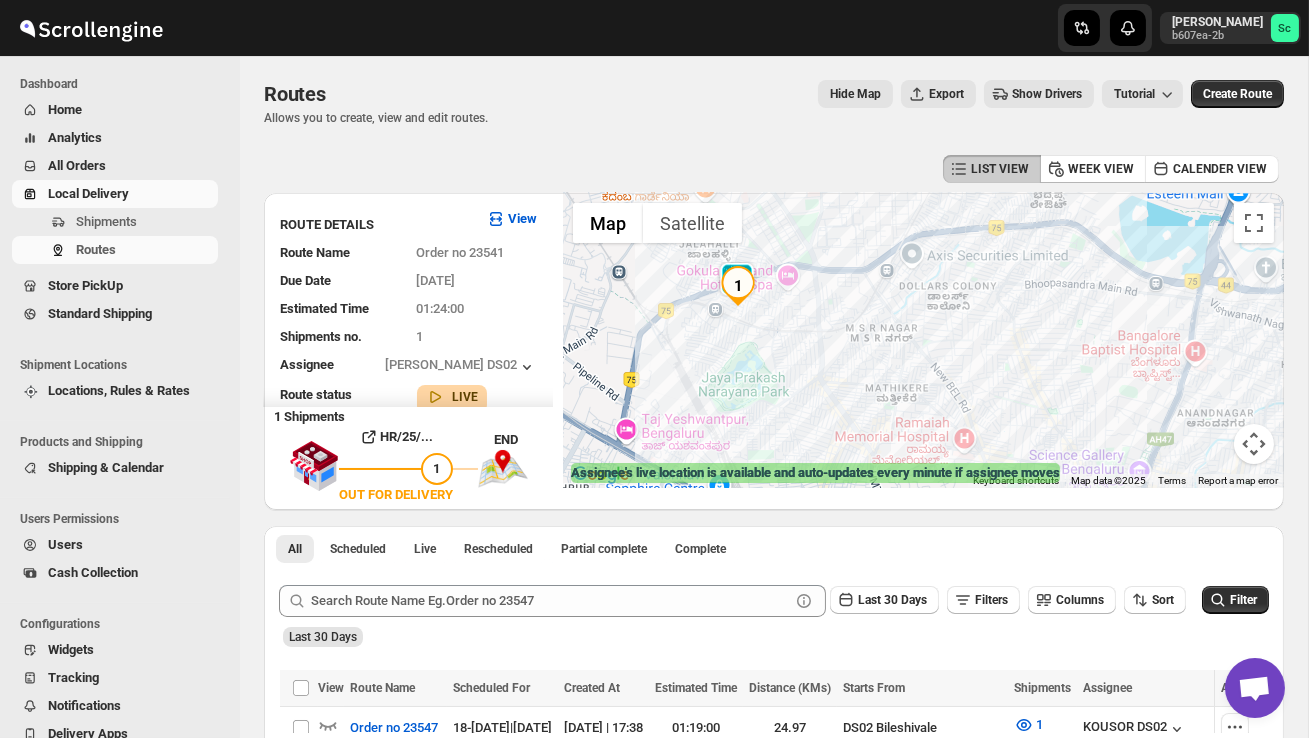 drag, startPoint x: 714, startPoint y: 354, endPoint x: 775, endPoint y: 385, distance: 68.42514 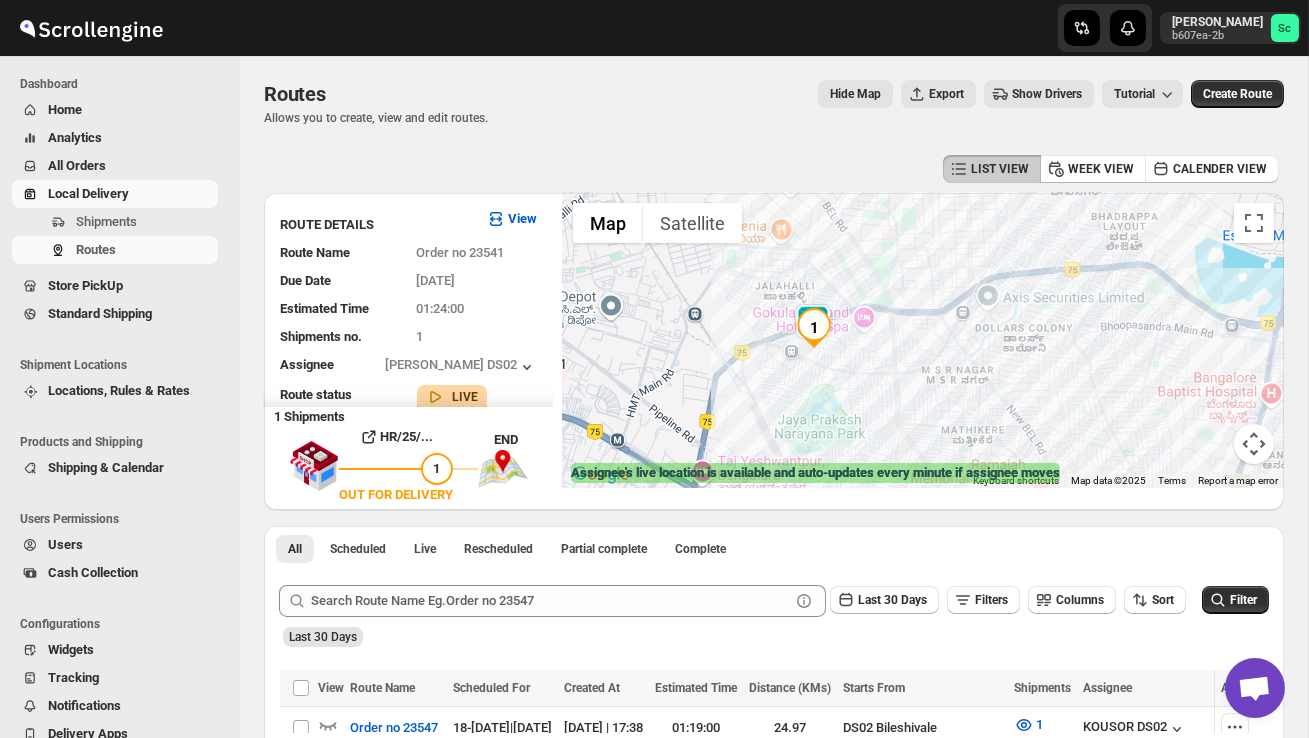 click at bounding box center [923, 340] 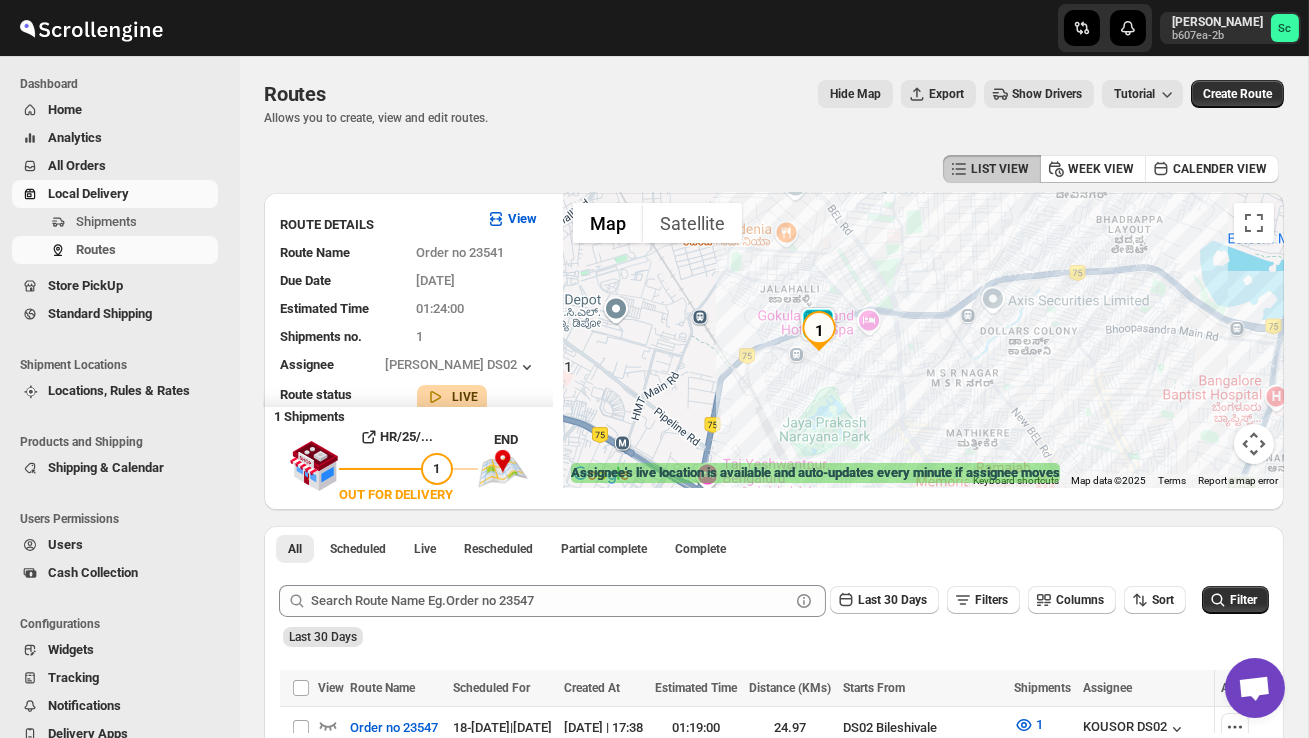click at bounding box center [923, 340] 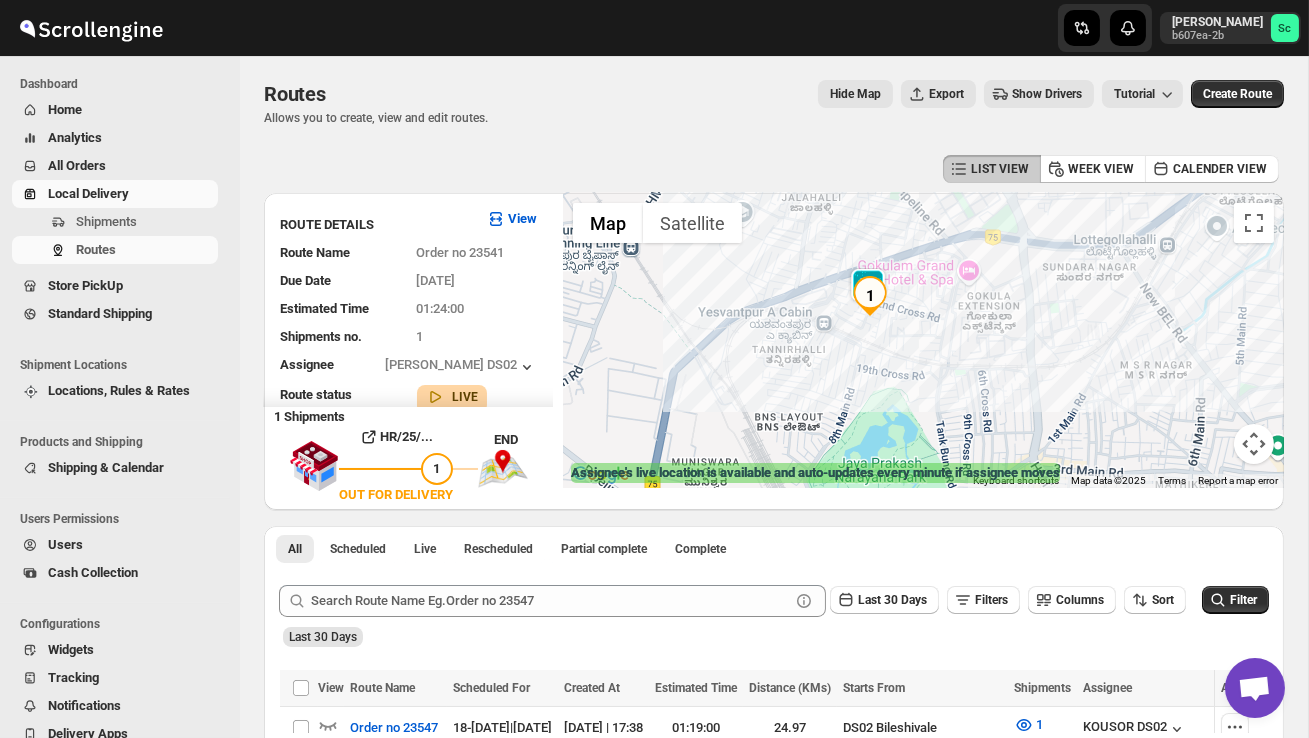 click at bounding box center (923, 340) 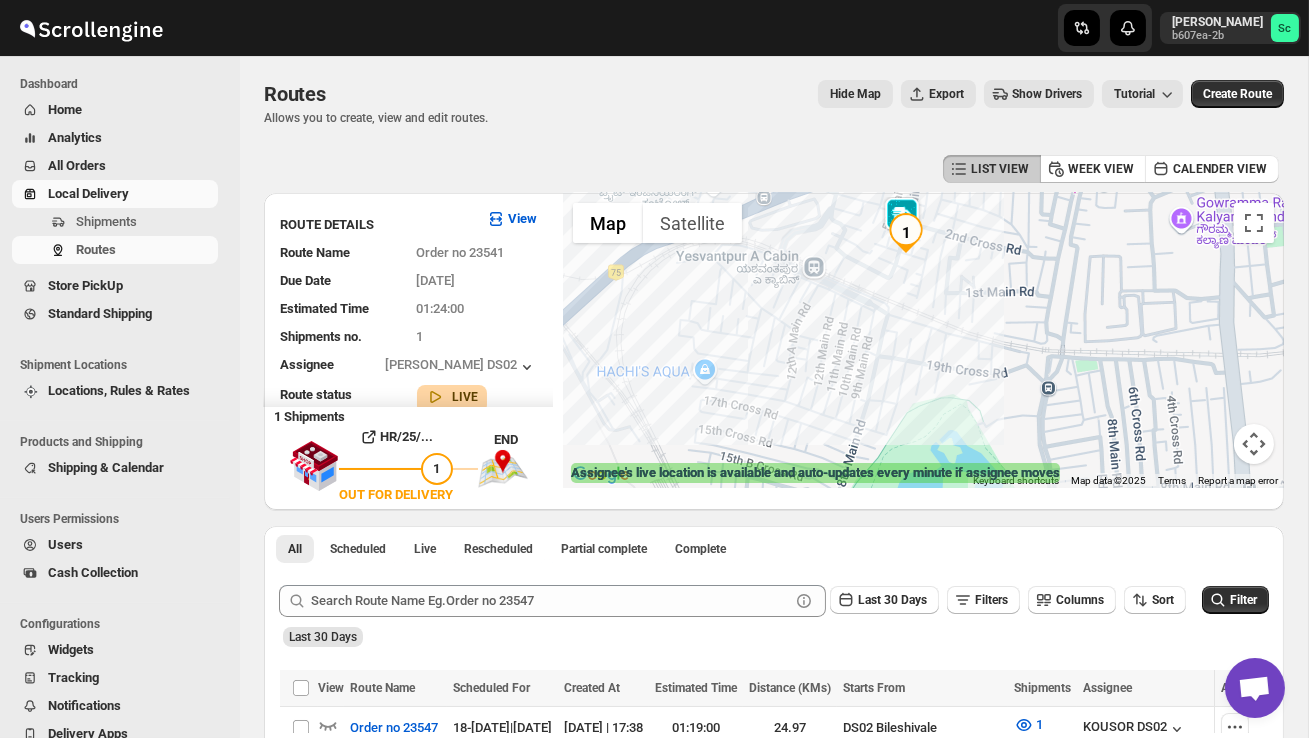drag, startPoint x: 912, startPoint y: 327, endPoint x: 911, endPoint y: 367, distance: 40.012497 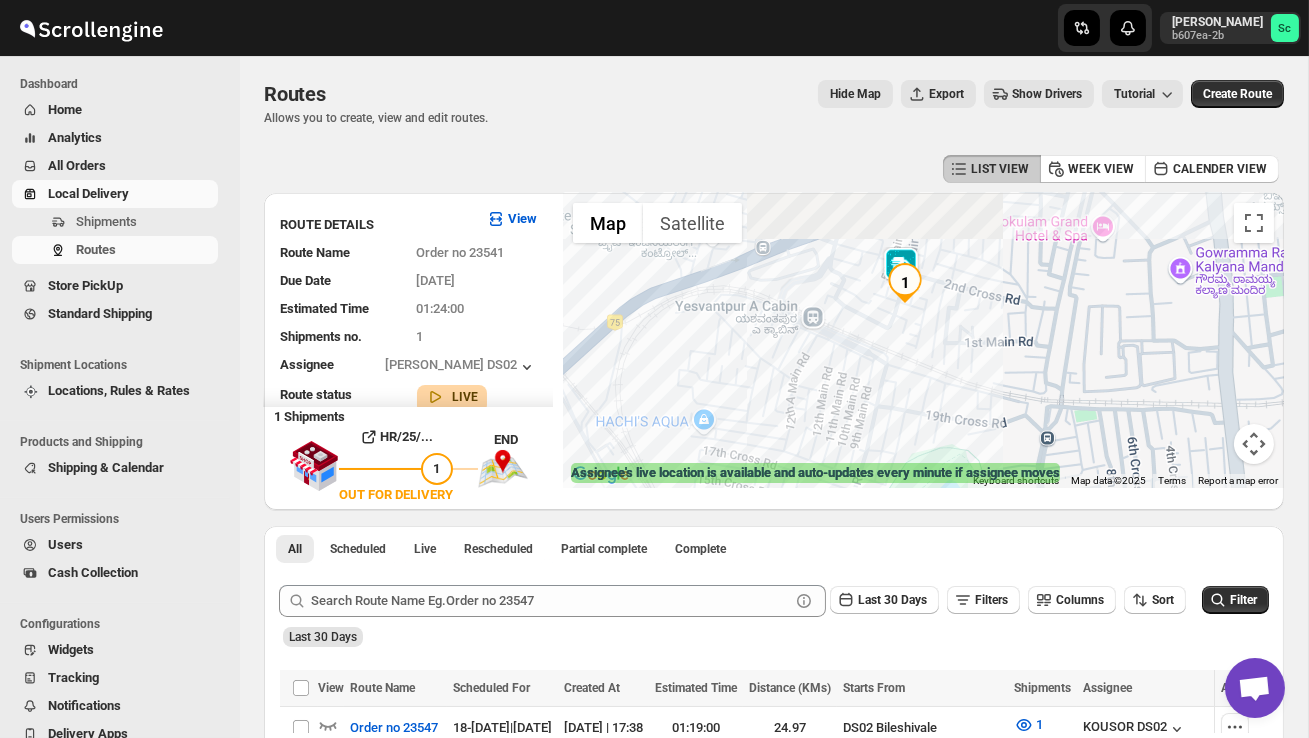 click at bounding box center (923, 340) 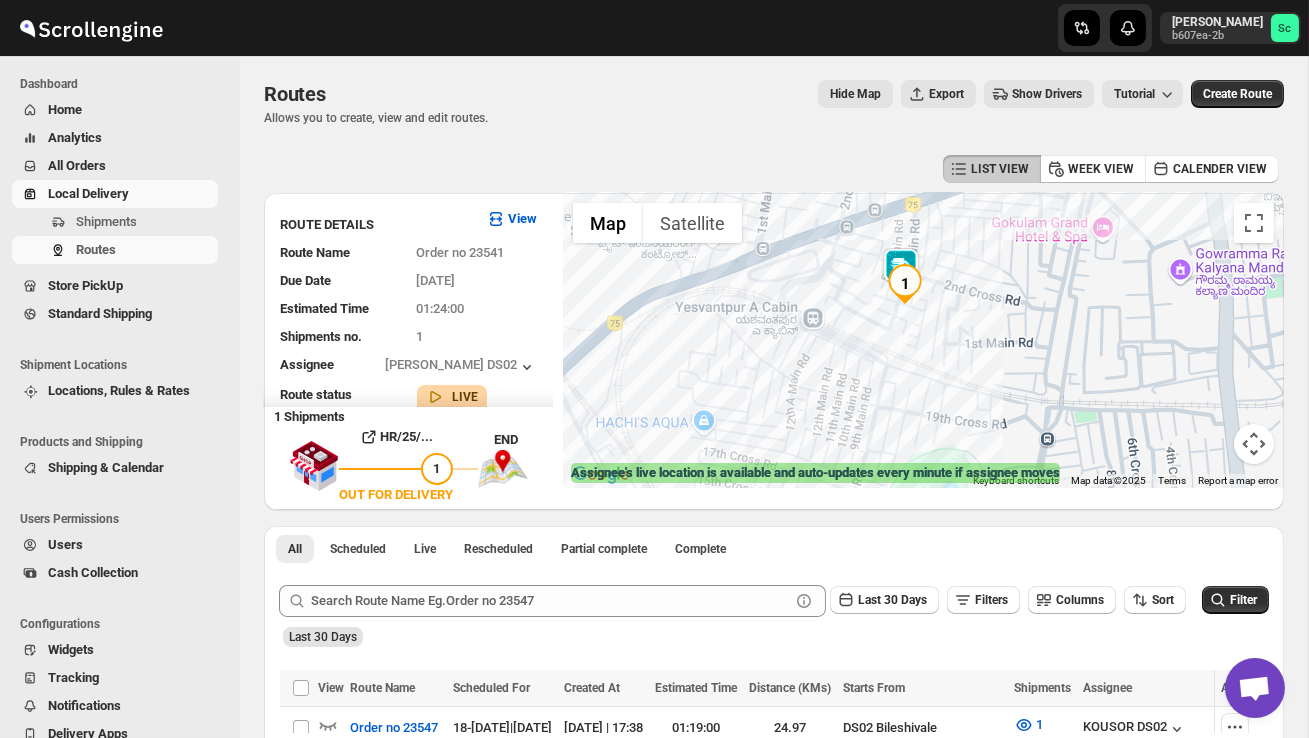 click at bounding box center (923, 340) 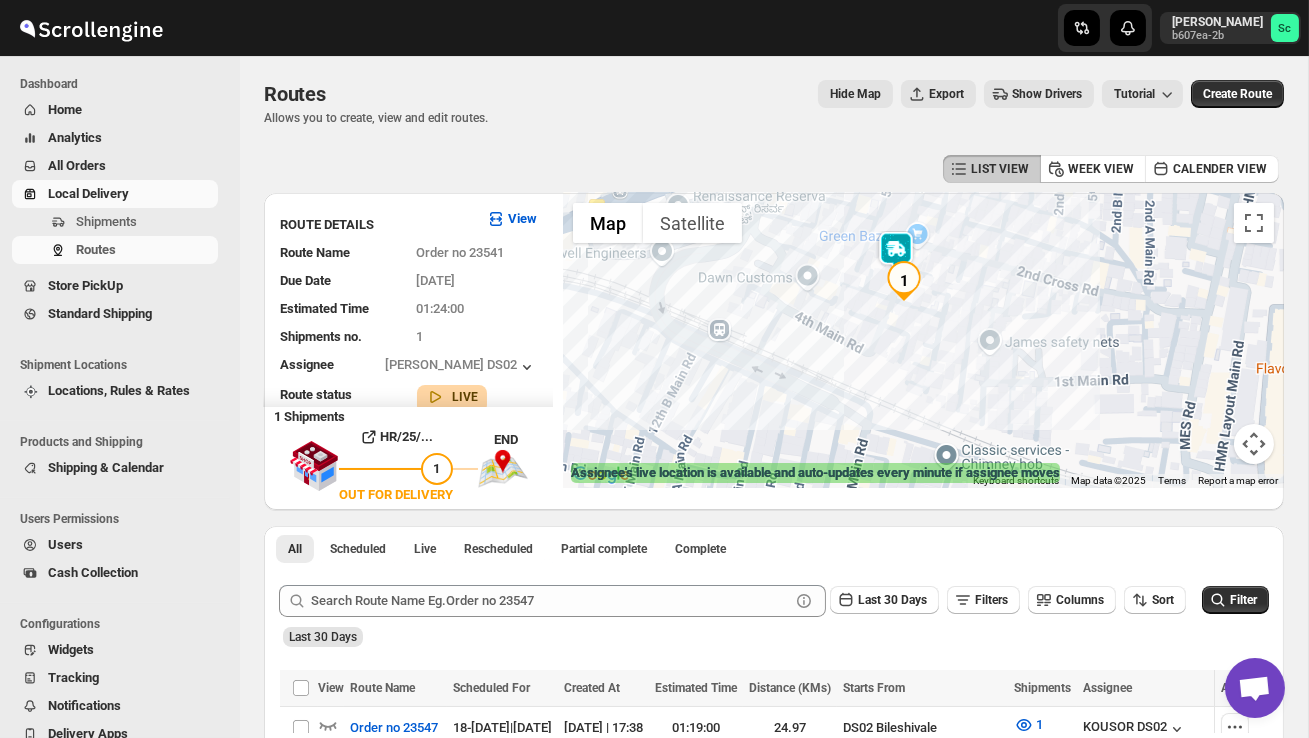 drag, startPoint x: 955, startPoint y: 266, endPoint x: 955, endPoint y: 374, distance: 108 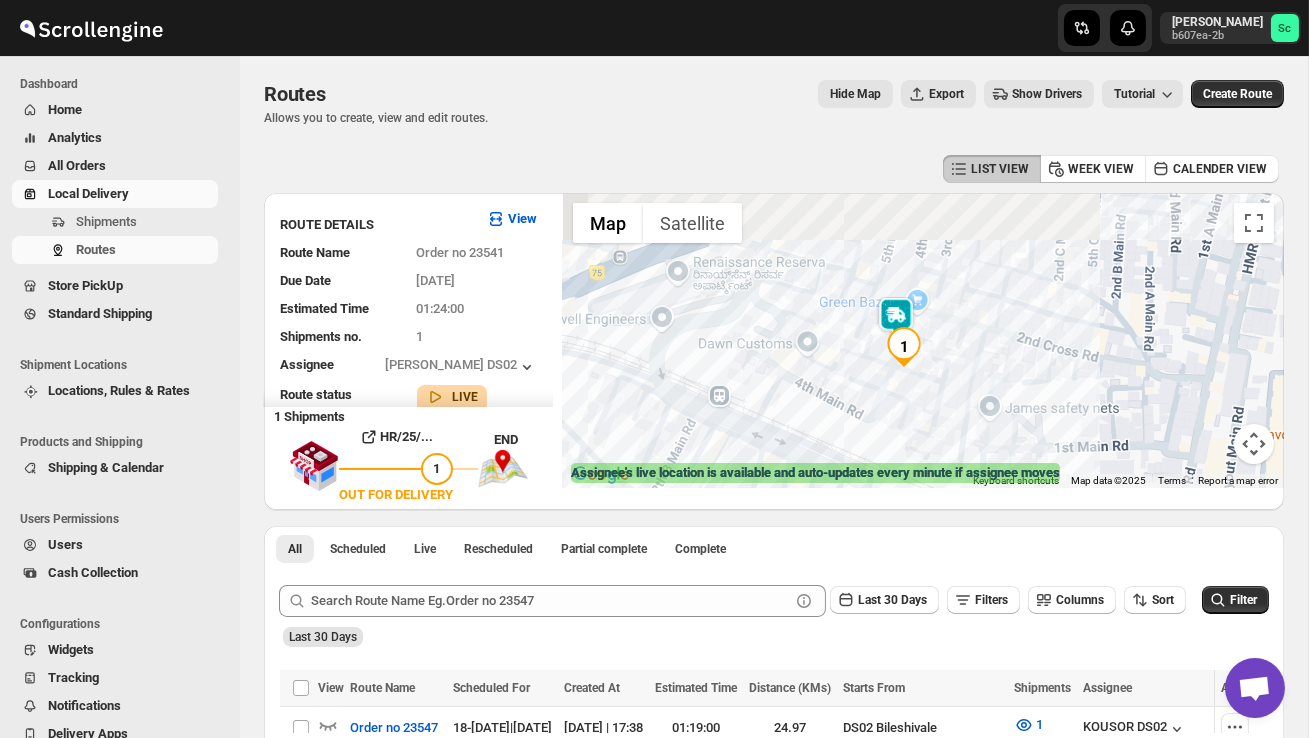 click at bounding box center (923, 340) 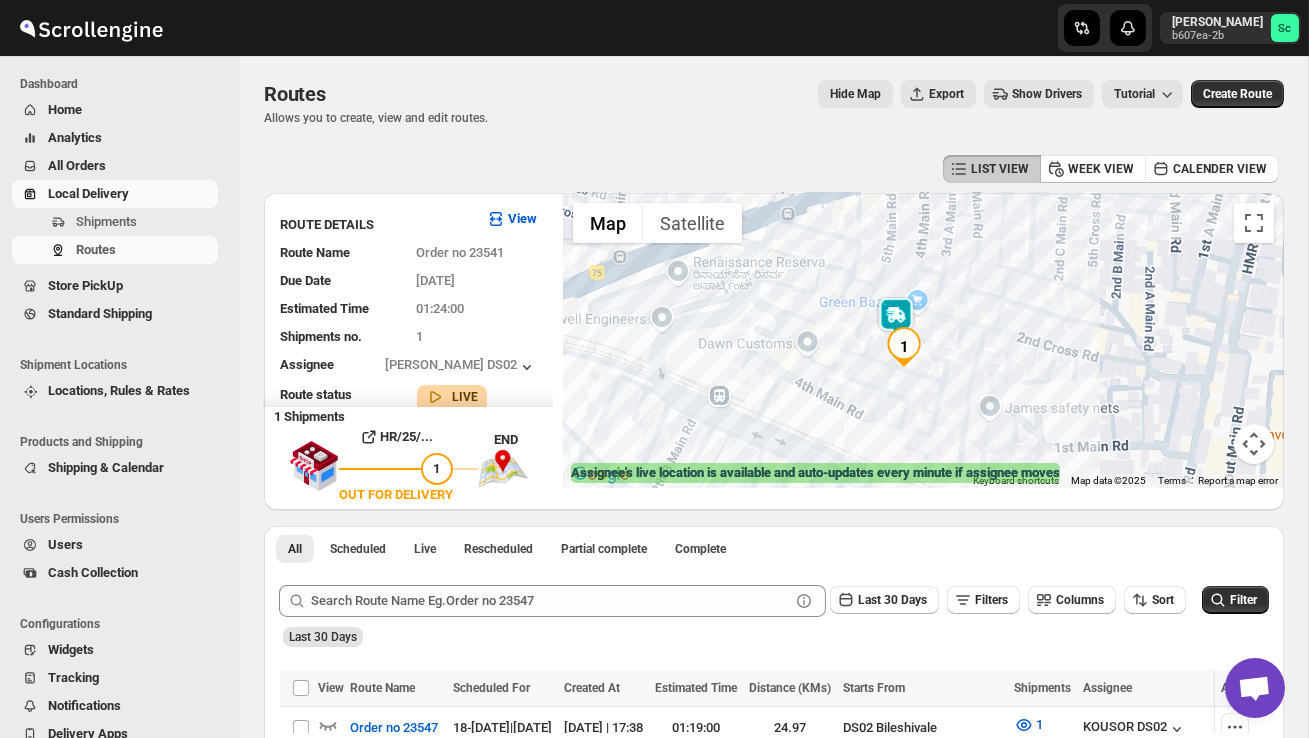 click at bounding box center (923, 340) 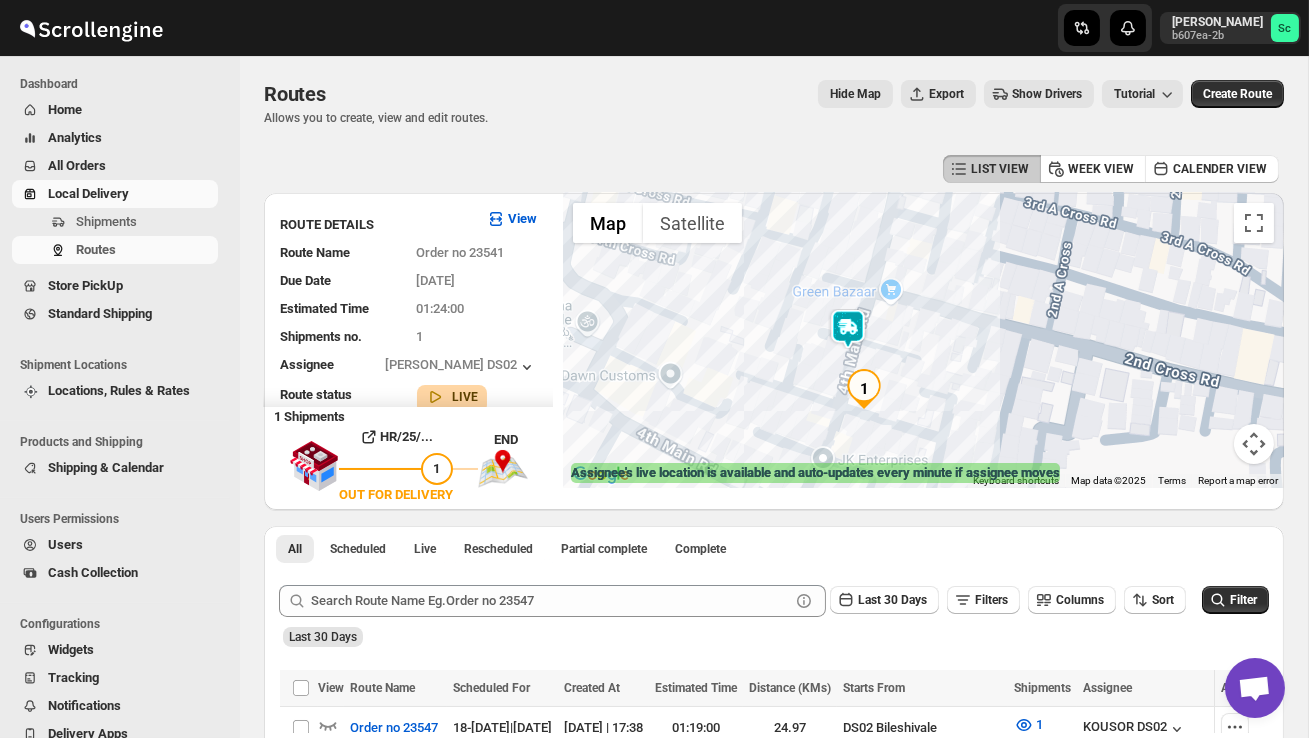 drag, startPoint x: 874, startPoint y: 370, endPoint x: 881, endPoint y: 425, distance: 55.443665 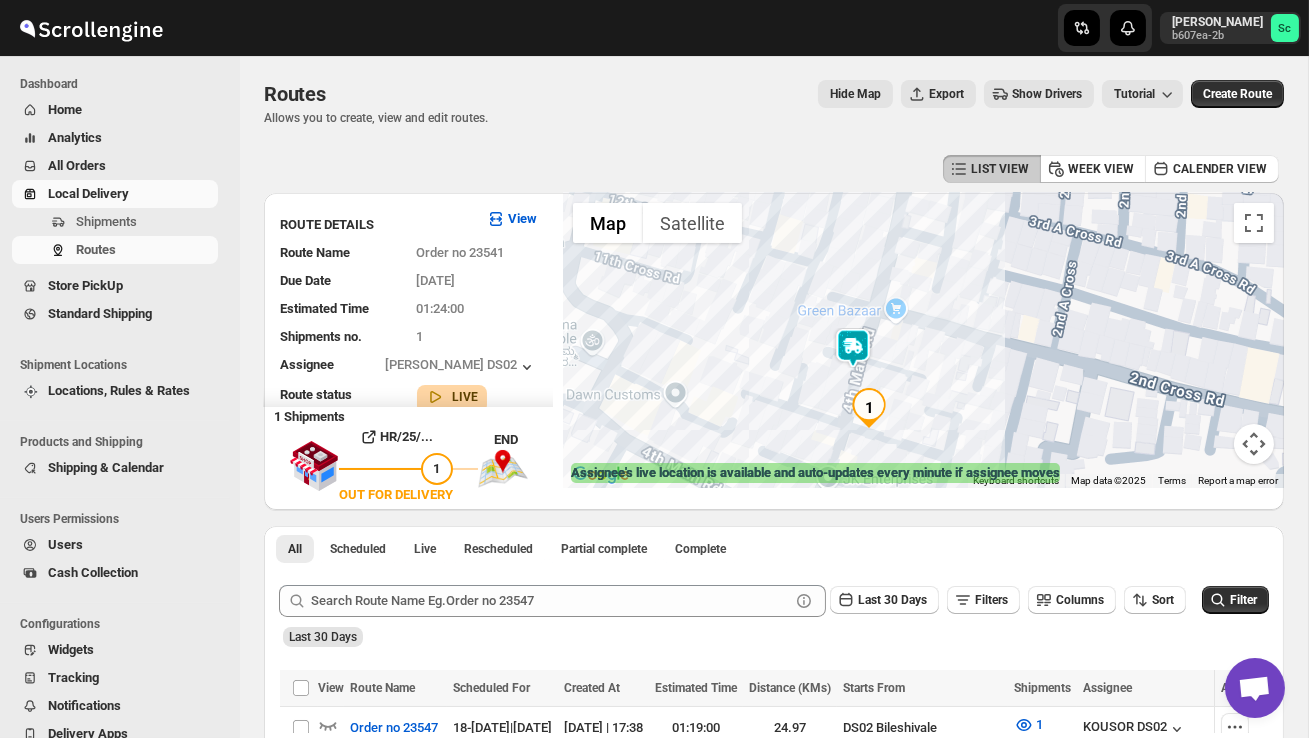 click at bounding box center (923, 340) 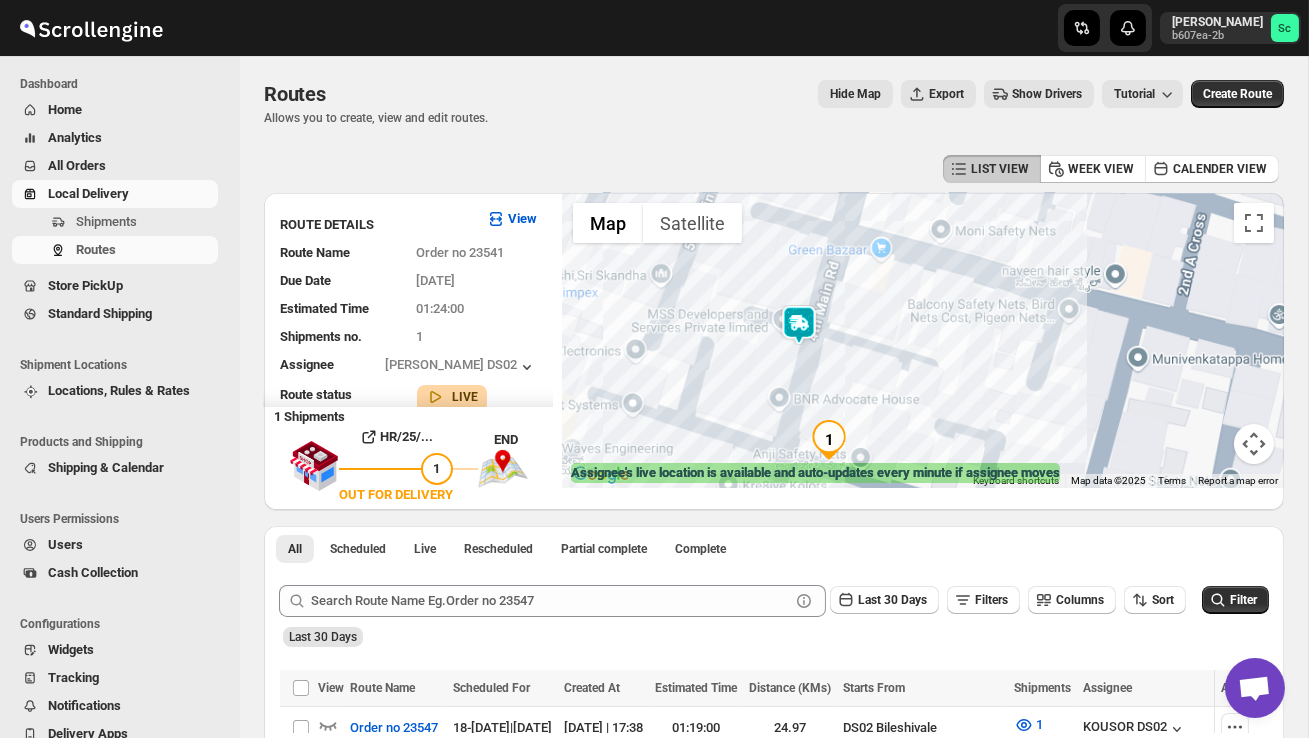 click at bounding box center (923, 340) 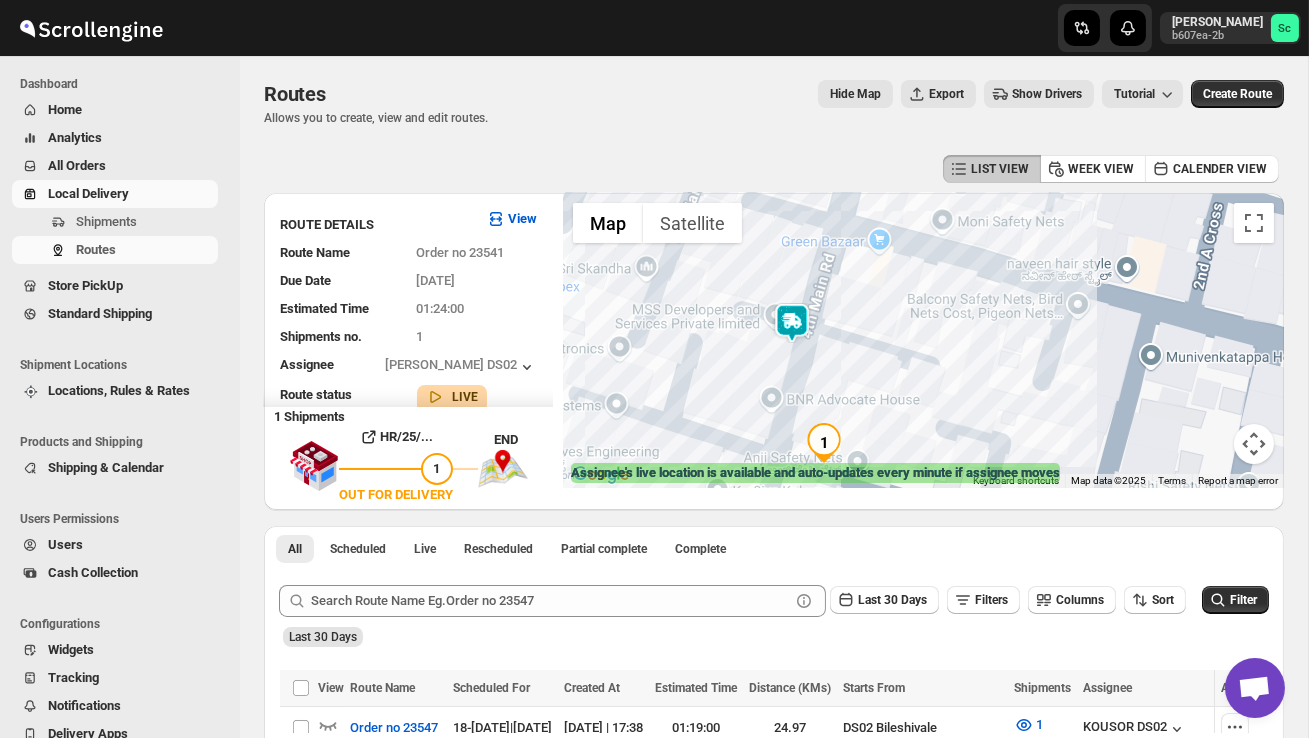 click at bounding box center [923, 340] 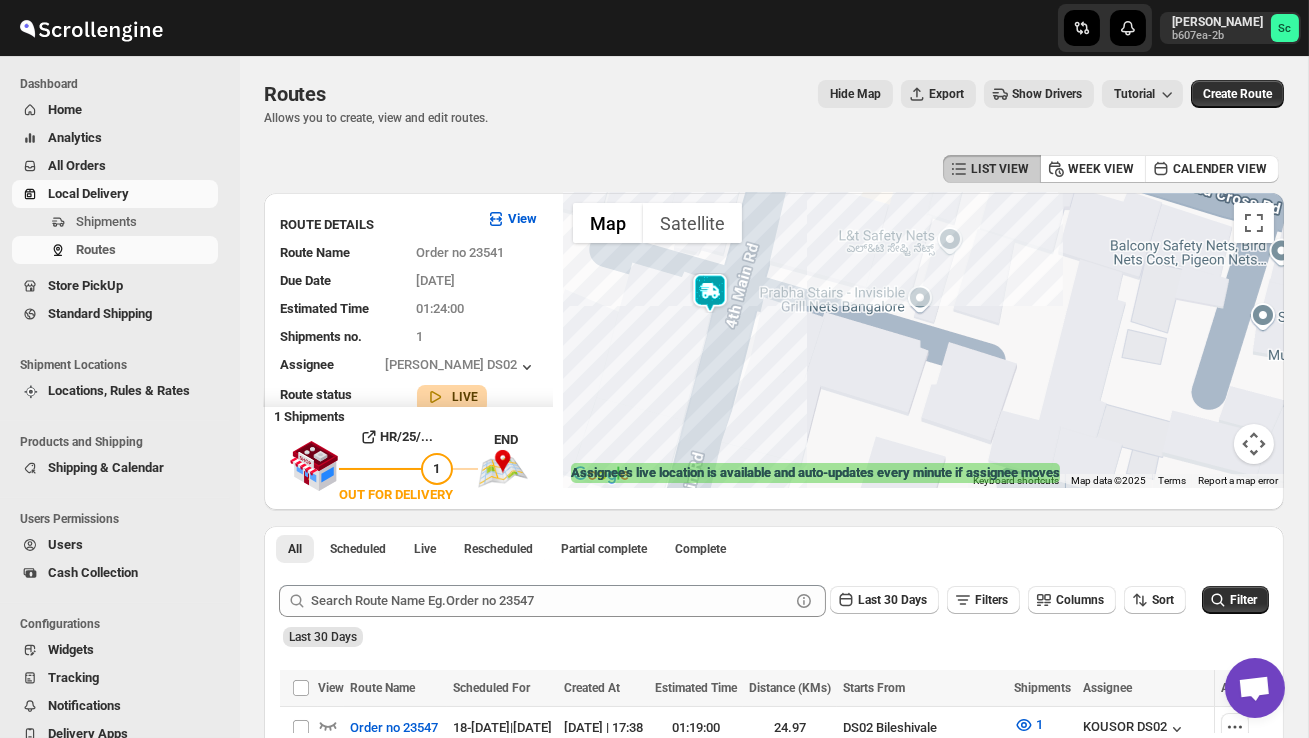 drag, startPoint x: 773, startPoint y: 387, endPoint x: 899, endPoint y: 458, distance: 144.6271 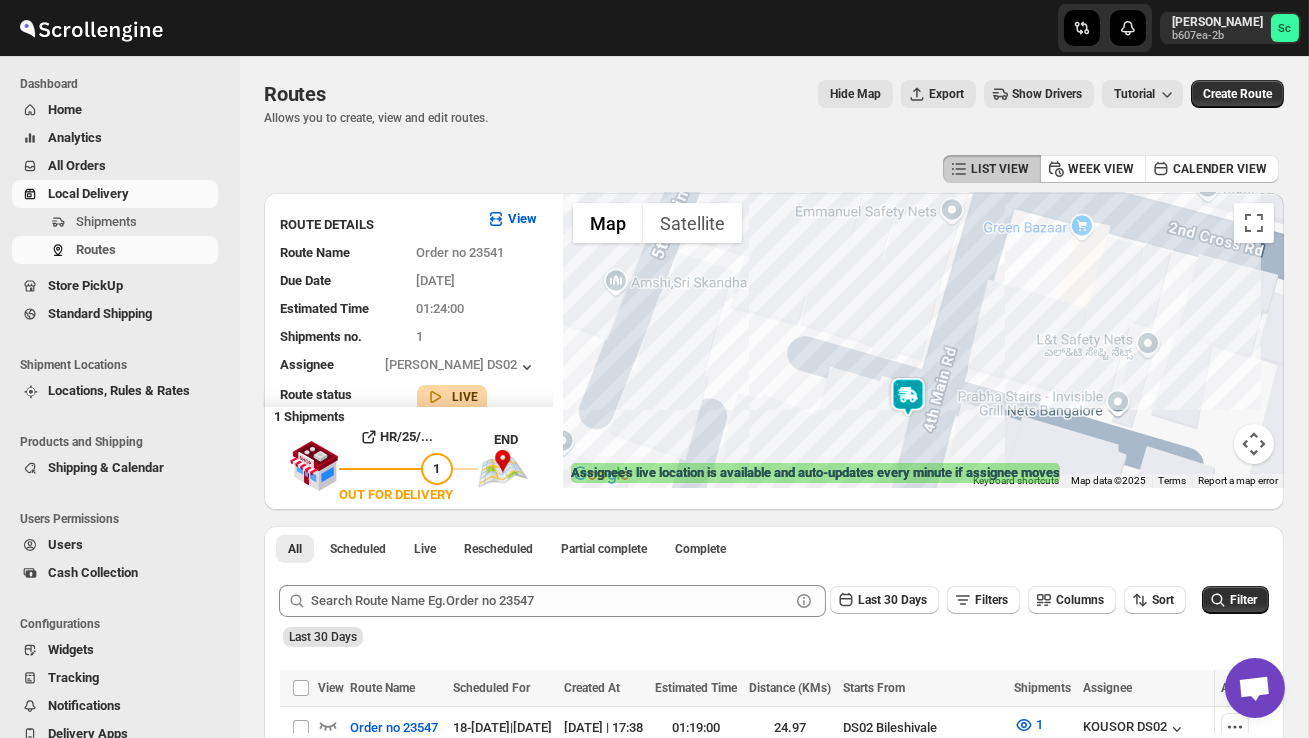 click at bounding box center [923, 340] 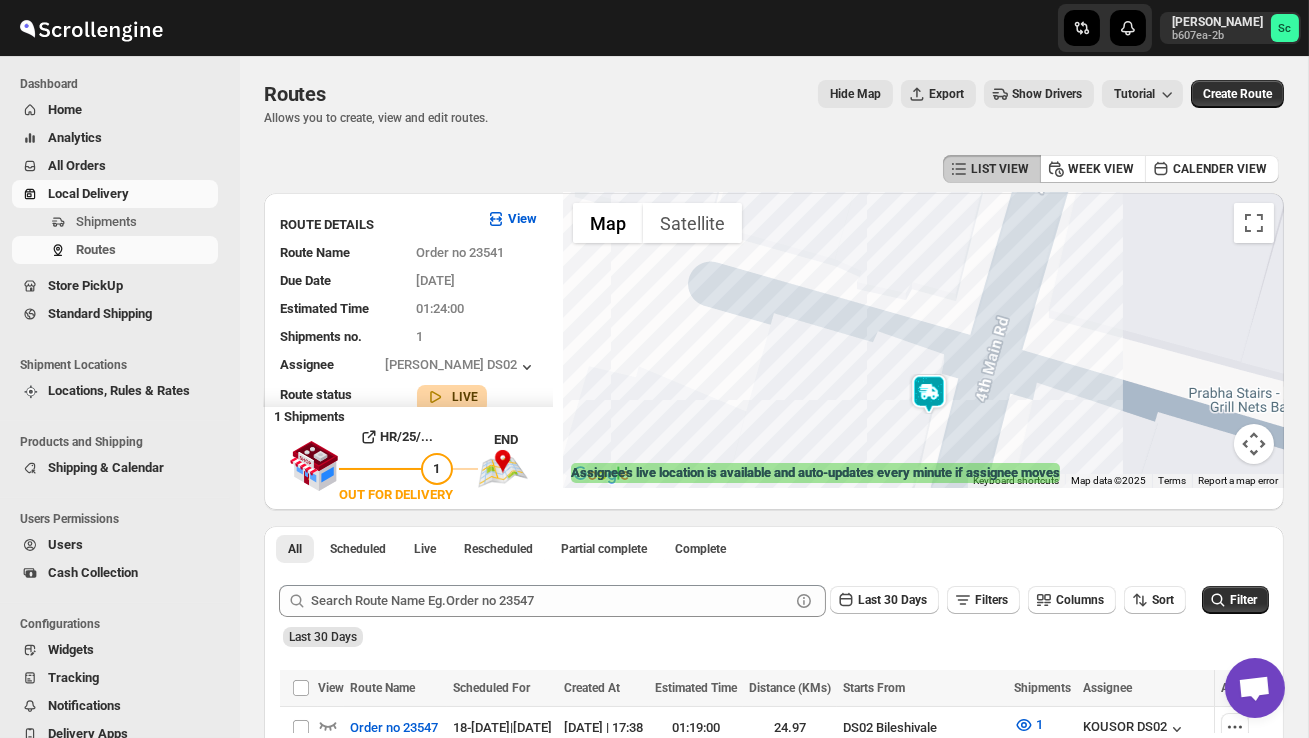 click at bounding box center (923, 340) 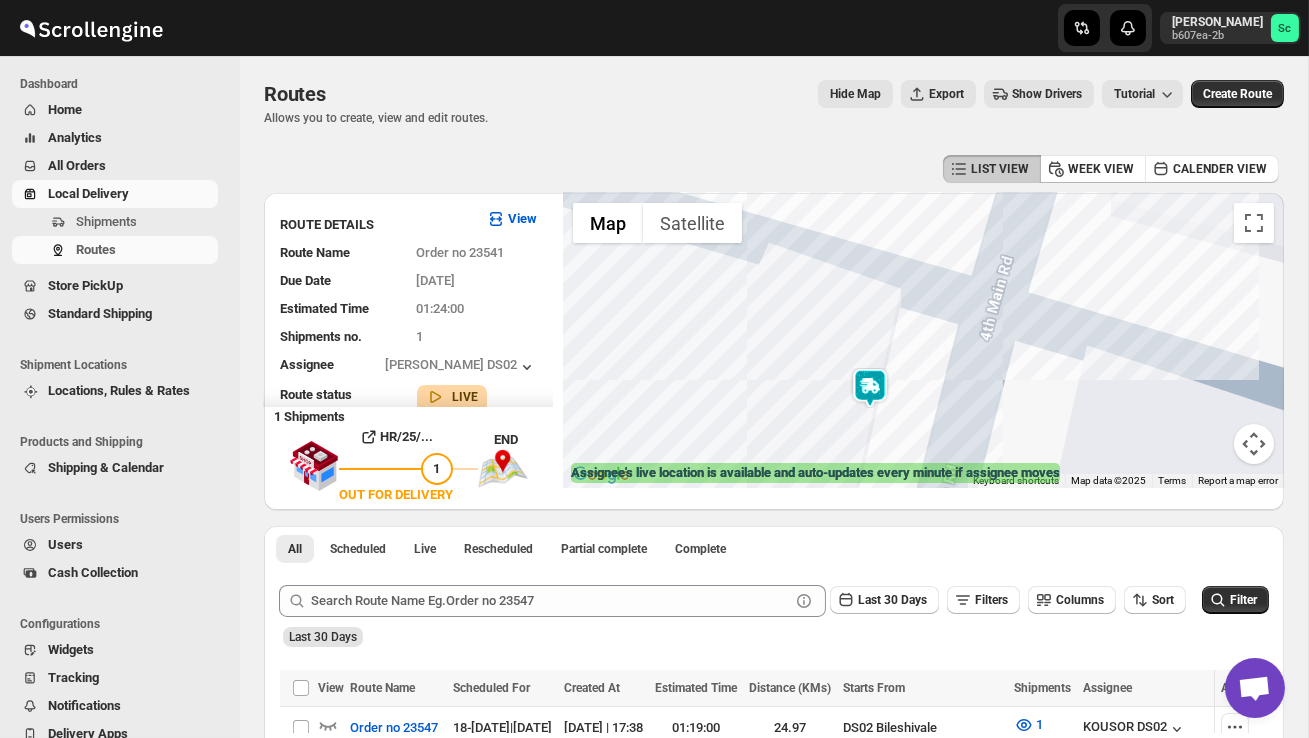 click at bounding box center [923, 340] 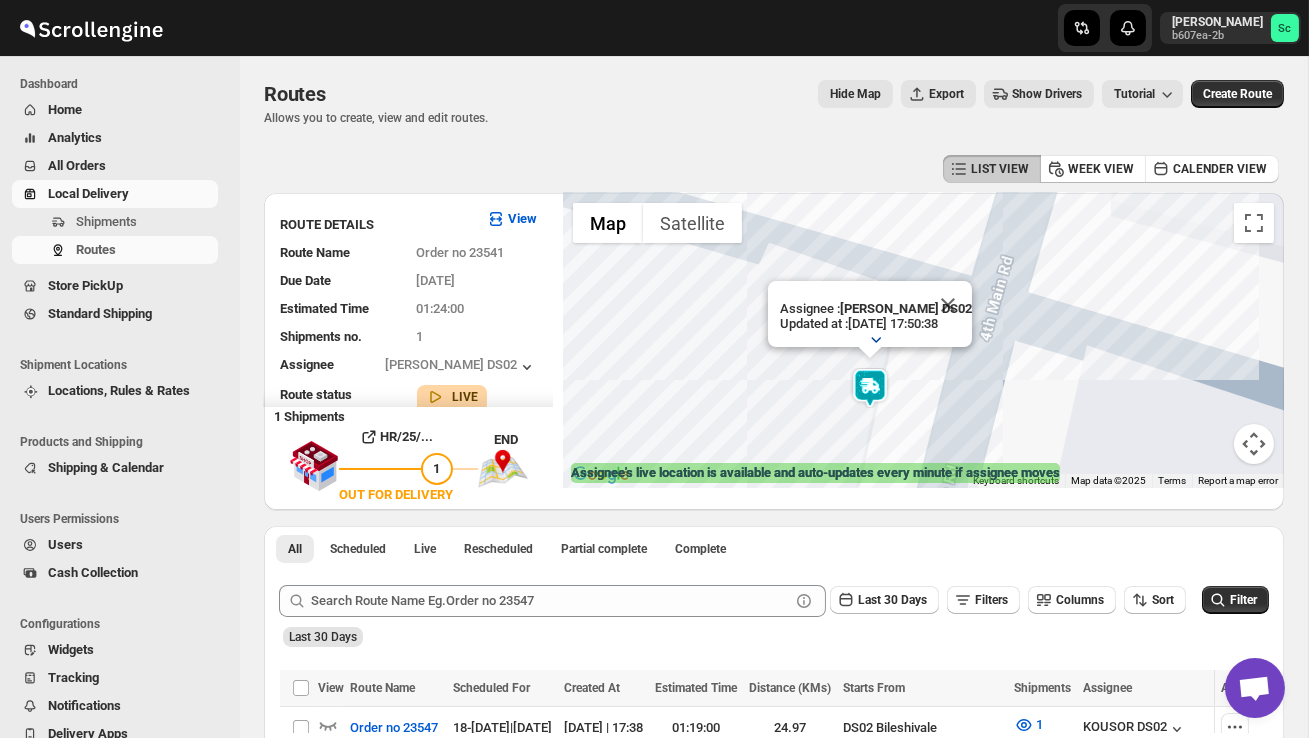 click 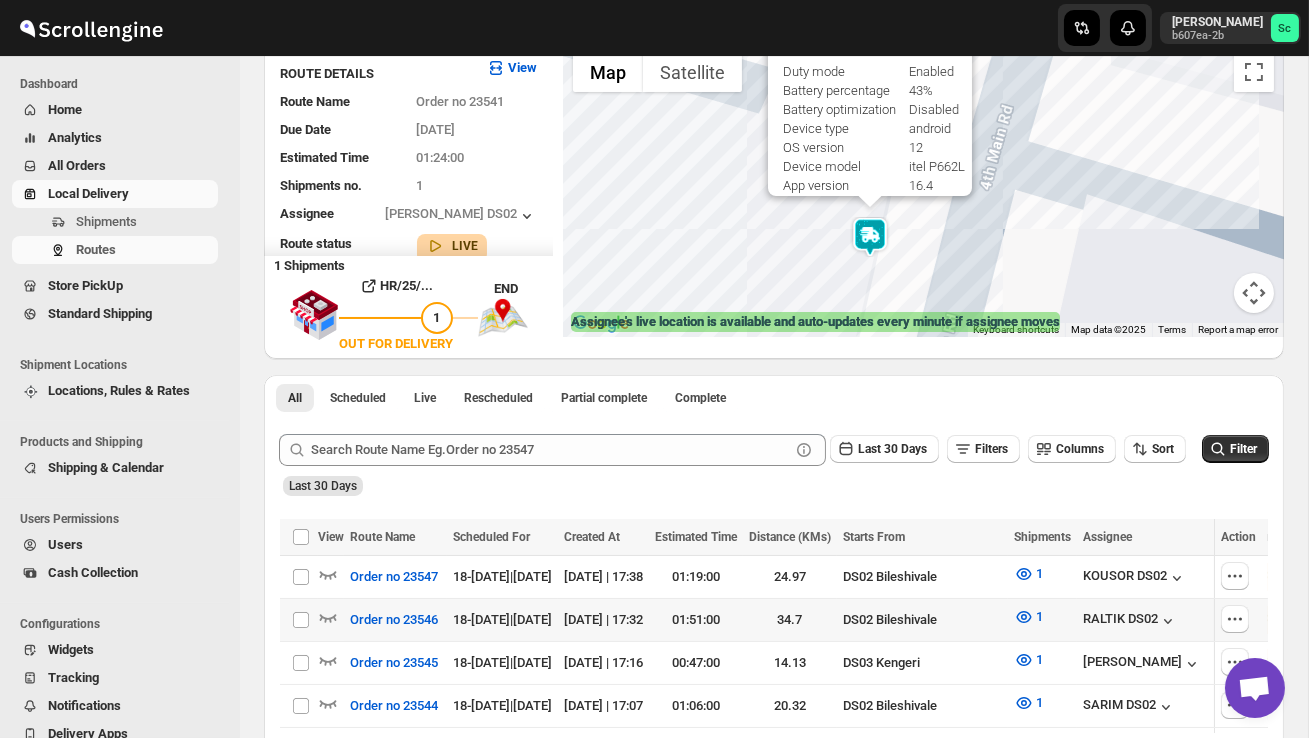 scroll, scrollTop: 159, scrollLeft: 0, axis: vertical 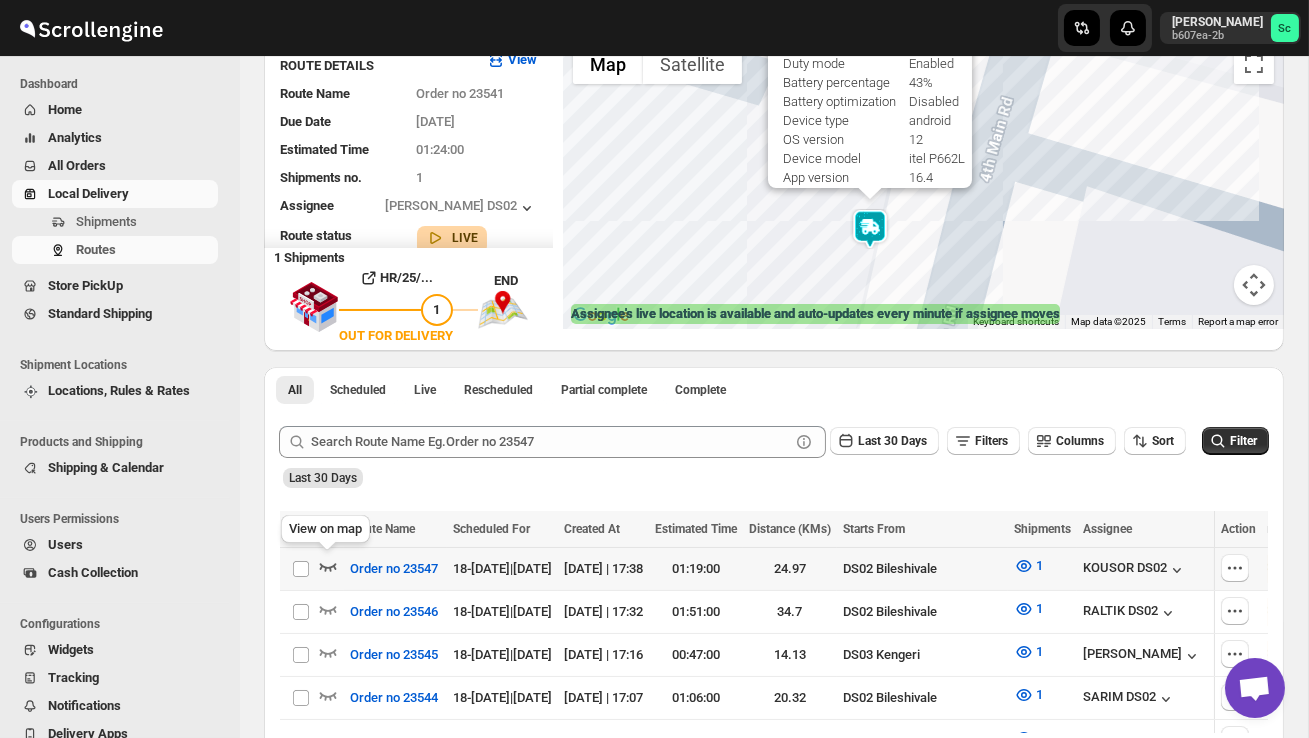 click 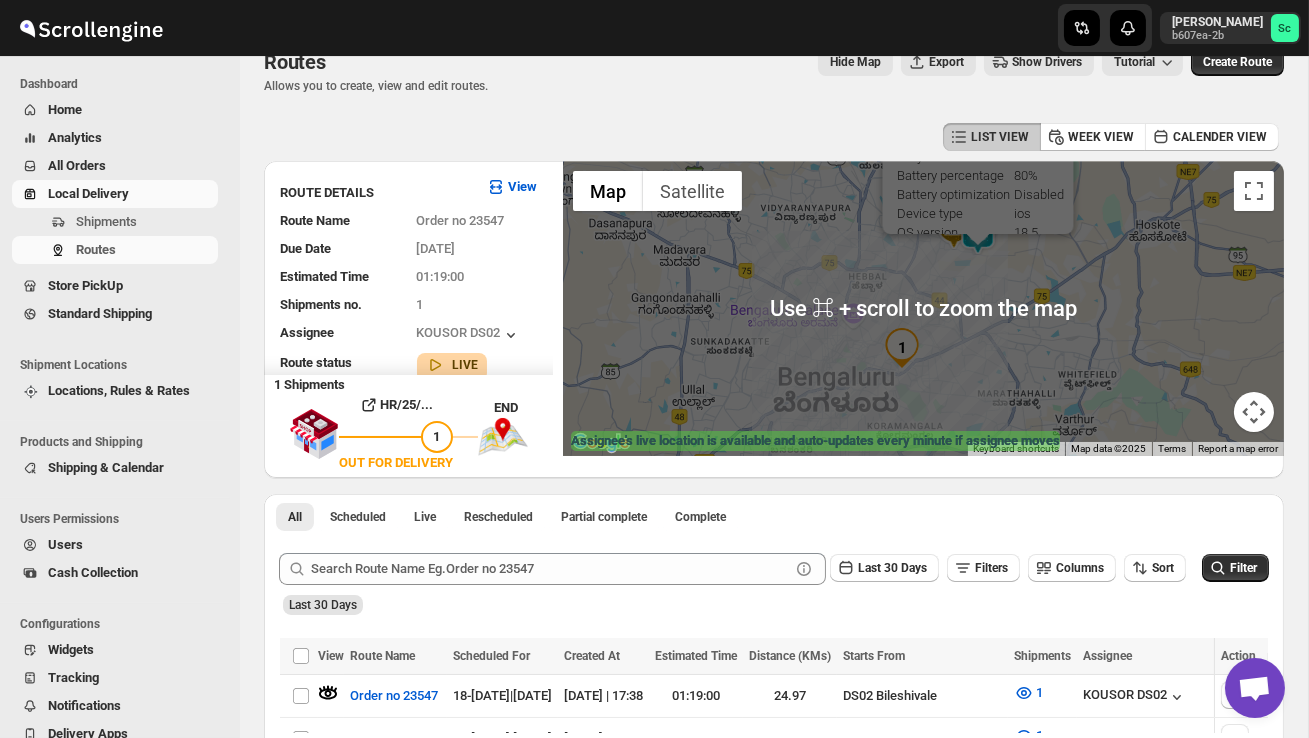 scroll, scrollTop: 0, scrollLeft: 0, axis: both 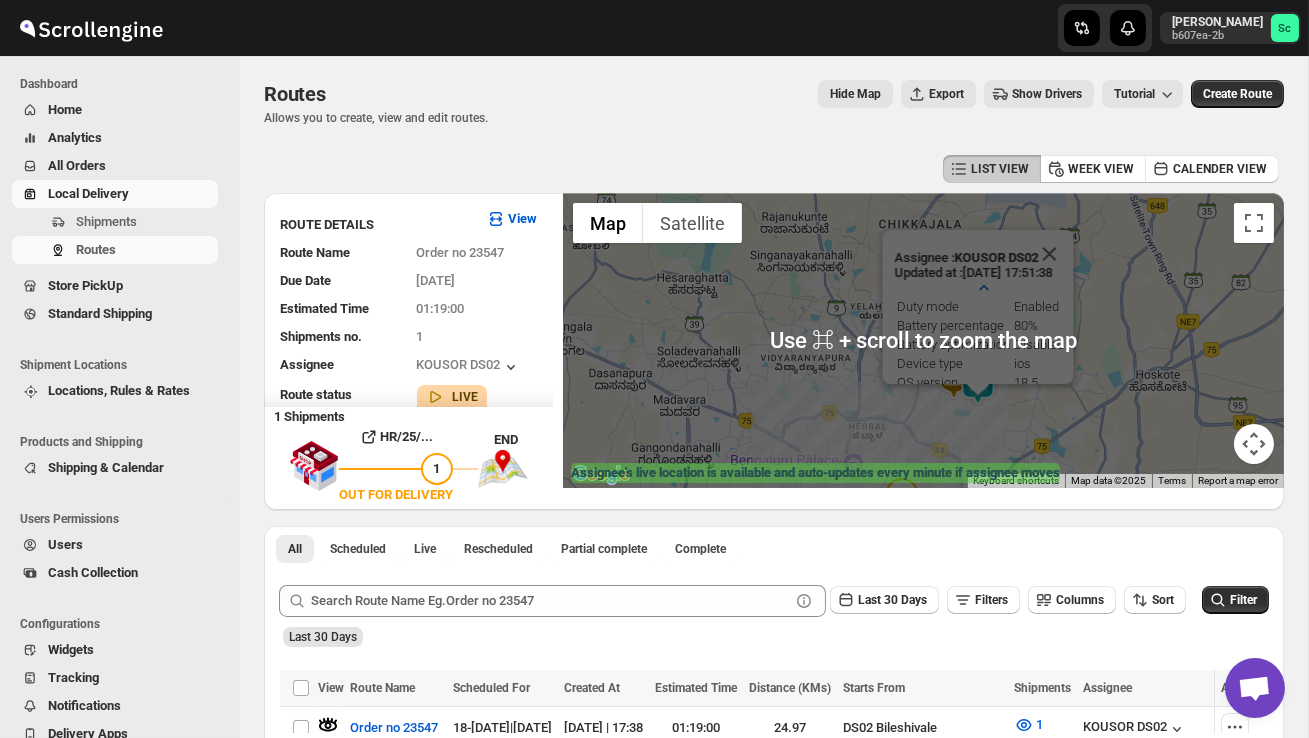 click on "Duty mode  Enabled Battery percentage    80% Battery optimization    Disabled Device type    ios OS version    18.5 Device model    iPhone 12 App version    16.4" at bounding box center (983, 363) 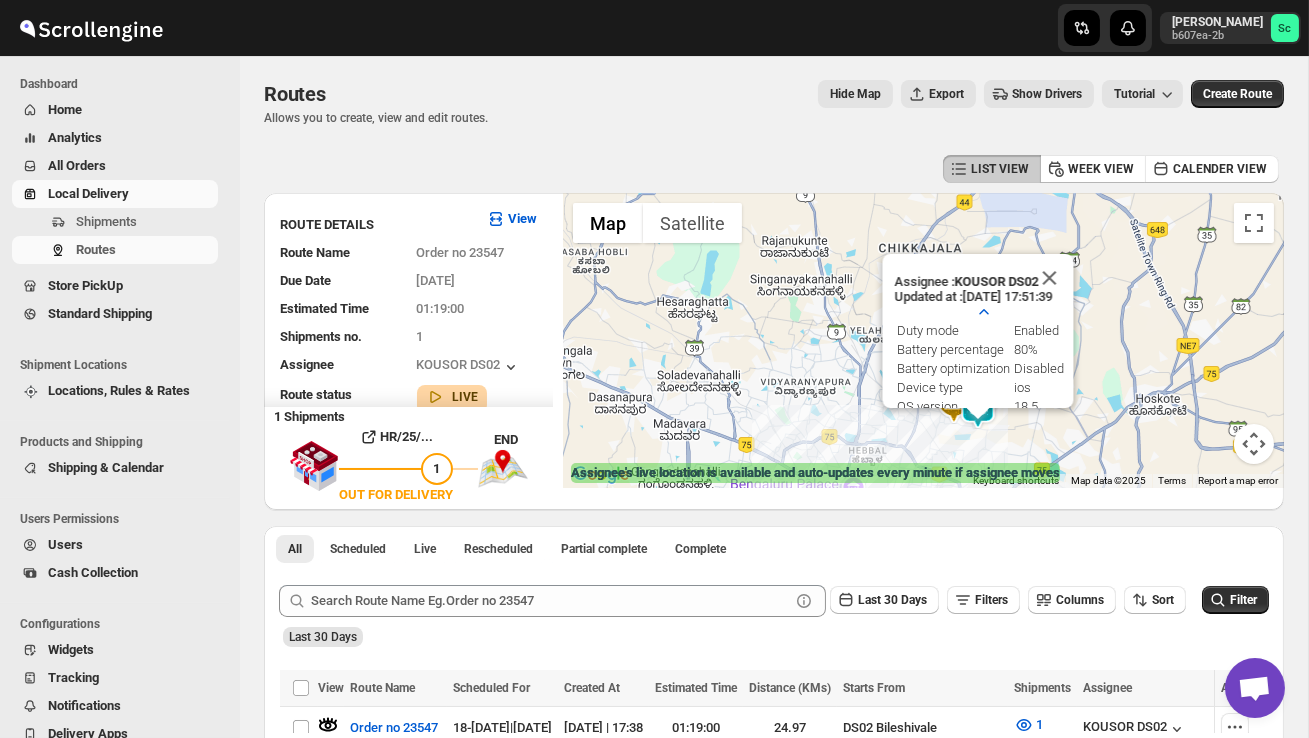 click on "Assignee :  KOUSOR DS02 Updated at :  18/07/2025, 17:51:39 Duty mode  Enabled Battery percentage    80% Battery optimization    Disabled Device type    ios OS version    18.5 Device model    iPhone 12 App version    16.4" at bounding box center (923, 340) 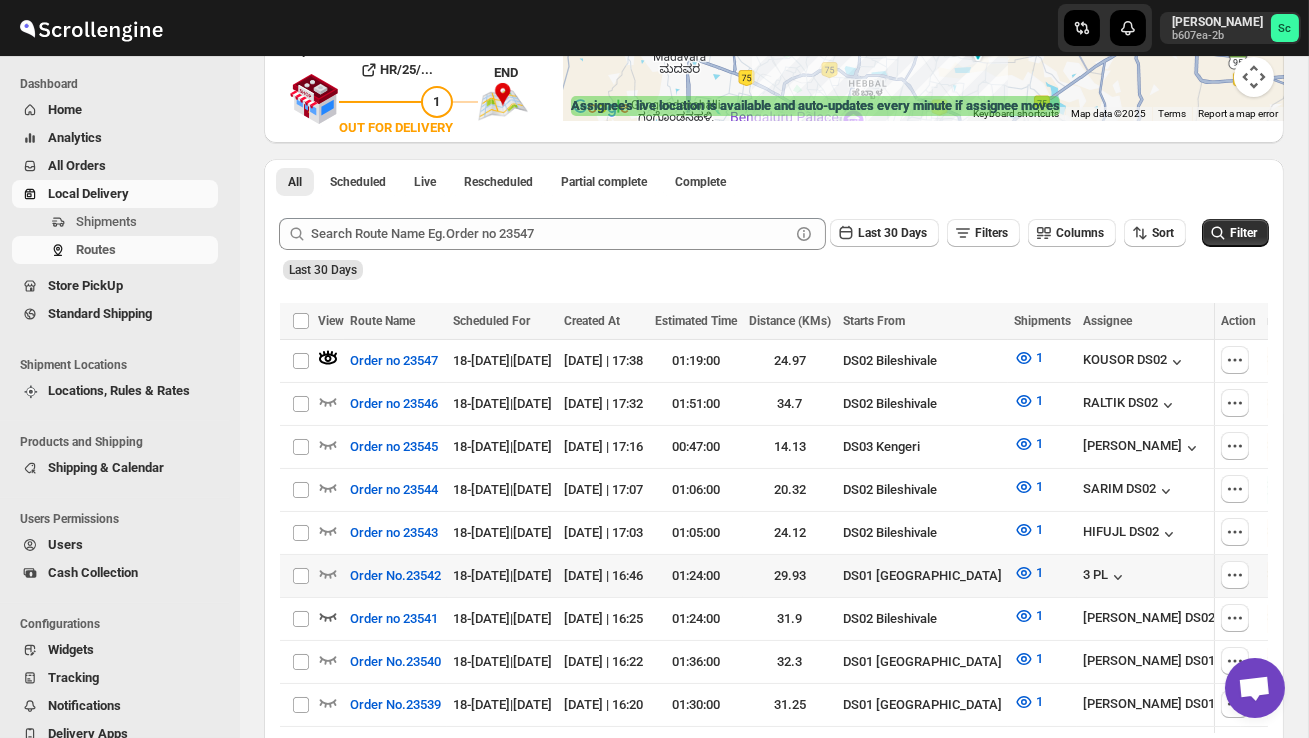 scroll, scrollTop: 394, scrollLeft: 0, axis: vertical 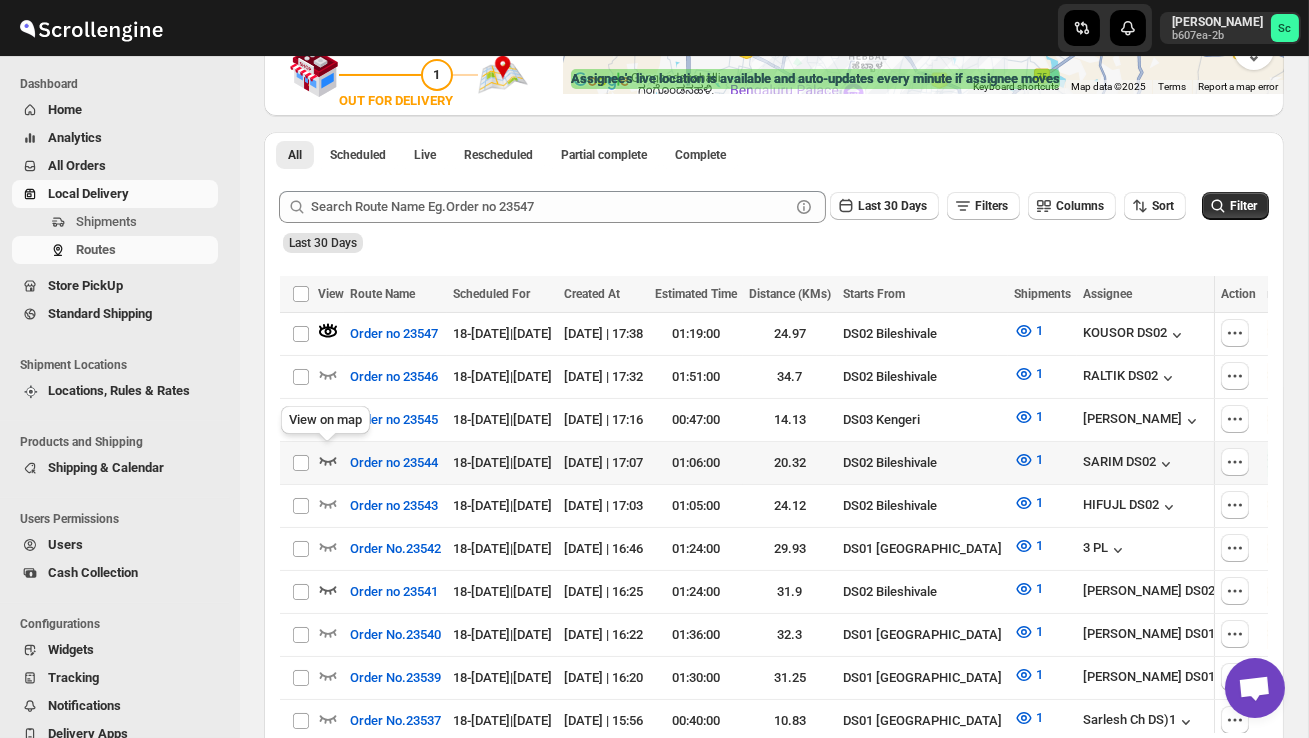 click 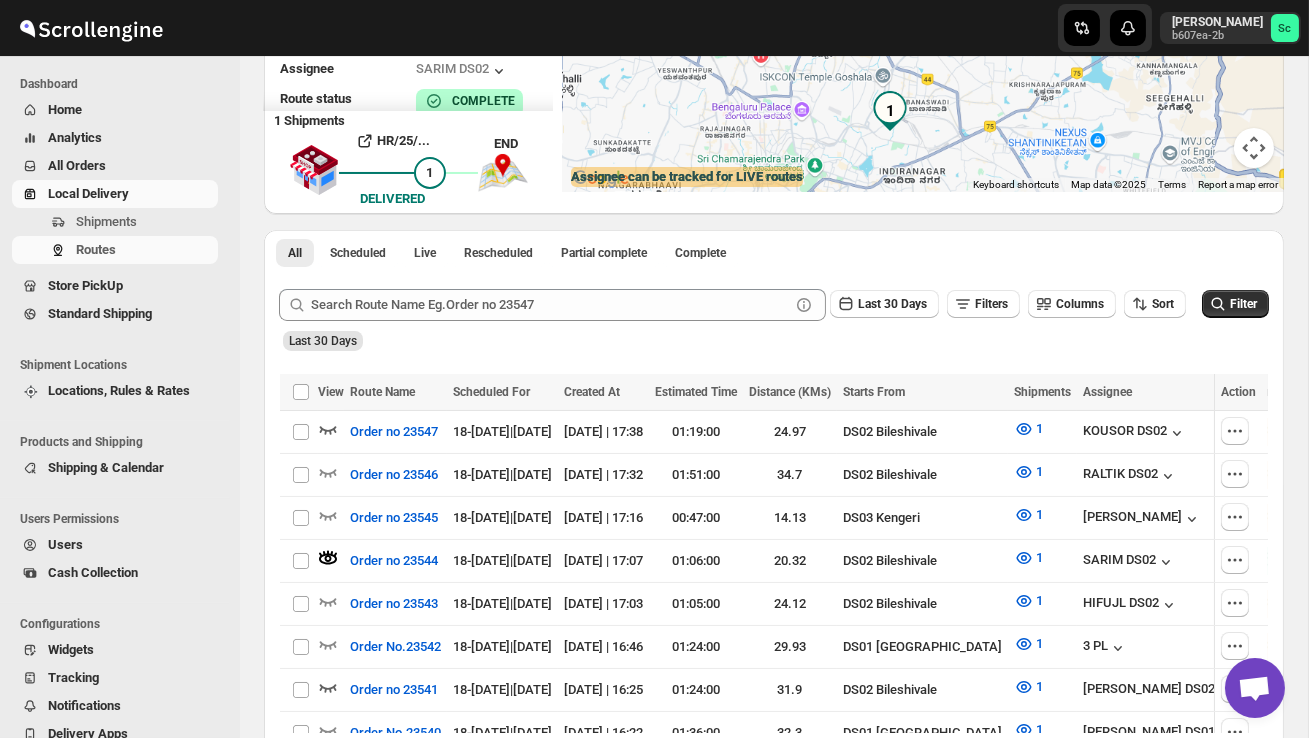 scroll, scrollTop: 0, scrollLeft: 0, axis: both 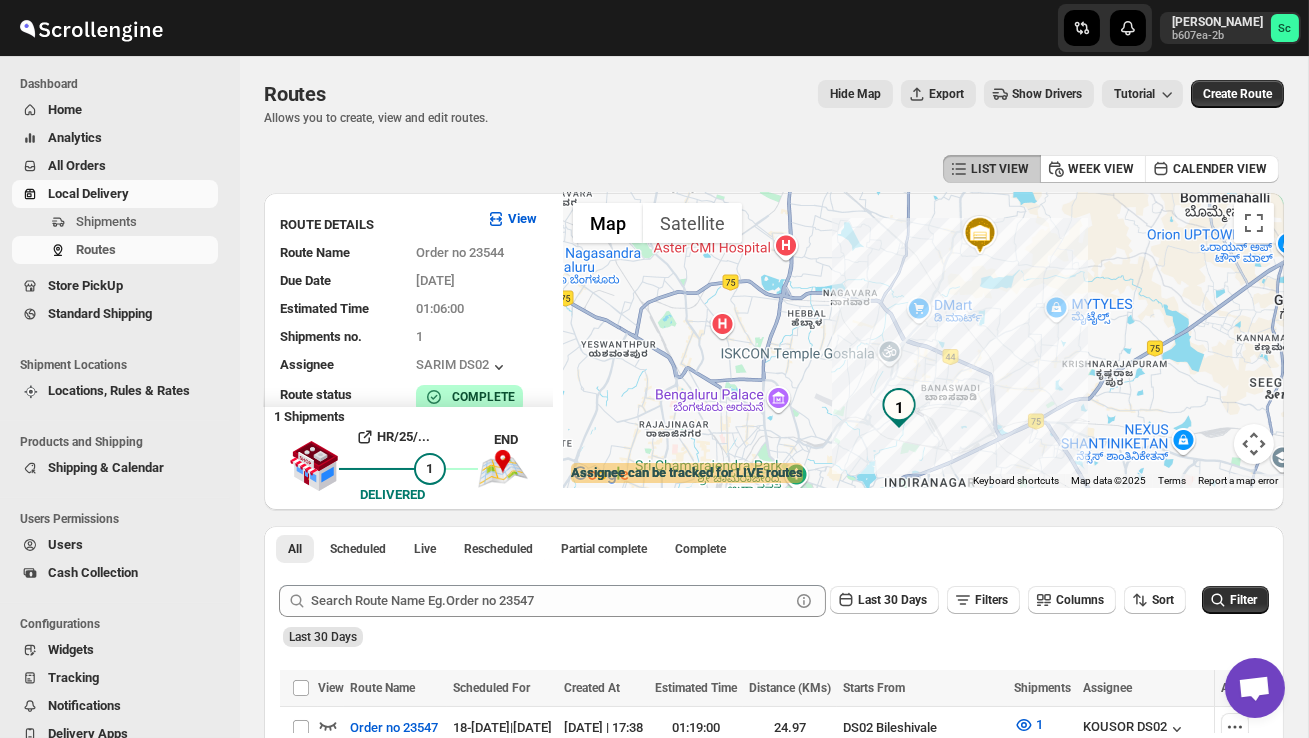 click at bounding box center (899, 408) 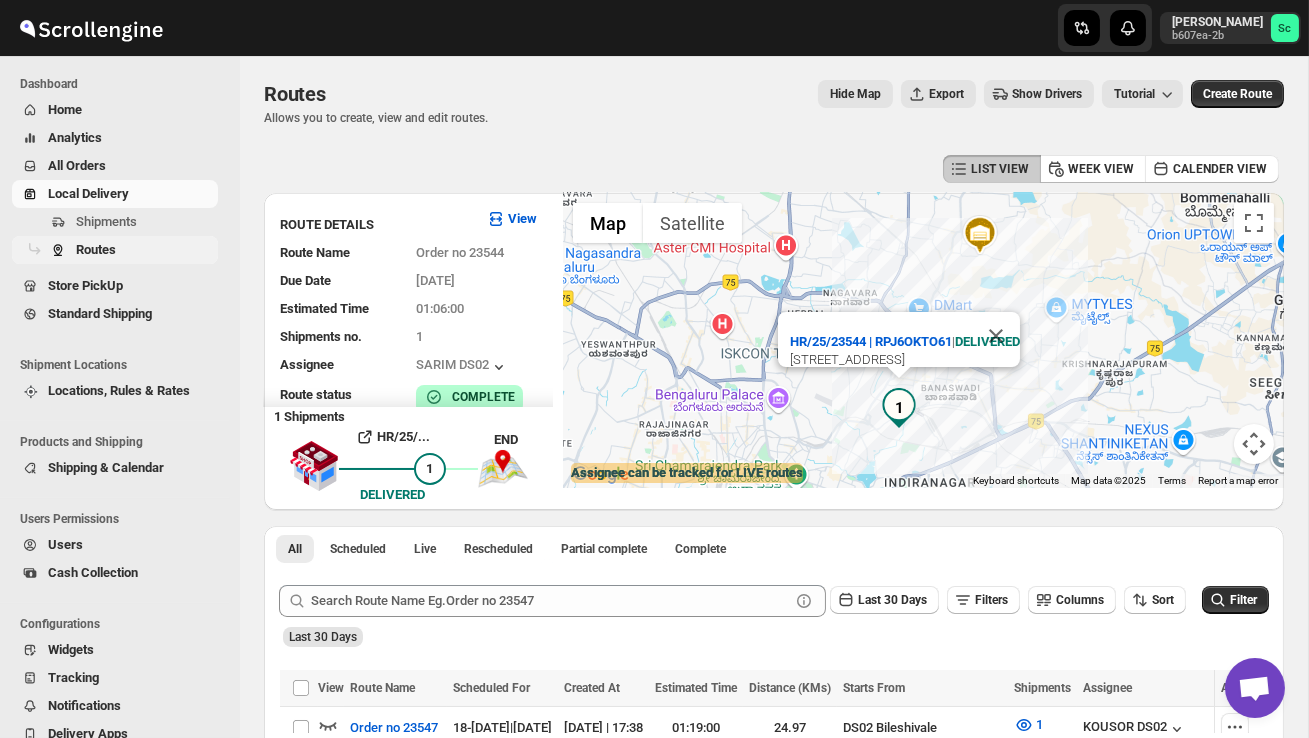 click on "Routes" at bounding box center (145, 250) 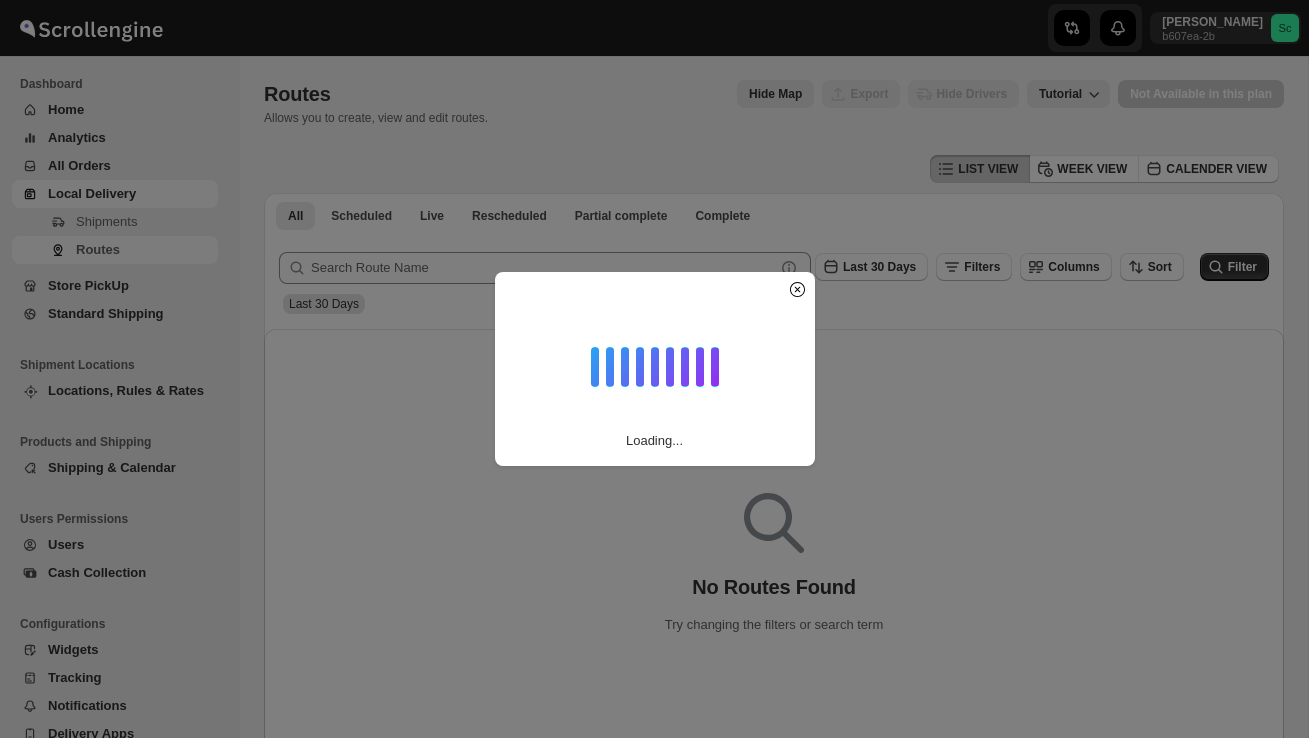 scroll, scrollTop: 0, scrollLeft: 0, axis: both 